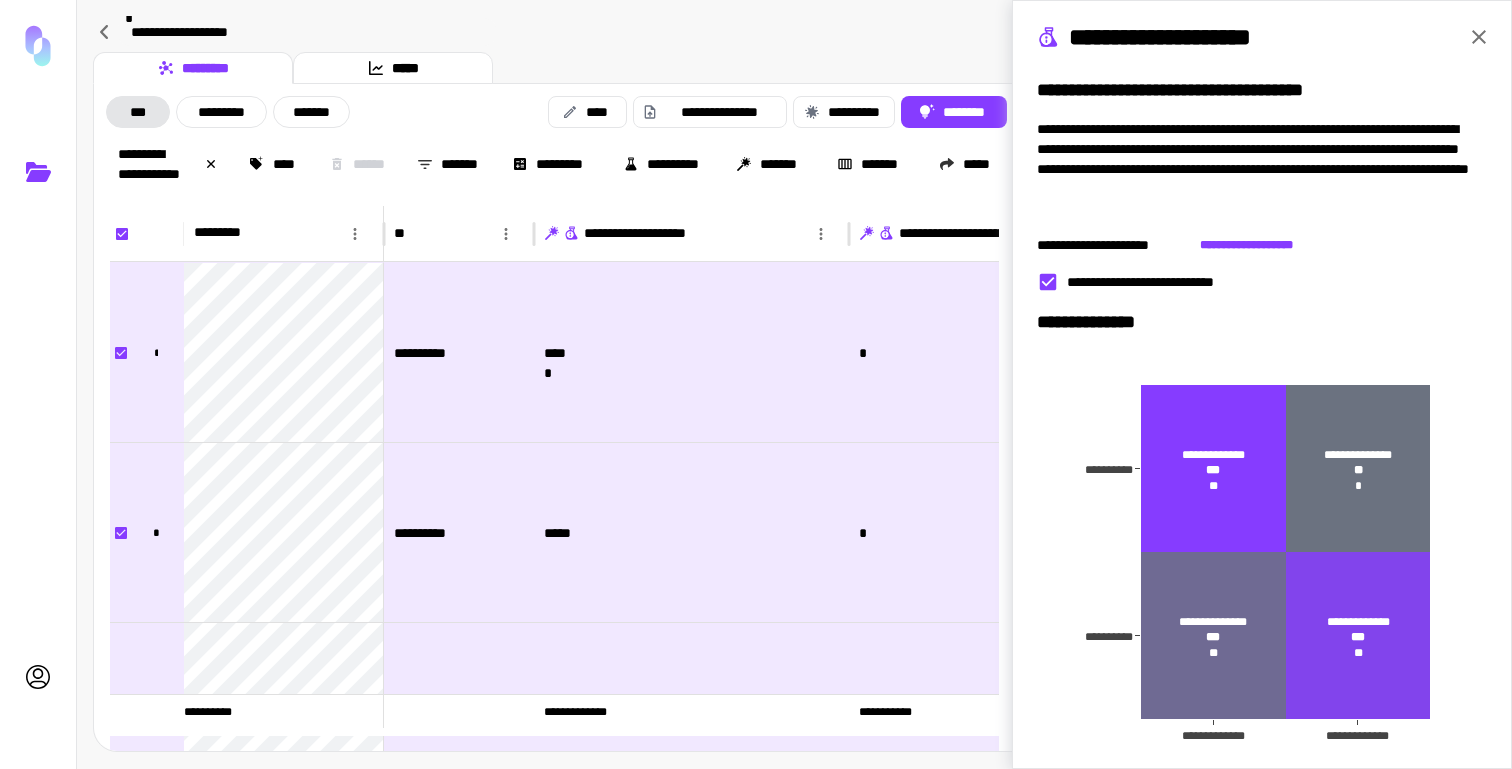 scroll, scrollTop: 0, scrollLeft: 0, axis: both 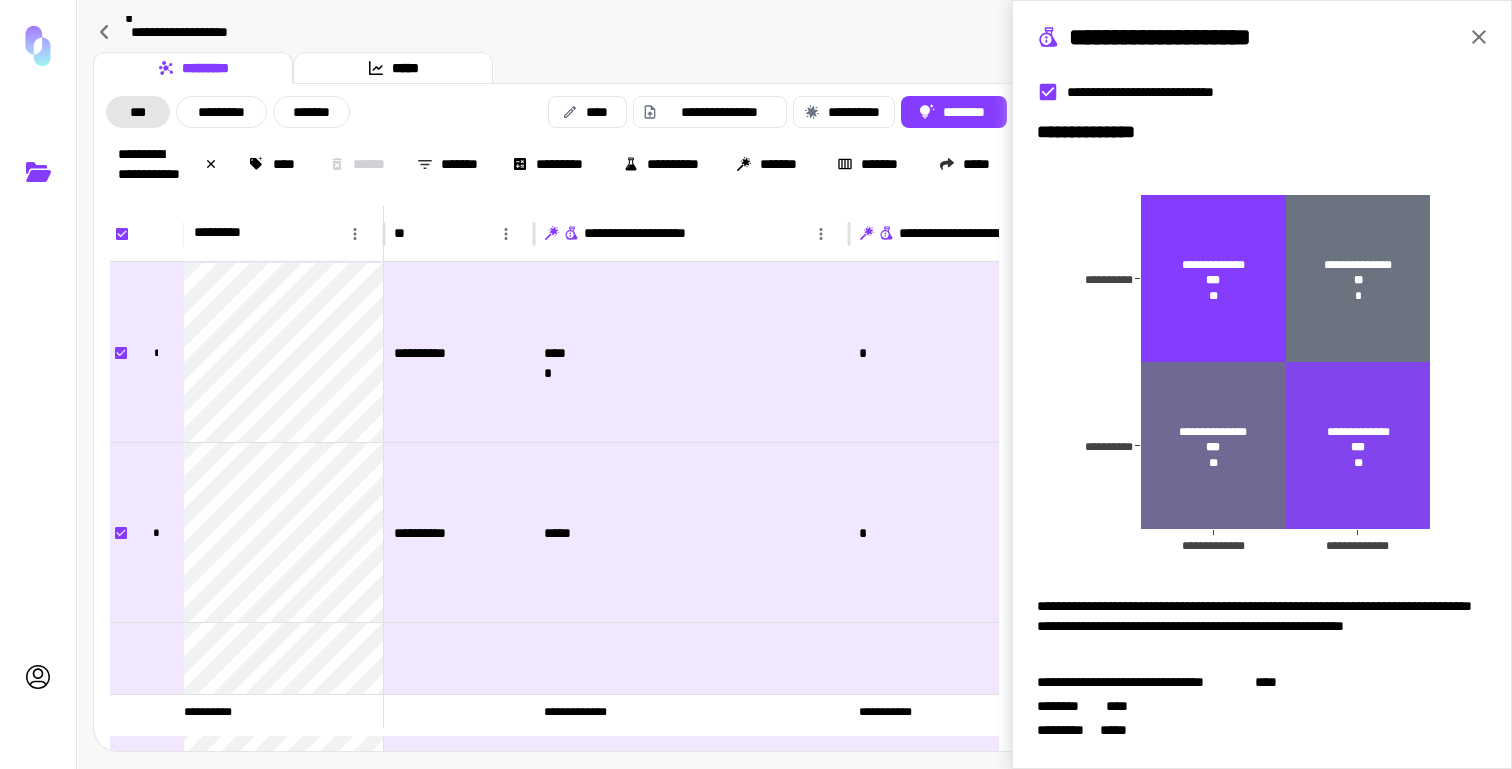click 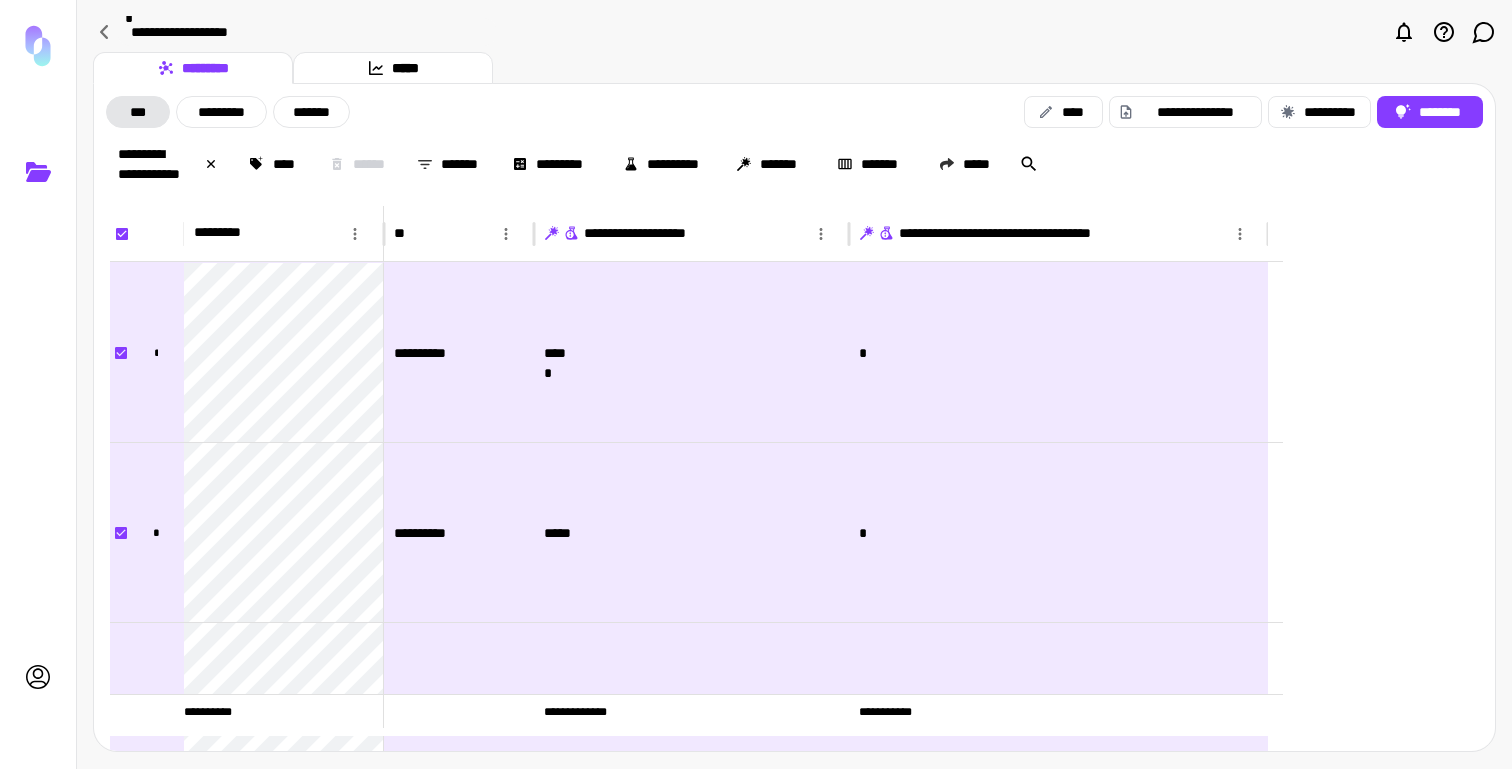 scroll, scrollTop: 0, scrollLeft: 0, axis: both 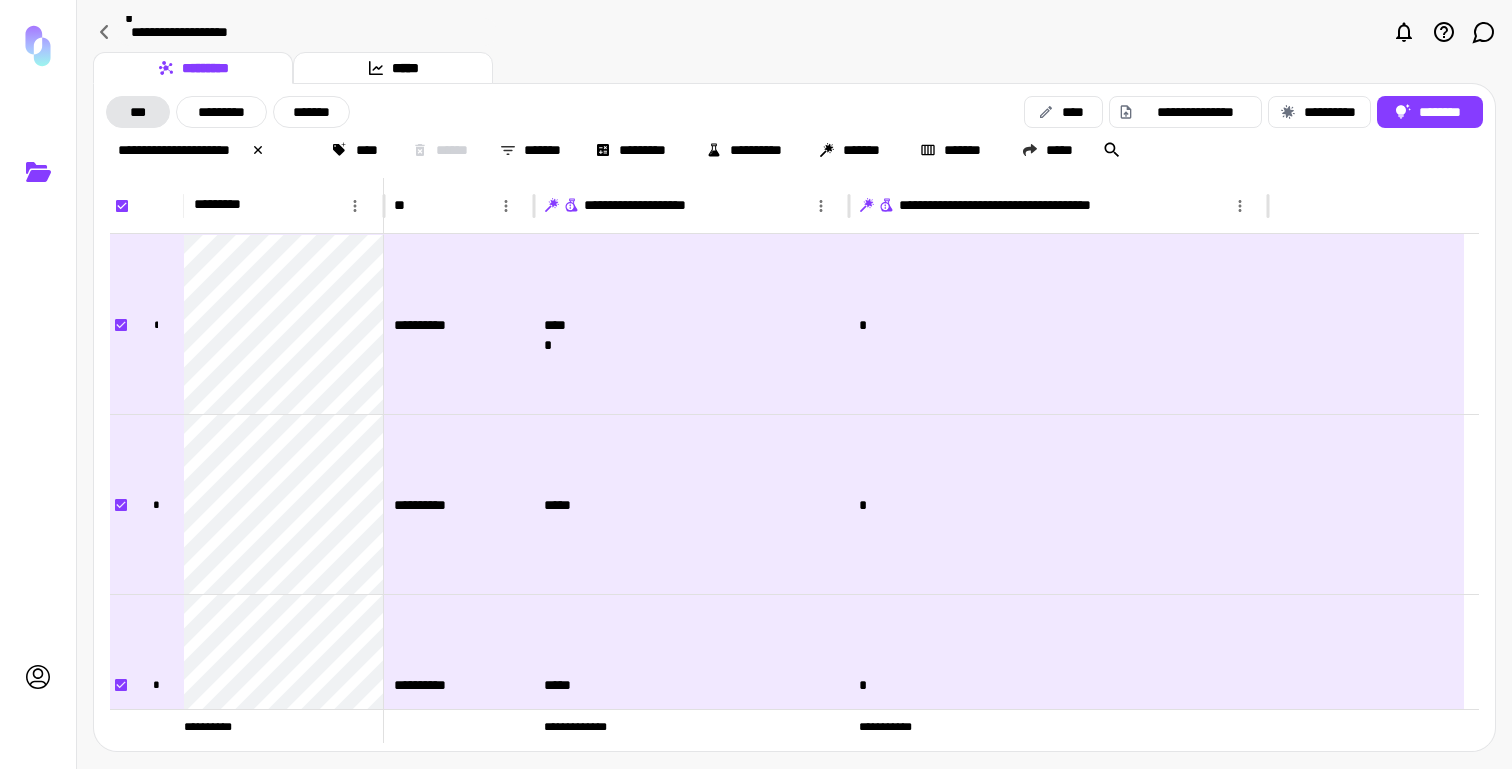 click on "********* *****" at bounding box center (794, 68) 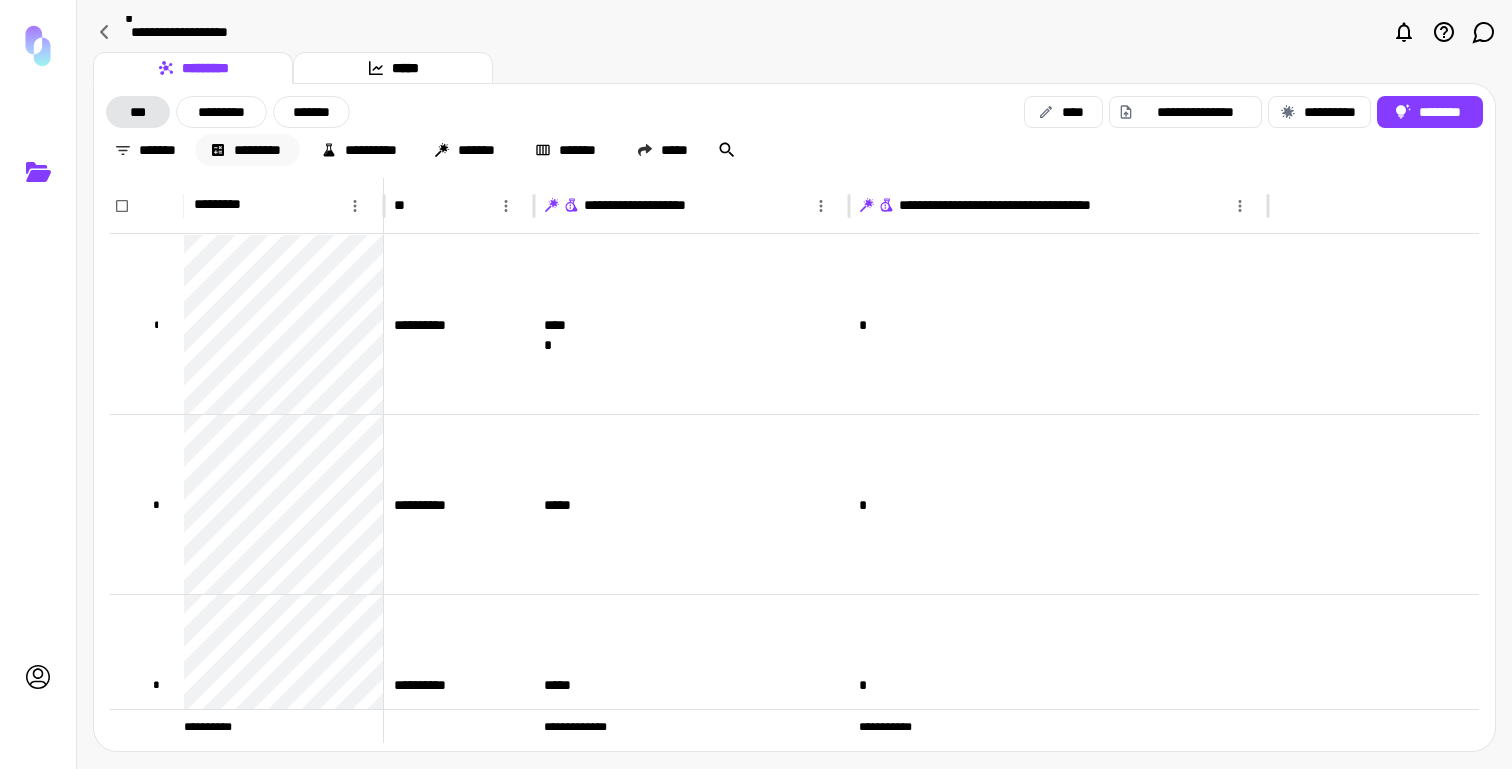 click on "*********" at bounding box center [247, 150] 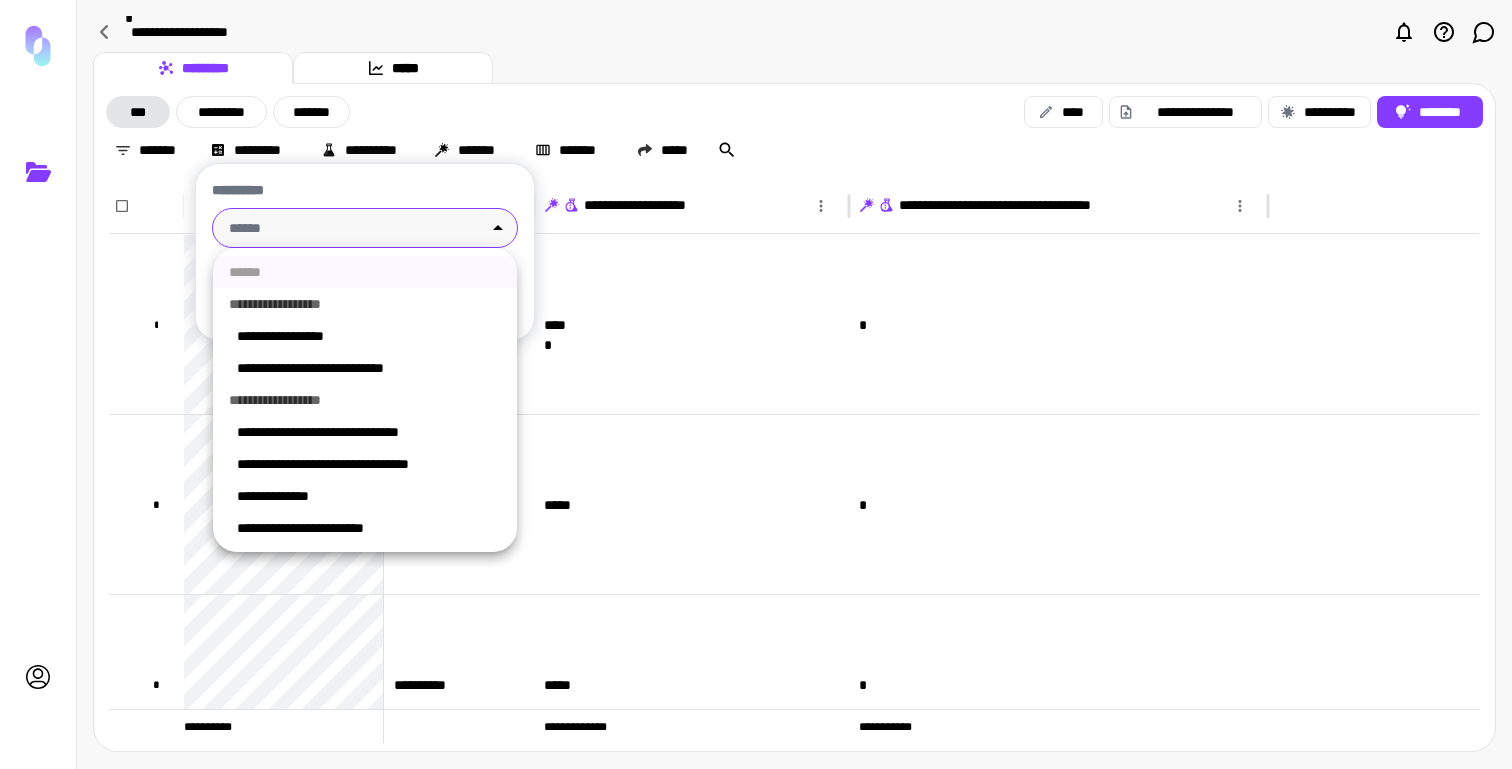 click on "[NUMBER] [STREET], [CITY], [STATE] [ZIP]" at bounding box center [756, 384] 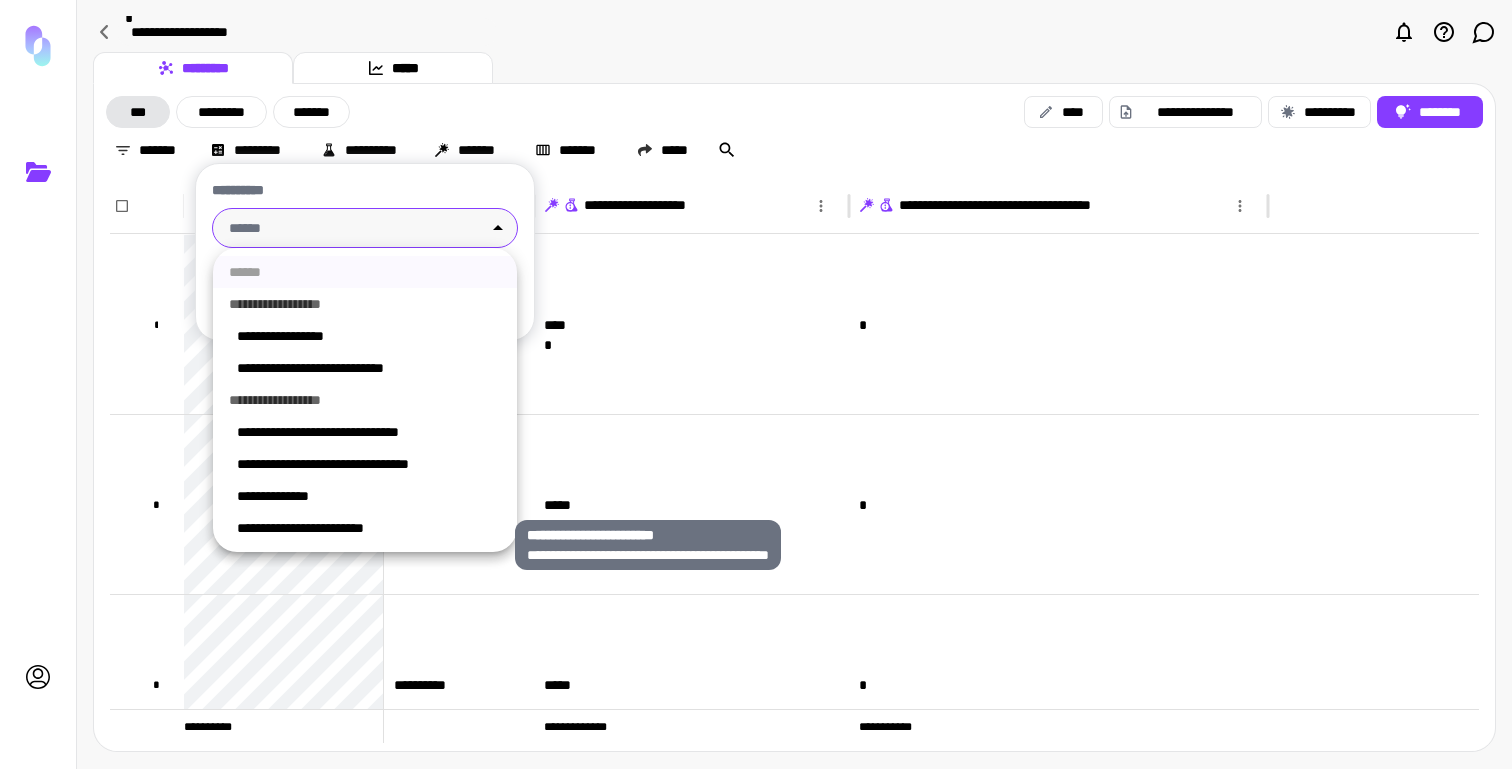 click on "**********" at bounding box center [369, 528] 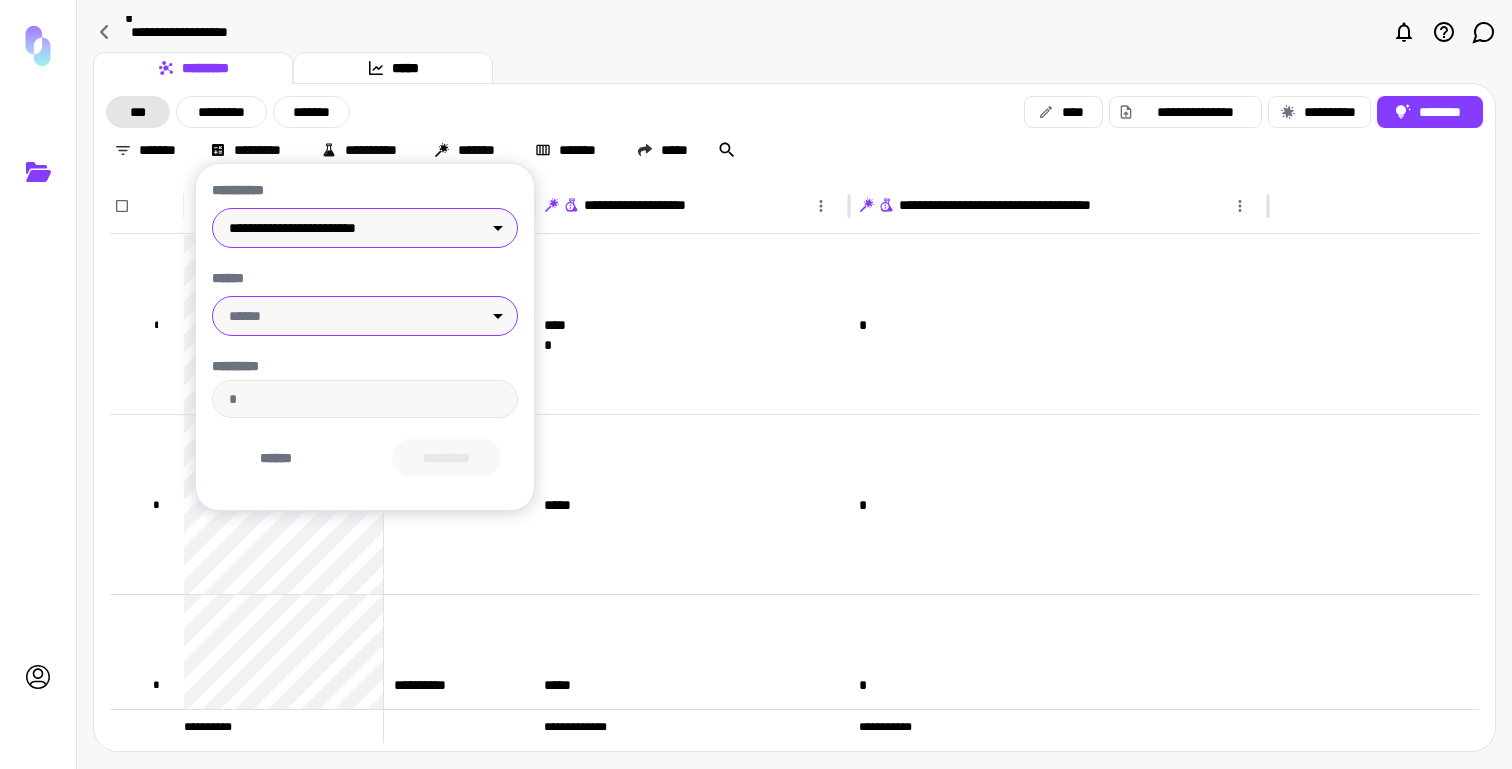 click on "[NUMBER] [STREET], [CITY], [STATE] [ZIP]" at bounding box center (756, 384) 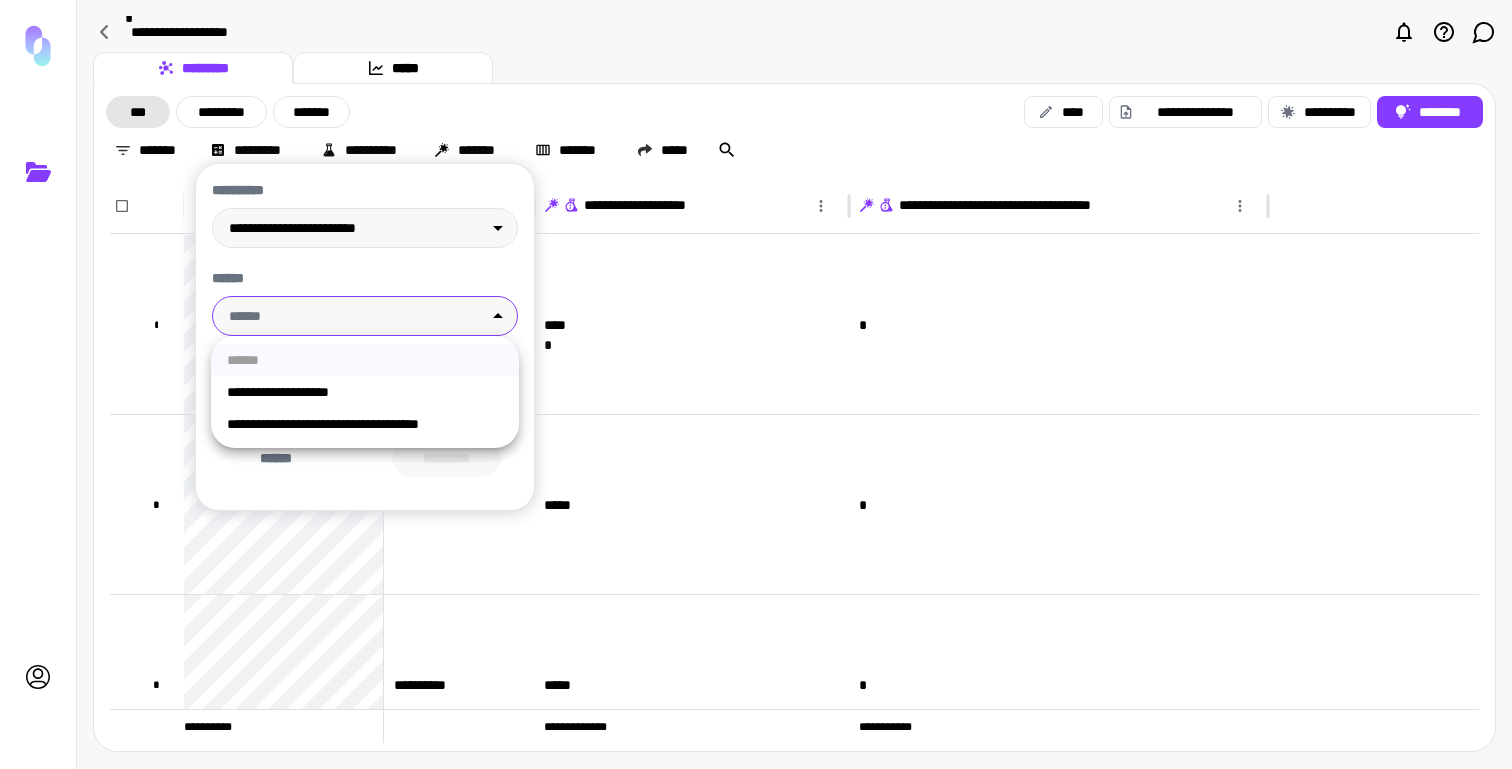 click on "**********" at bounding box center (365, 392) 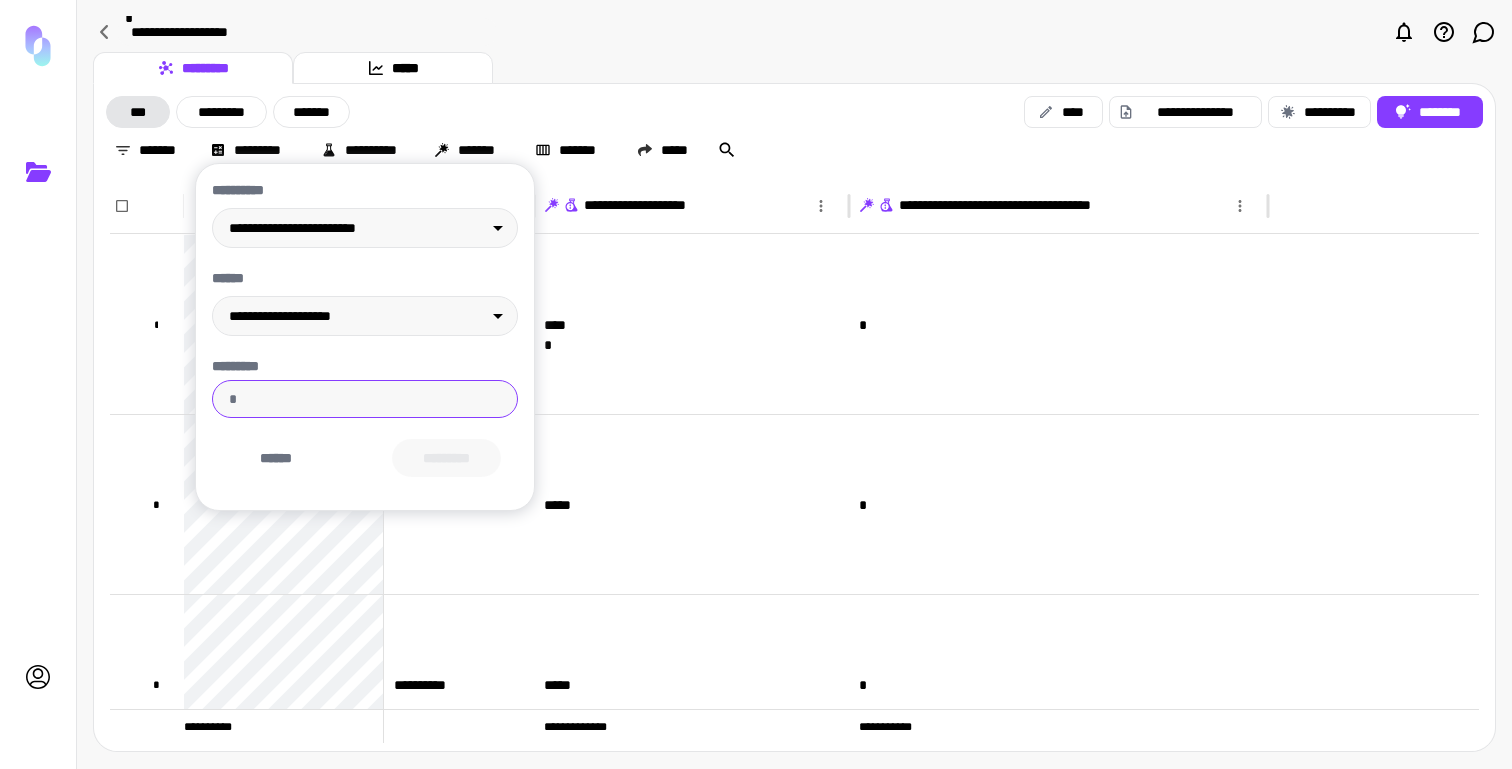 click on "*********" at bounding box center (365, 399) 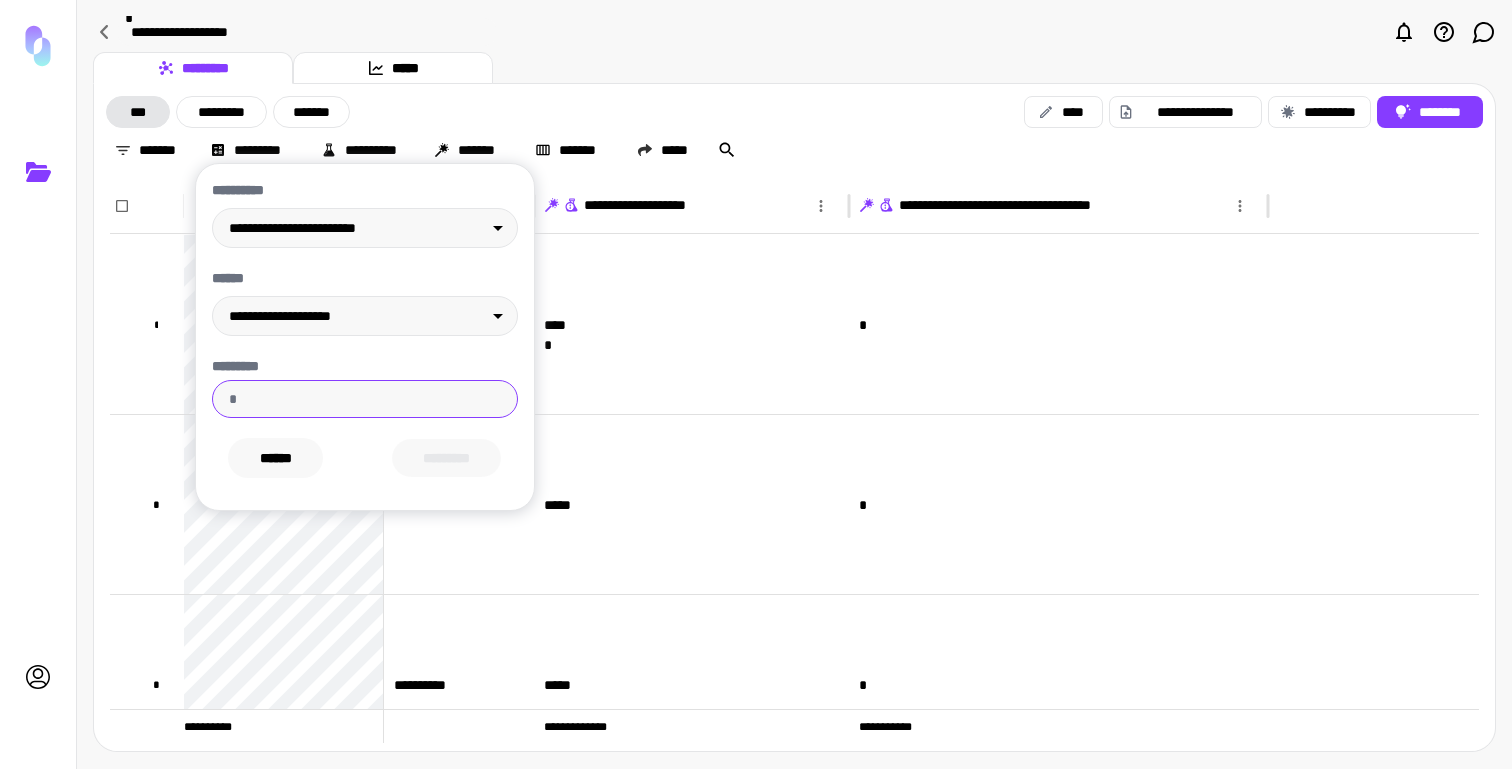 click on "******" at bounding box center [275, 458] 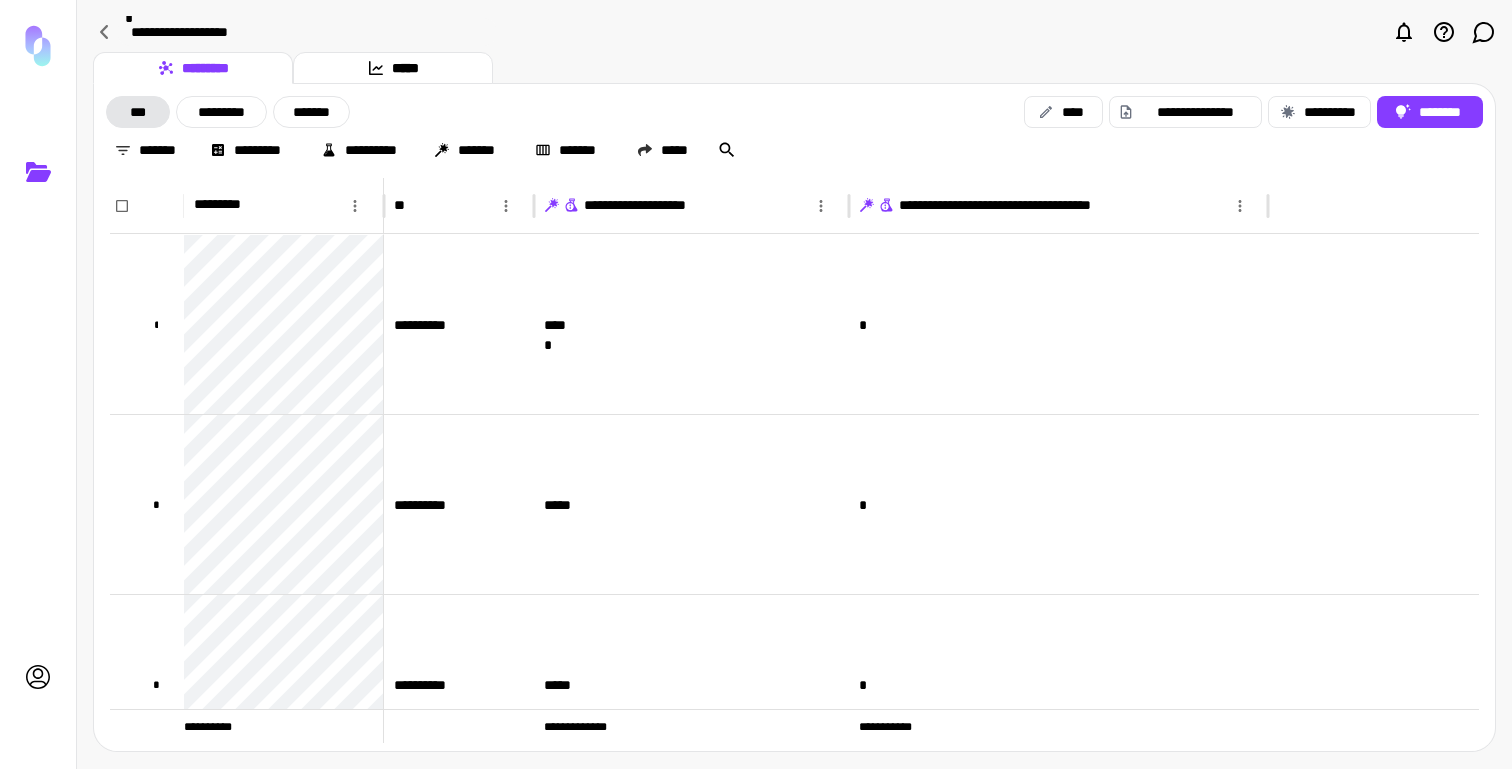 click on "********* *****" at bounding box center [794, 68] 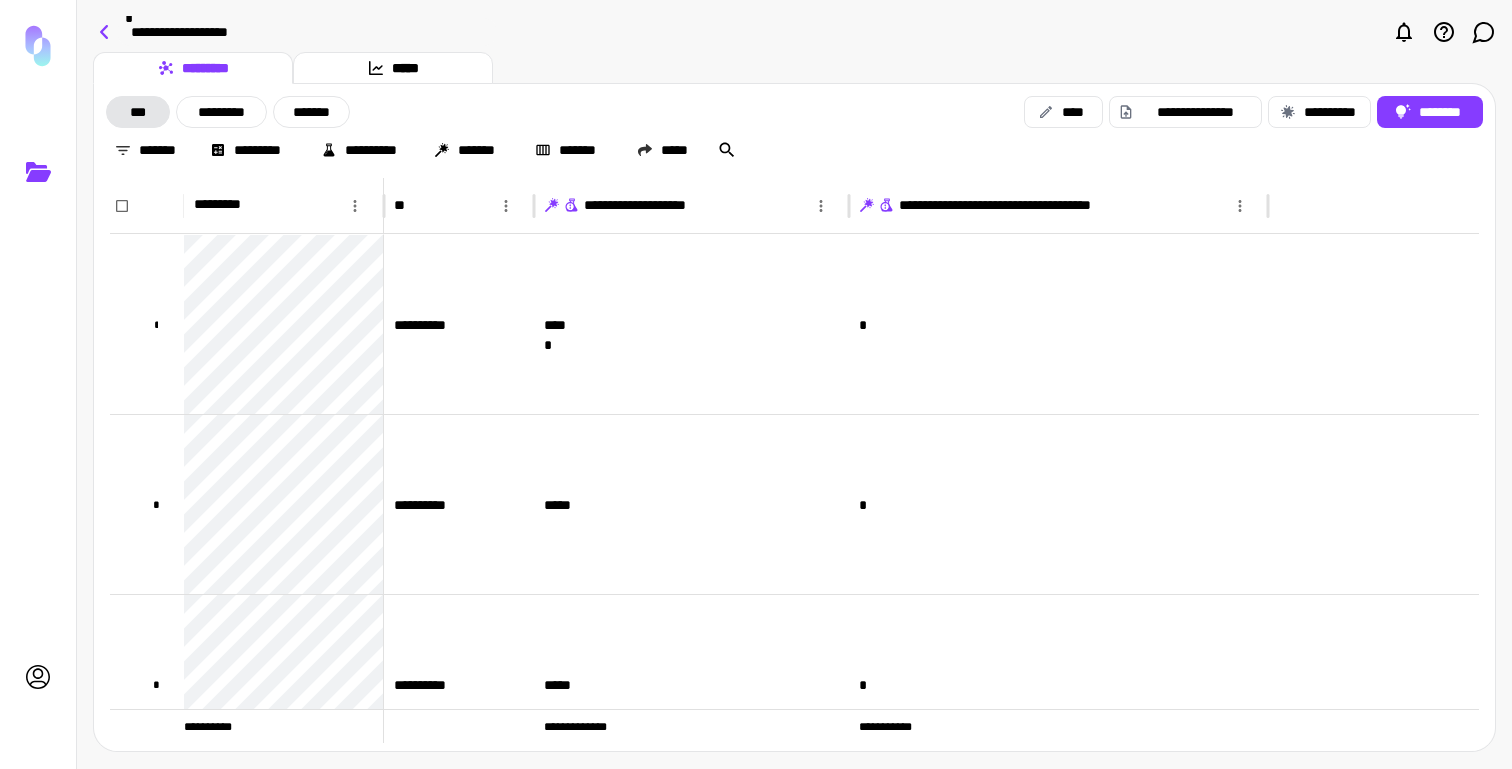 click 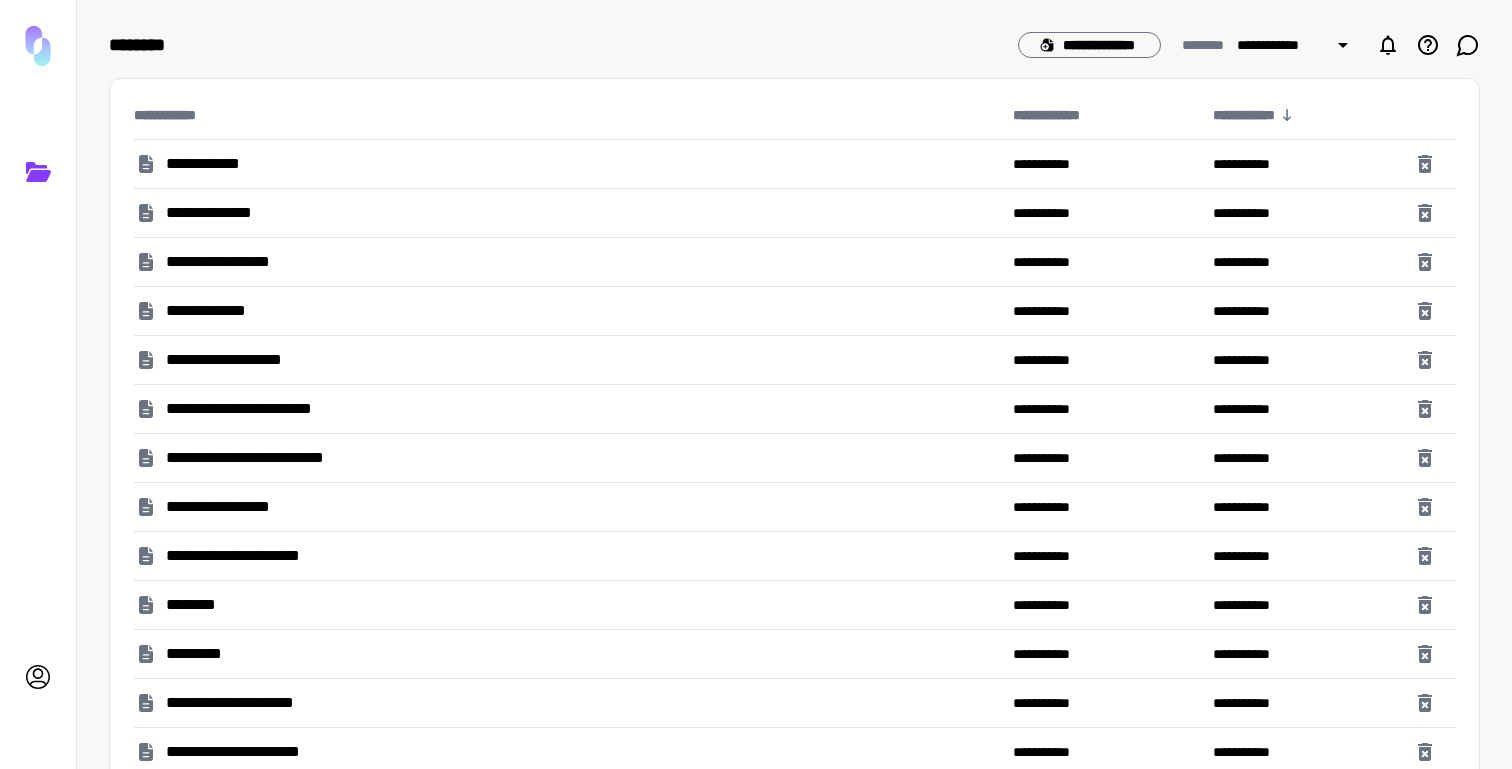 click on "**********" at bounding box center (219, 311) 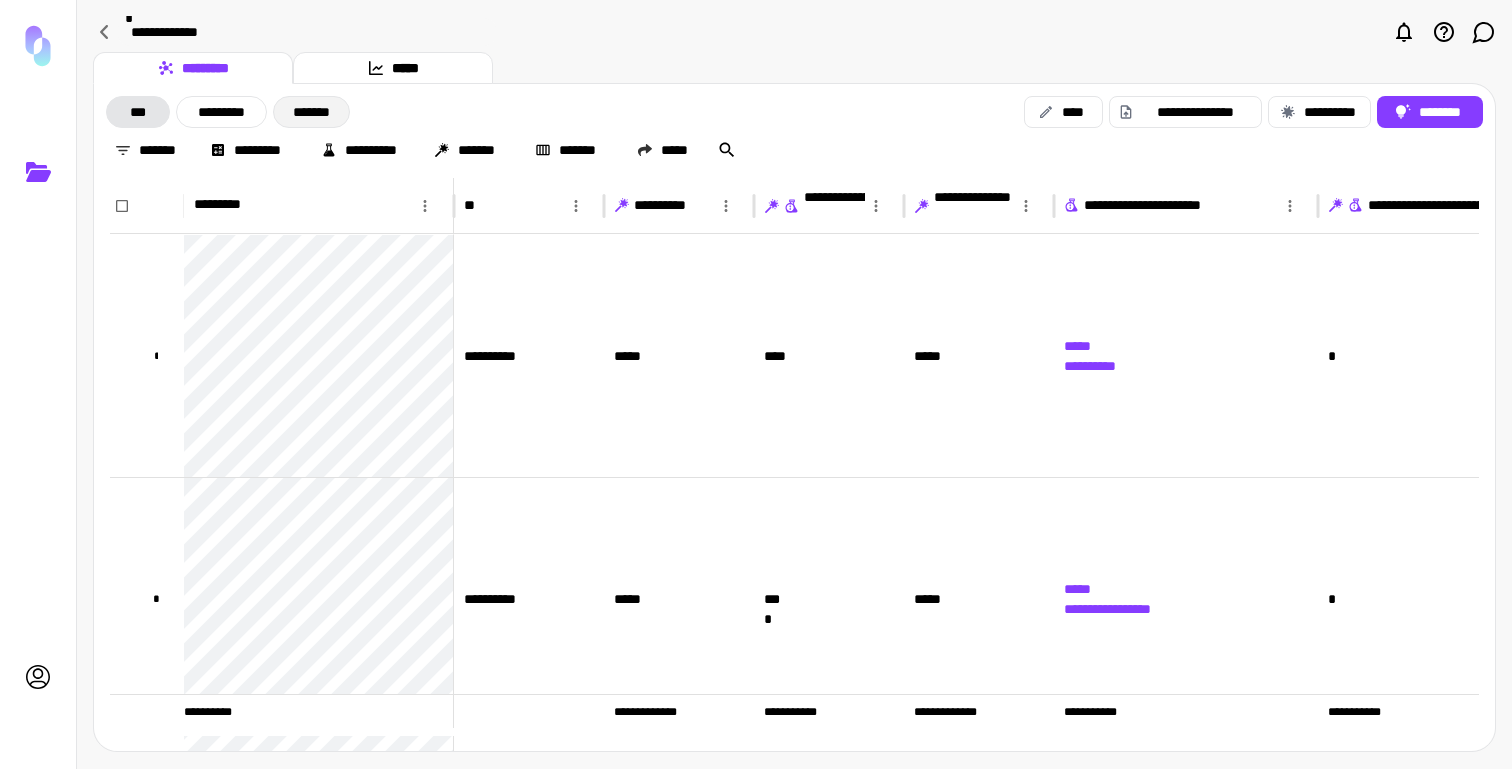 click on "*******" at bounding box center [311, 112] 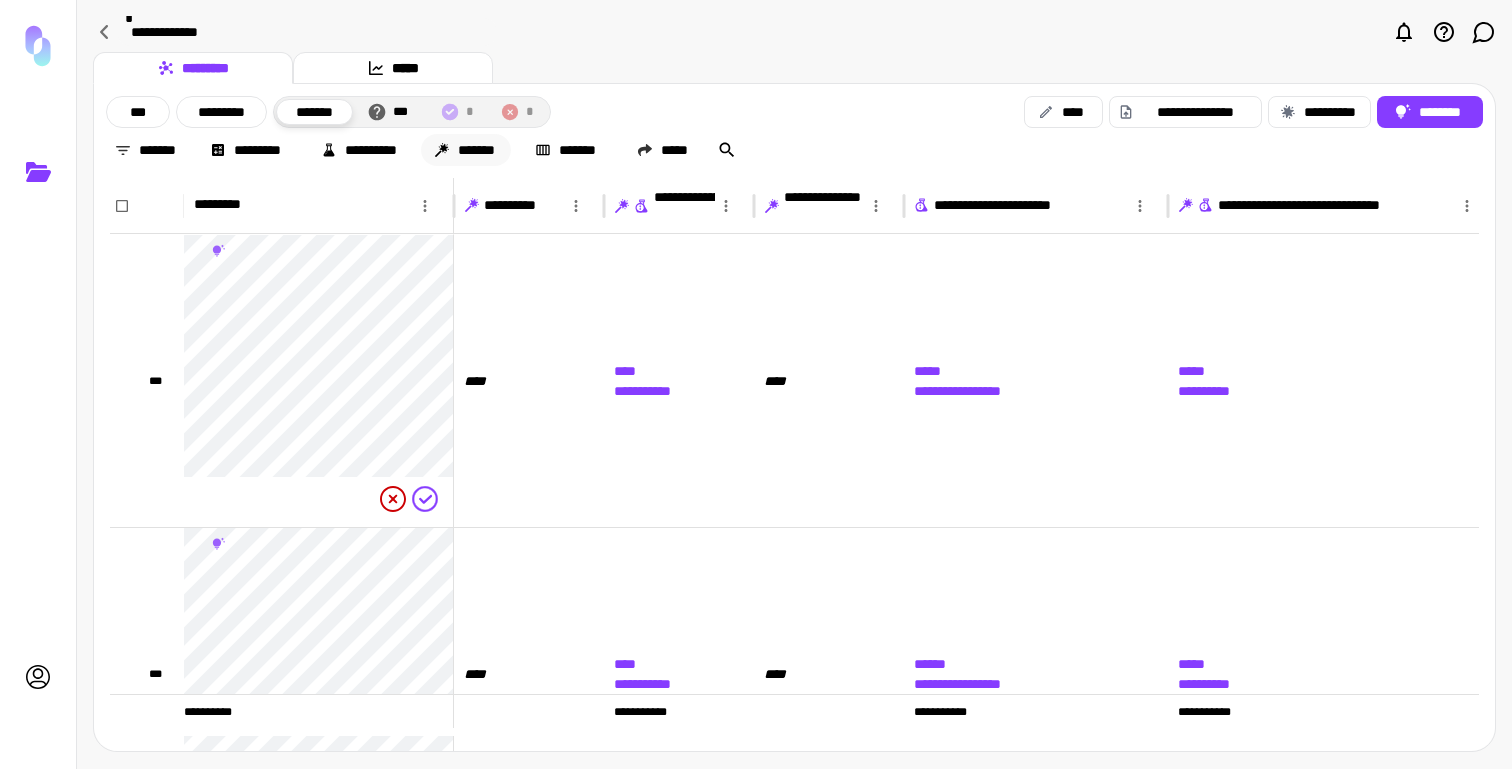 click on "*******" at bounding box center (466, 150) 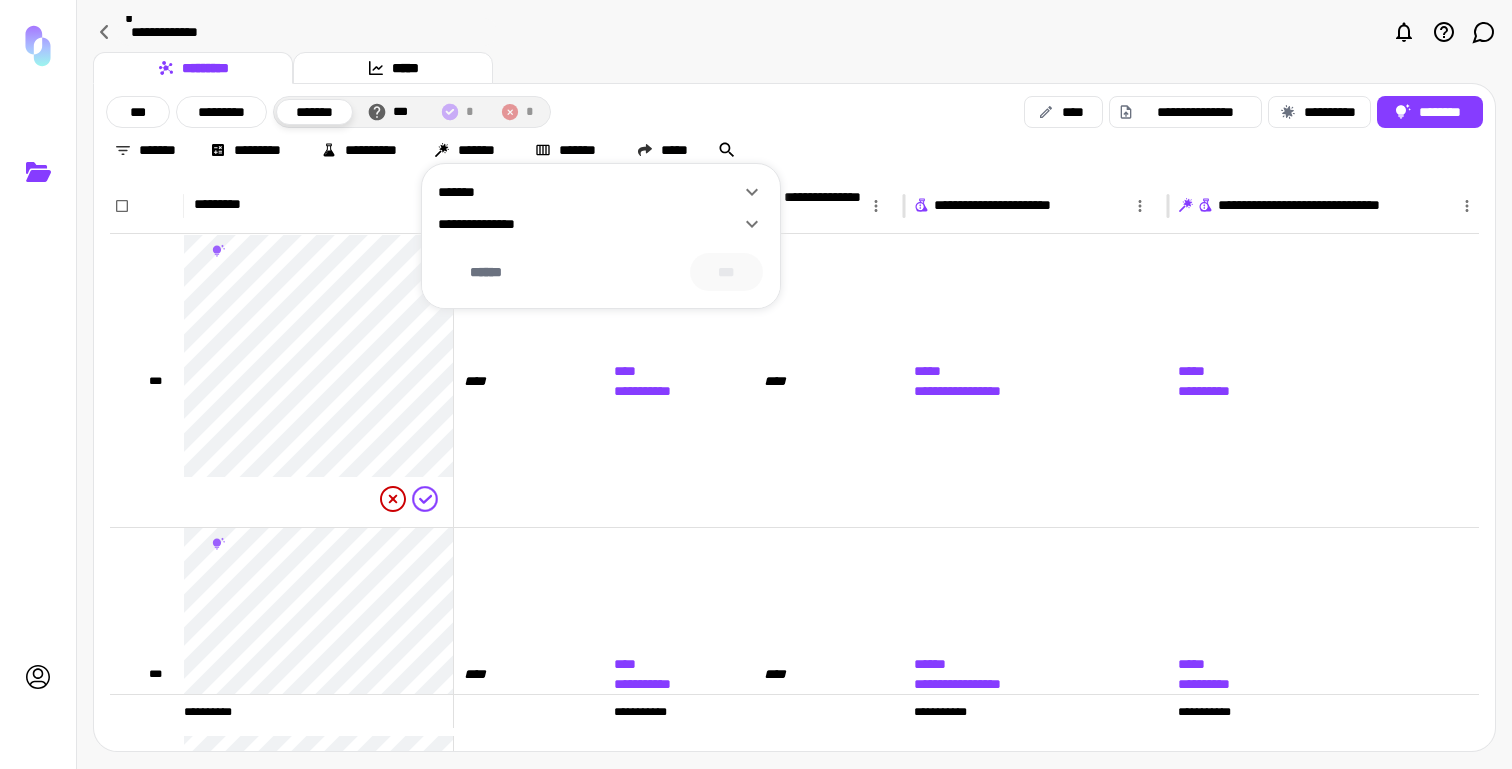 click 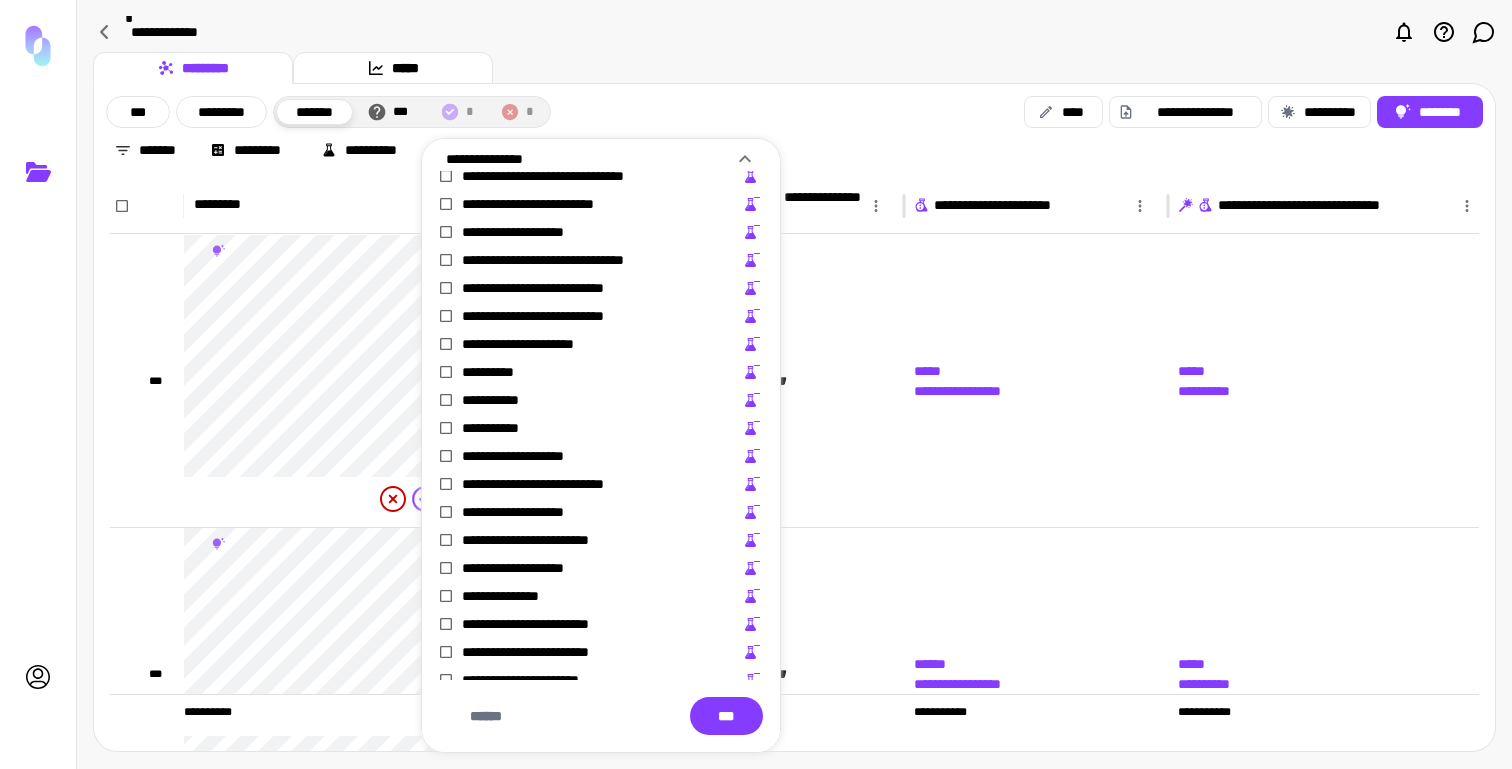 scroll, scrollTop: 719, scrollLeft: 0, axis: vertical 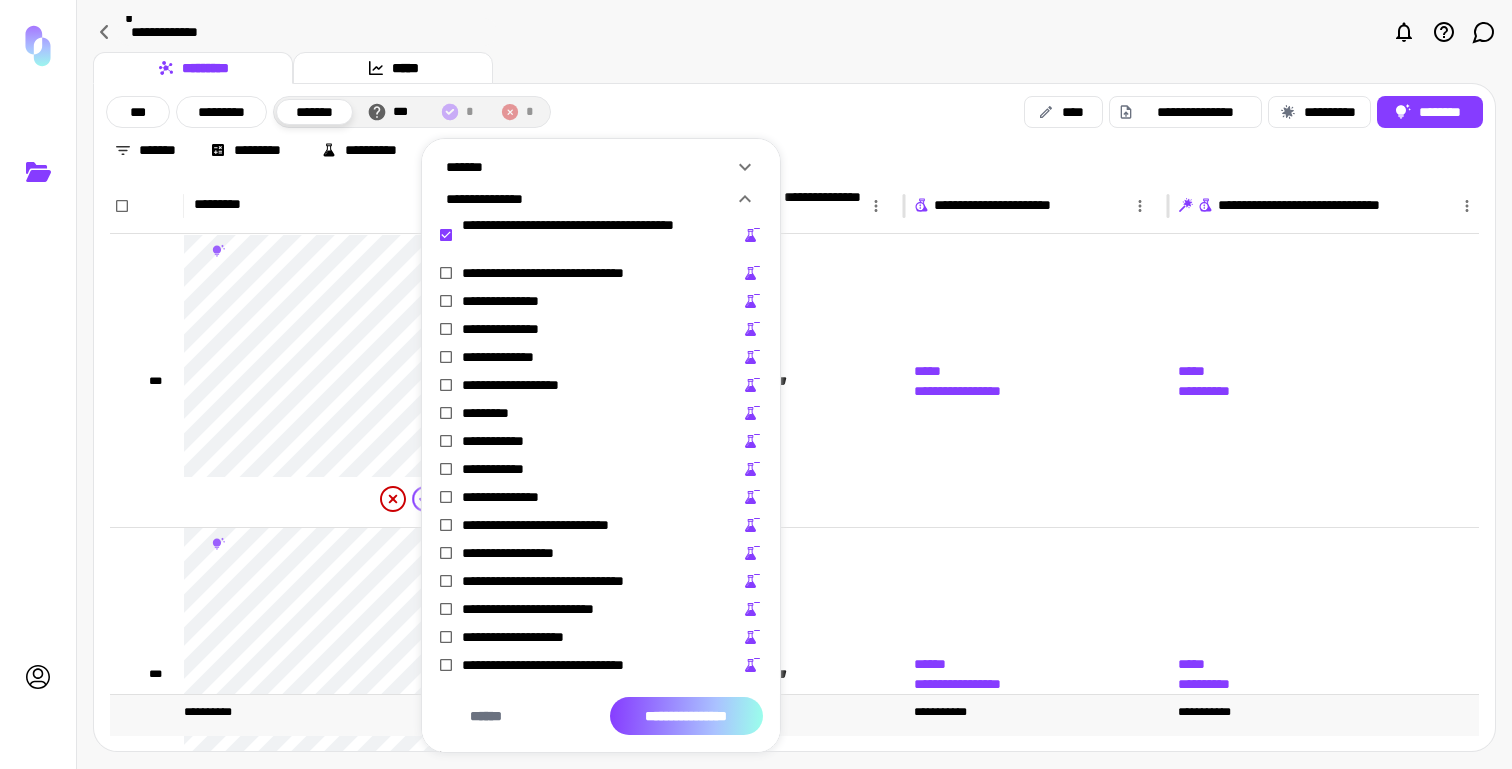 click on "**********" at bounding box center [686, 716] 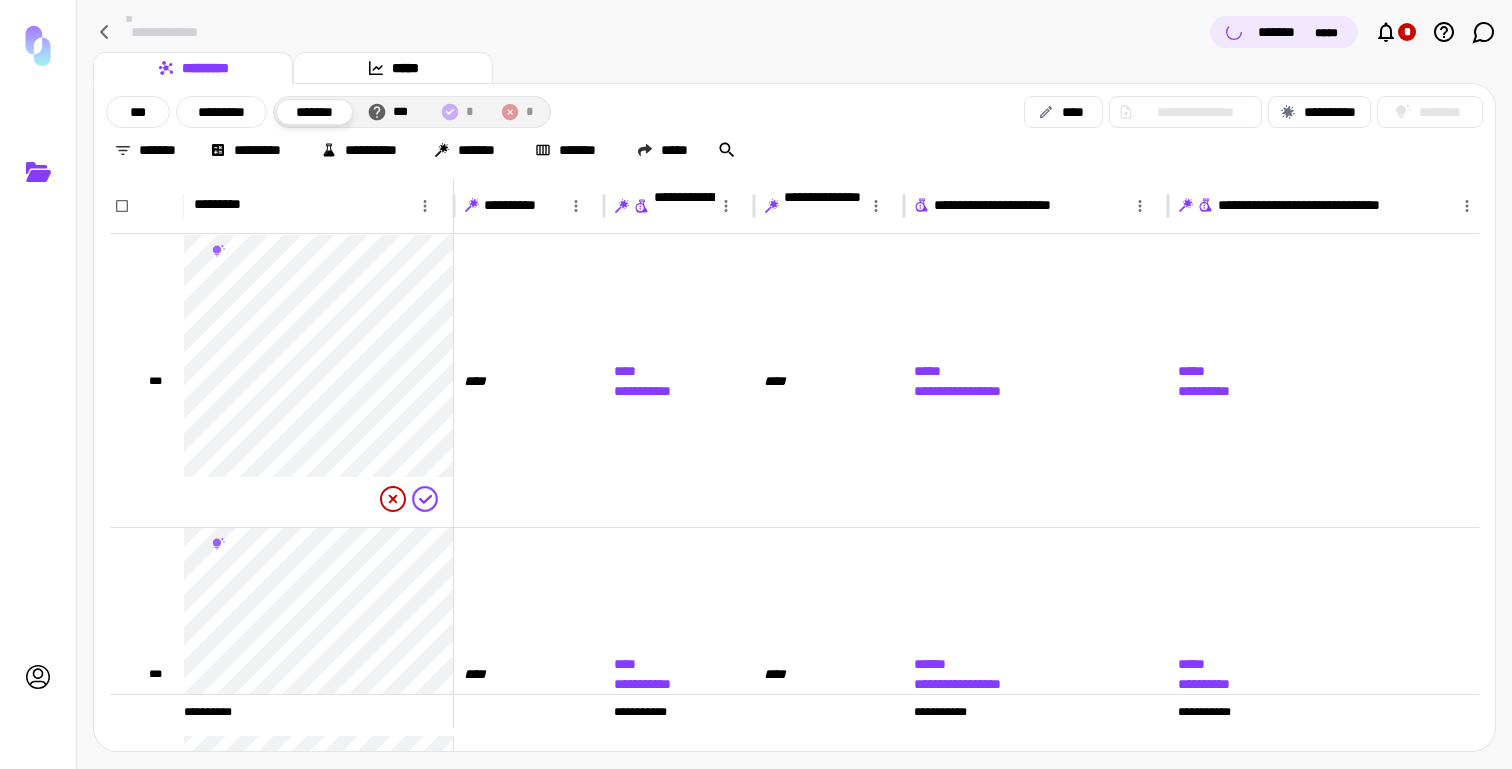 scroll, scrollTop: 0, scrollLeft: 86, axis: horizontal 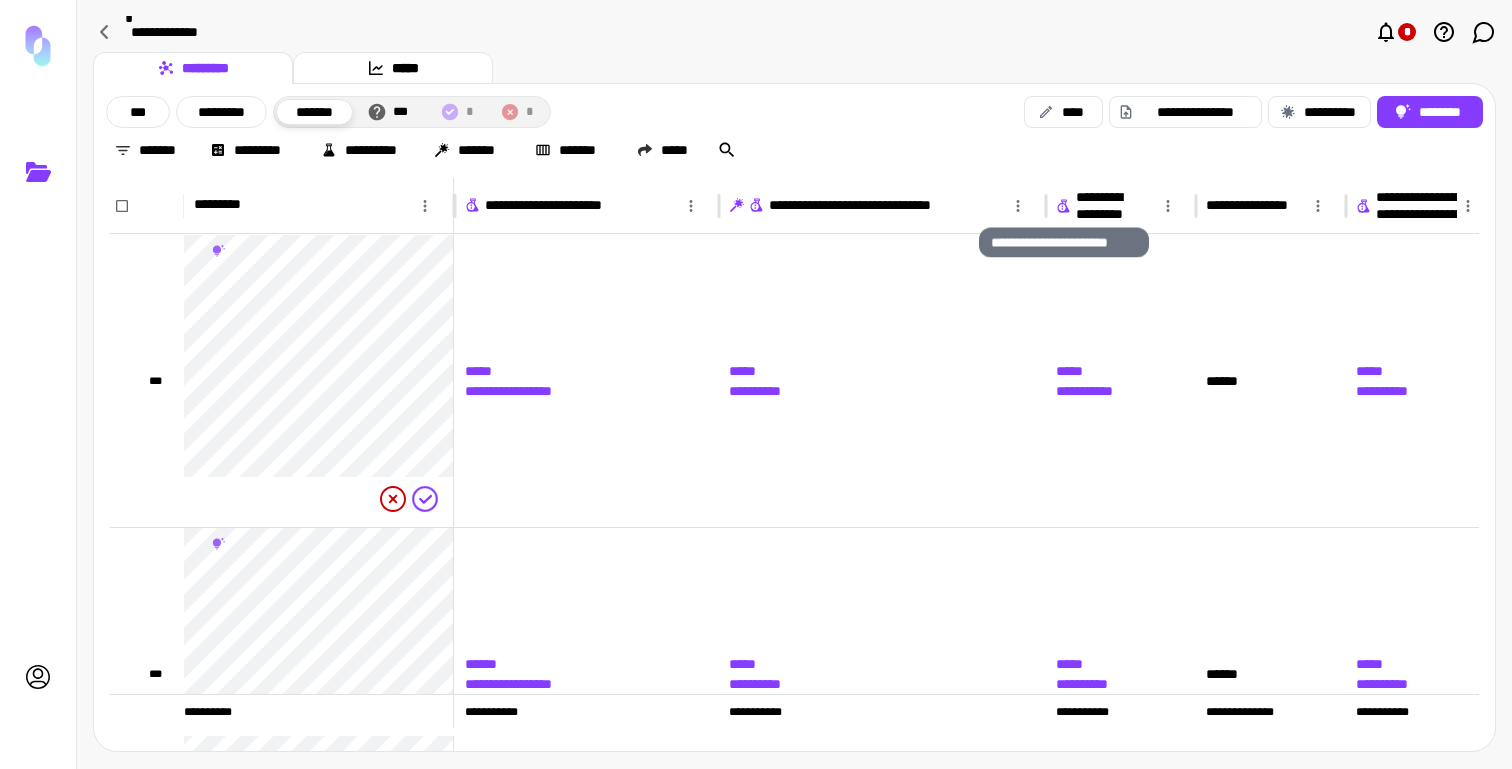 click 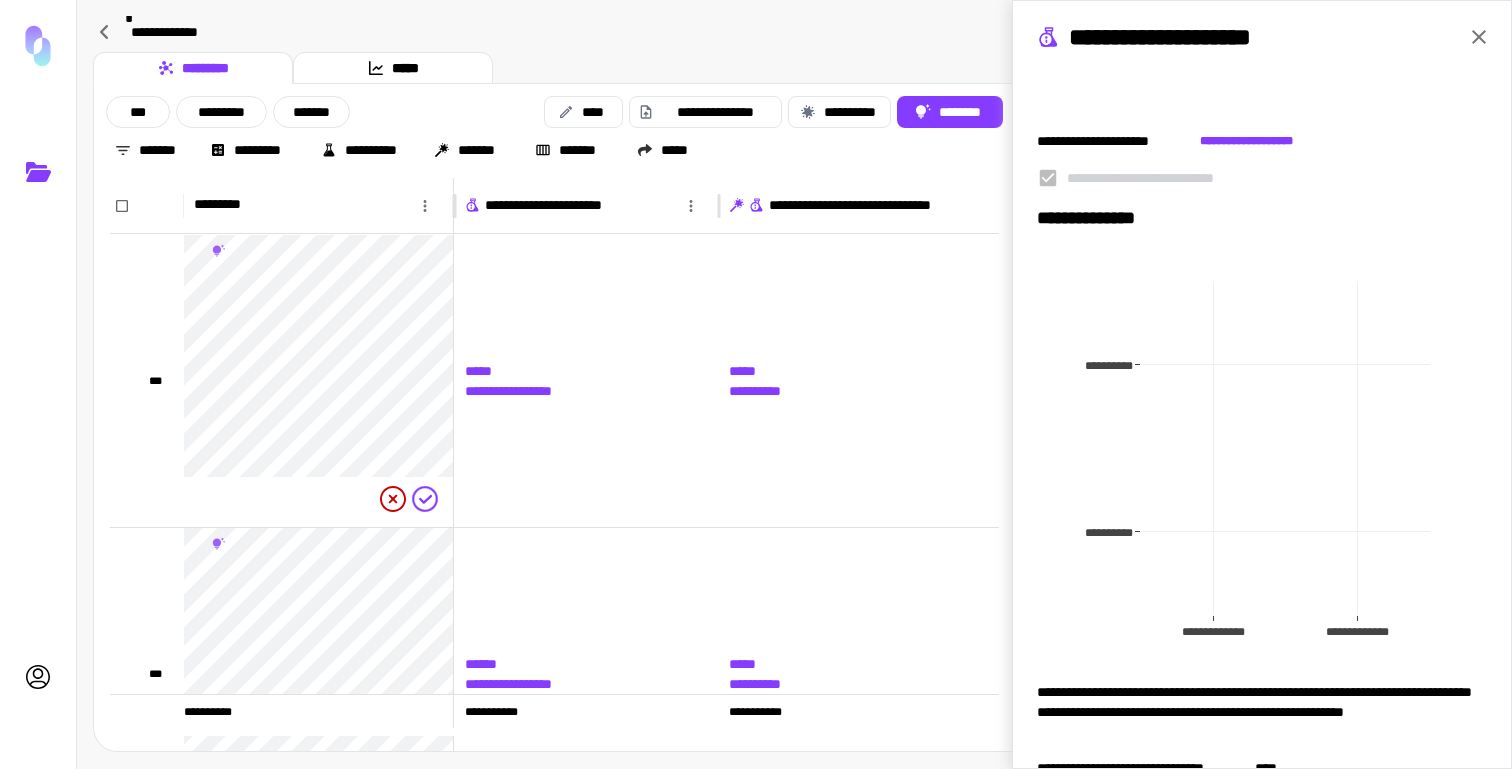 scroll, scrollTop: 190, scrollLeft: 0, axis: vertical 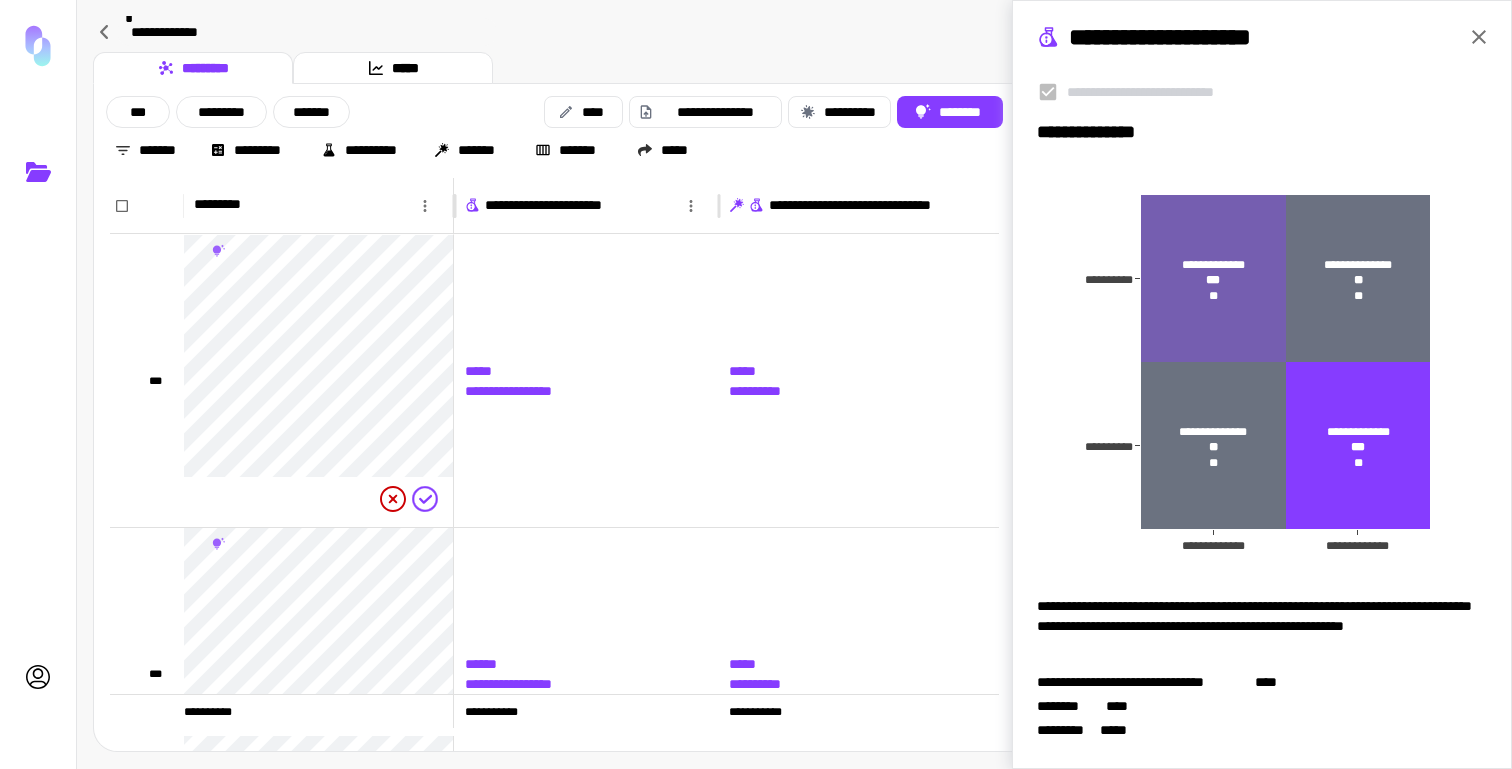 click 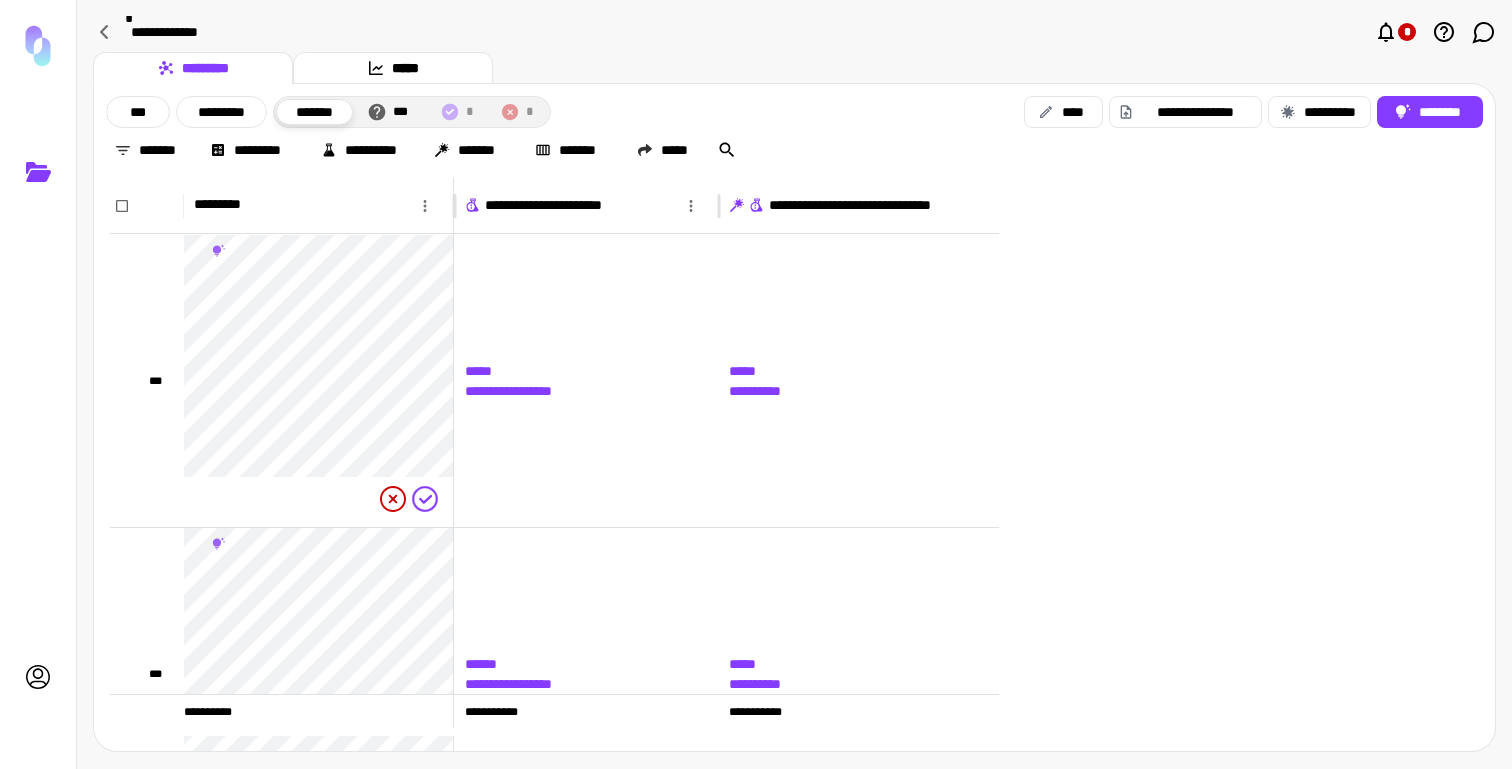 scroll, scrollTop: 0, scrollLeft: 0, axis: both 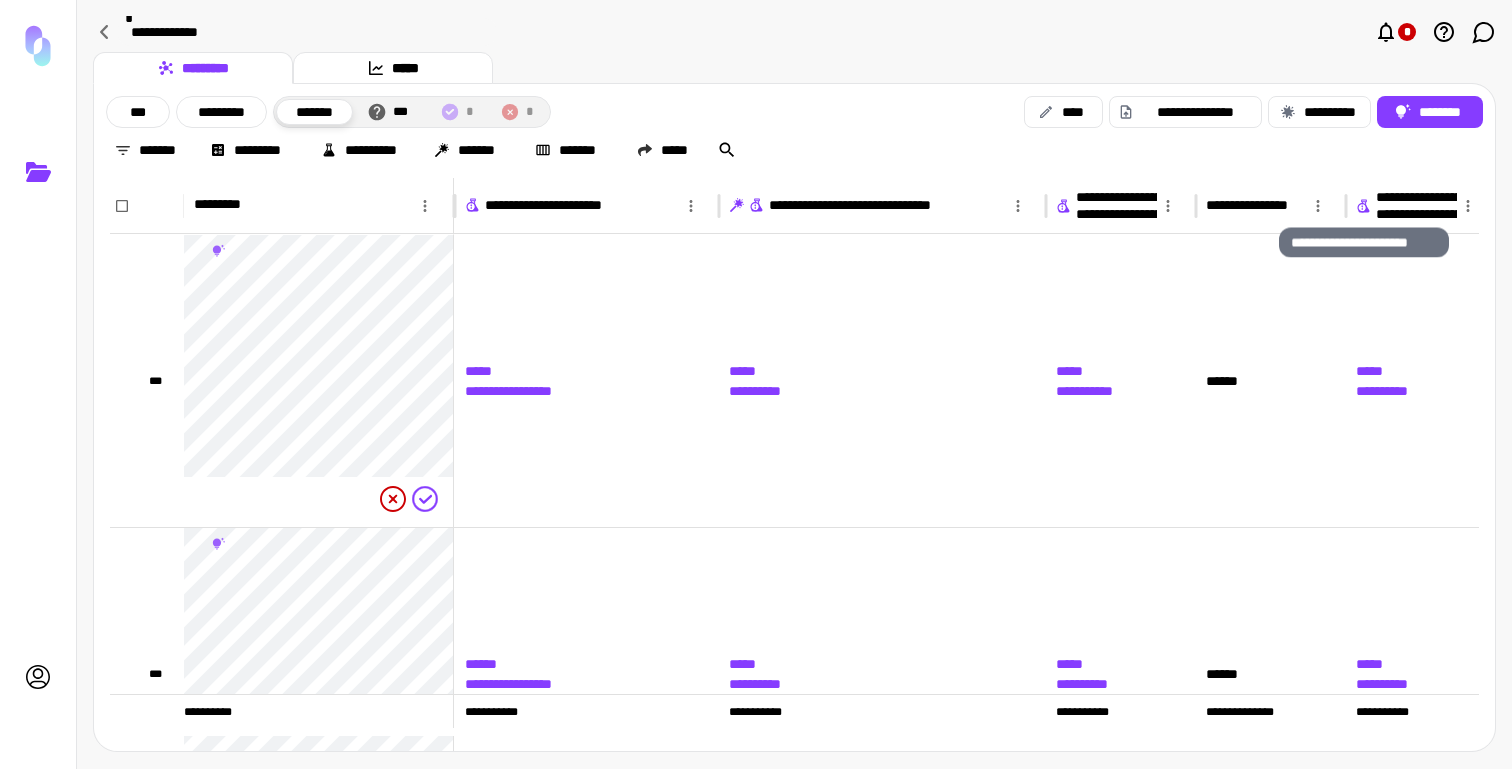 click 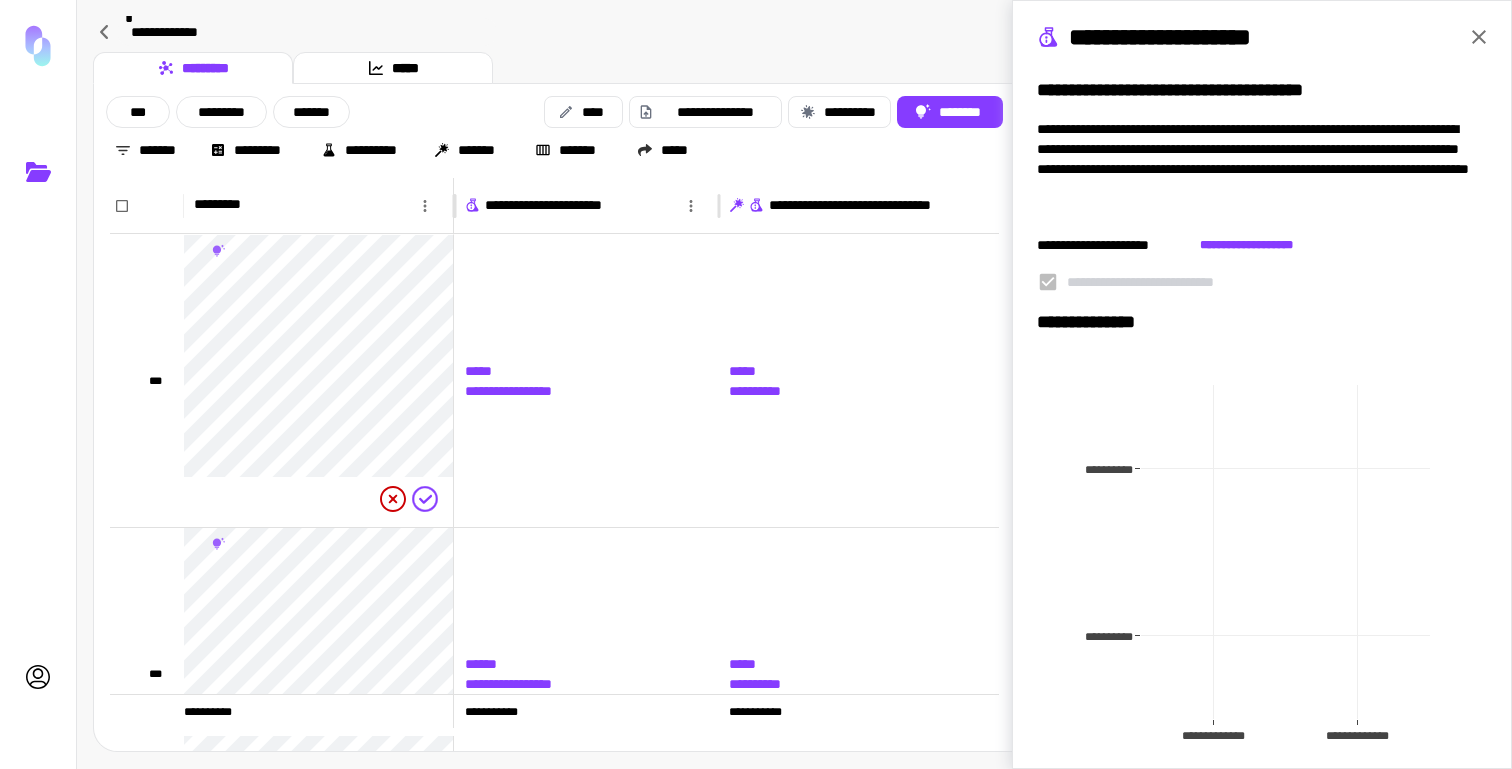 scroll, scrollTop: 190, scrollLeft: 0, axis: vertical 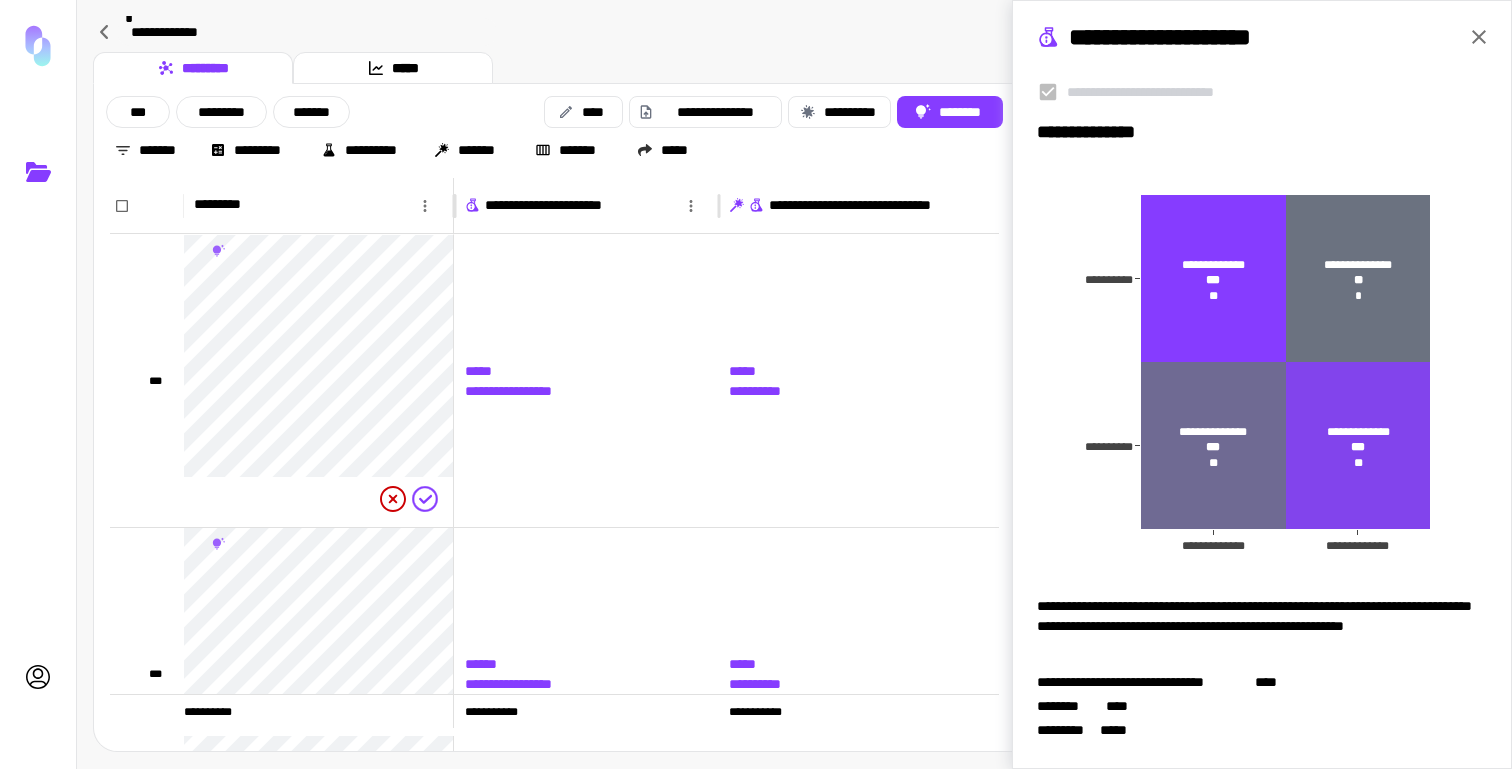 click 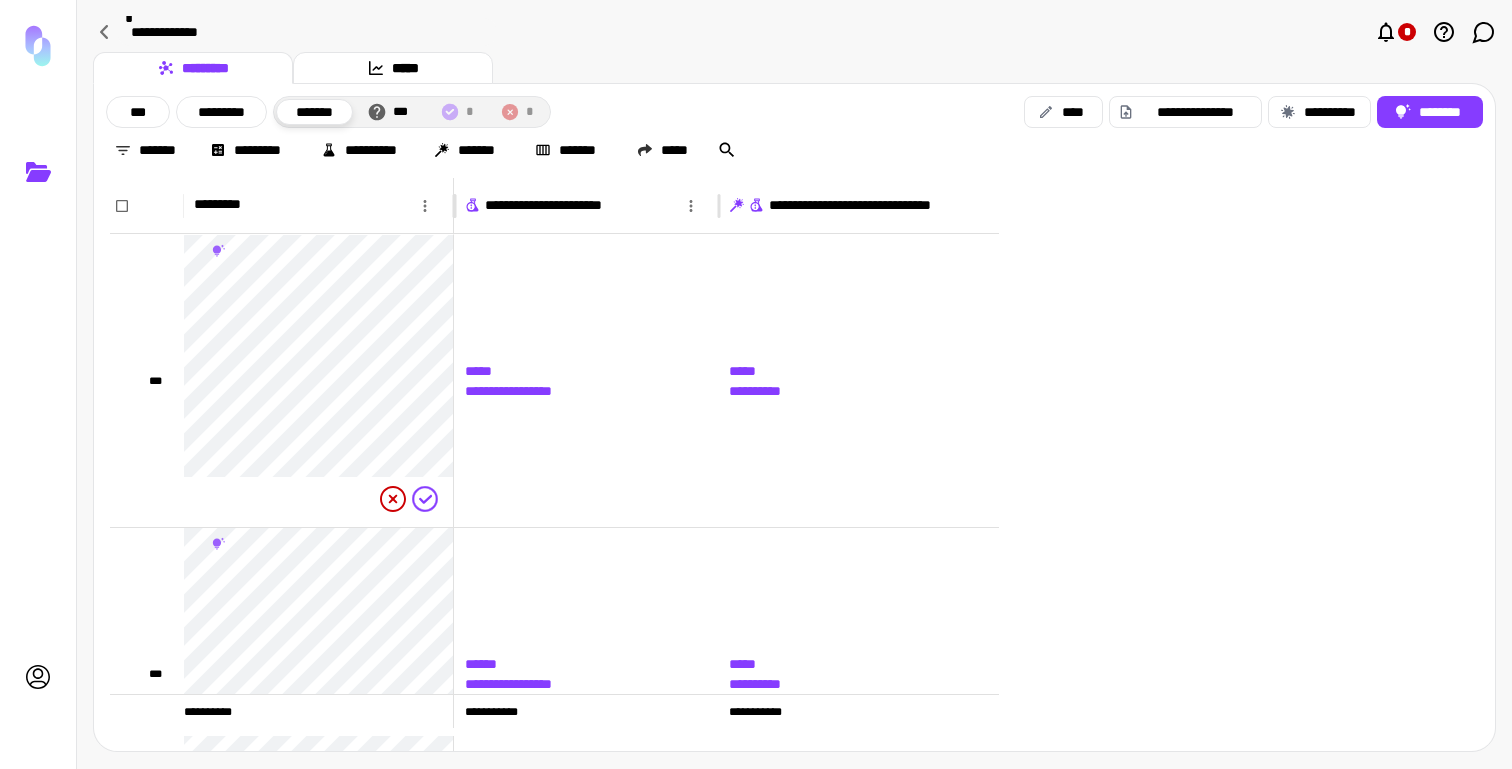 scroll, scrollTop: 0, scrollLeft: 0, axis: both 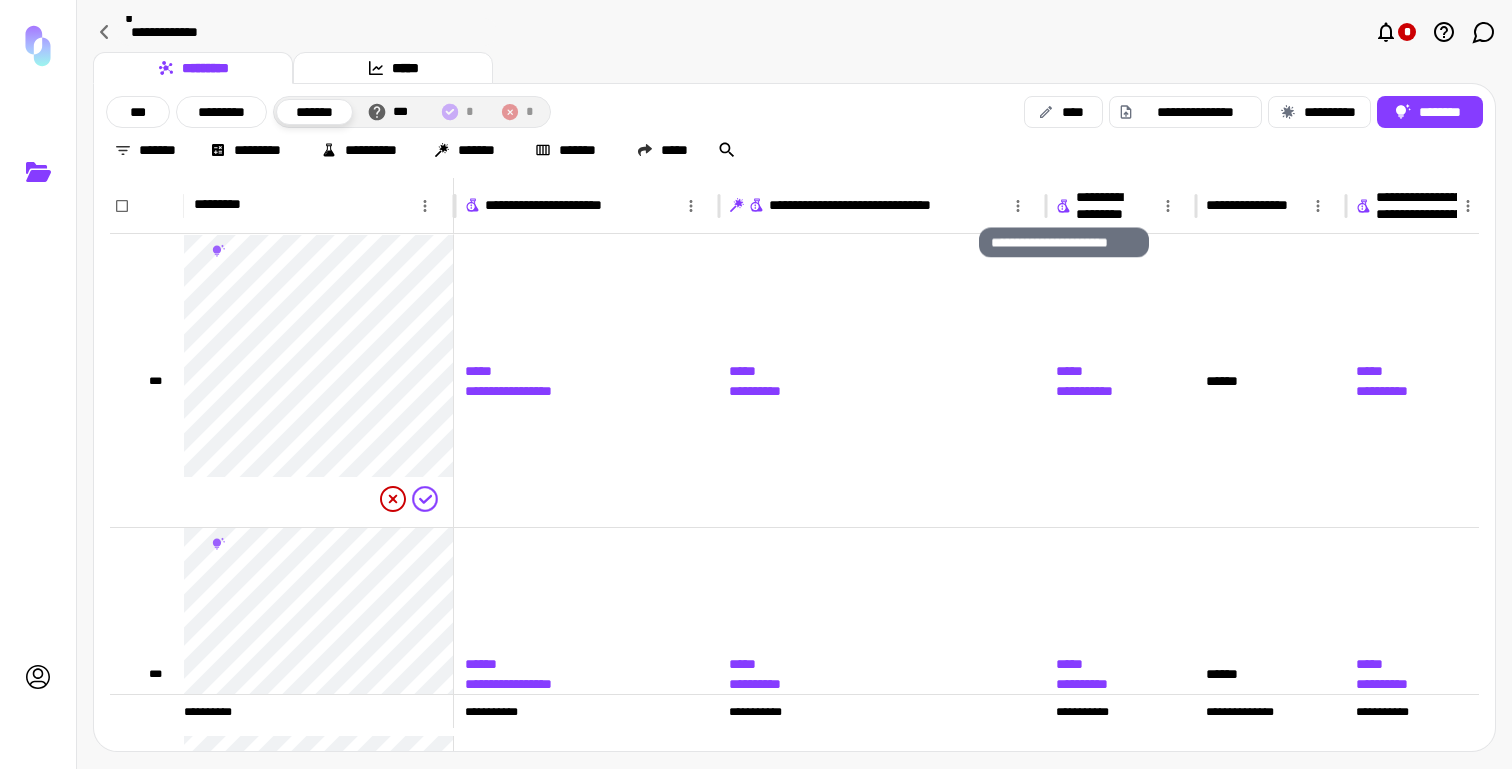 click 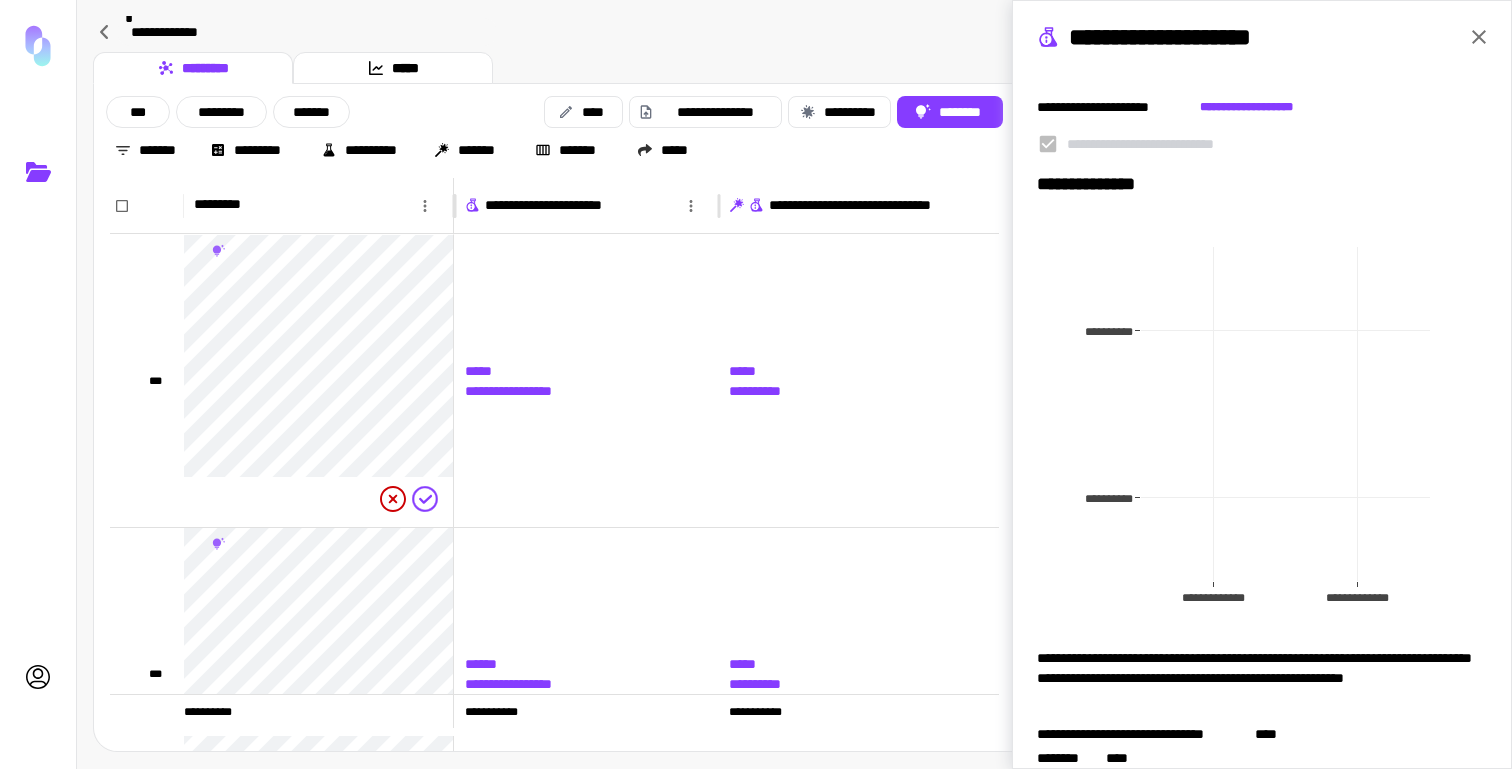 scroll, scrollTop: 190, scrollLeft: 0, axis: vertical 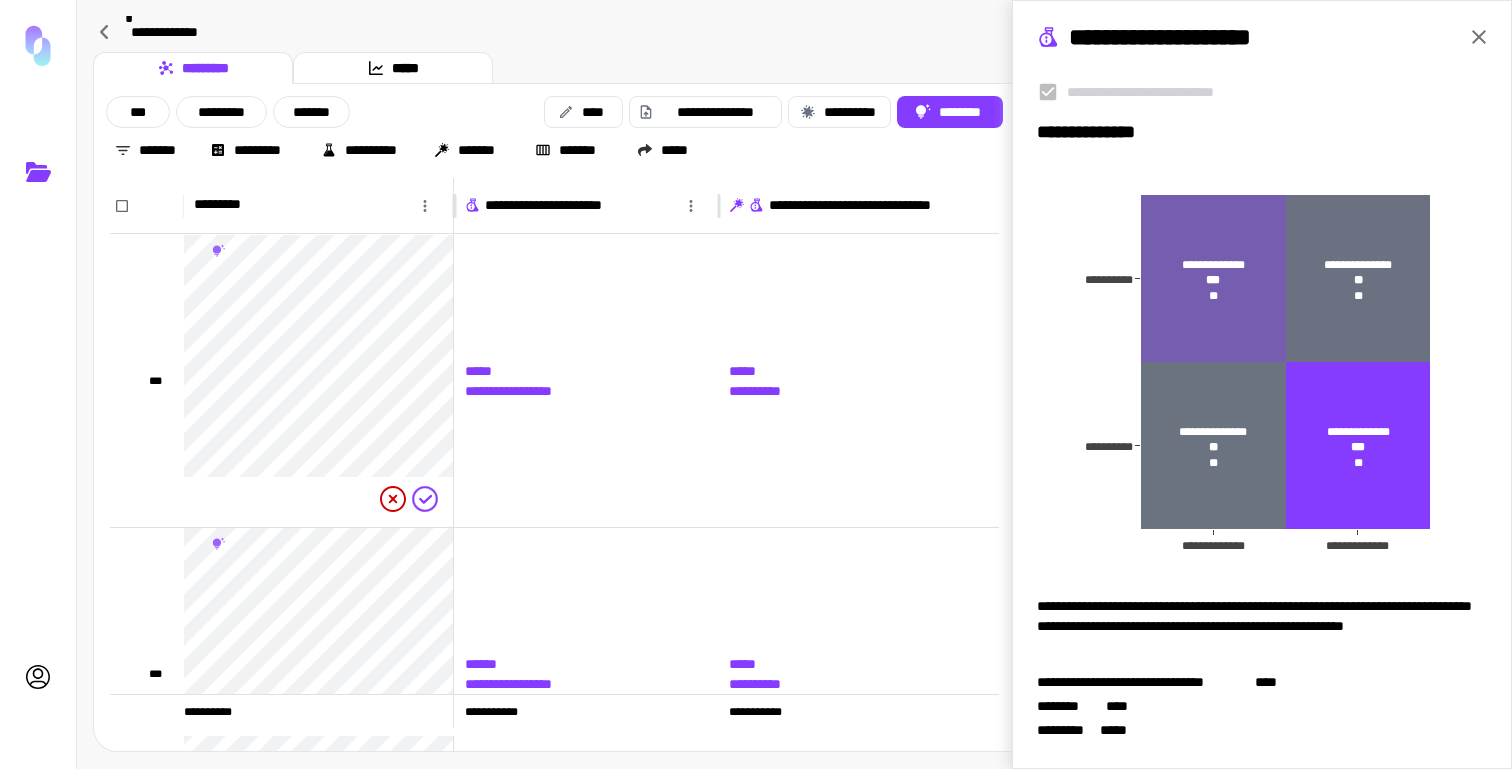 click 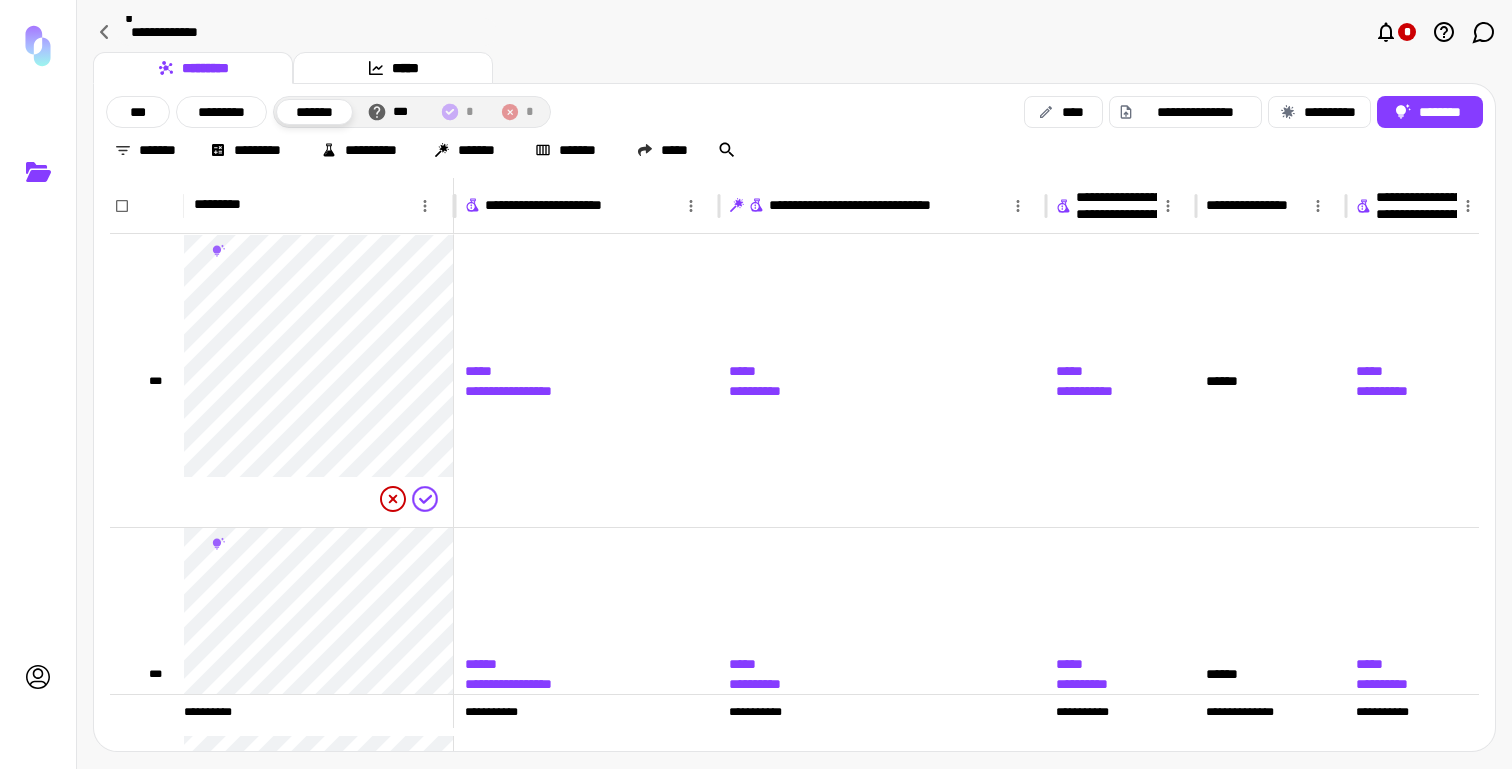 scroll, scrollTop: 0, scrollLeft: 0, axis: both 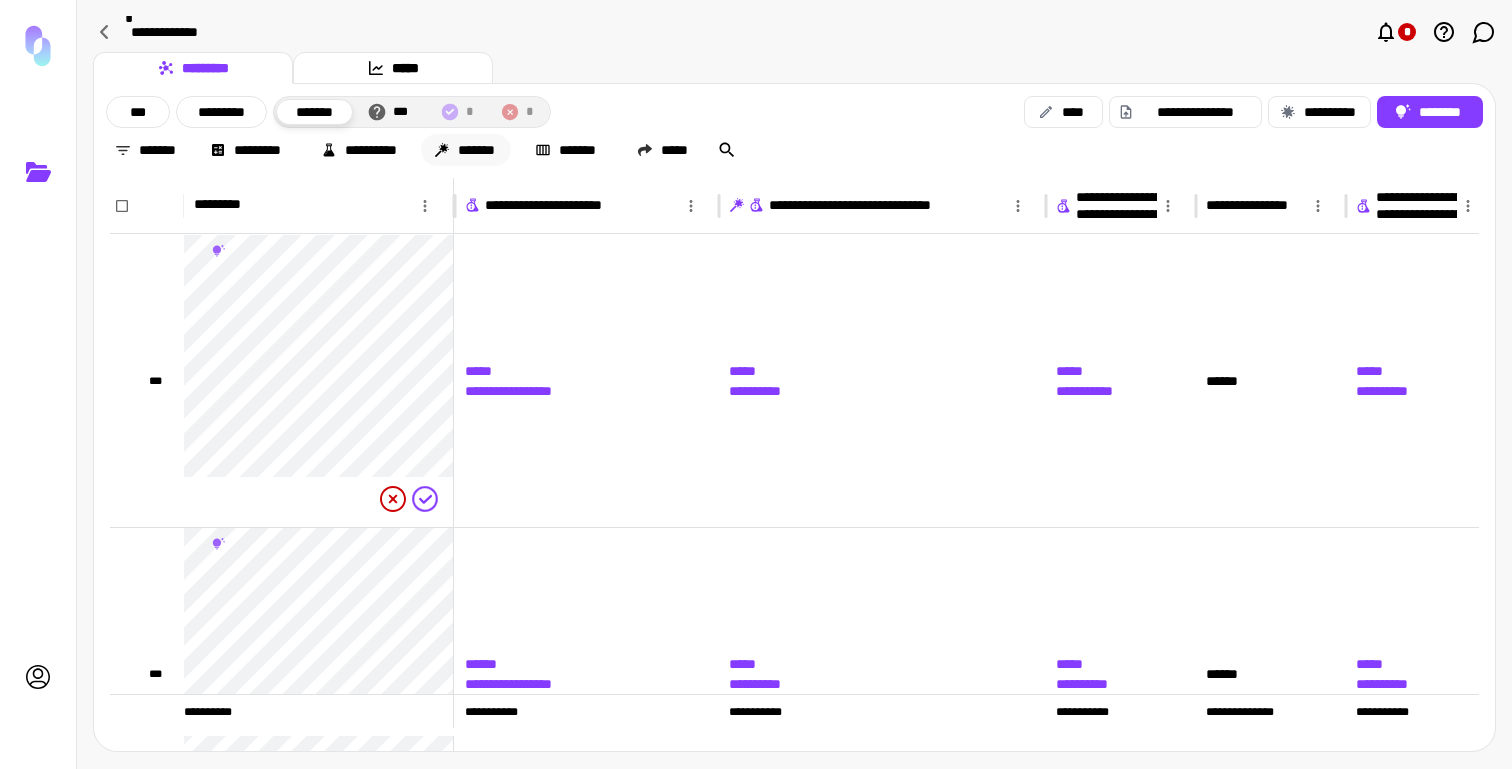 click on "*******" at bounding box center [466, 150] 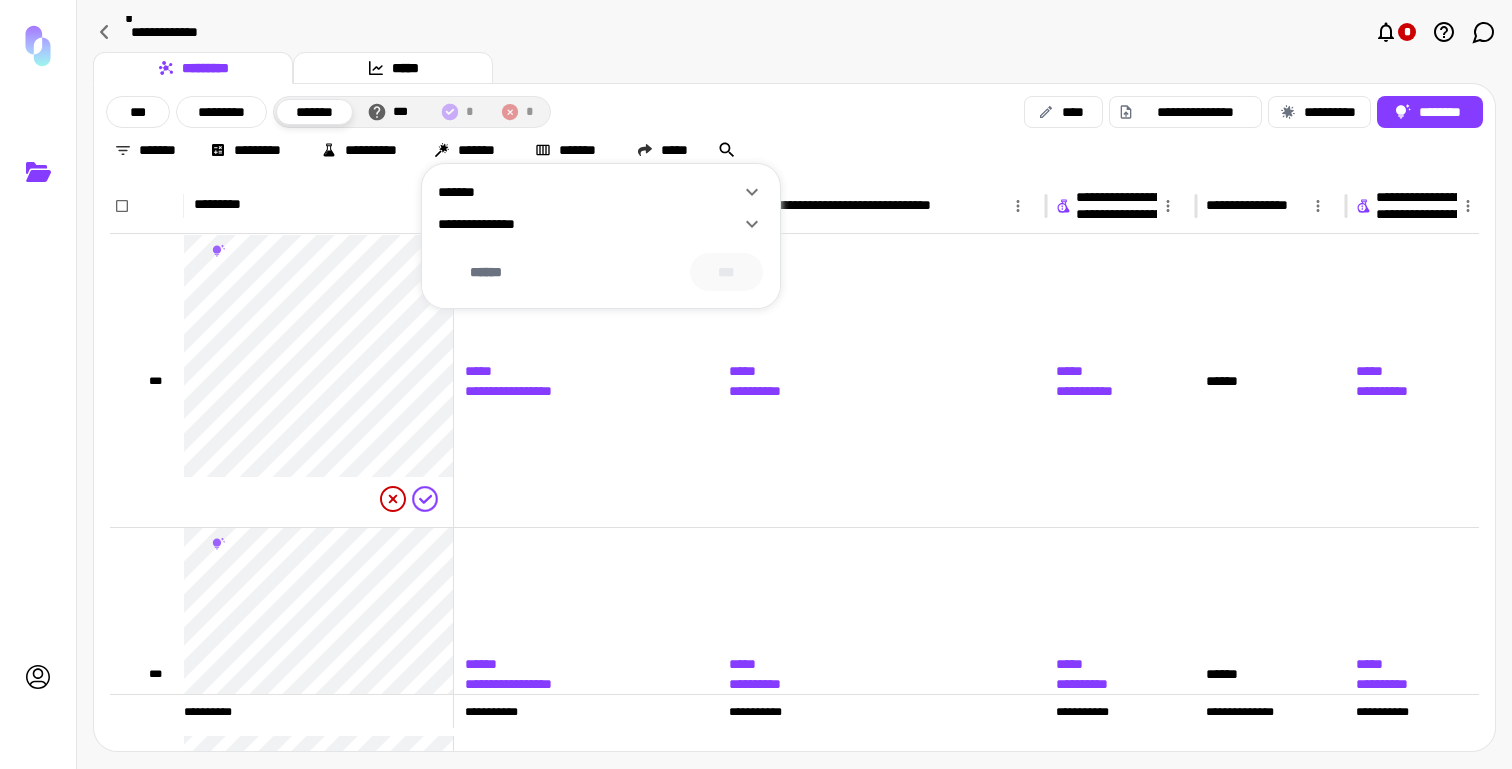 click 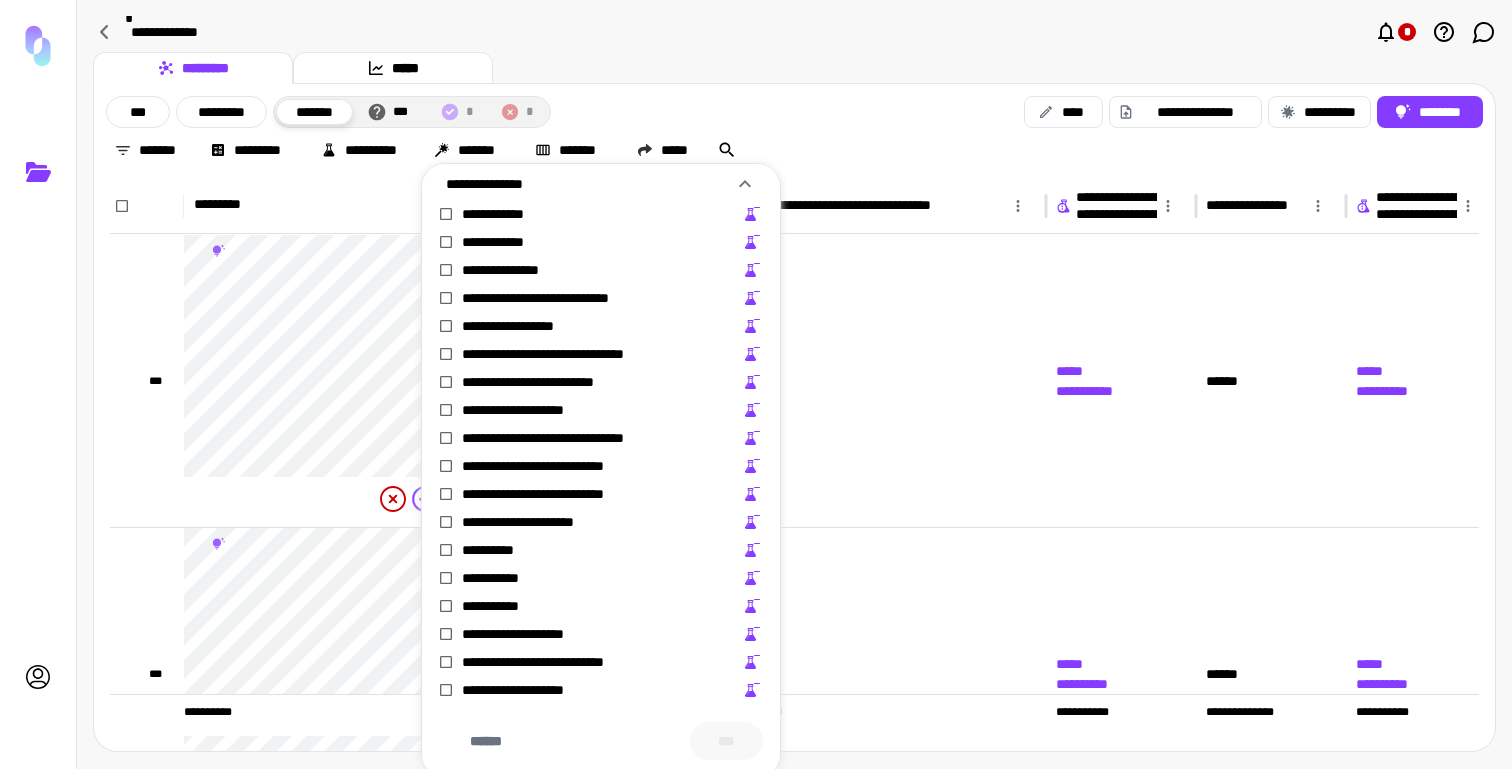 scroll, scrollTop: 0, scrollLeft: 0, axis: both 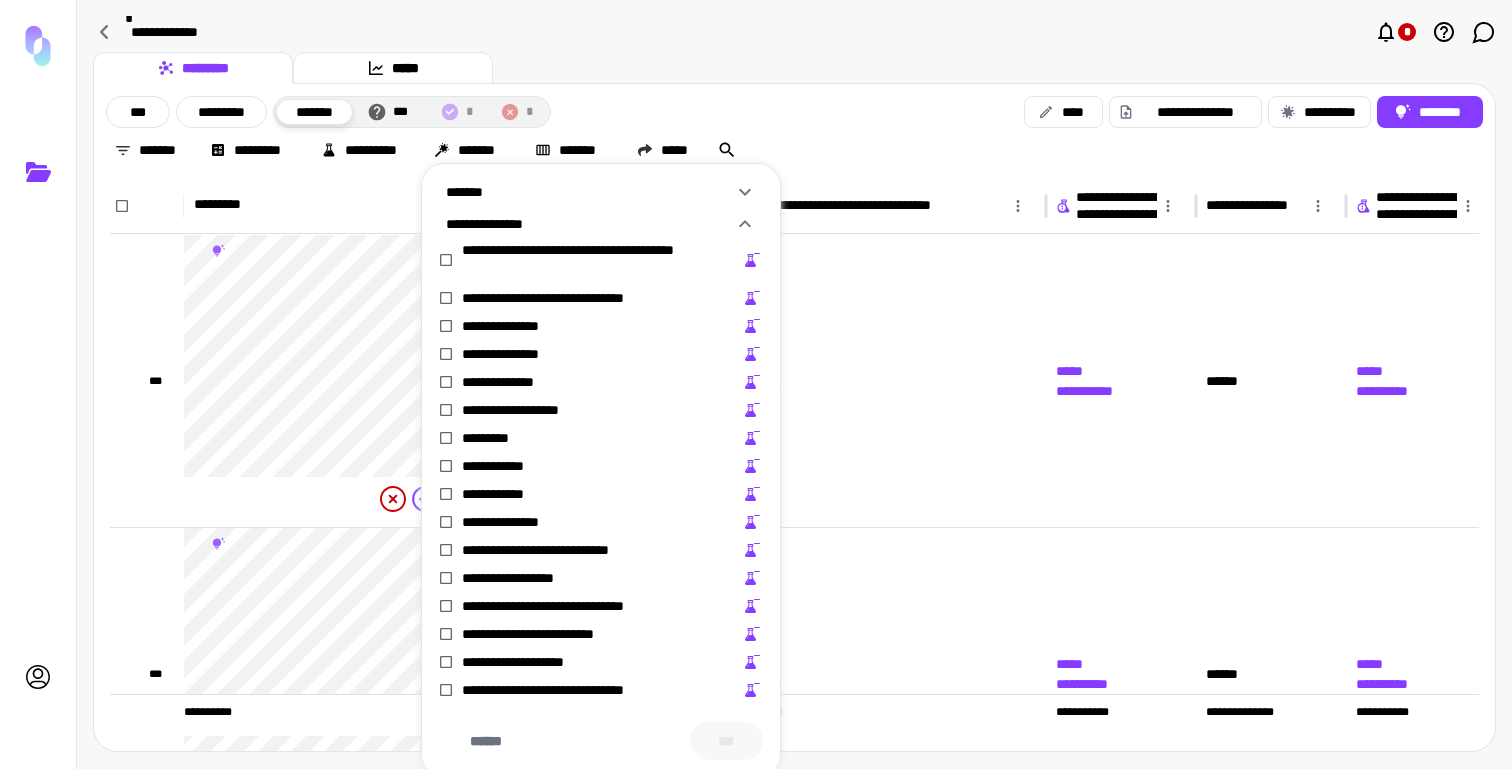 click at bounding box center (756, 384) 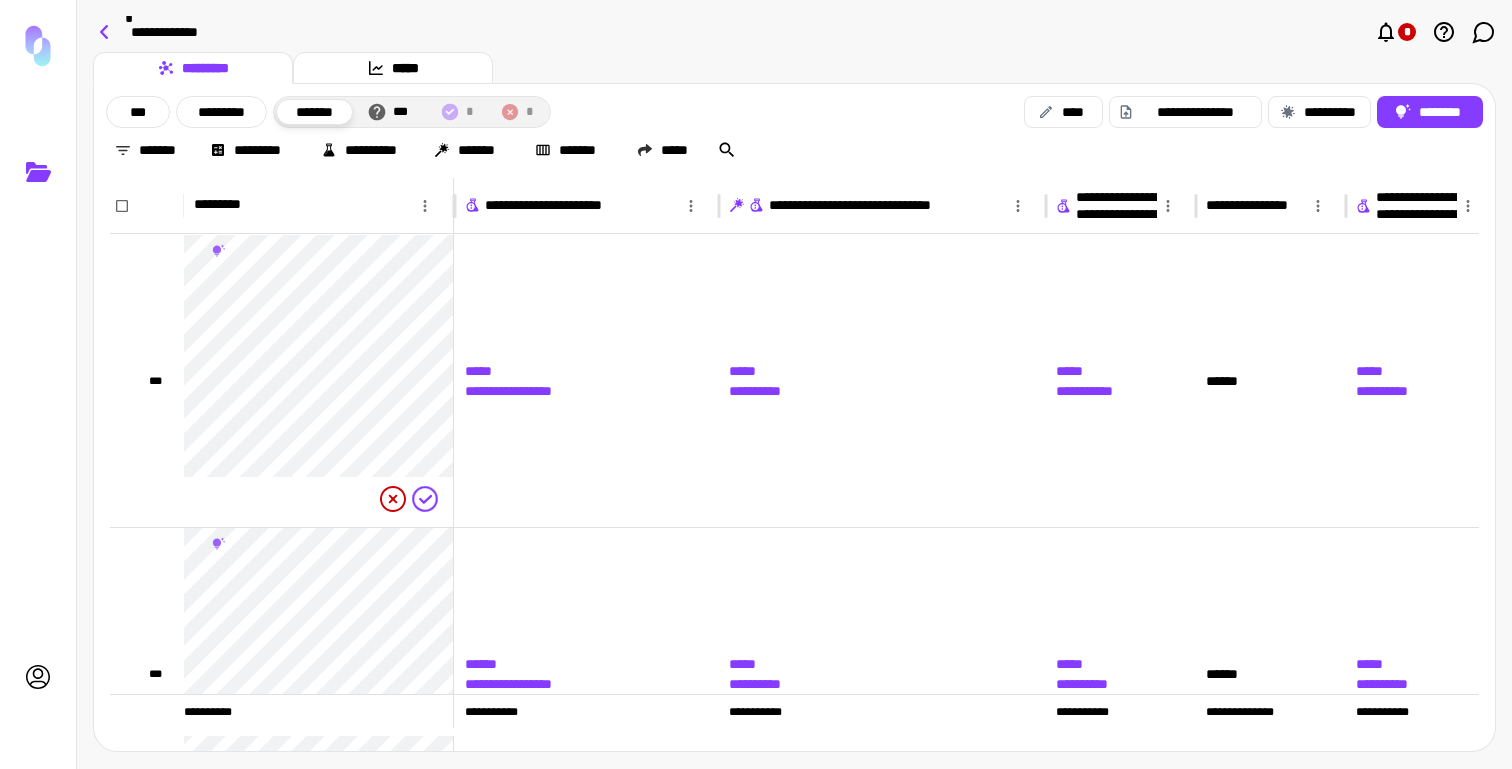 click 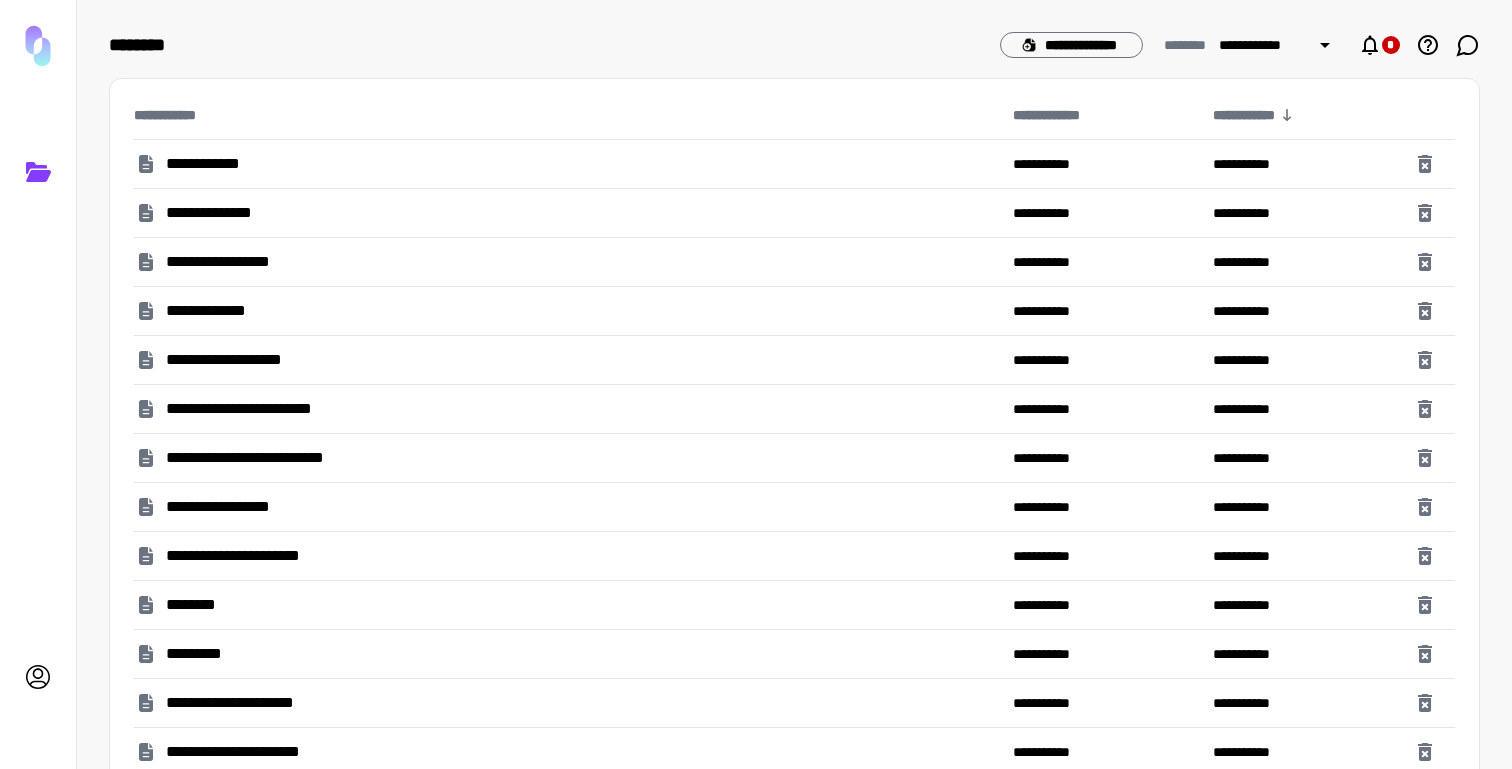 click on "**********" at bounding box center [251, 360] 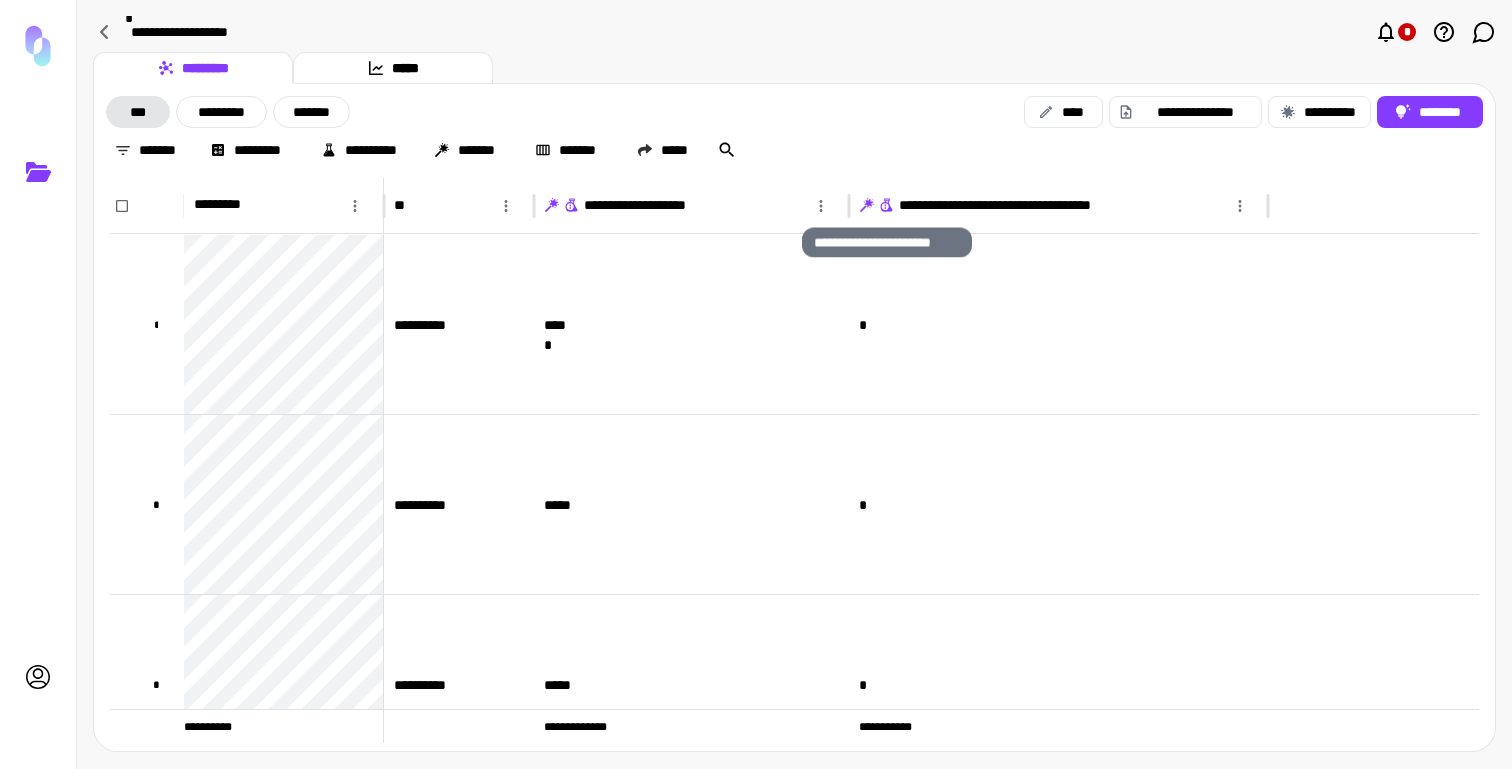 click 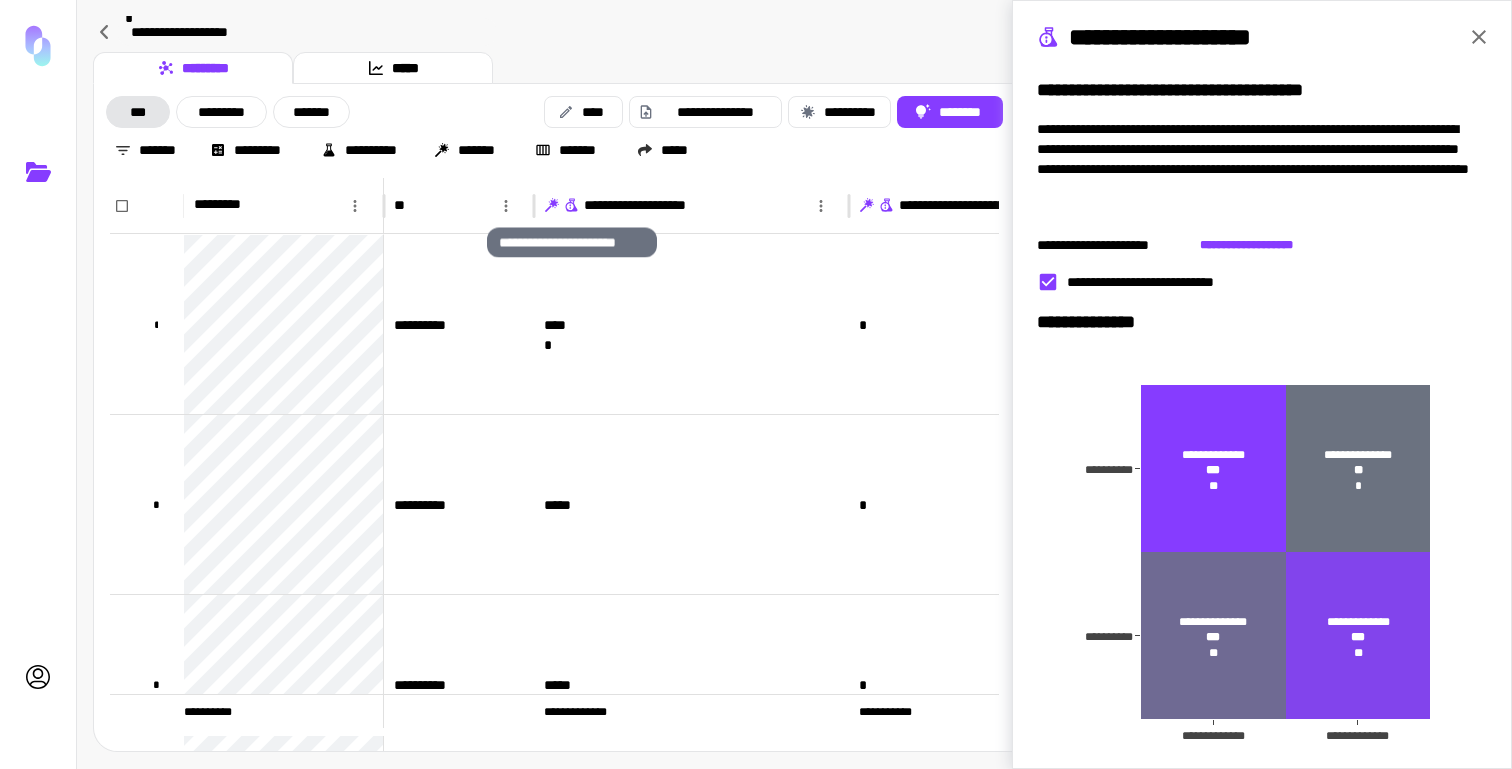 click 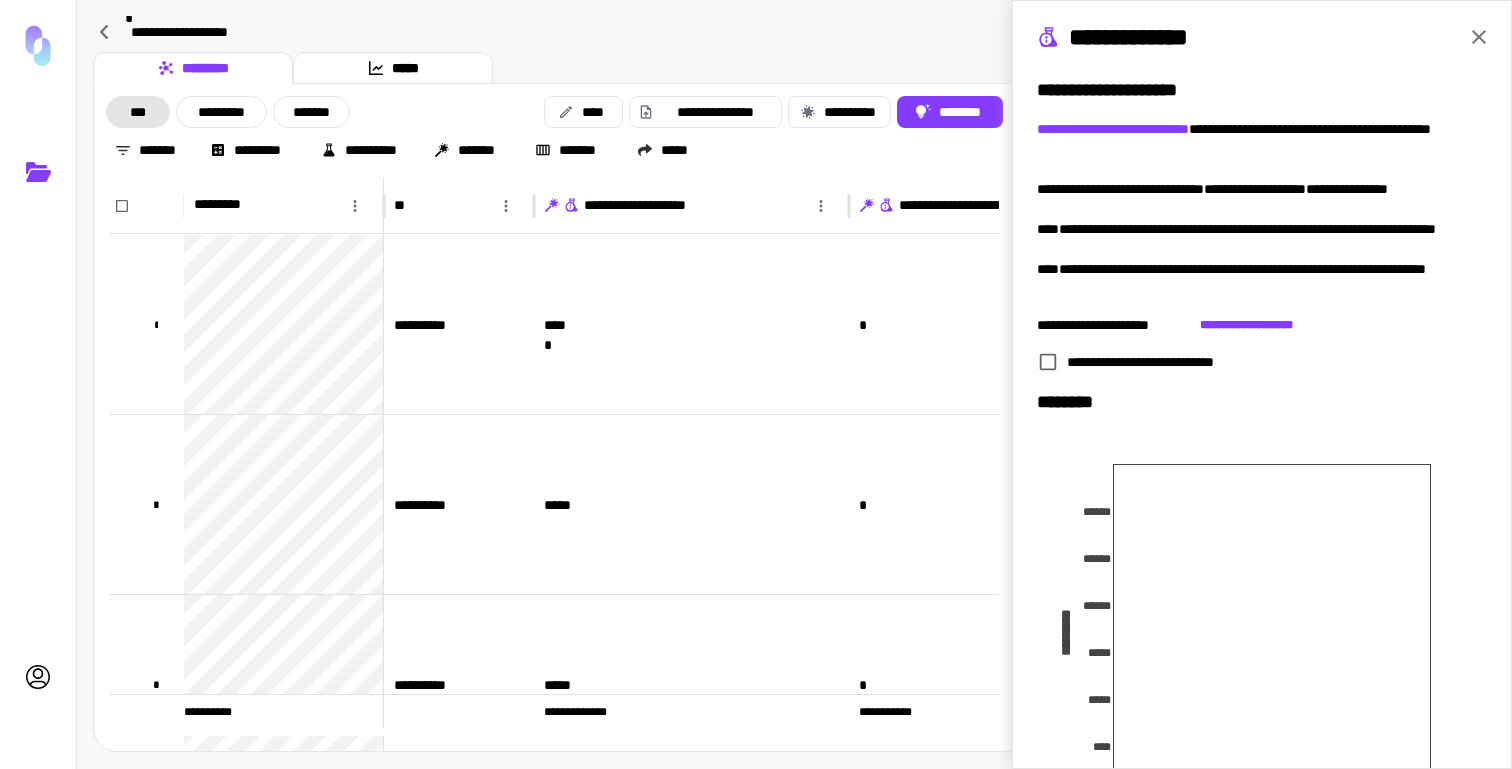 scroll, scrollTop: 310, scrollLeft: 0, axis: vertical 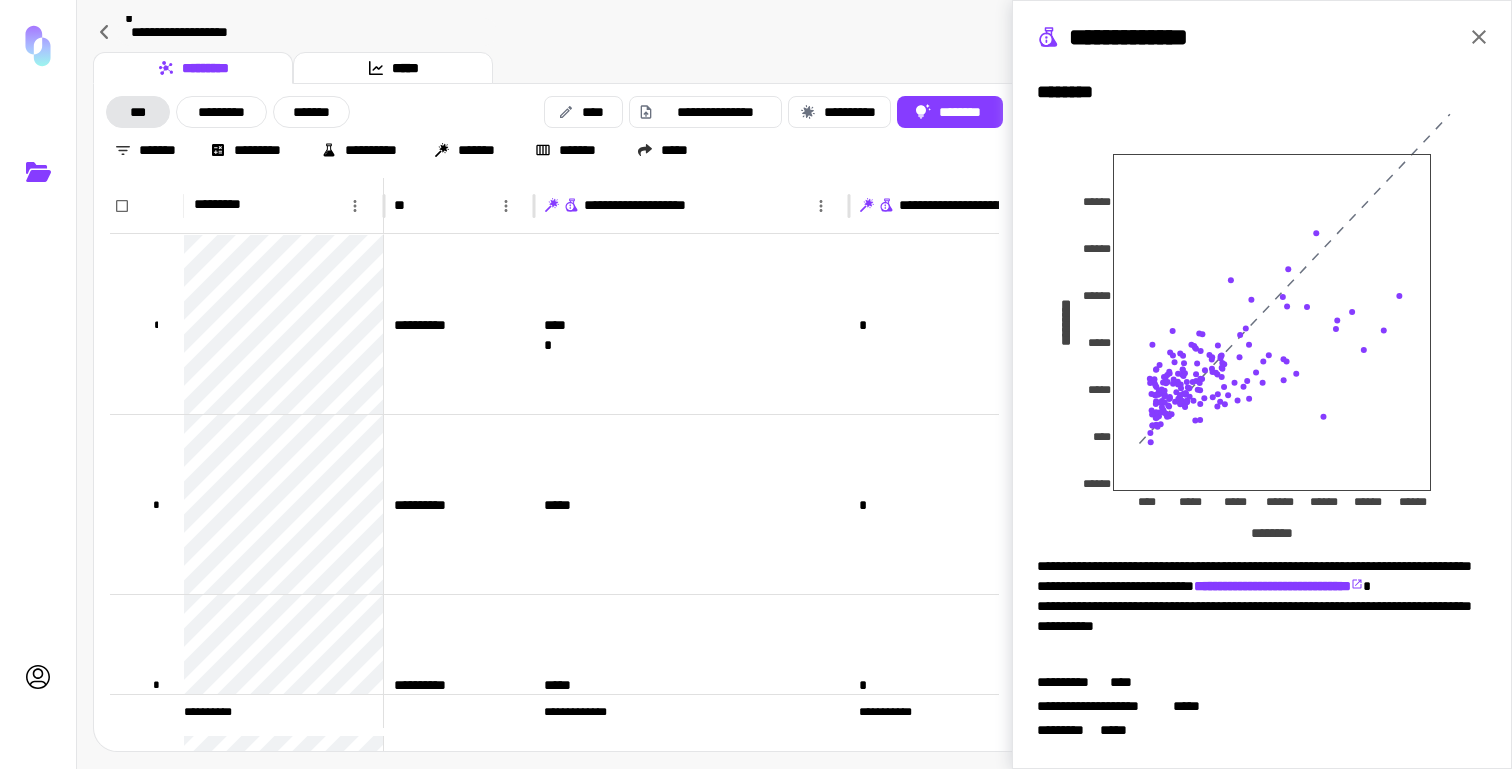 click 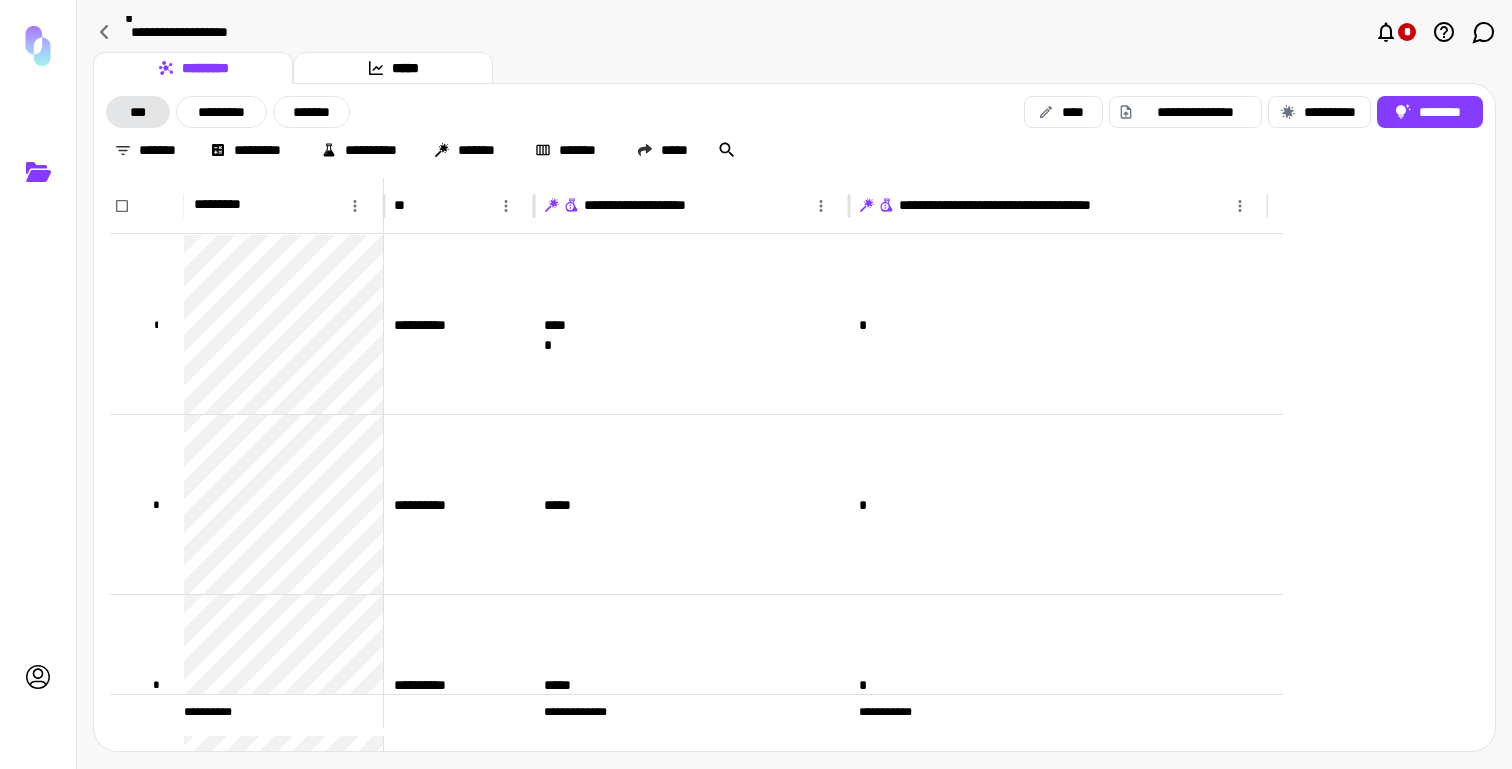 scroll, scrollTop: 0, scrollLeft: 0, axis: both 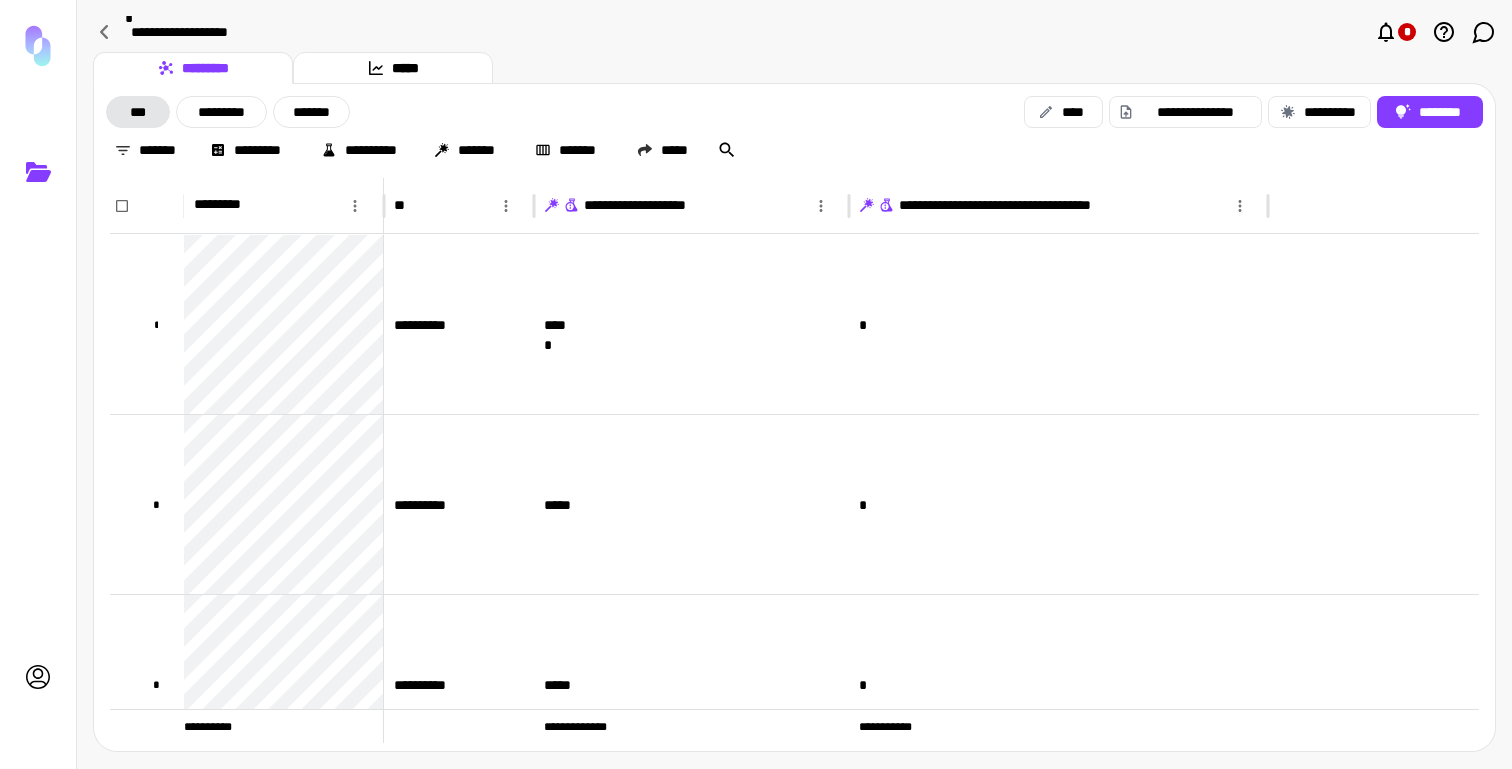 click 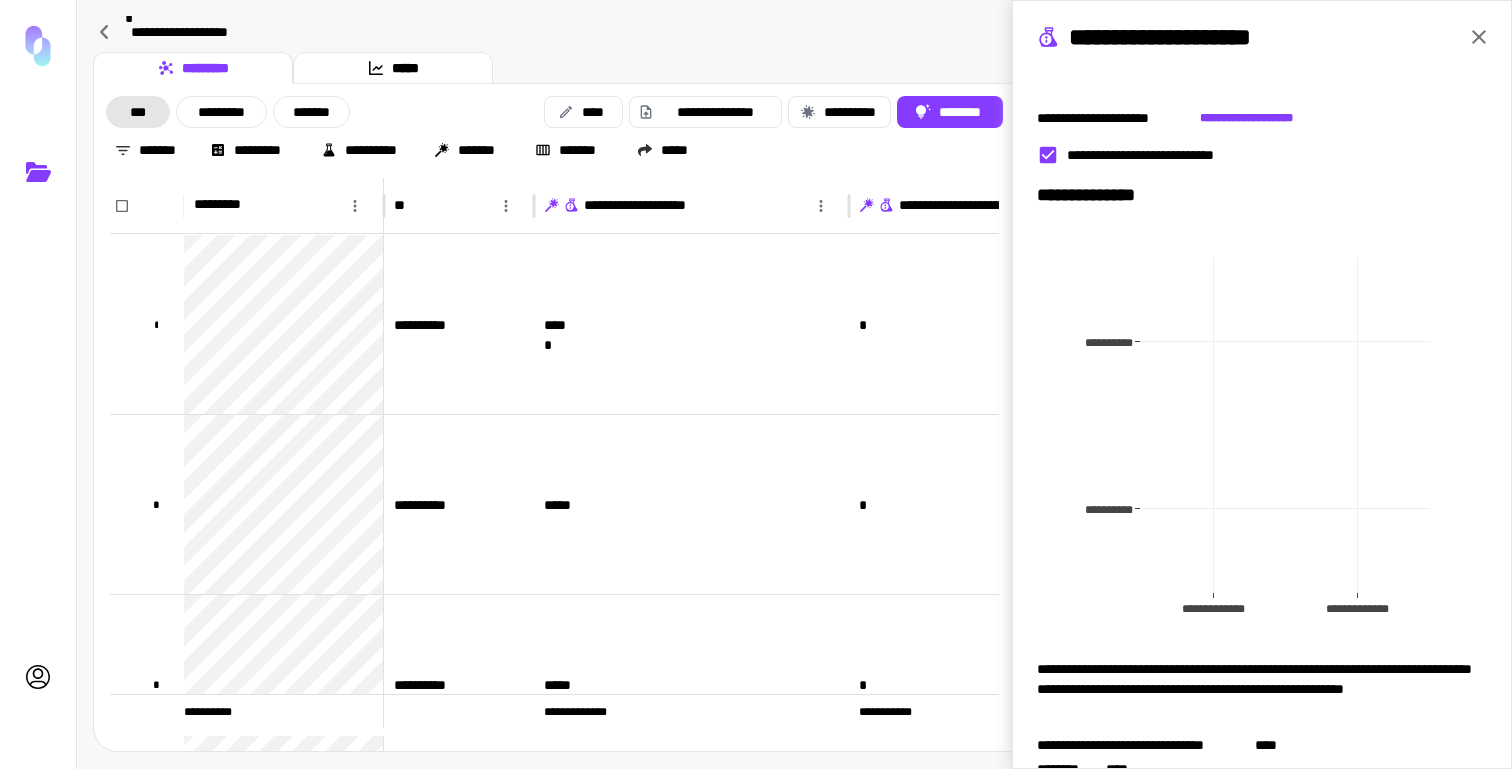 scroll, scrollTop: 190, scrollLeft: 0, axis: vertical 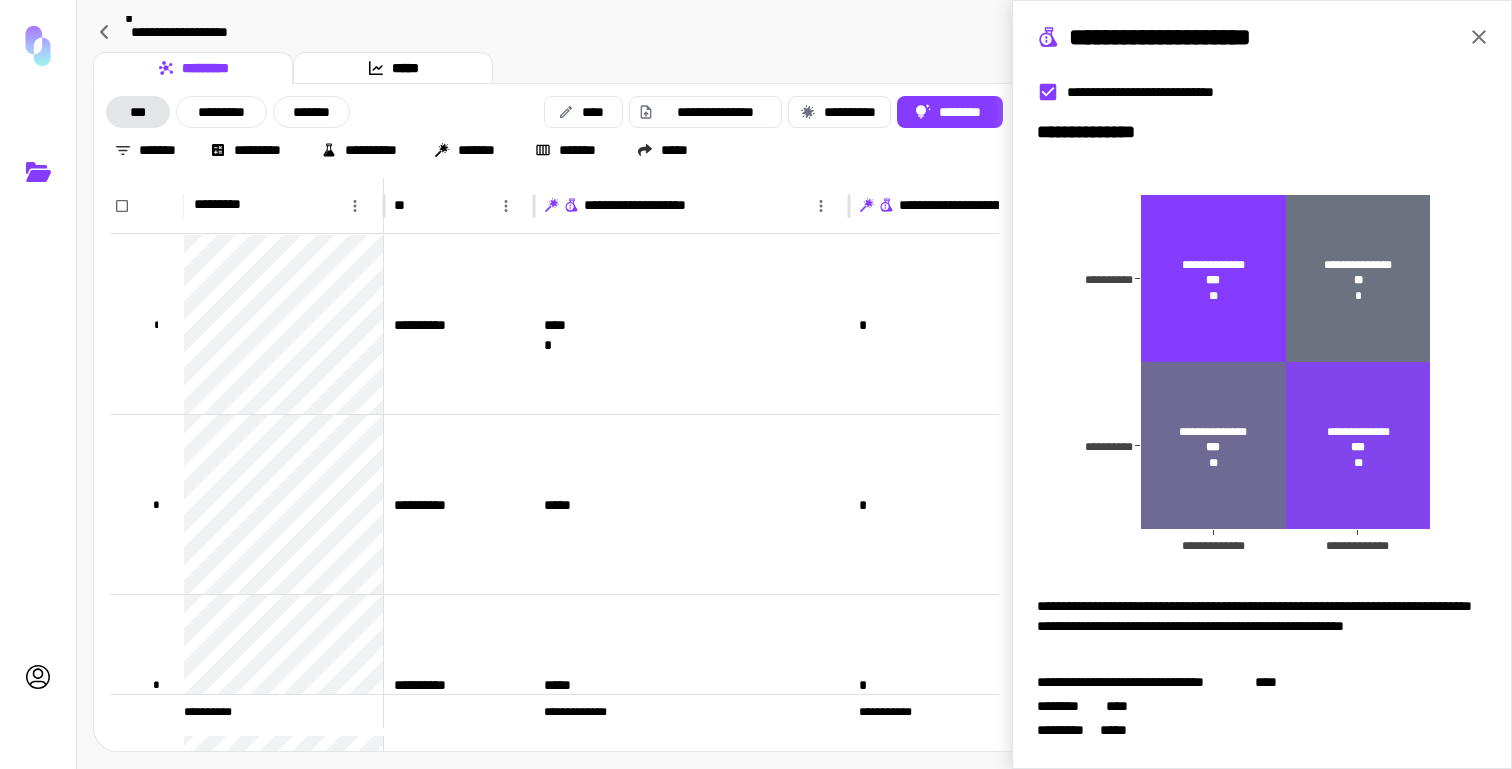 click 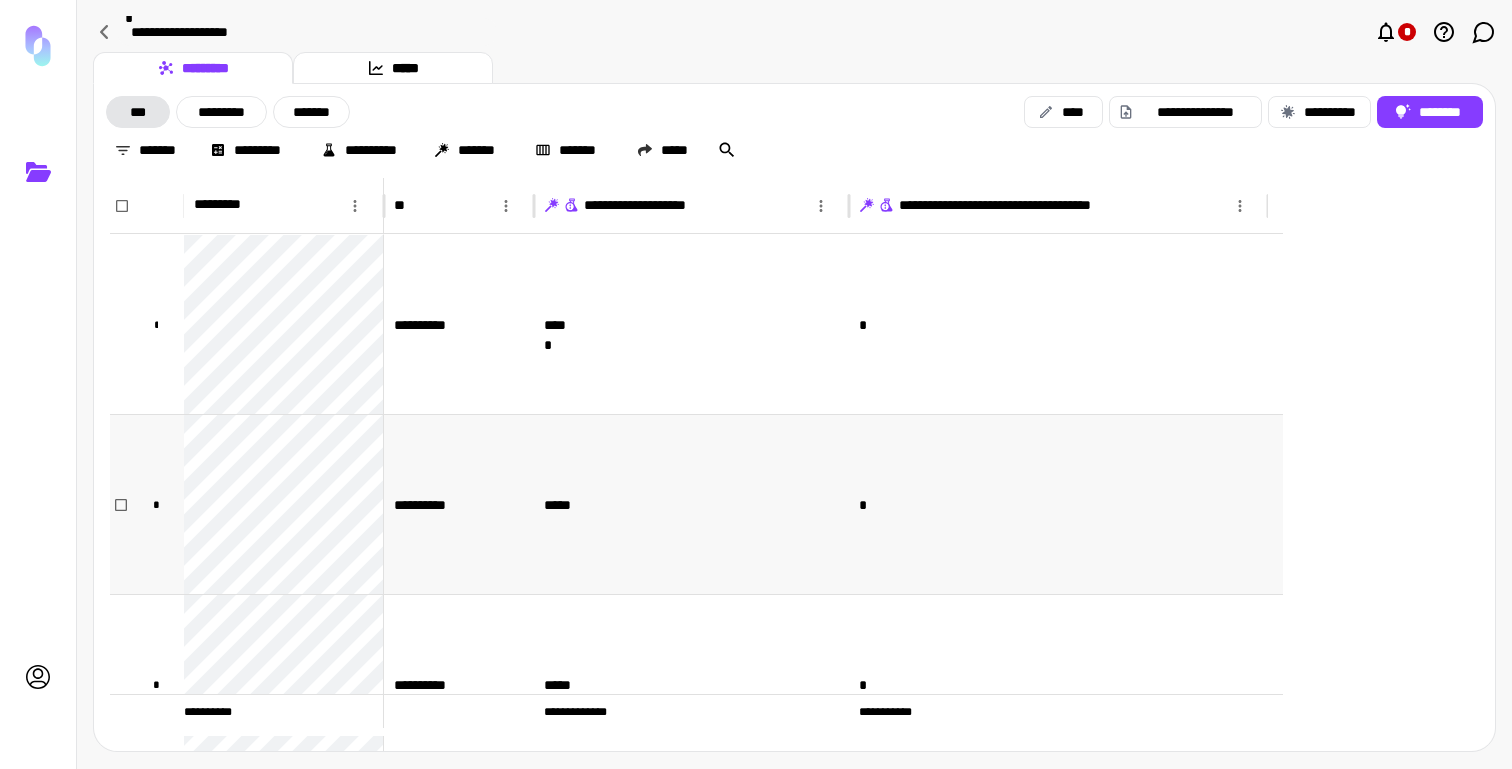 scroll, scrollTop: 0, scrollLeft: 0, axis: both 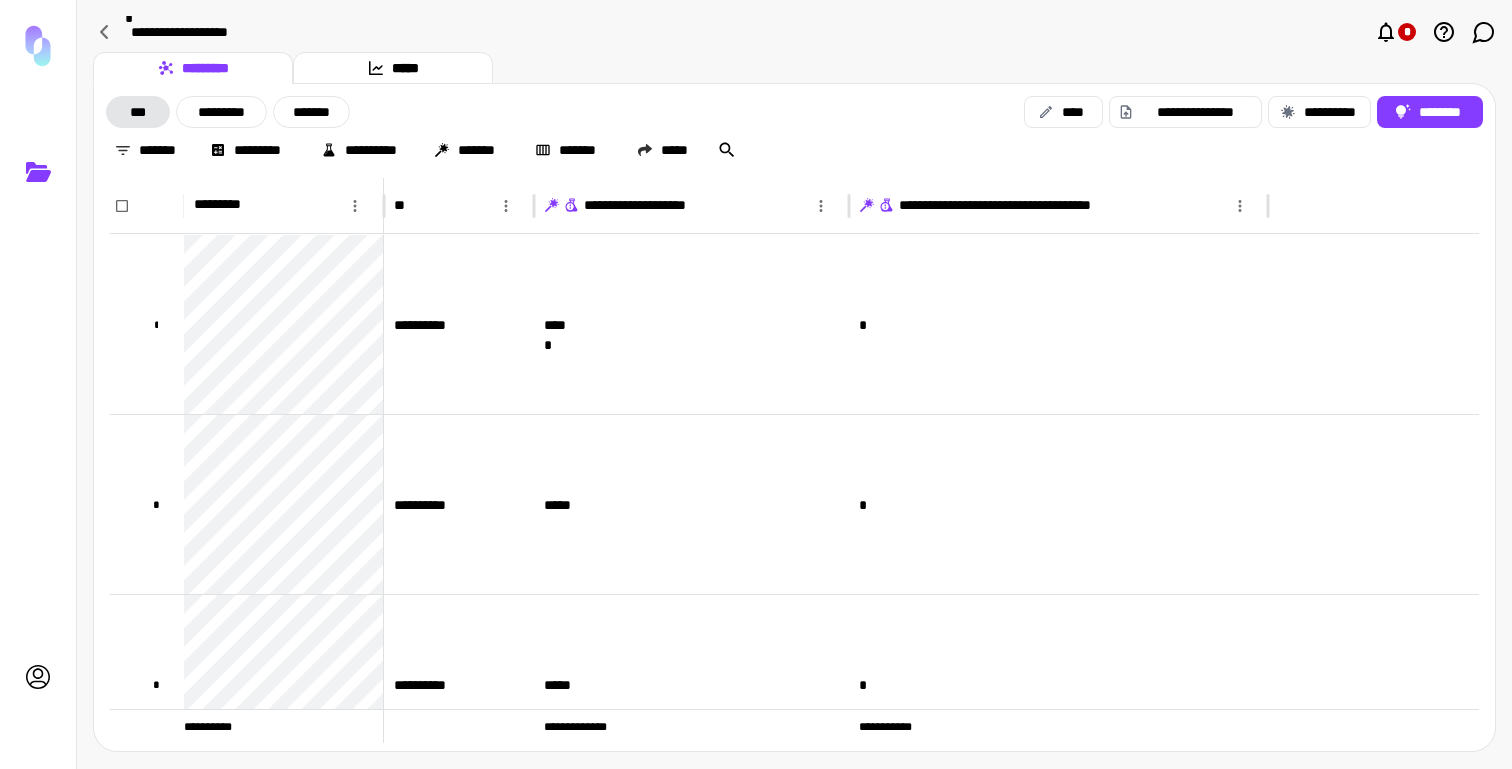 click 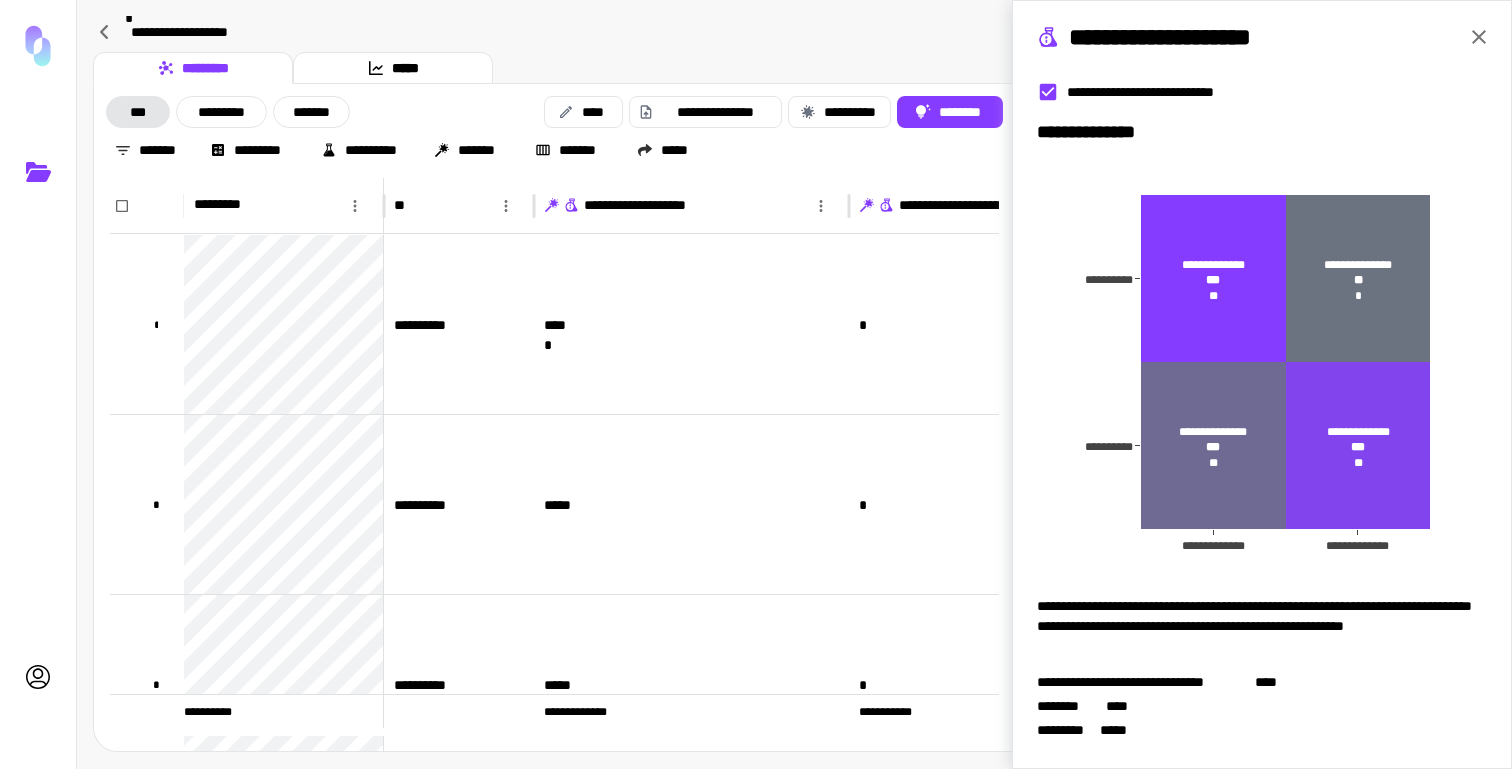 click 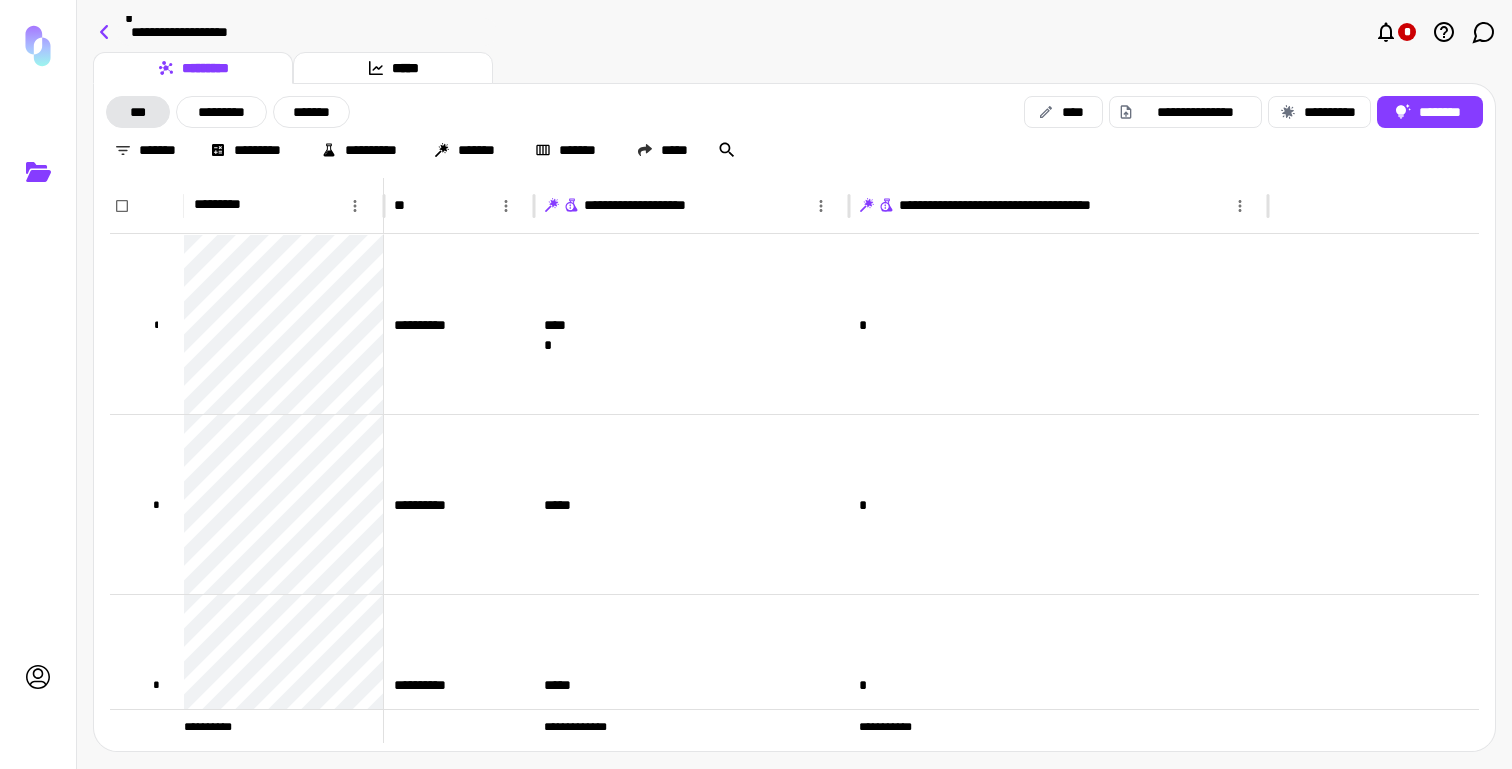 click 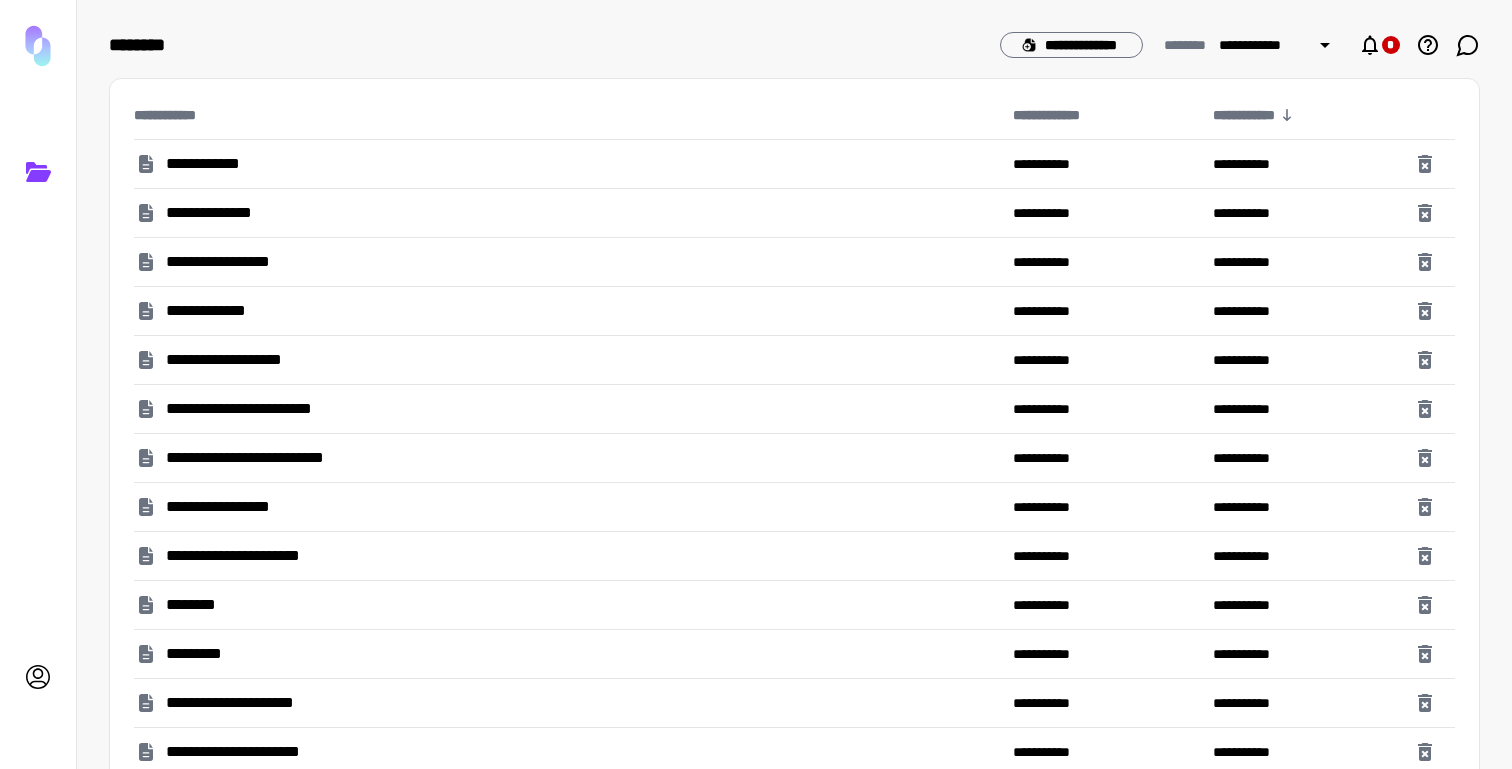click on "**********" at bounding box center (219, 311) 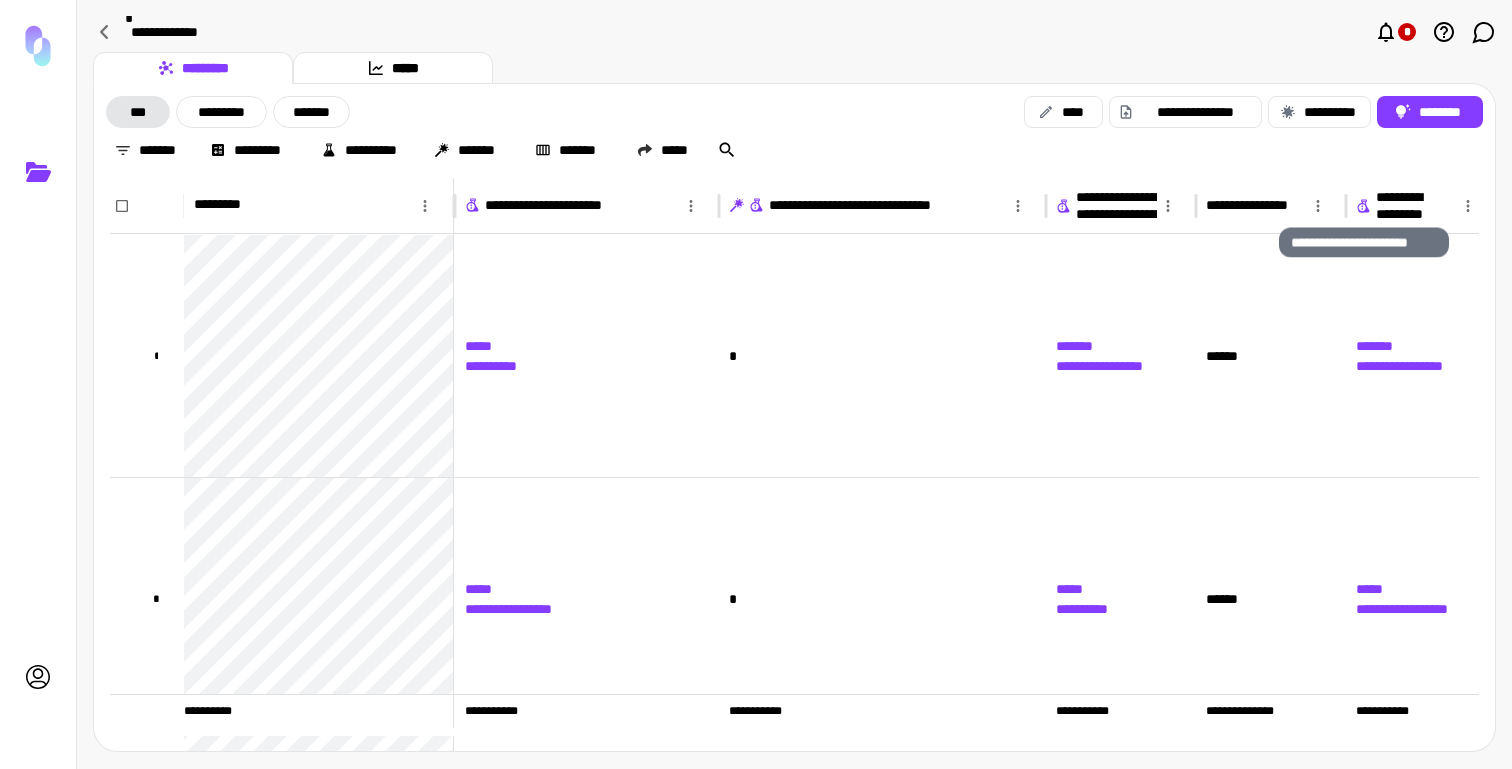 click 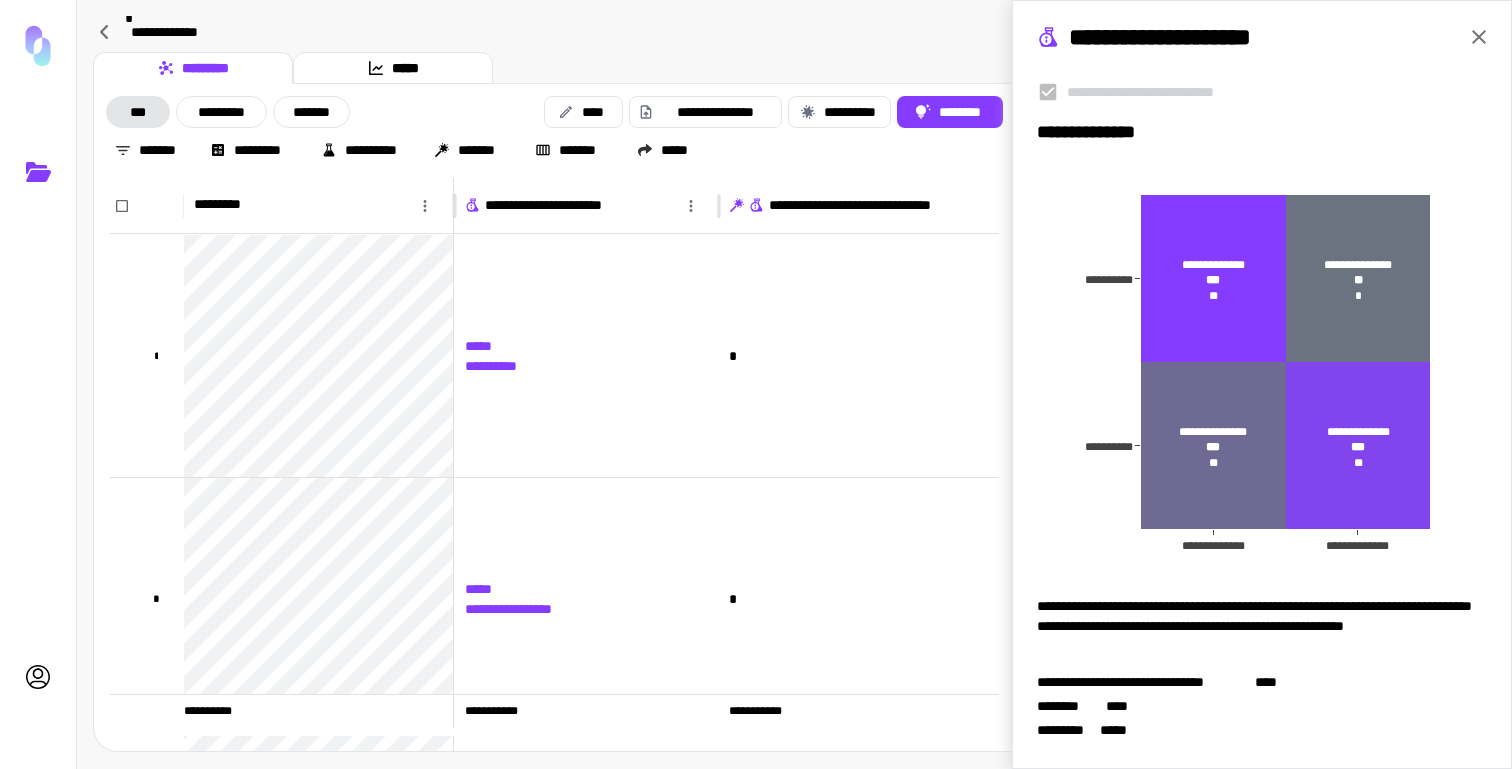 click 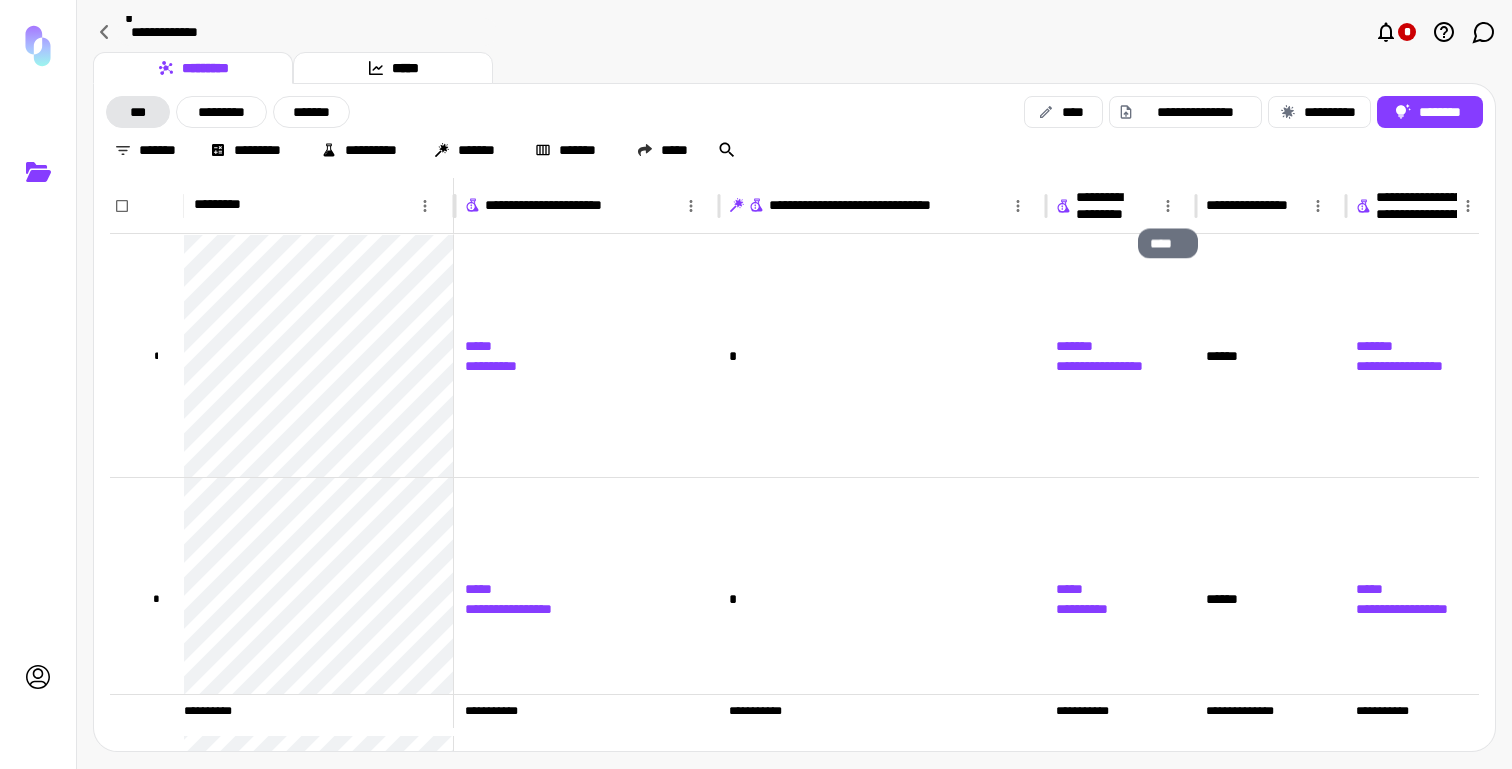 click 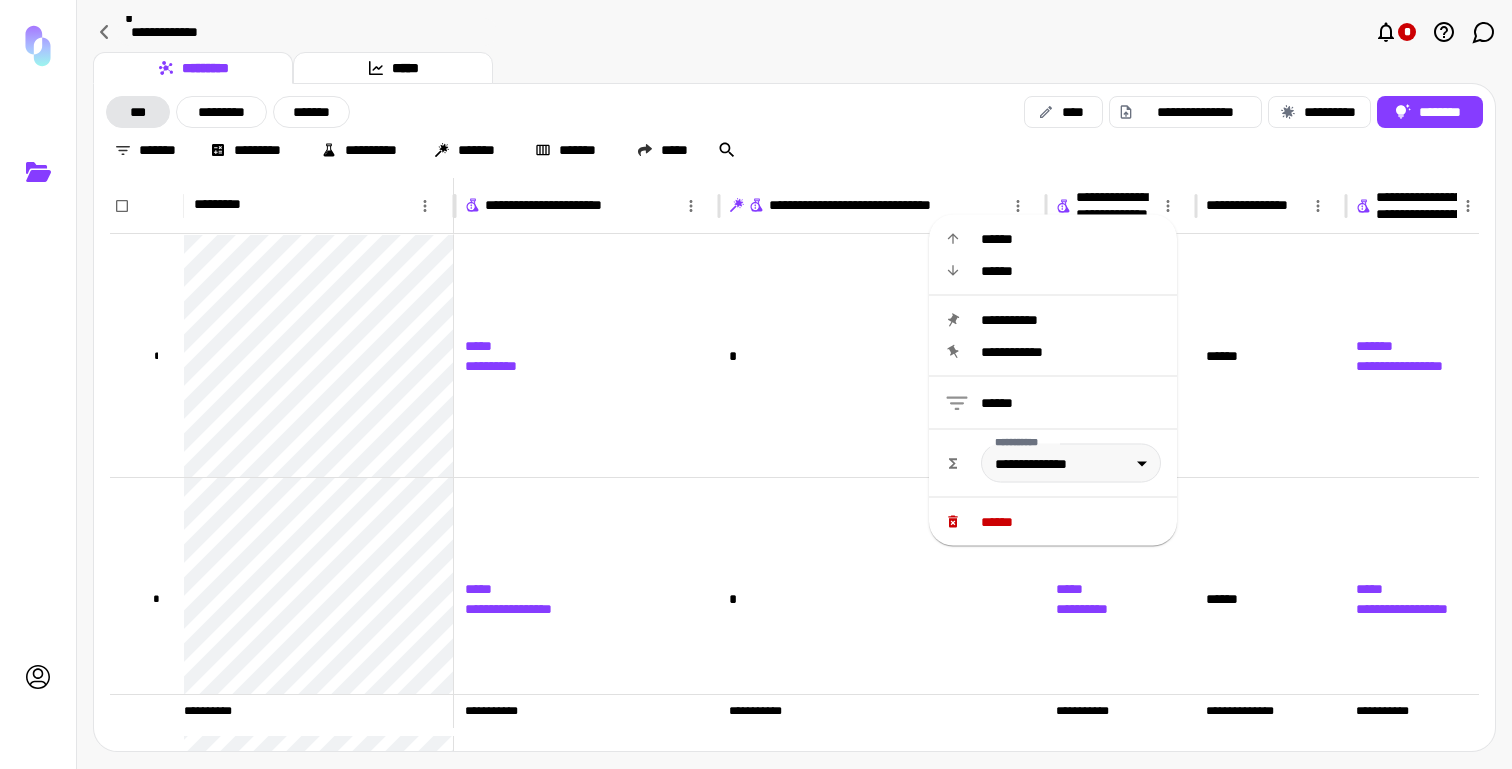 click on "******" at bounding box center [1071, 522] 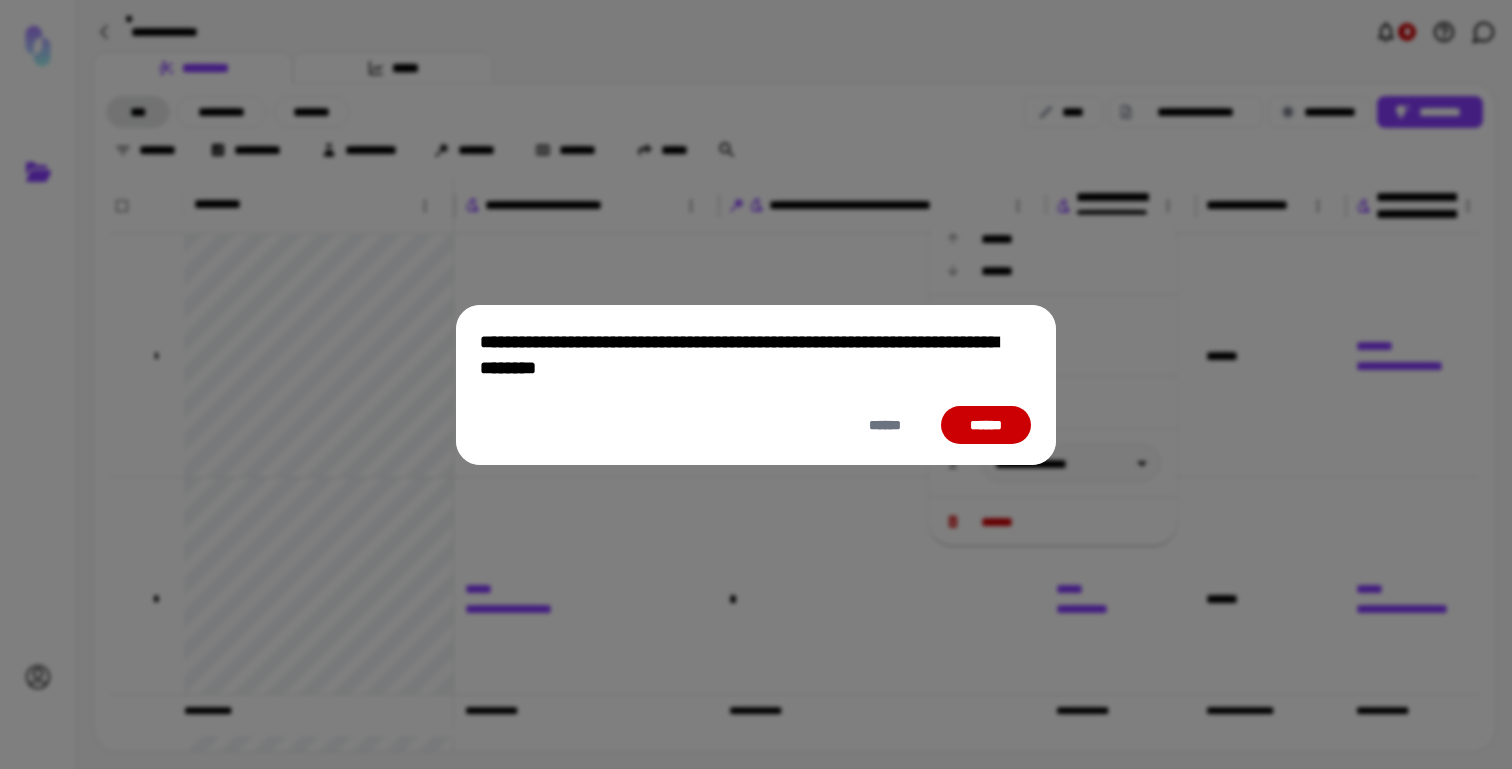 click on "******" at bounding box center (986, 425) 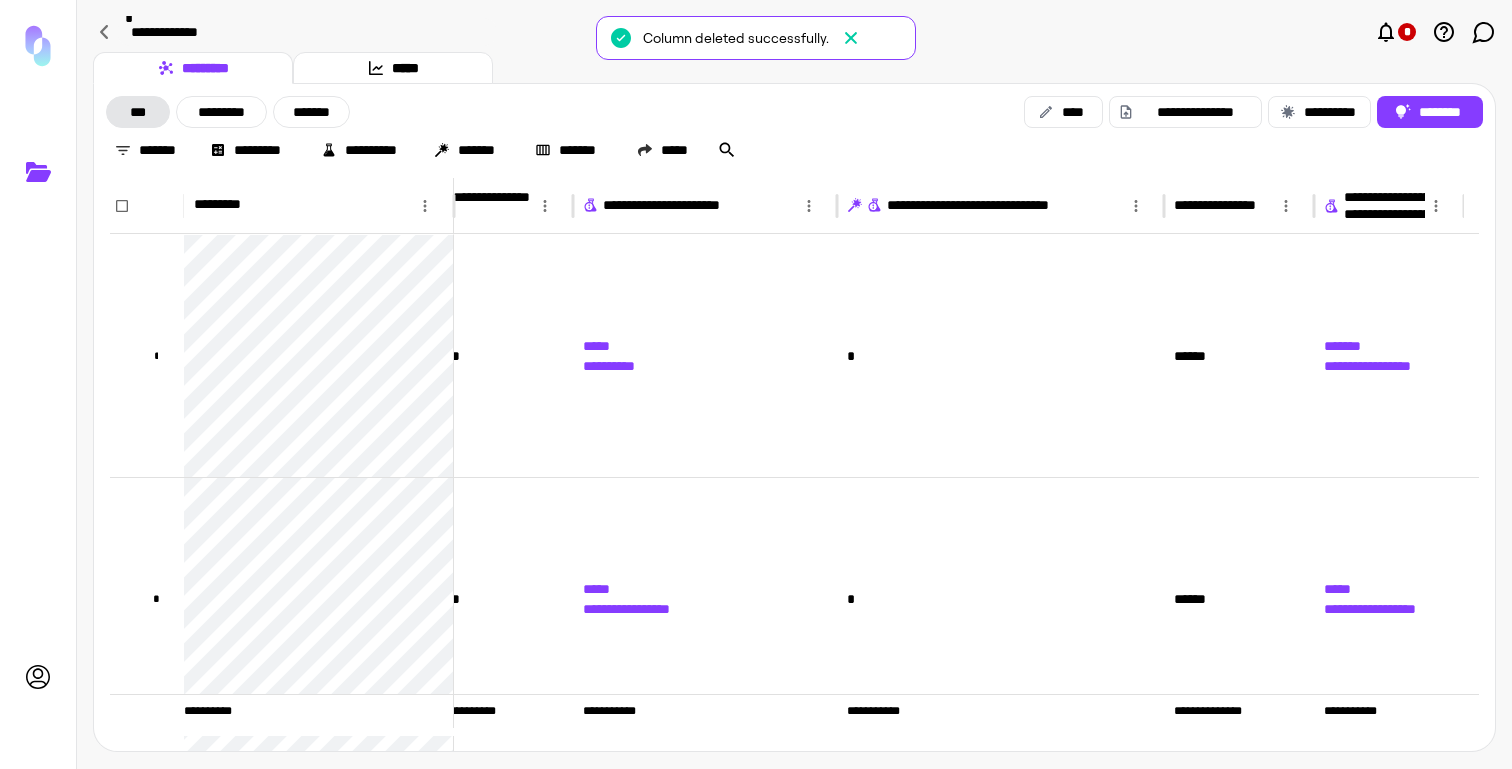 drag, startPoint x: 315, startPoint y: 117, endPoint x: 433, endPoint y: 201, distance: 144.84474 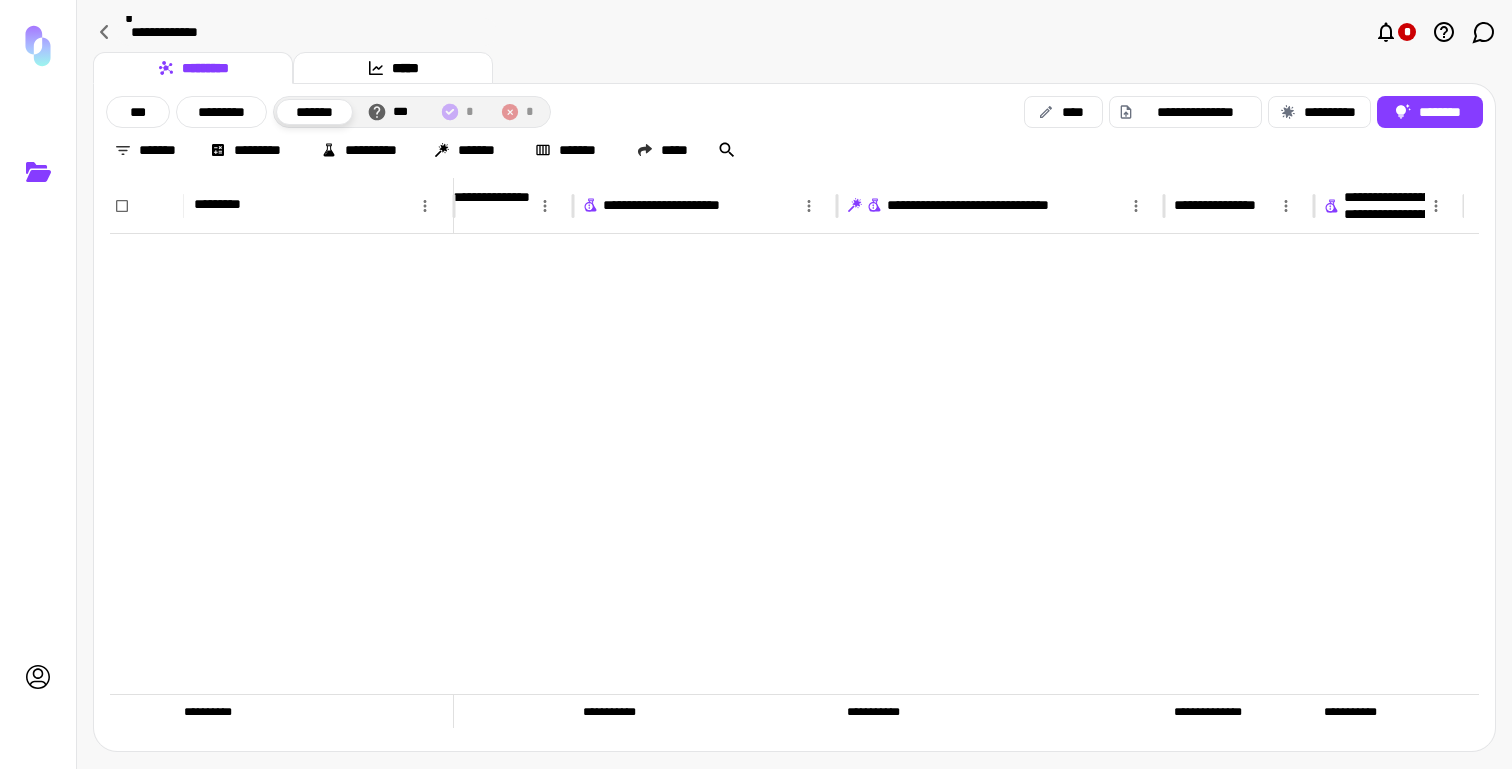 scroll, scrollTop: 0, scrollLeft: 331, axis: horizontal 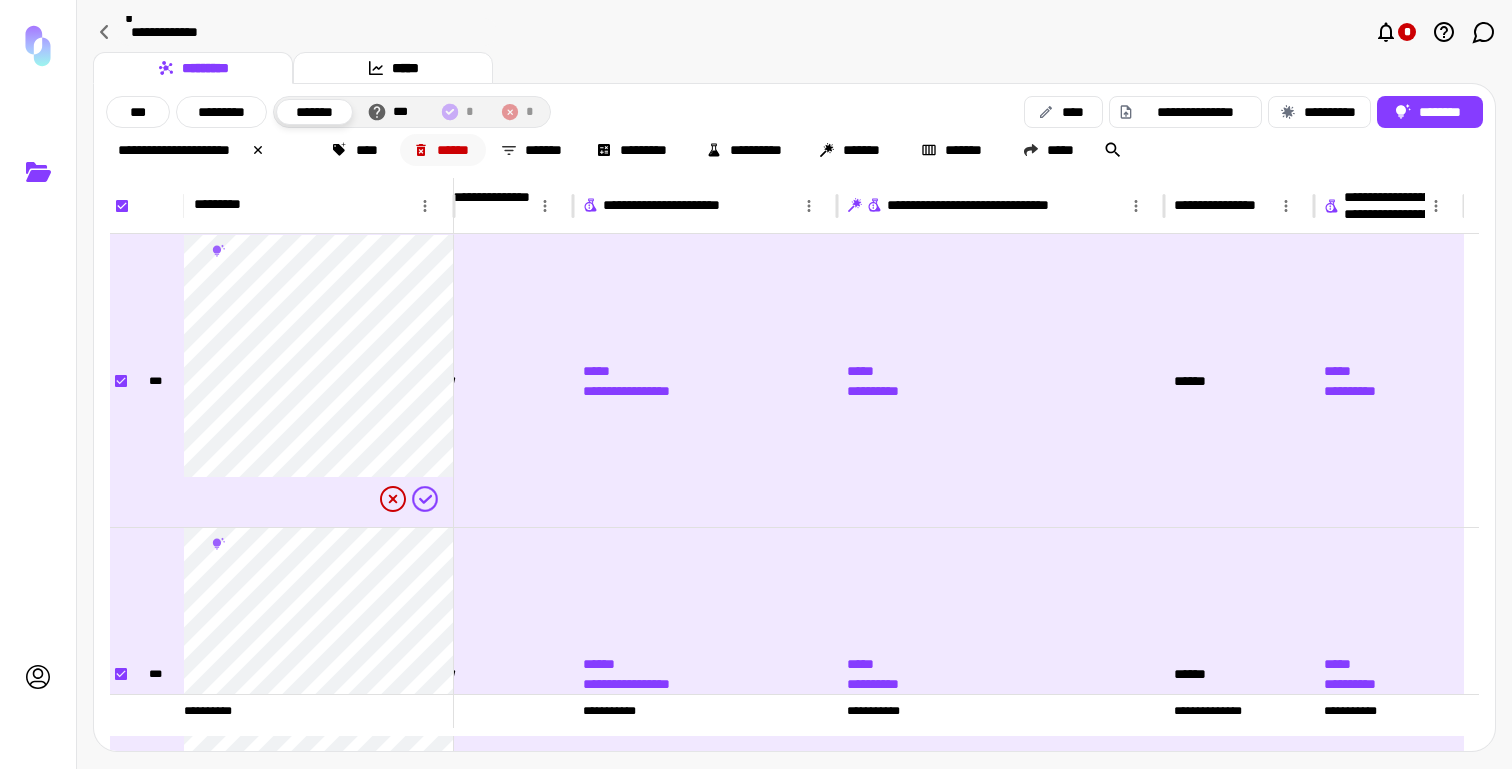 click on "******" at bounding box center [443, 150] 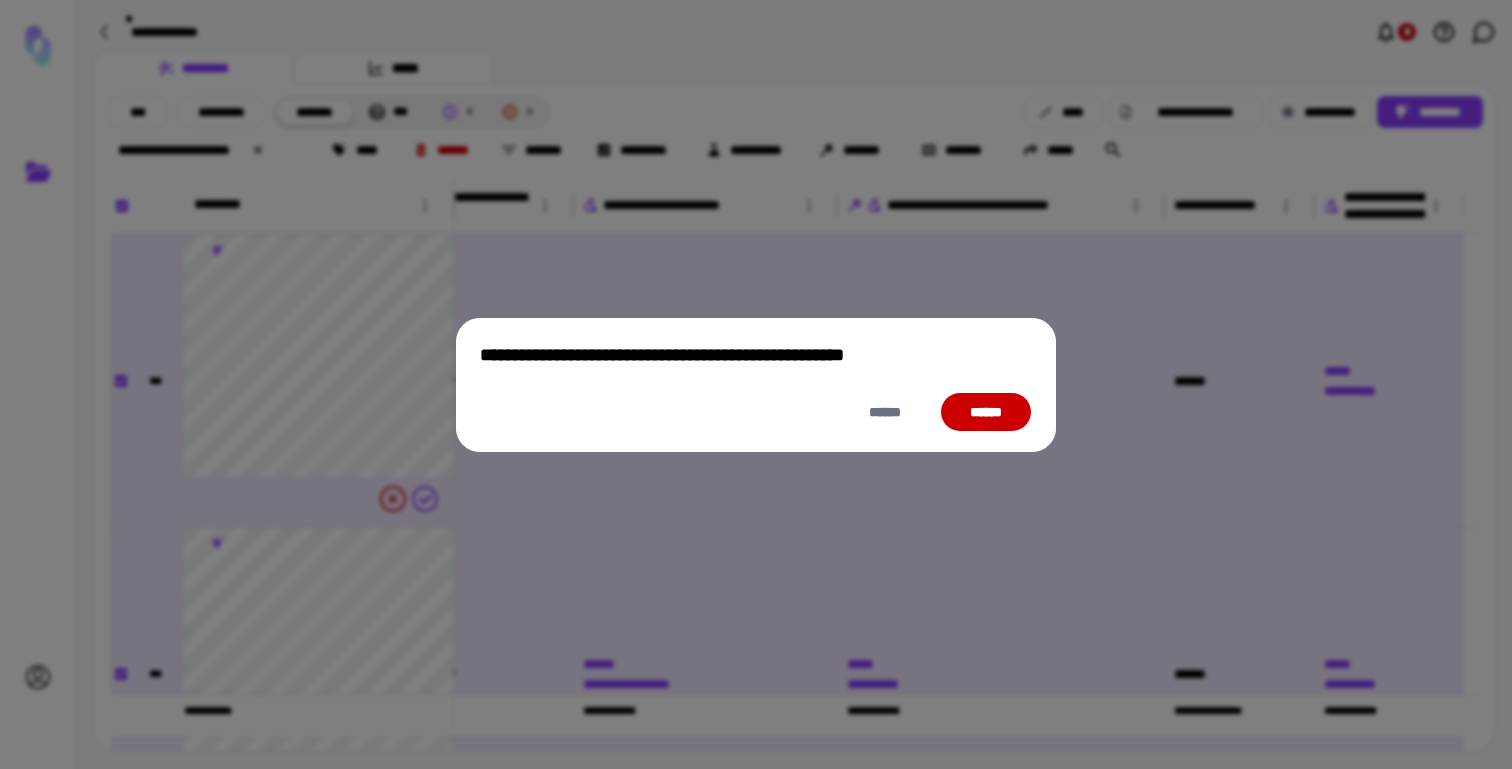 click on "******" at bounding box center (986, 412) 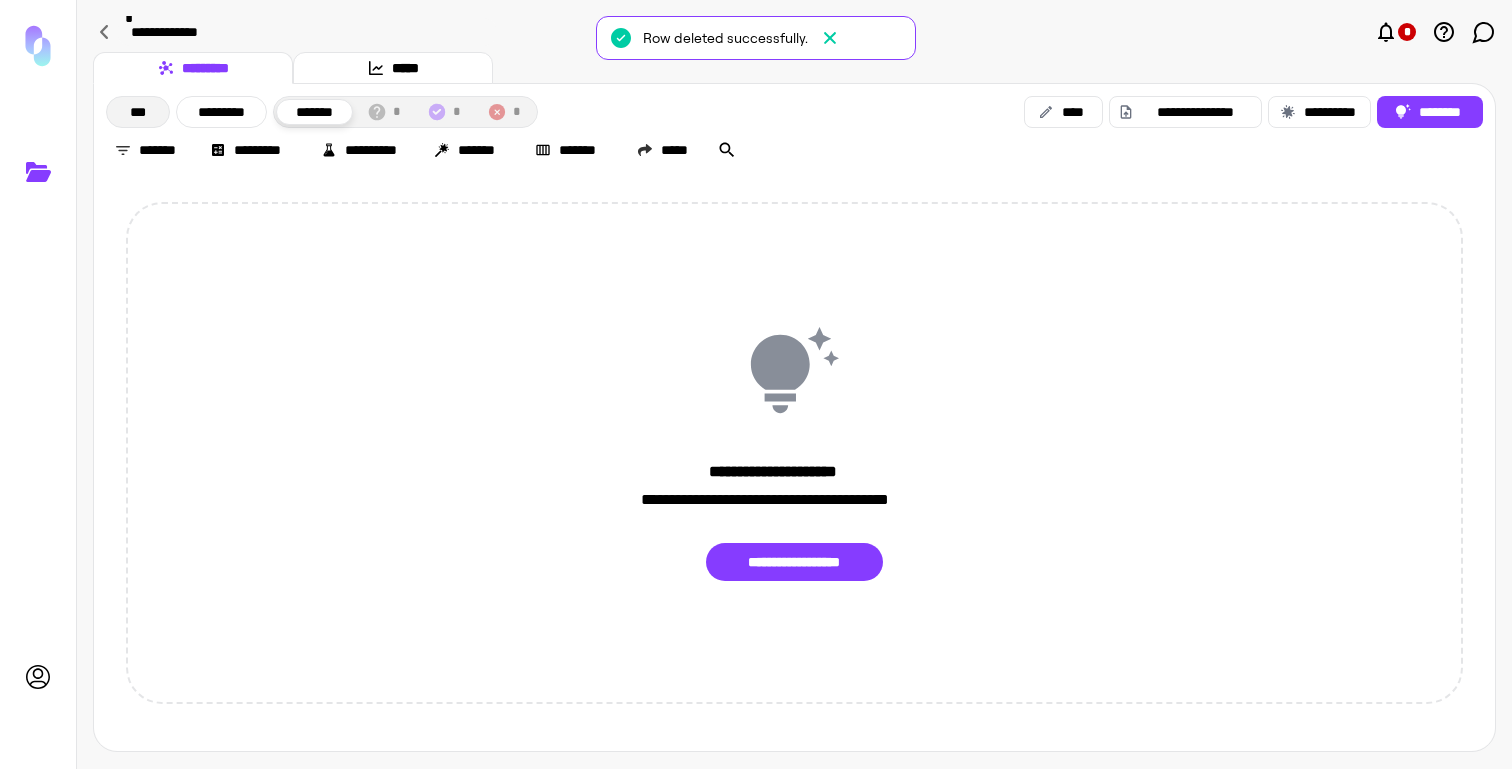 click on "***" at bounding box center (138, 112) 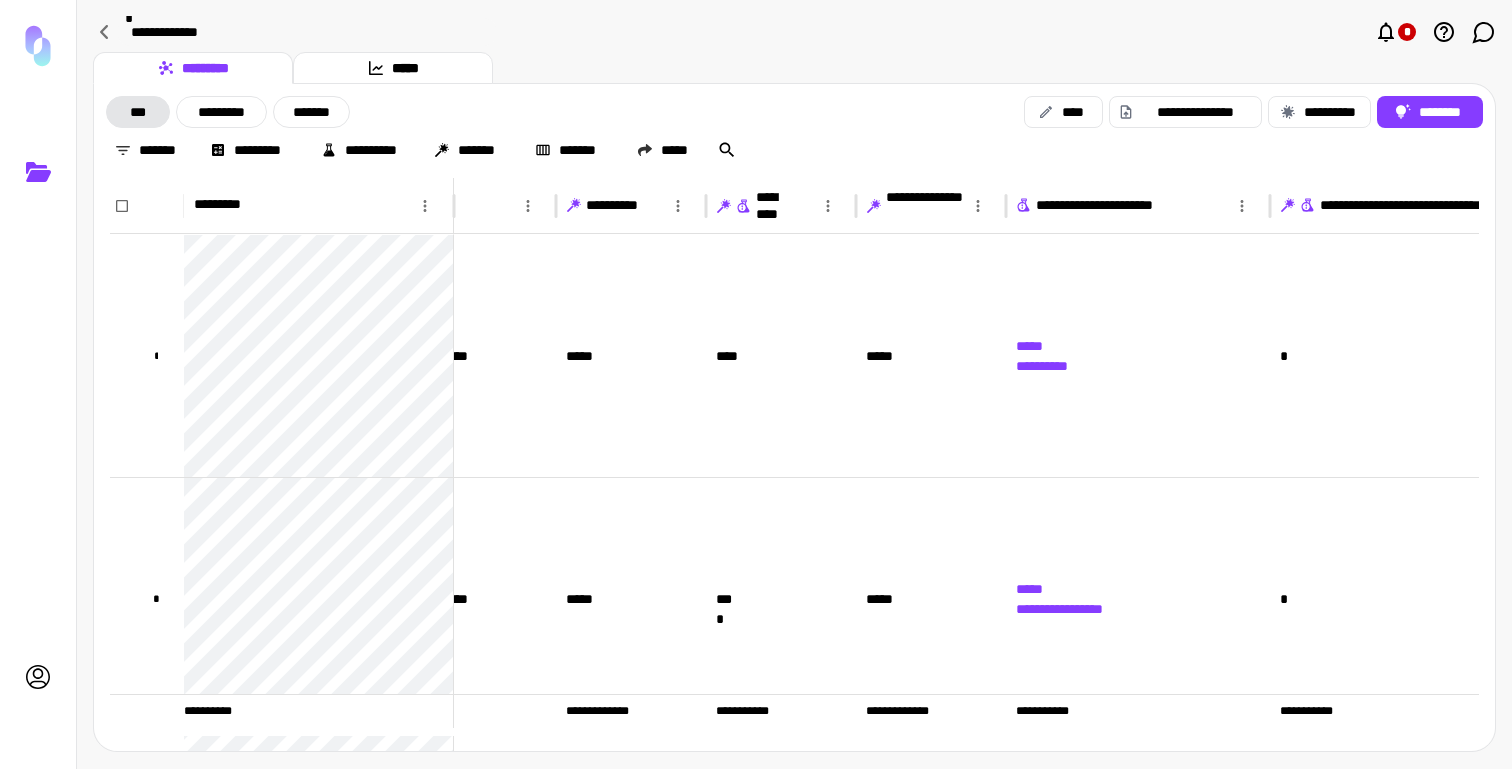 click on "**********" at bounding box center (777, 206) 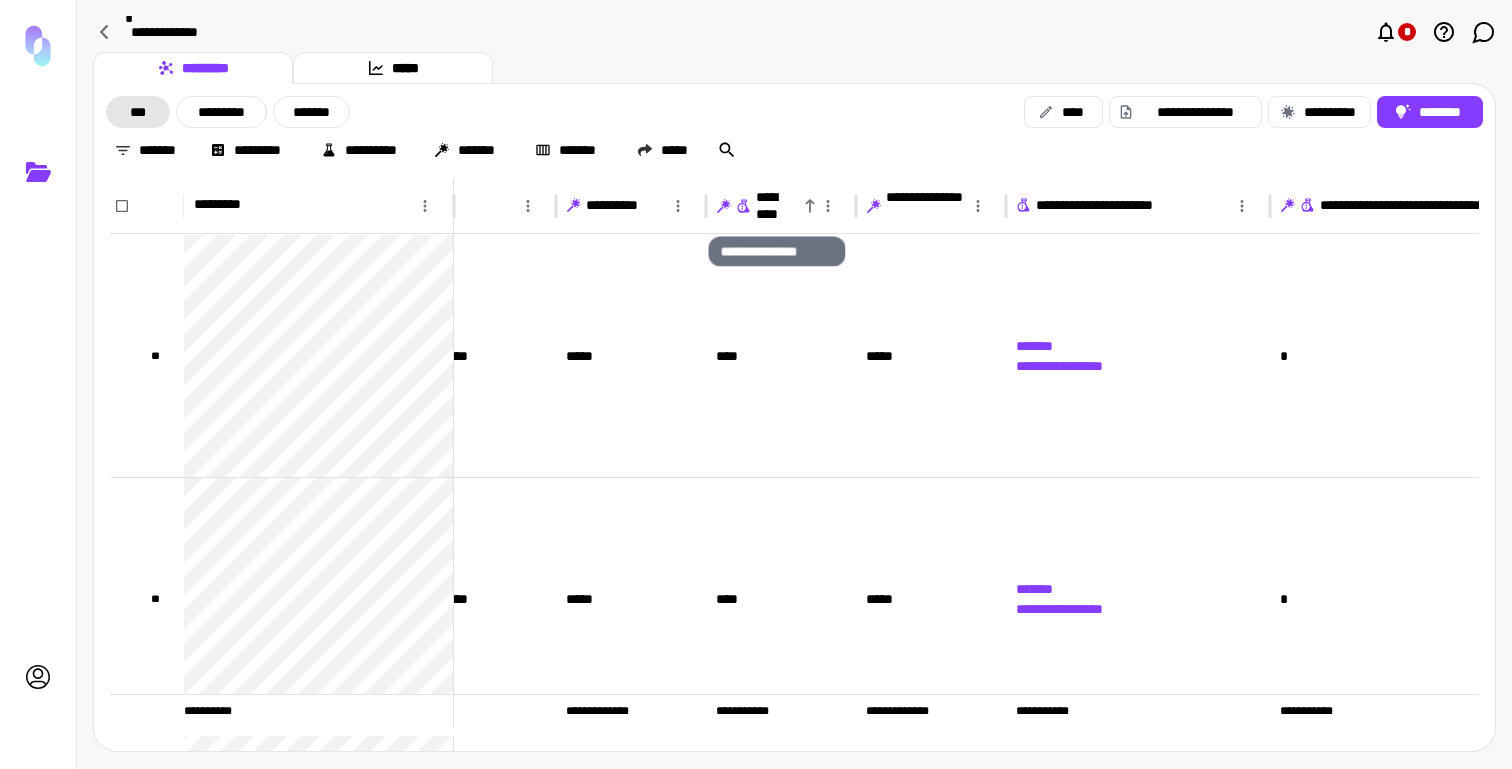click on "**********" at bounding box center [777, 206] 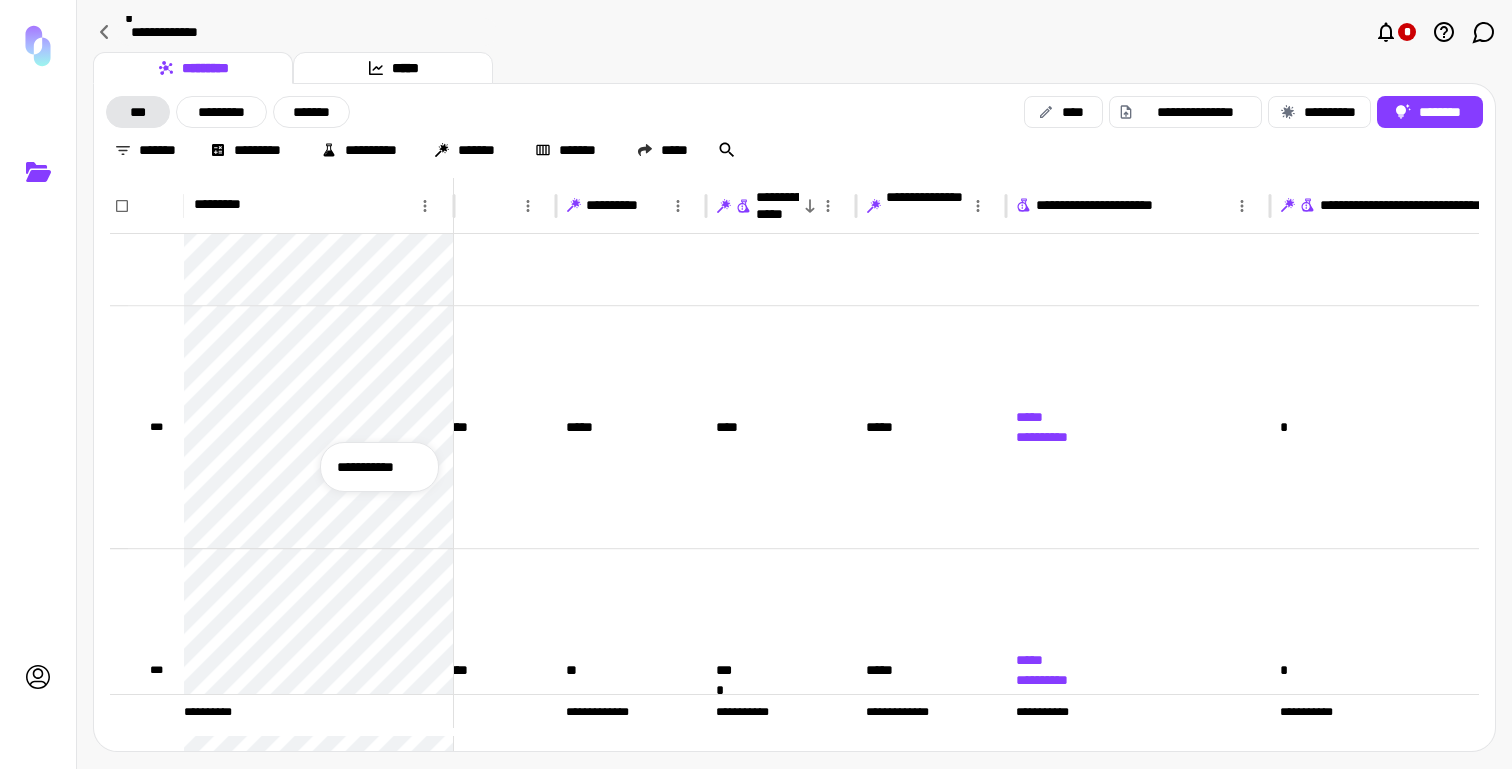 click on "**********" at bounding box center (379, 467) 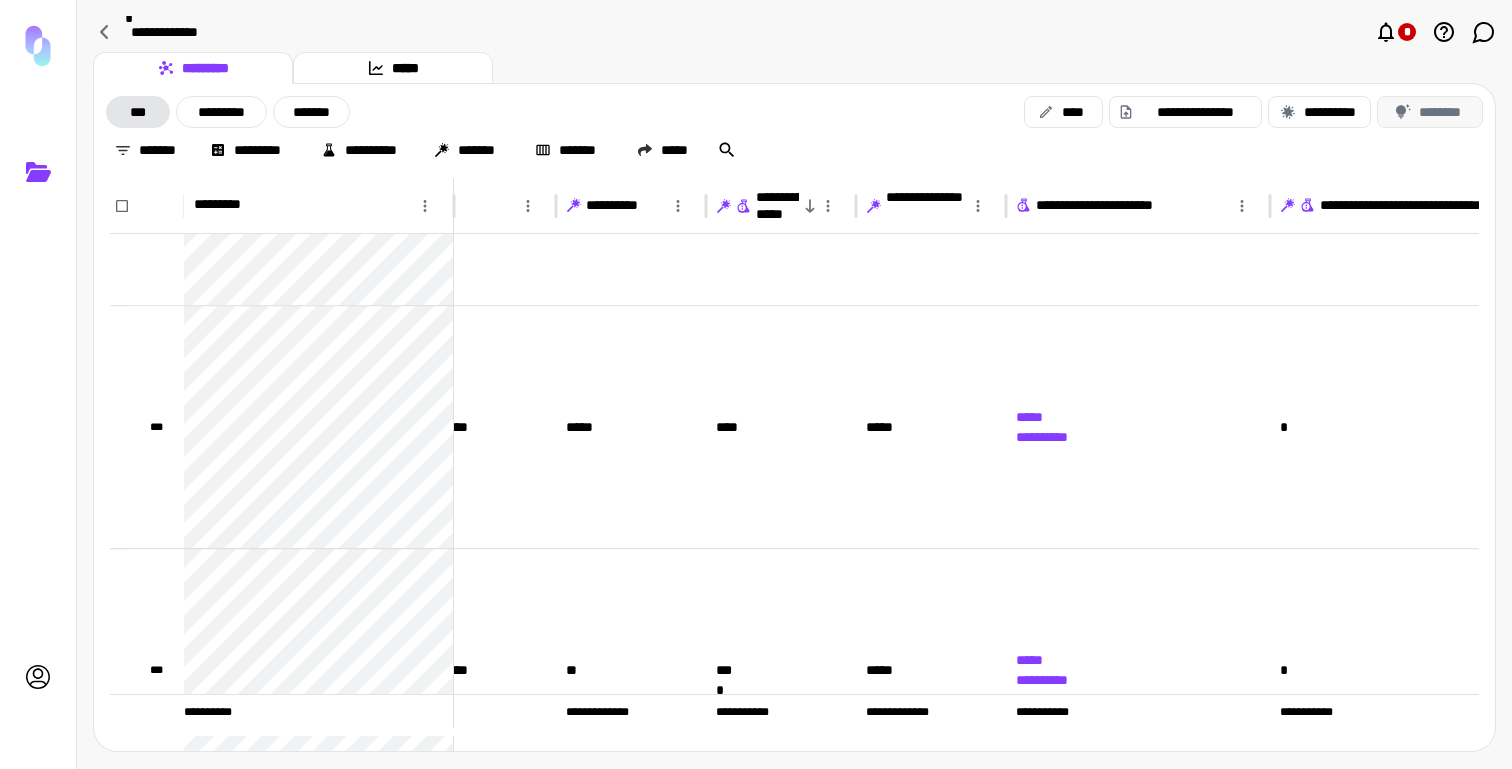 click on "********" at bounding box center [1430, 112] 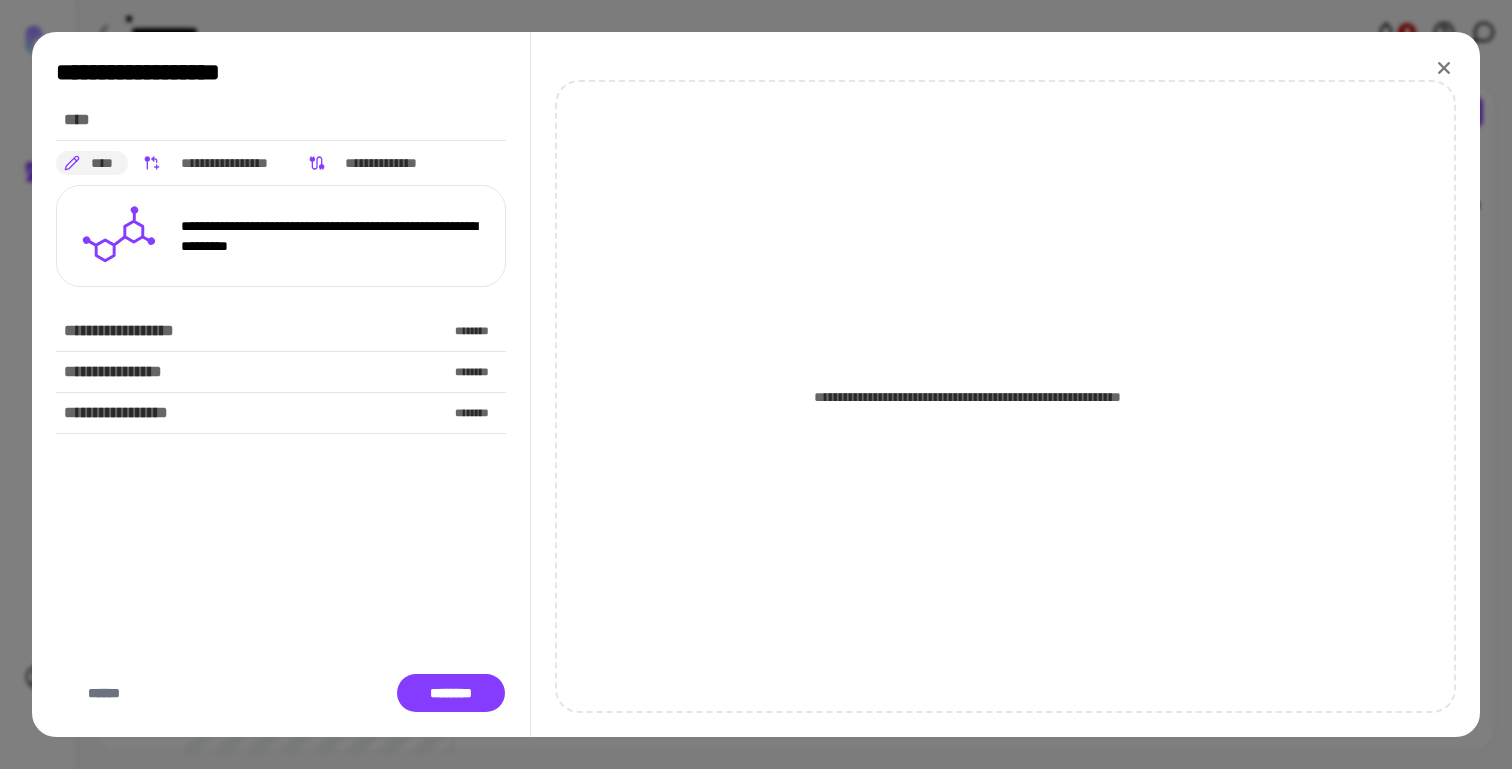 click on "**********" at bounding box center (281, 163) 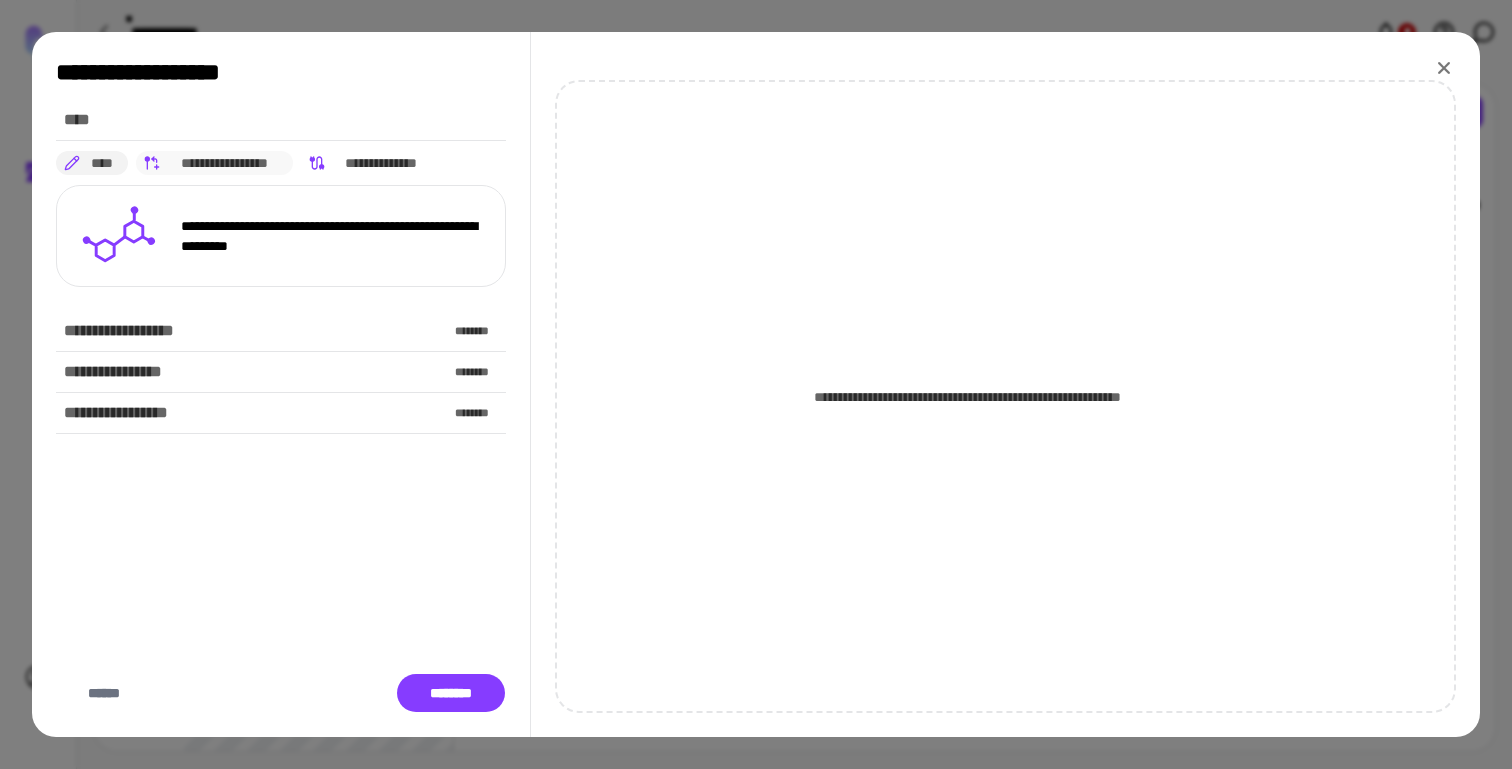 click on "**********" at bounding box center [225, 163] 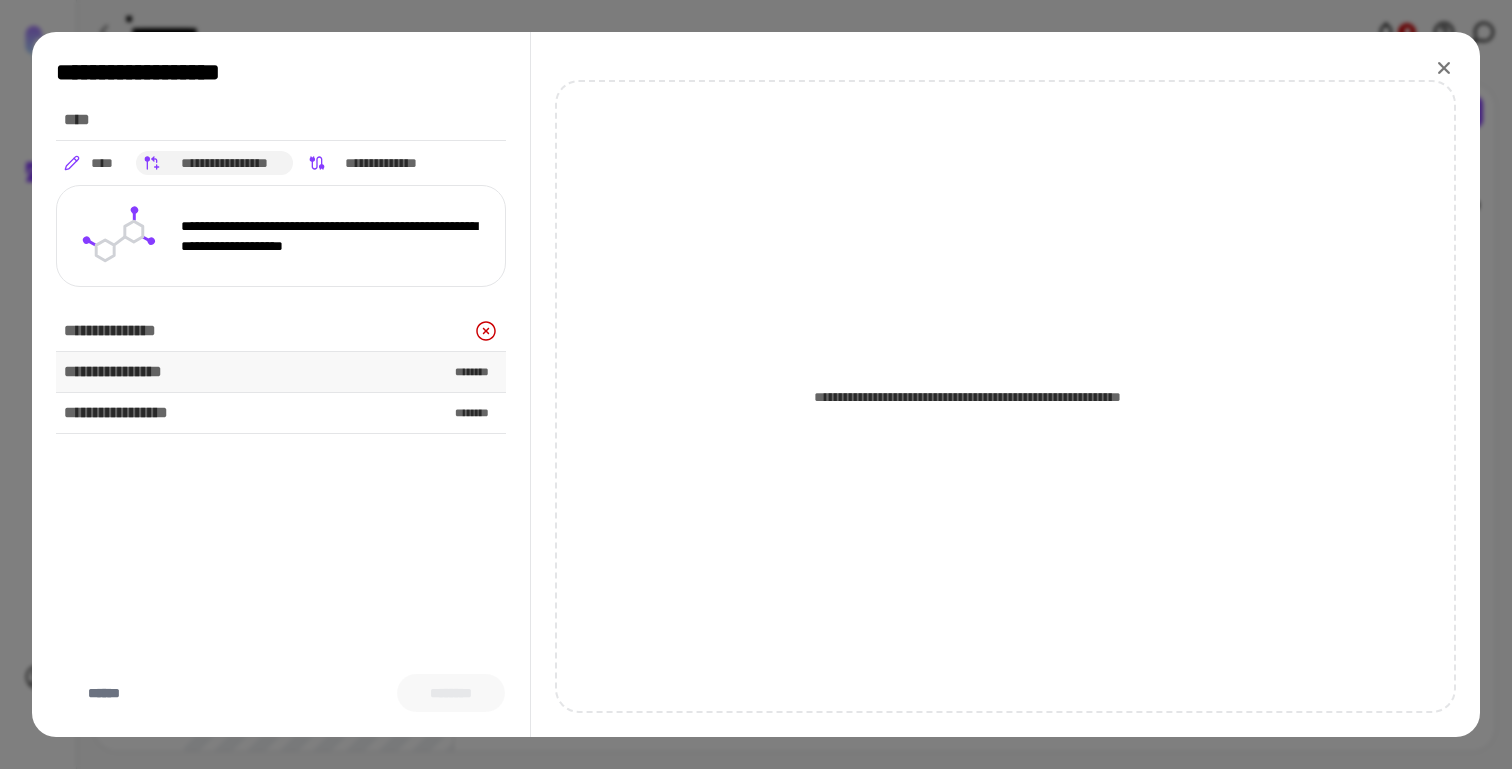 click on "**********" at bounding box center (281, 372) 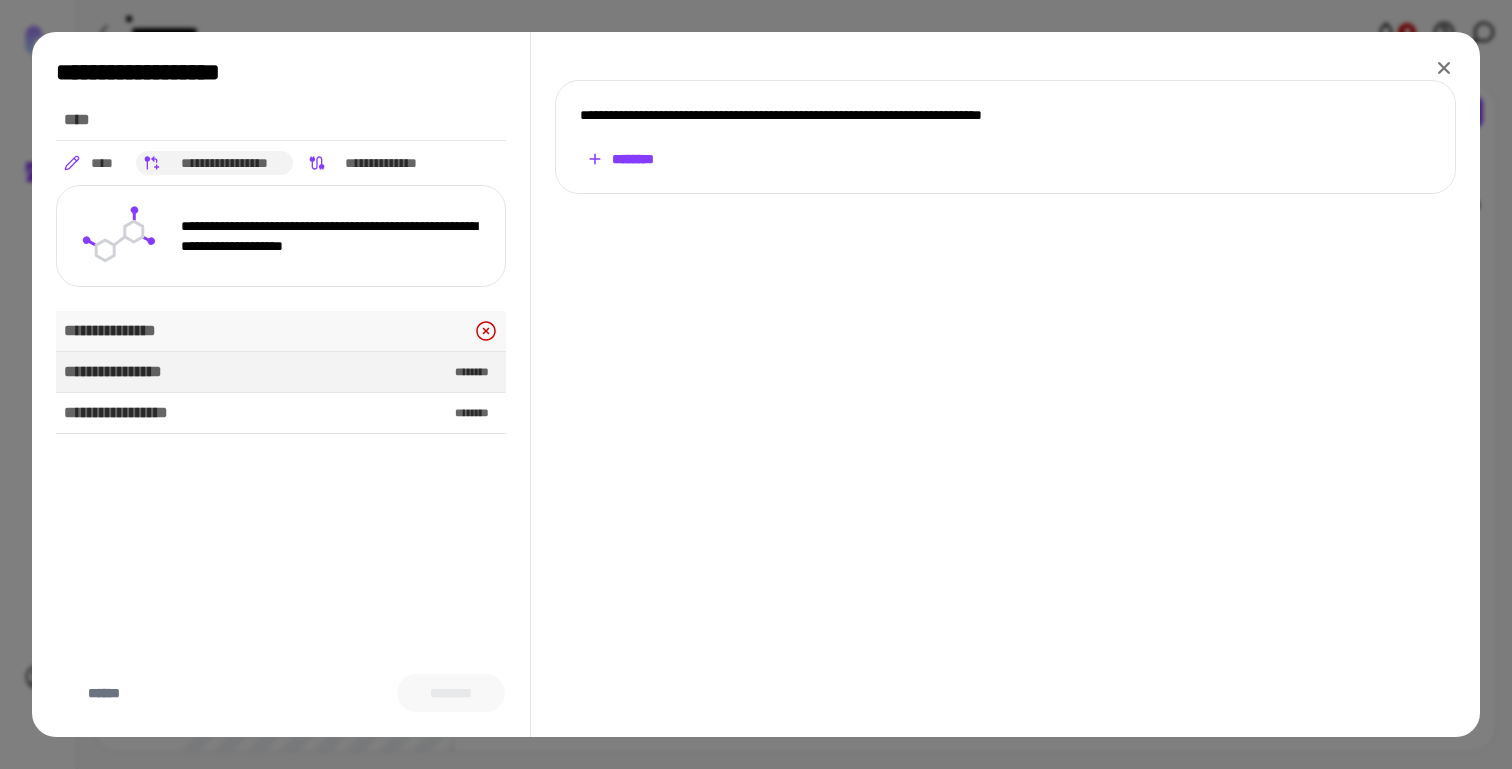 click on "**********" at bounding box center [281, 331] 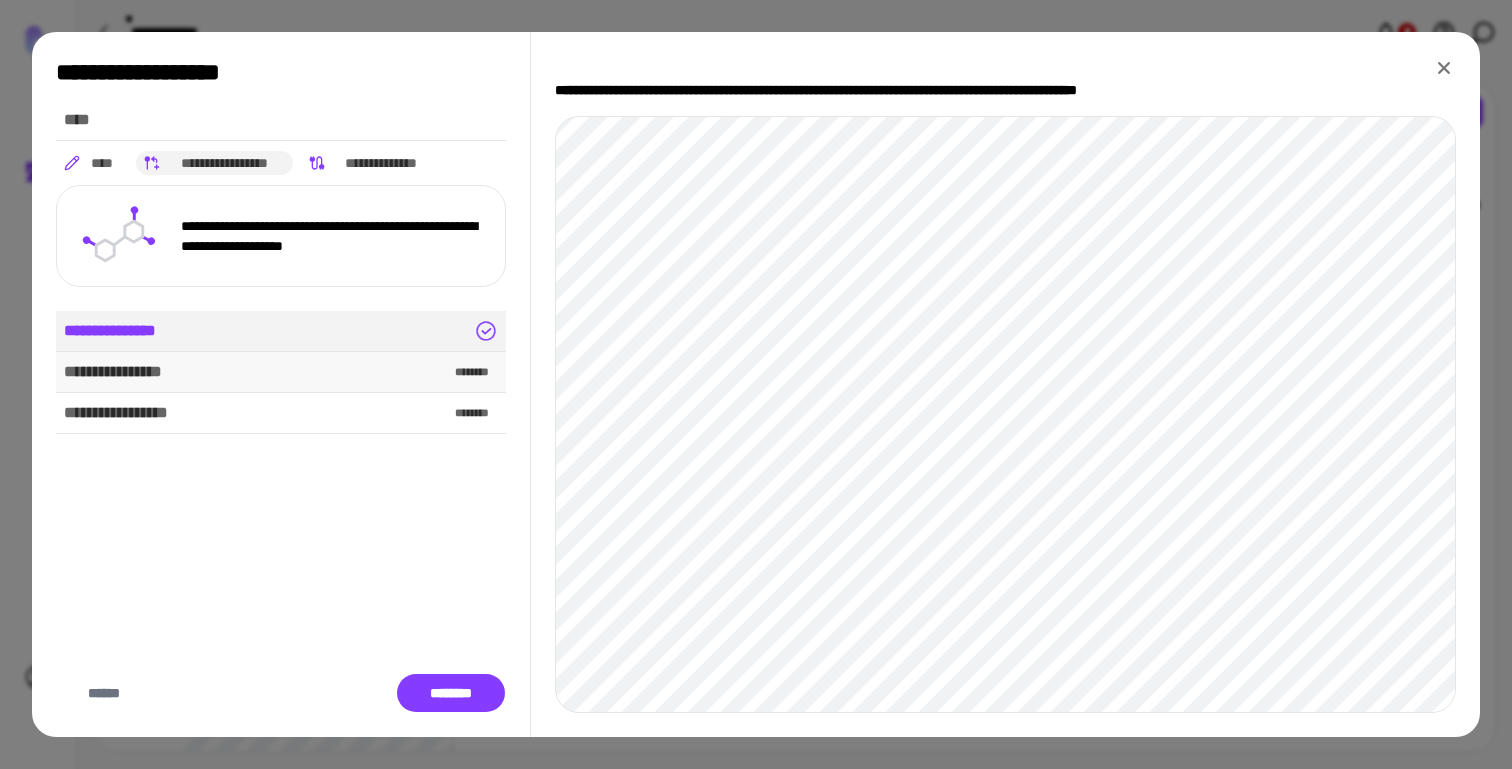 click on "**********" at bounding box center (281, 372) 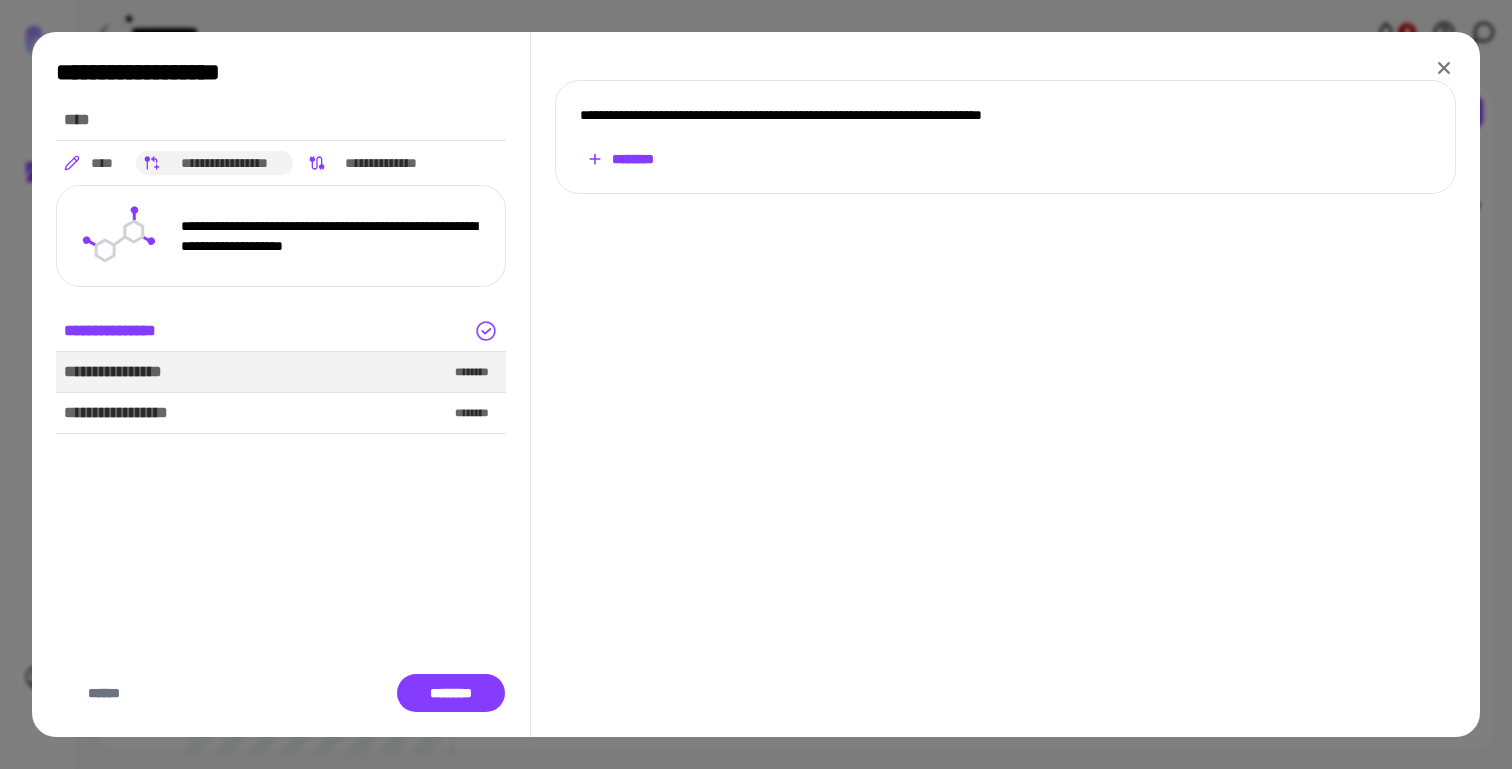 click on "********" at bounding box center [620, 159] 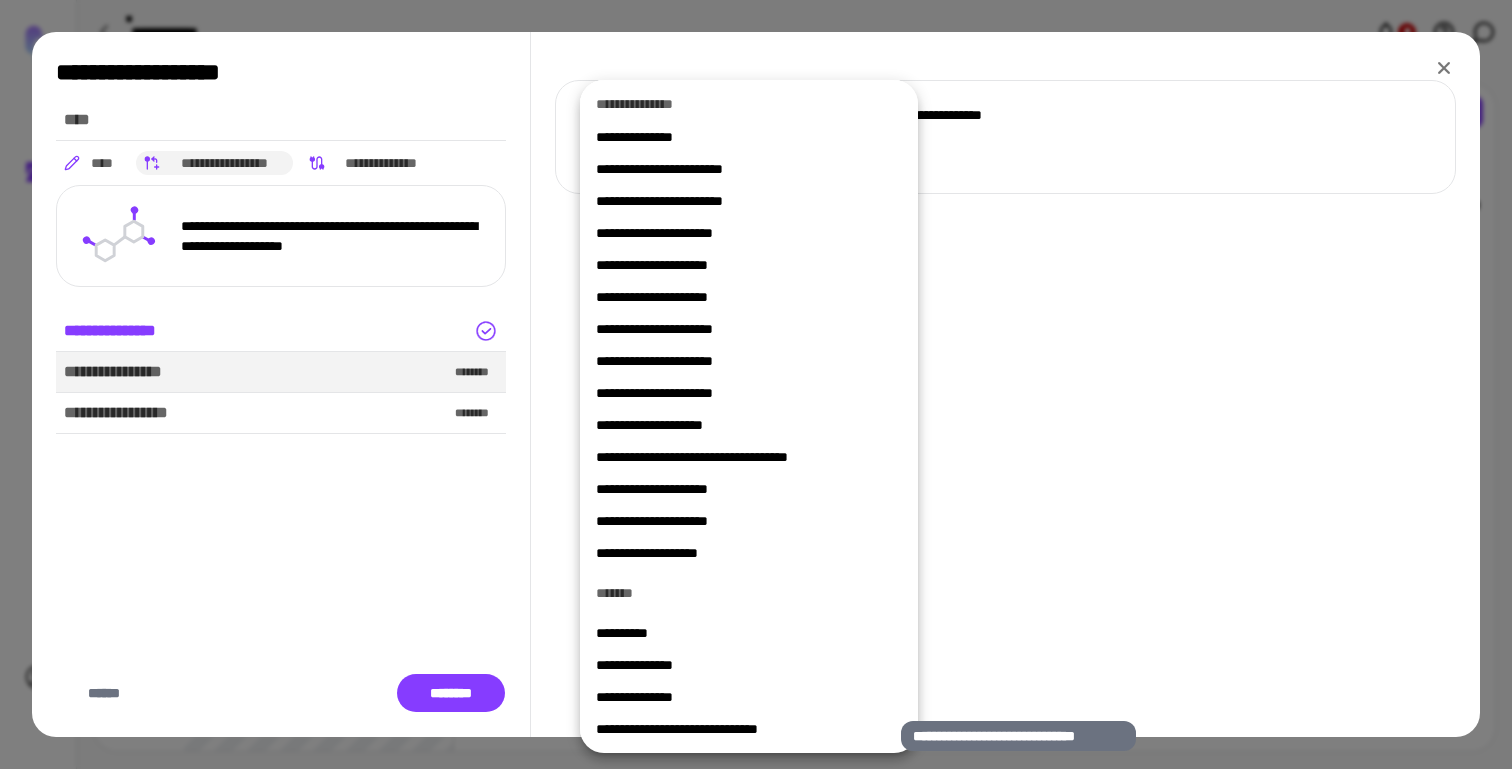click on "**********" at bounding box center (741, 729) 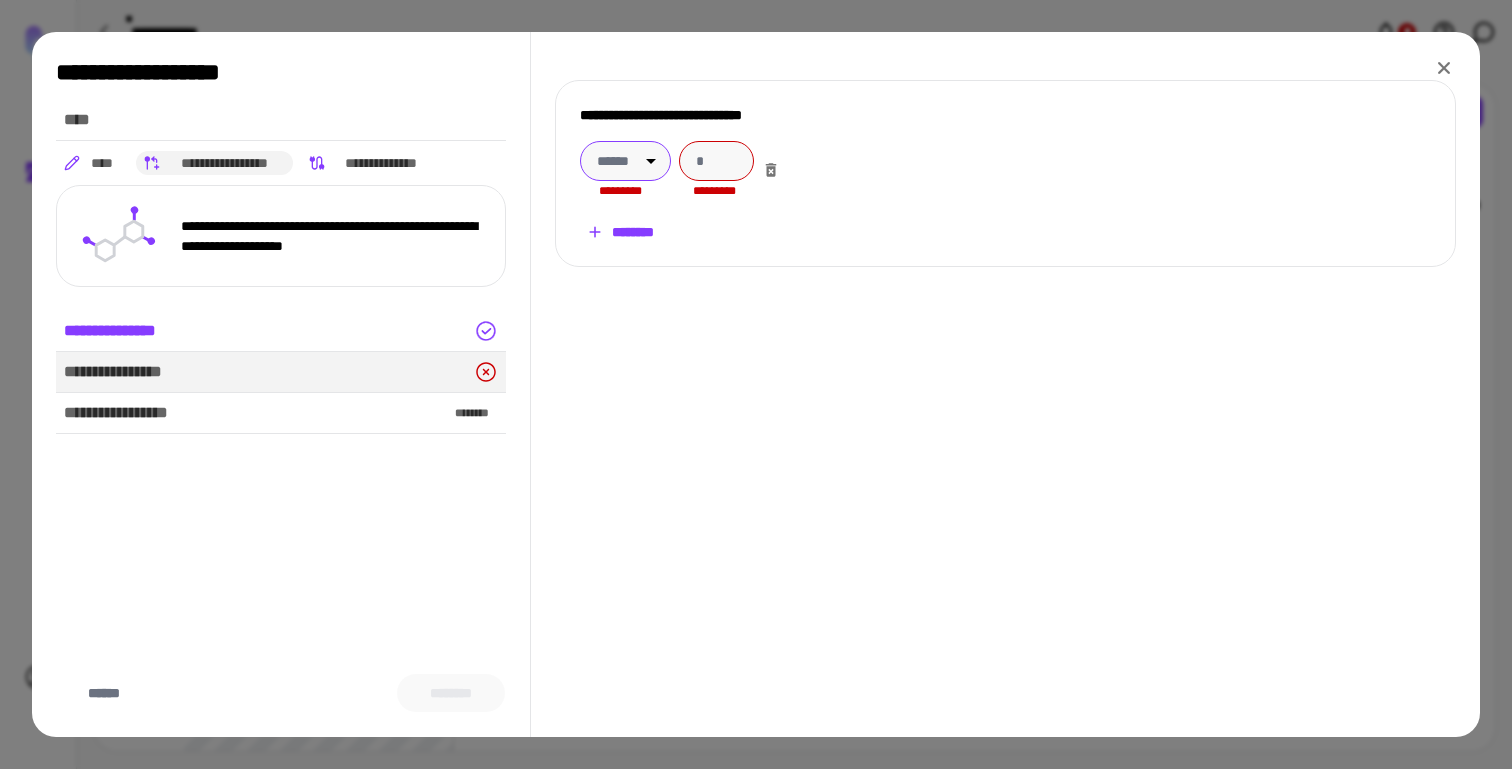 click on "[NUMBER] [STREET], [CITY], [STATE] [ZIP]" at bounding box center [756, 384] 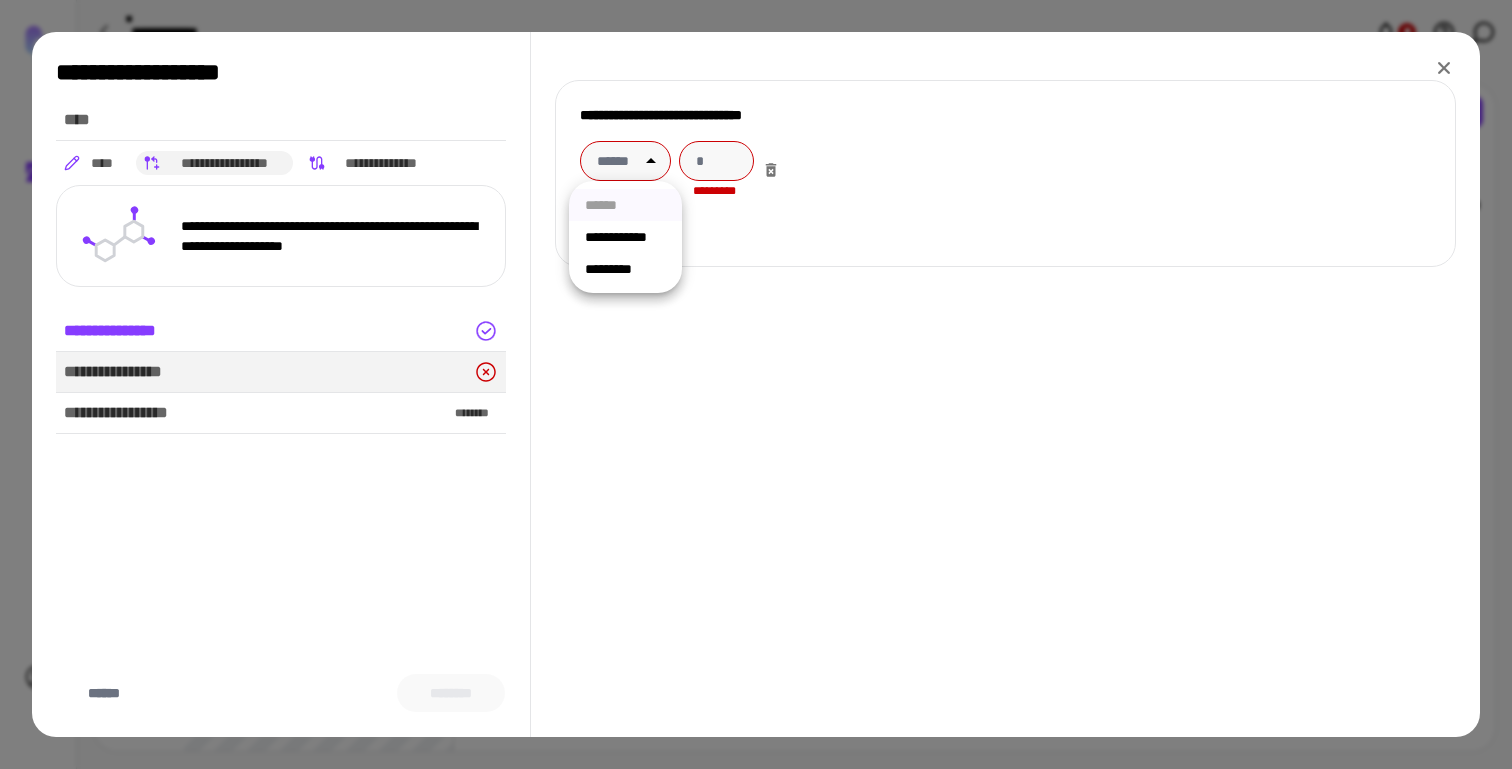 click on "**********" at bounding box center [625, 237] 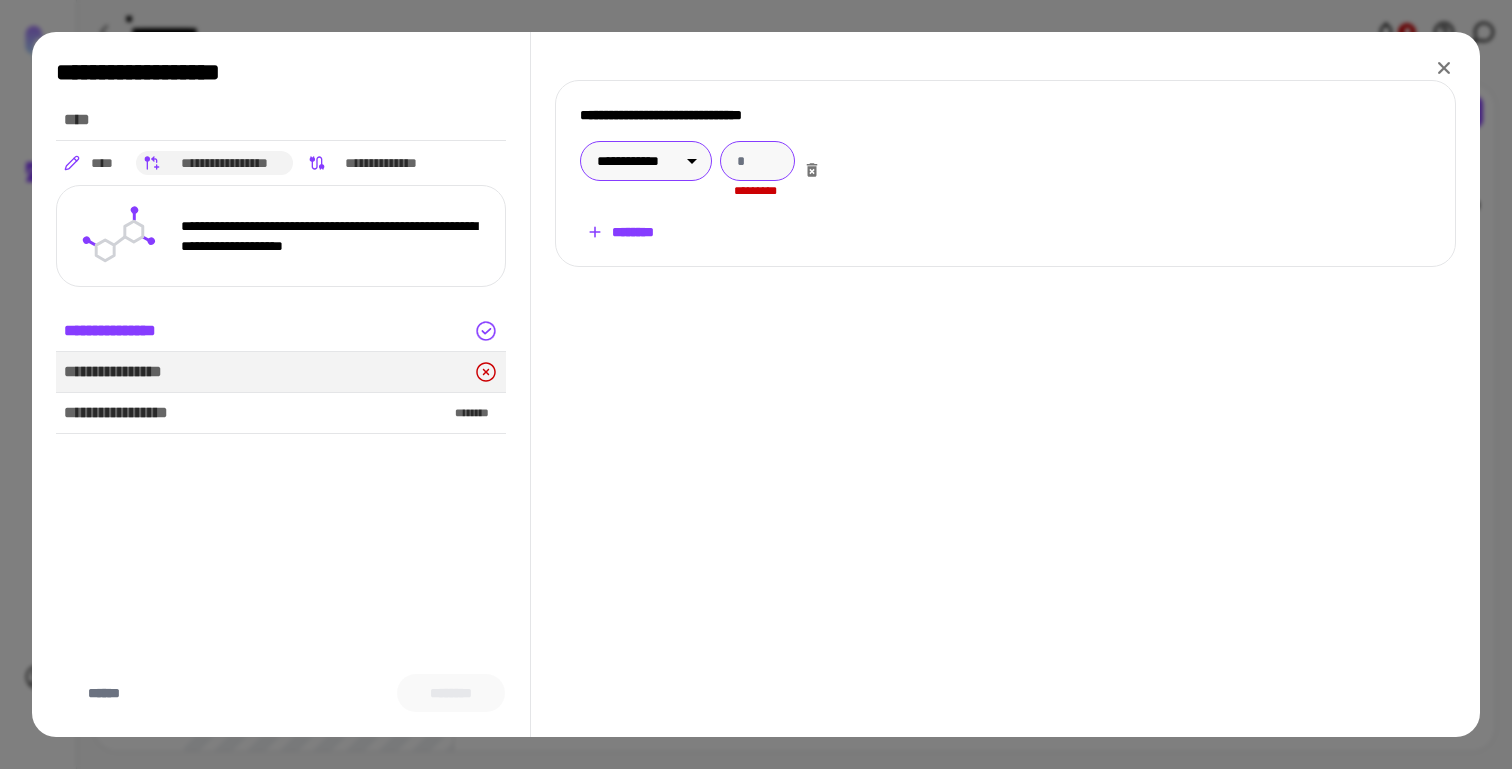 click at bounding box center (757, 161) 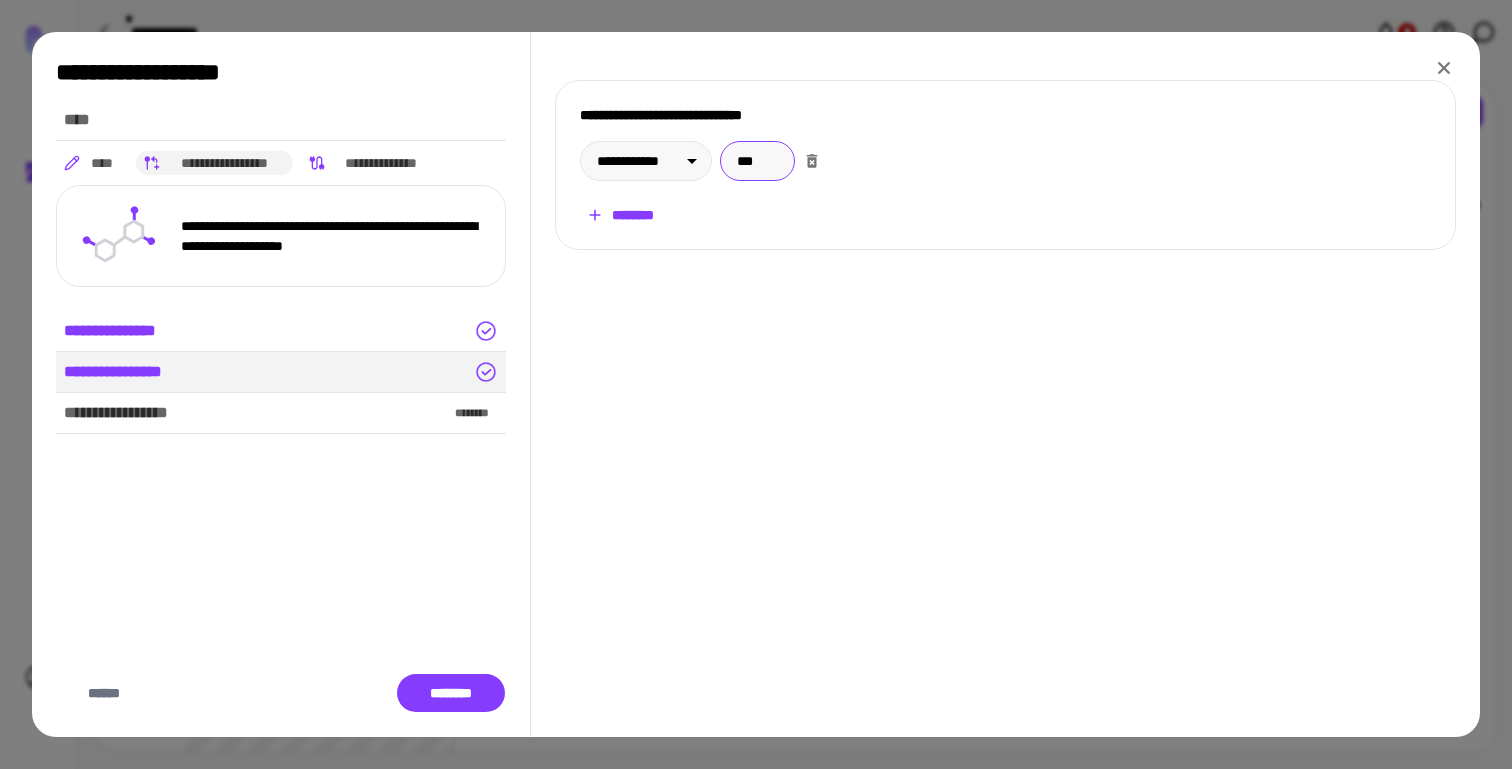 type on "***" 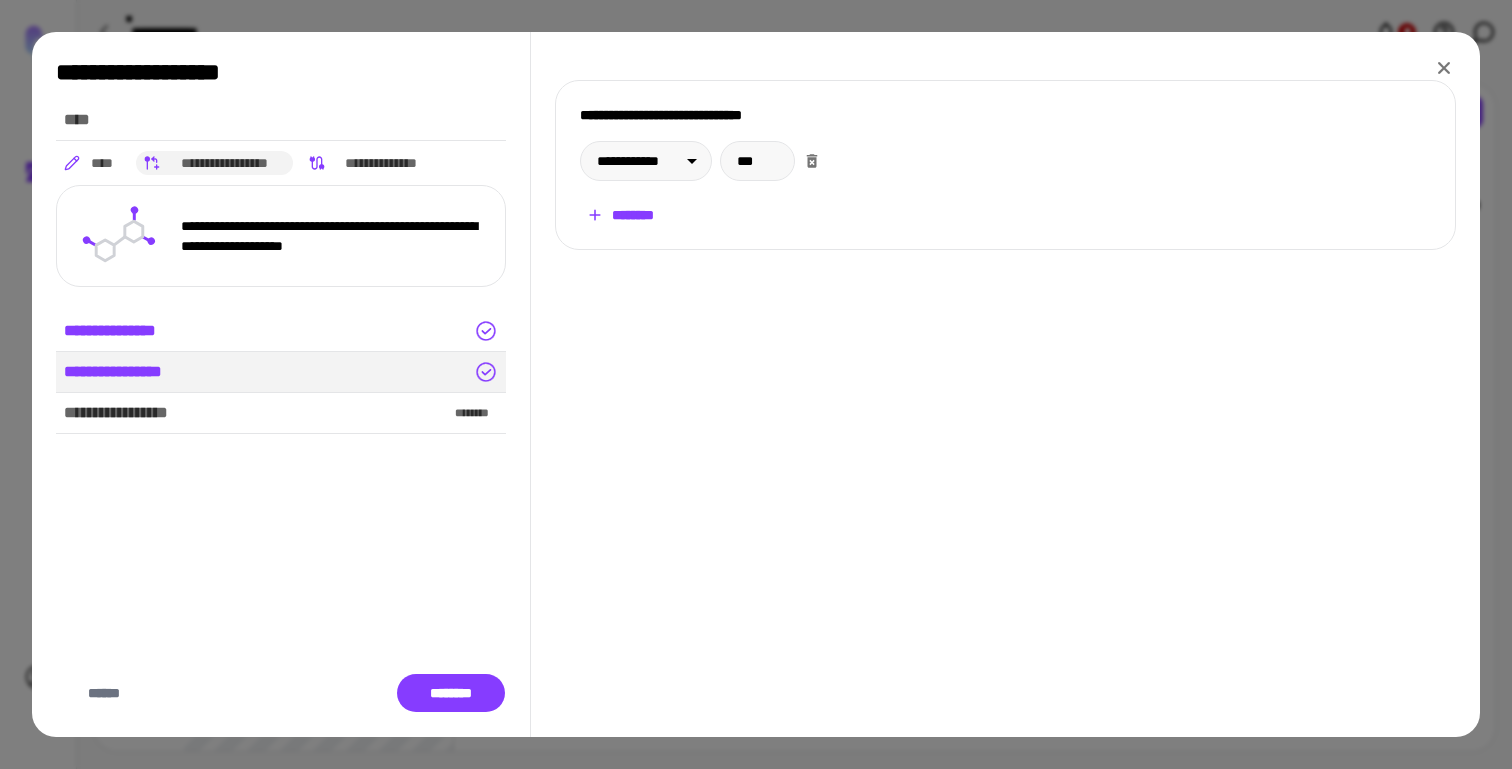 click on "********" at bounding box center [620, 215] 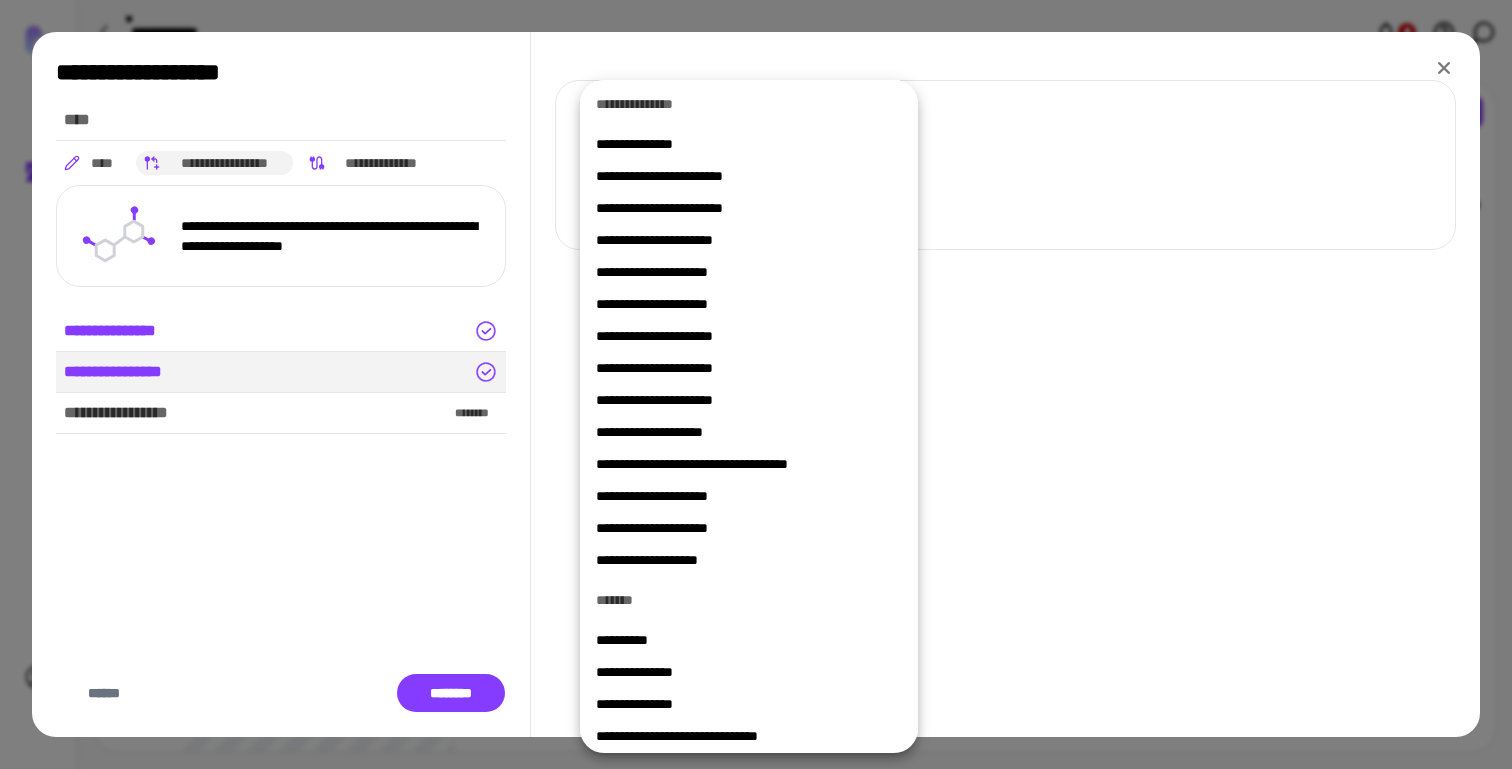 click on "**********" at bounding box center (749, 464) 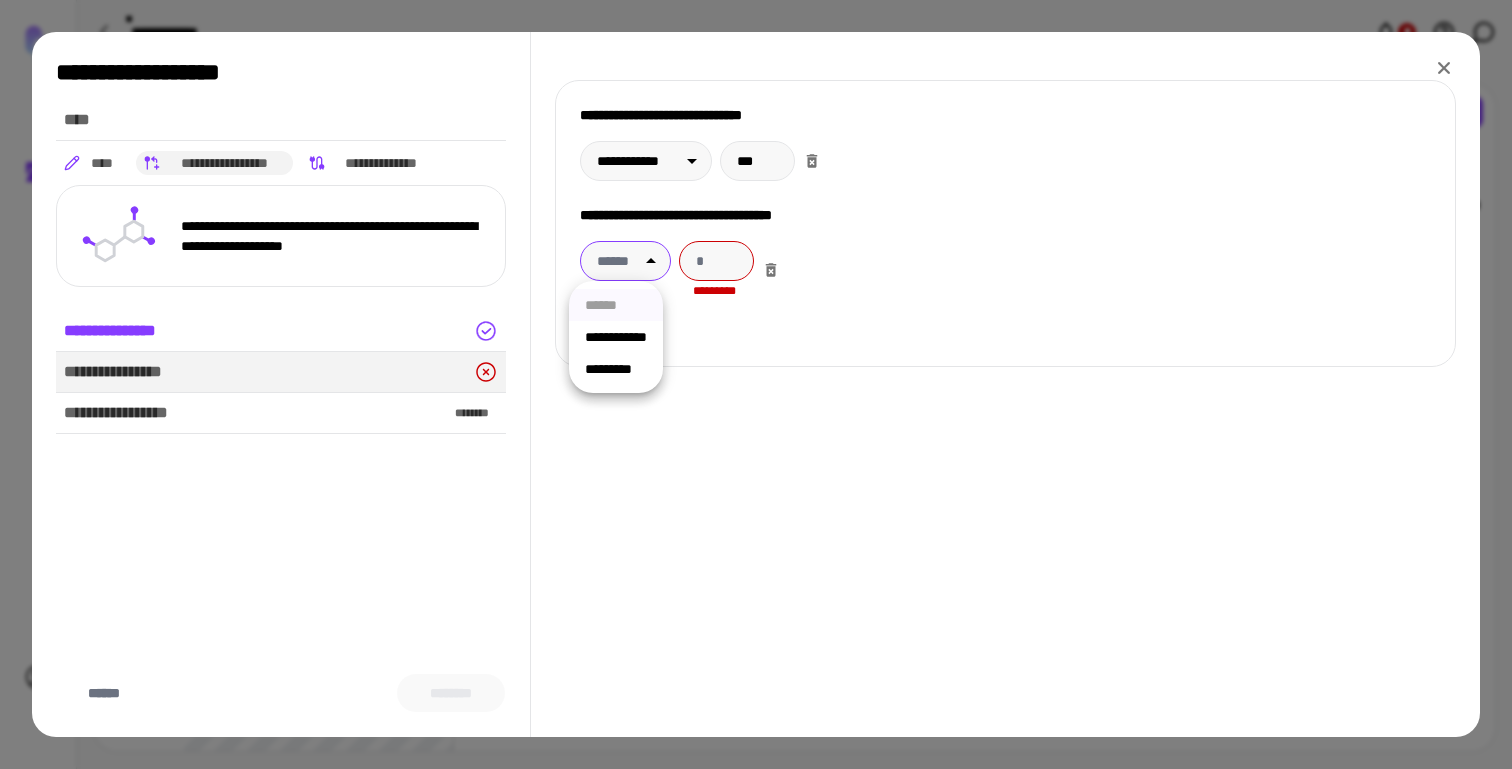 click on "[NUMBER] [STREET], [CITY], [STATE] [ZIP]" at bounding box center (756, 384) 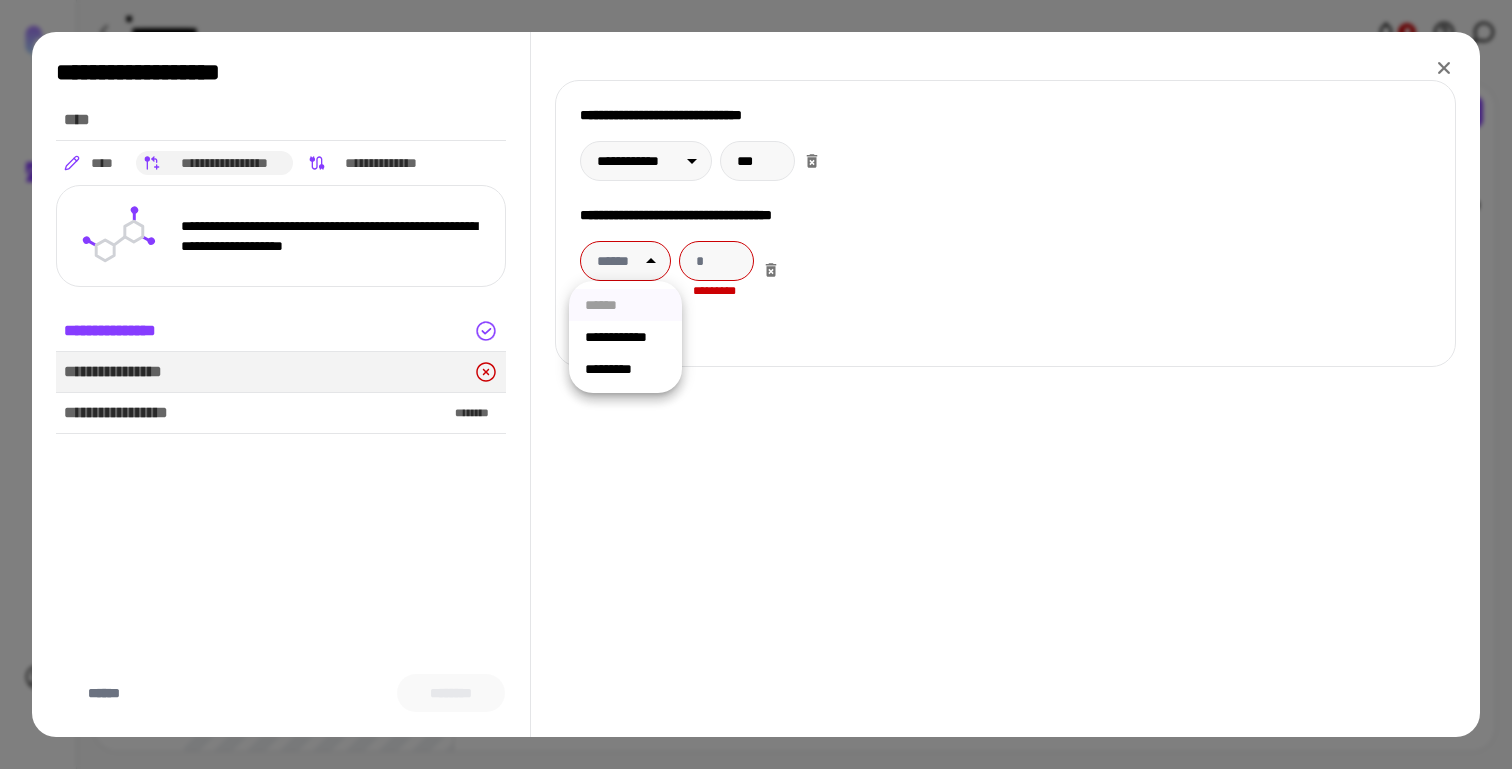 click at bounding box center (756, 384) 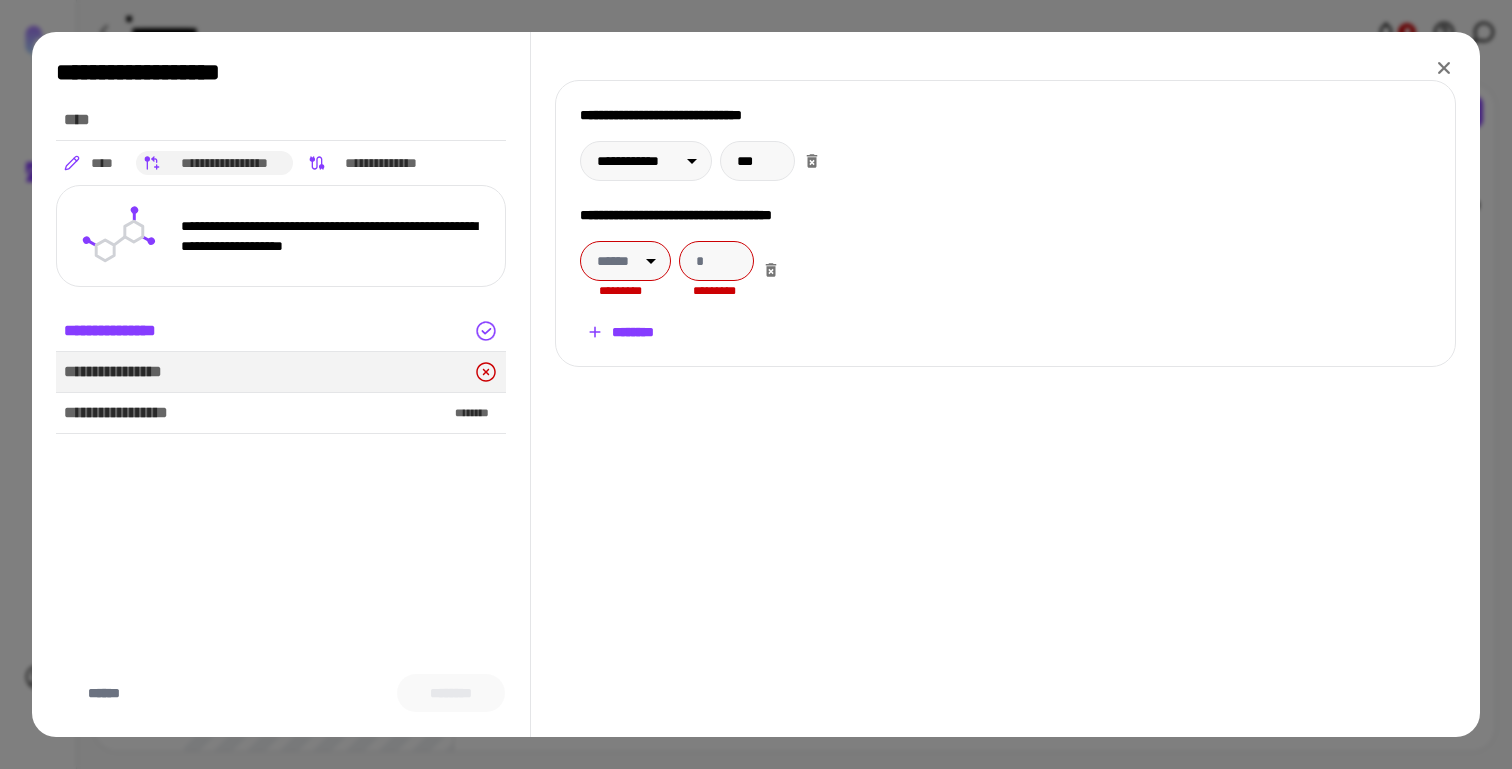click on "********" at bounding box center (620, 332) 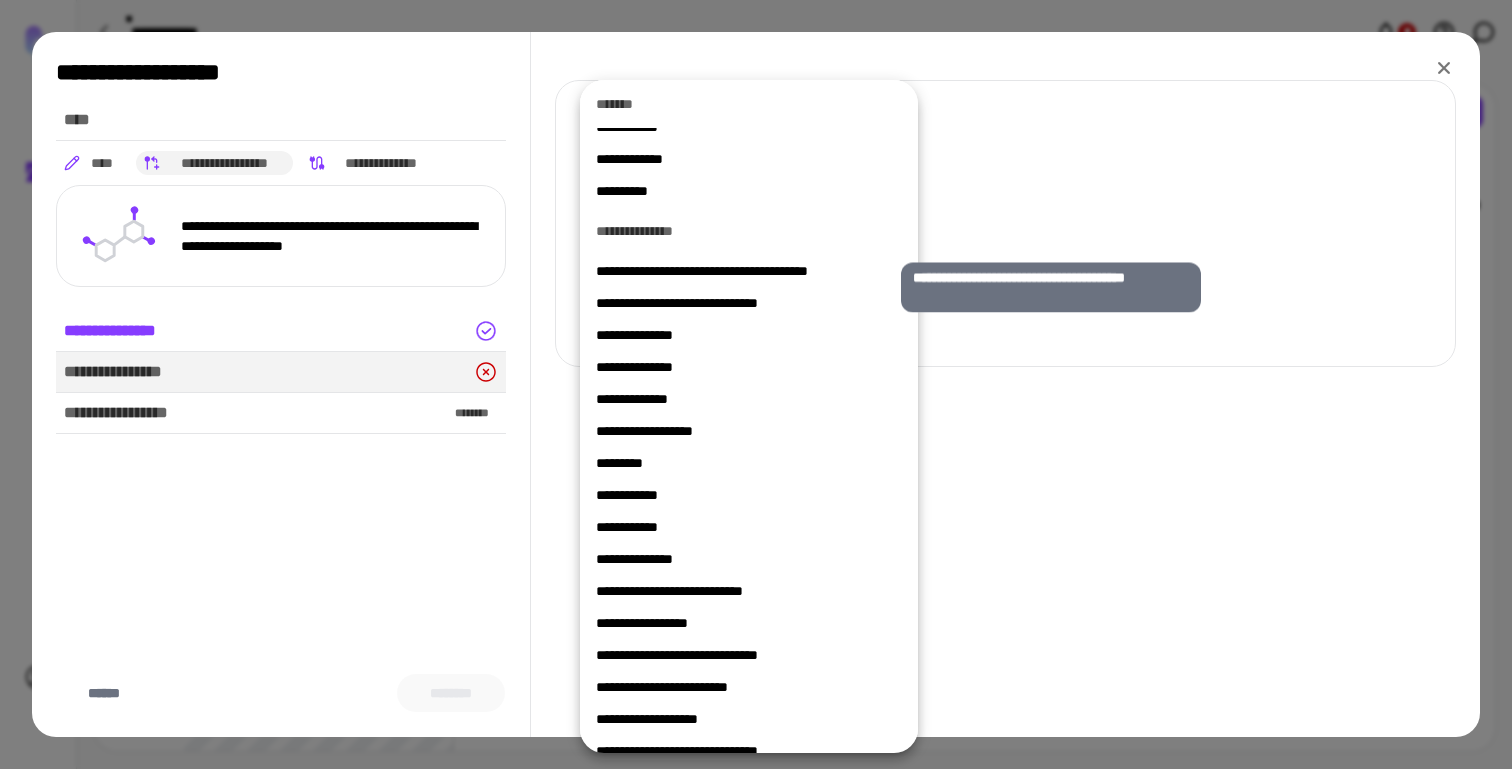 click on "**********" at bounding box center [741, 271] 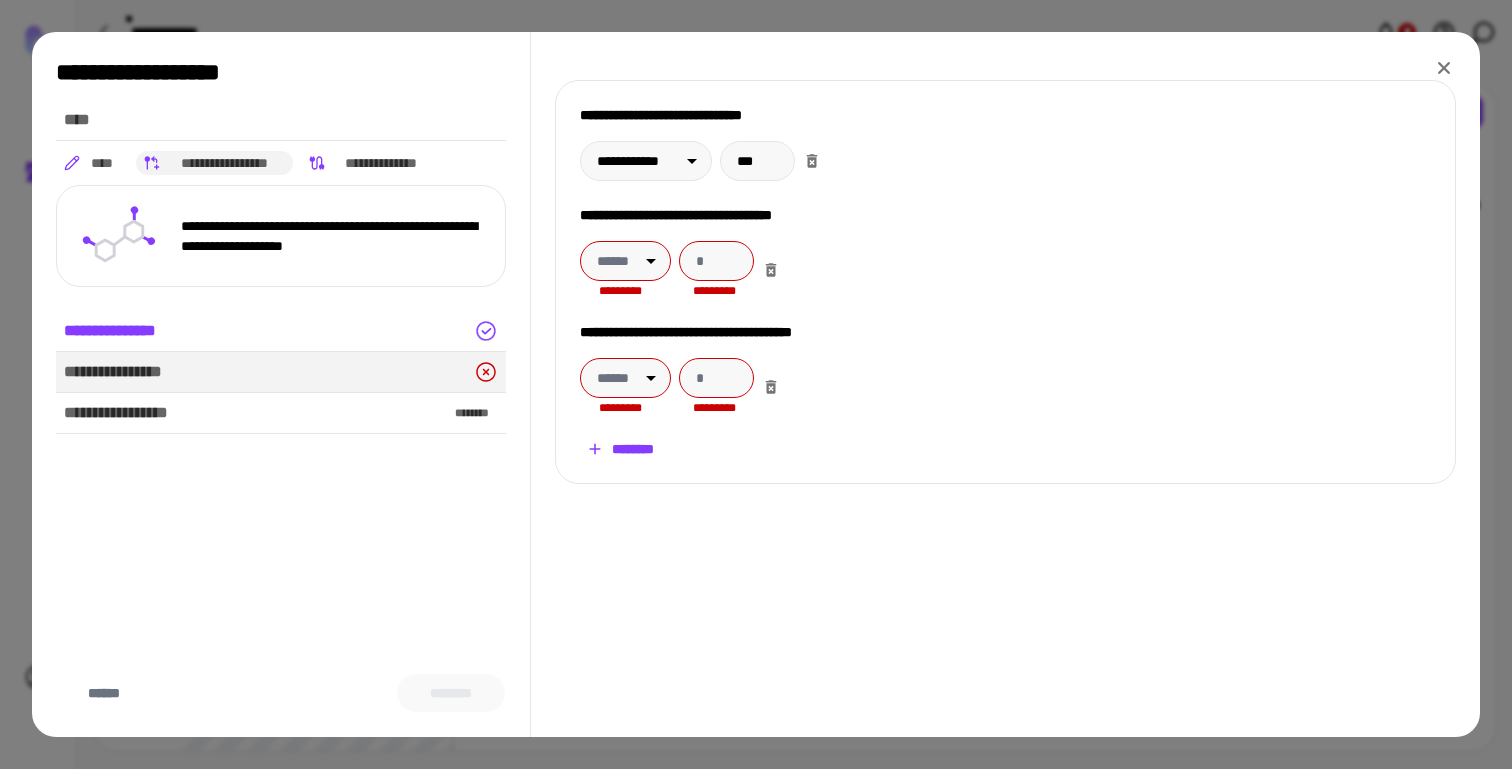 click 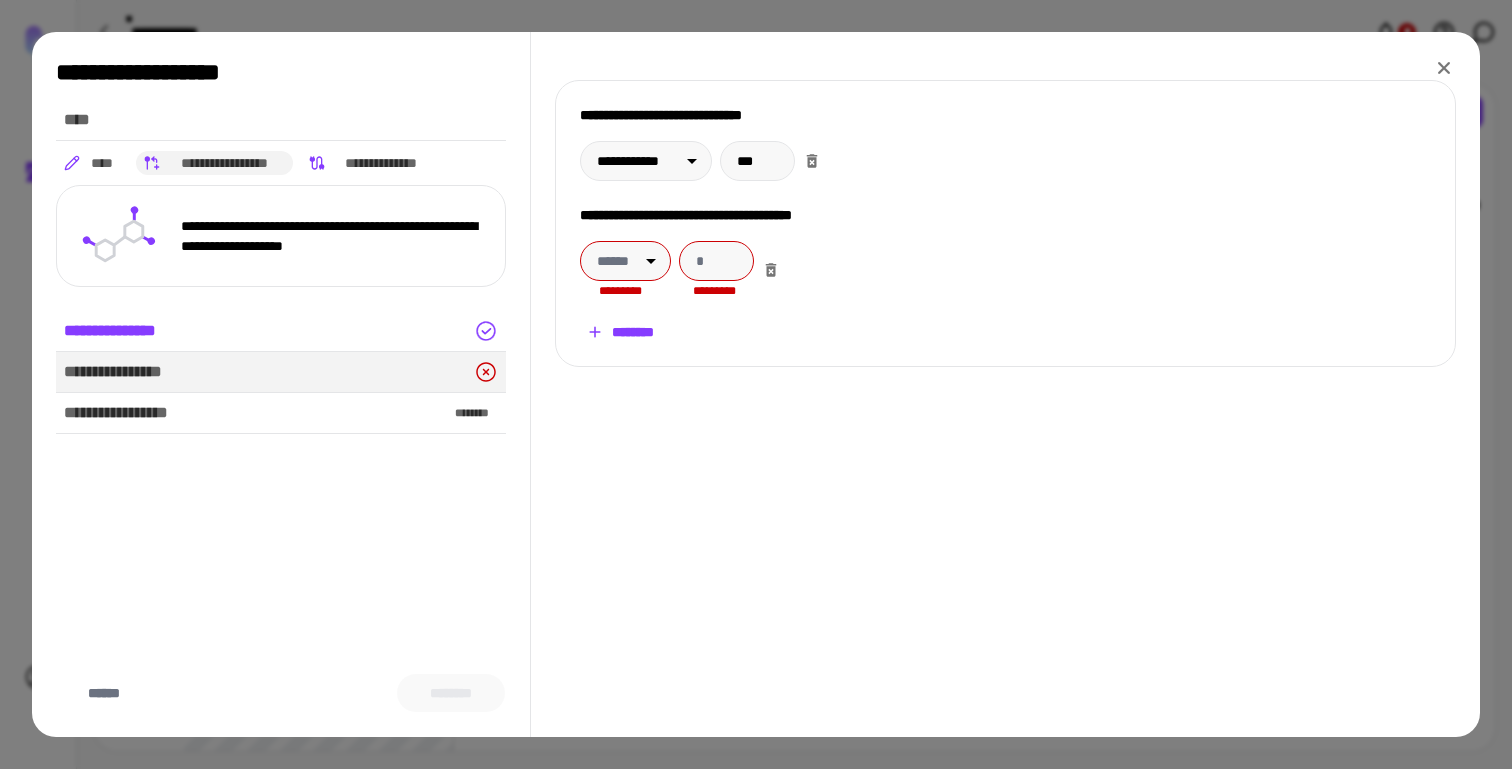 click 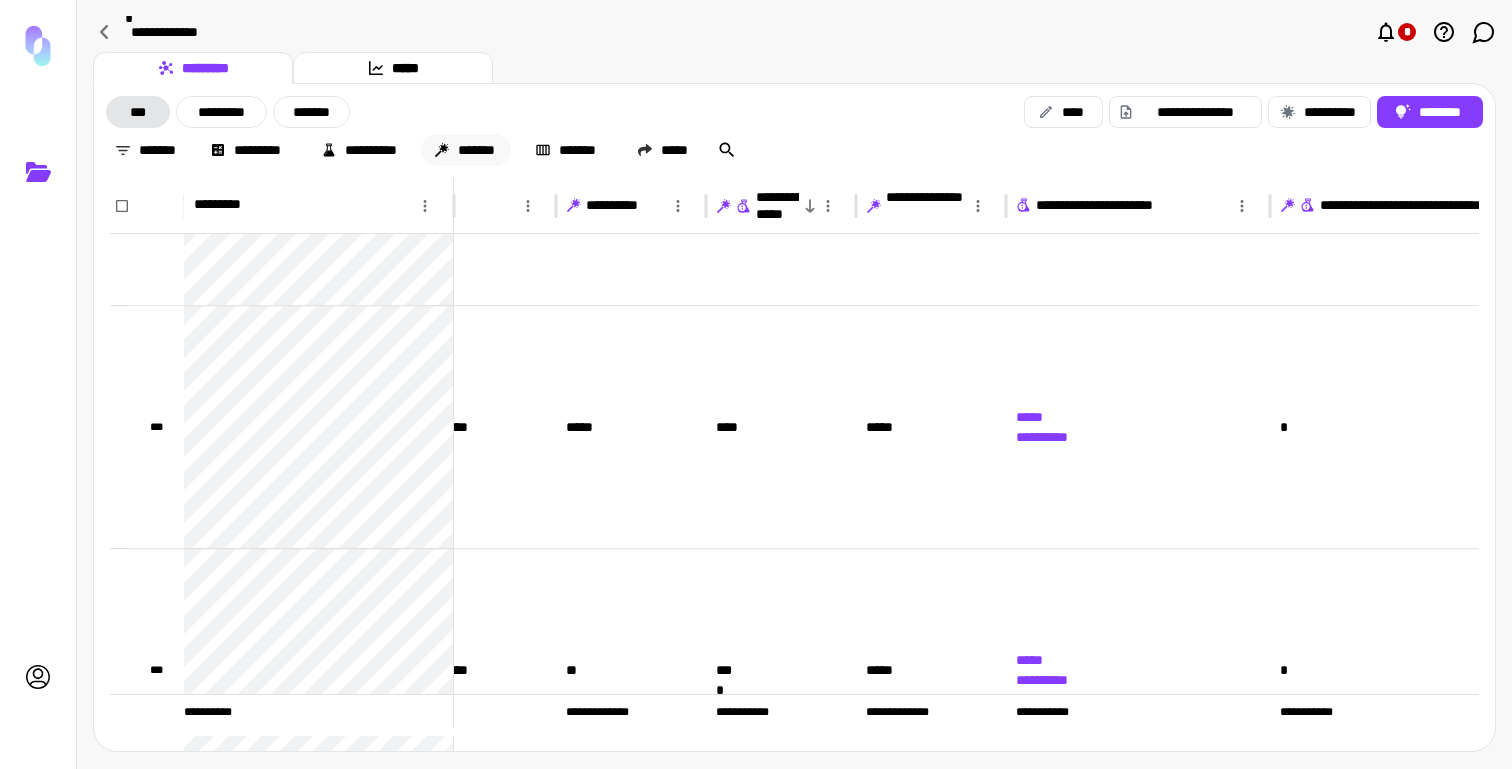 click on "*******" at bounding box center (466, 150) 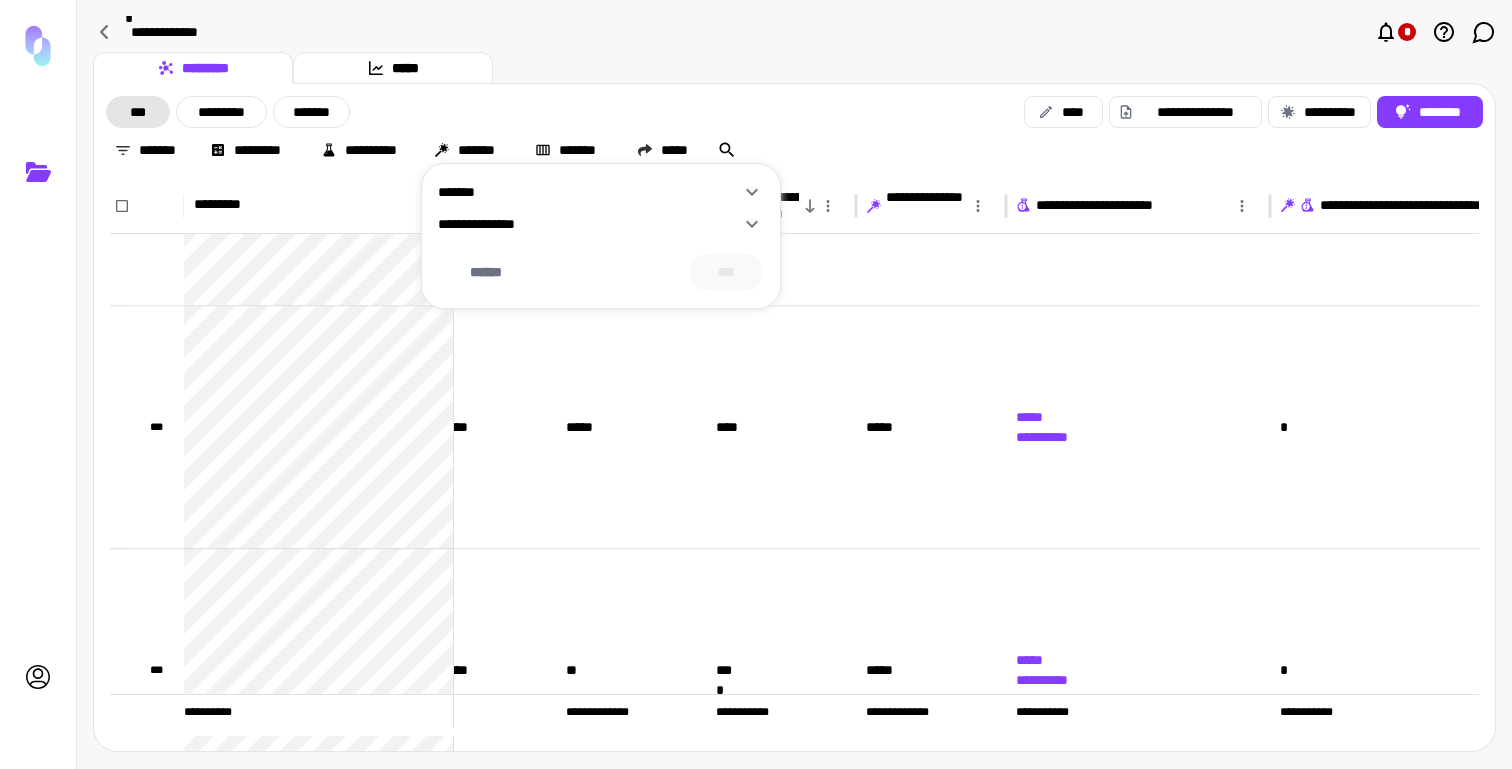 click at bounding box center (756, 384) 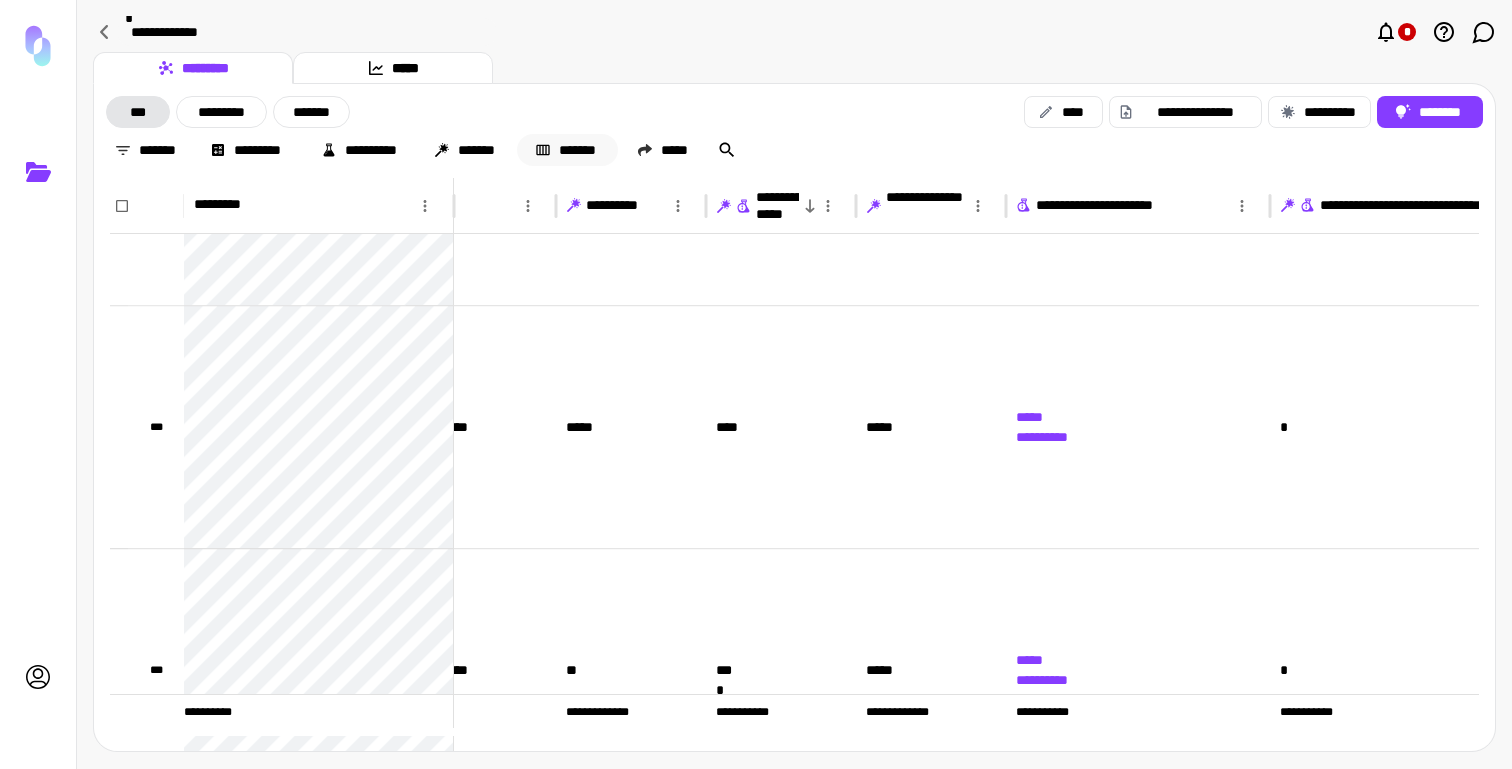 click on "*******" at bounding box center [567, 150] 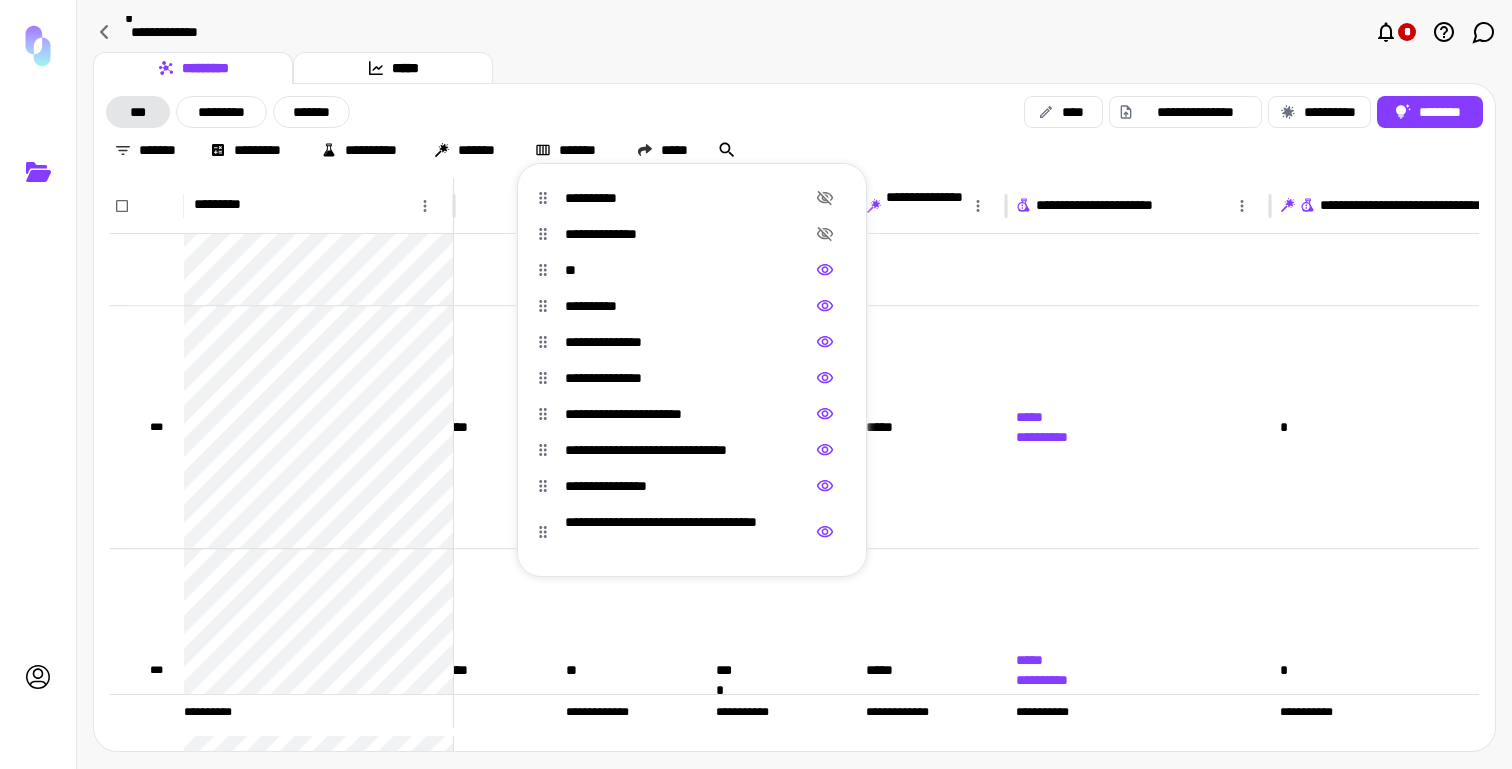 click at bounding box center [756, 384] 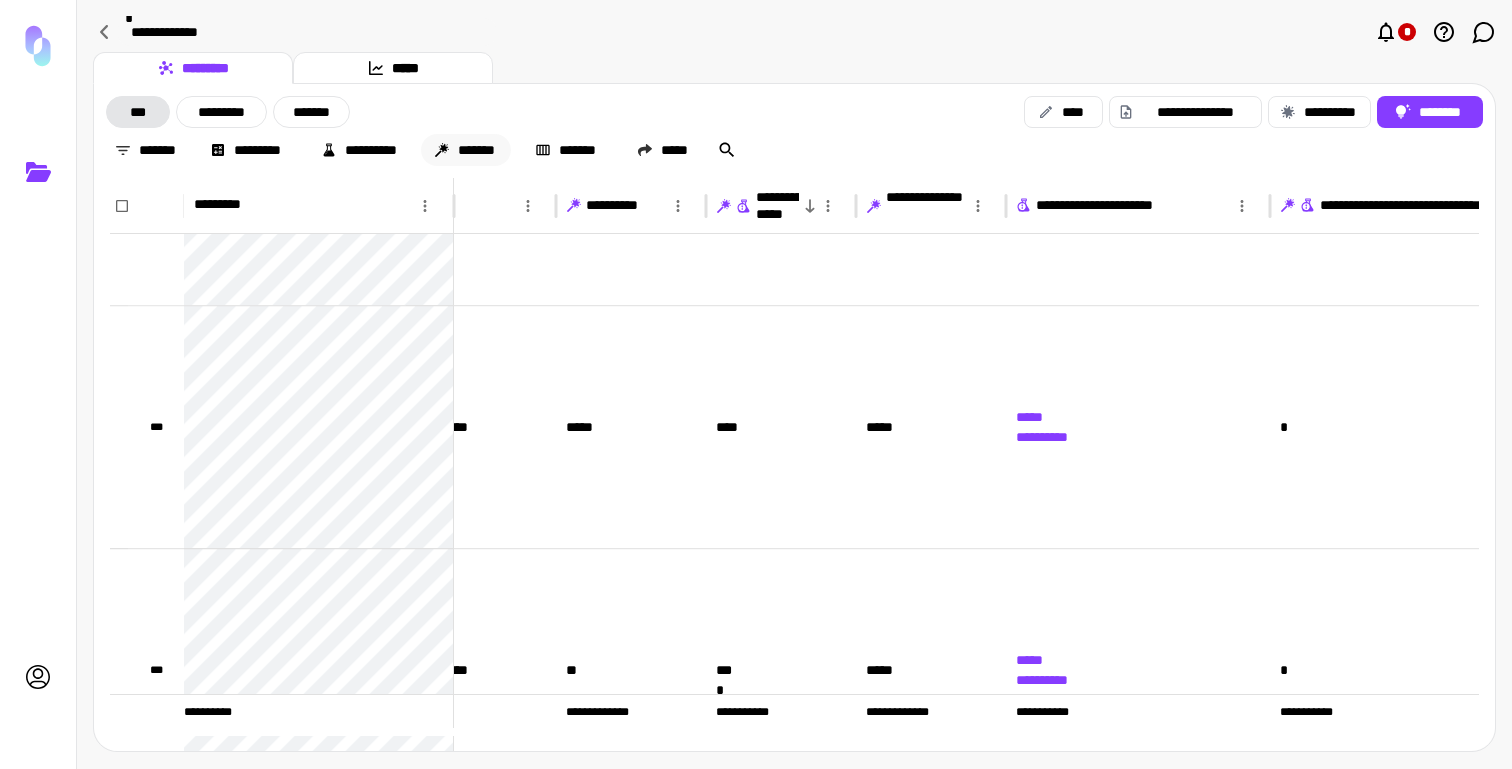 click on "*******" at bounding box center (466, 150) 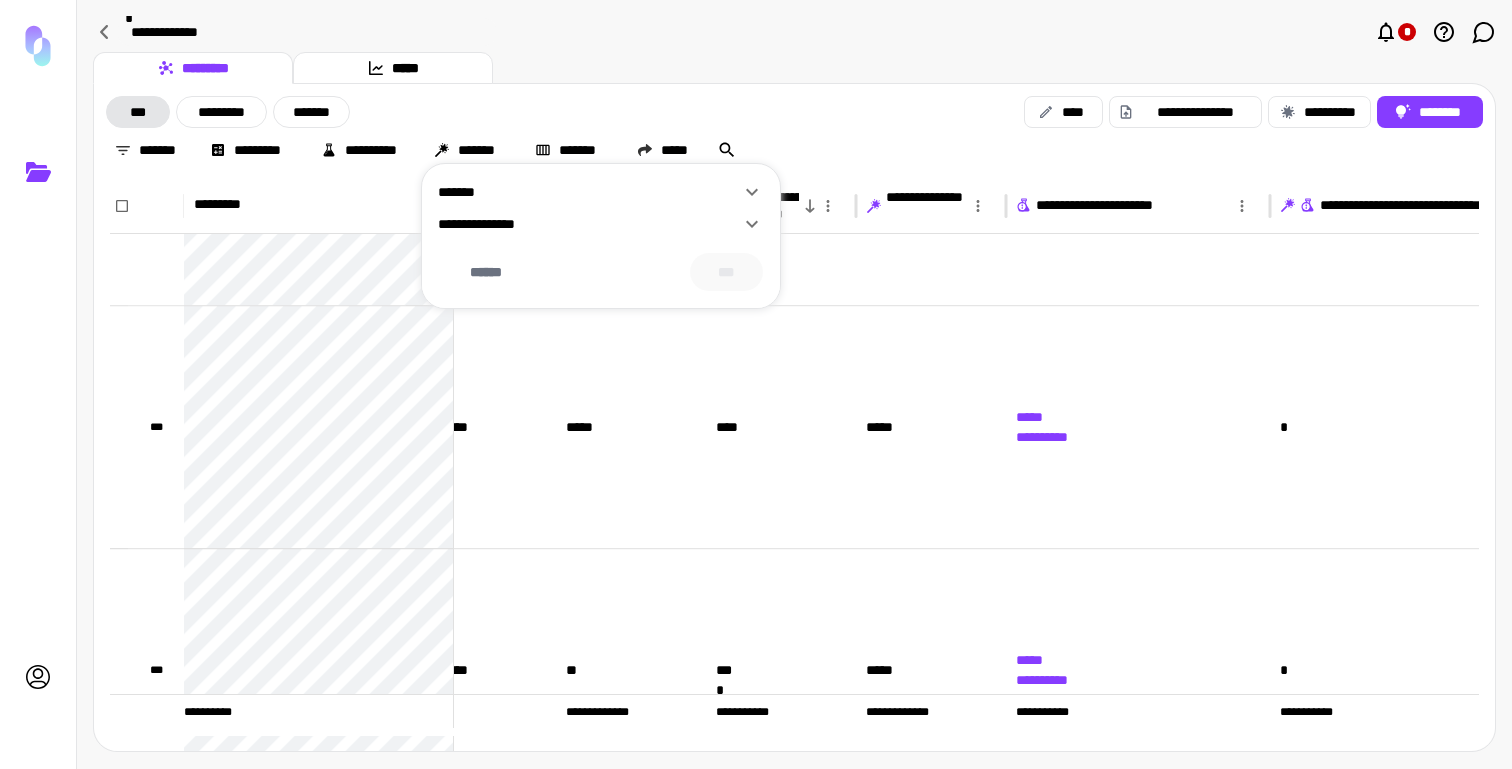 click on "**********" at bounding box center [589, 224] 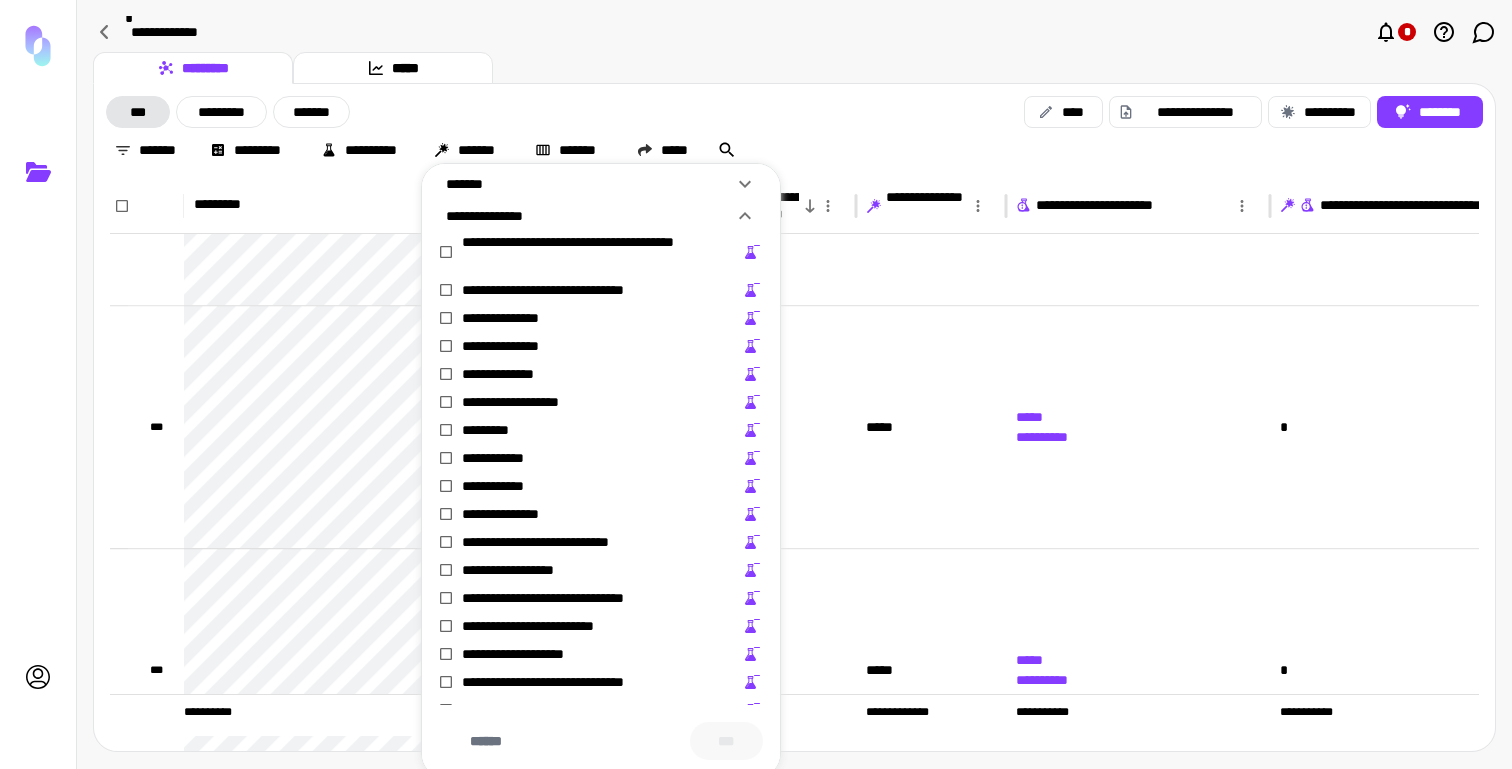 scroll, scrollTop: 4, scrollLeft: 0, axis: vertical 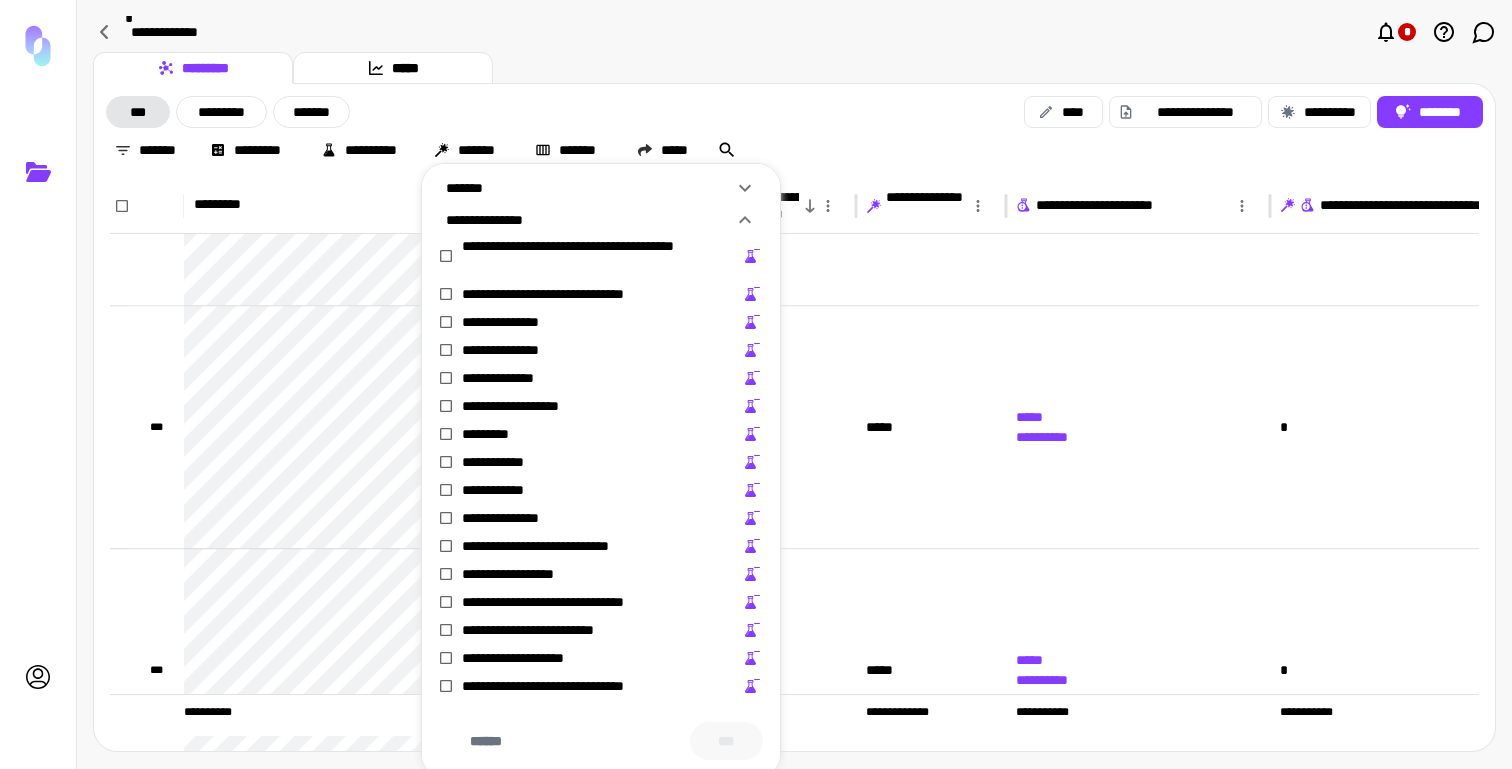 drag, startPoint x: 1032, startPoint y: 742, endPoint x: 1149, endPoint y: 740, distance: 117.01709 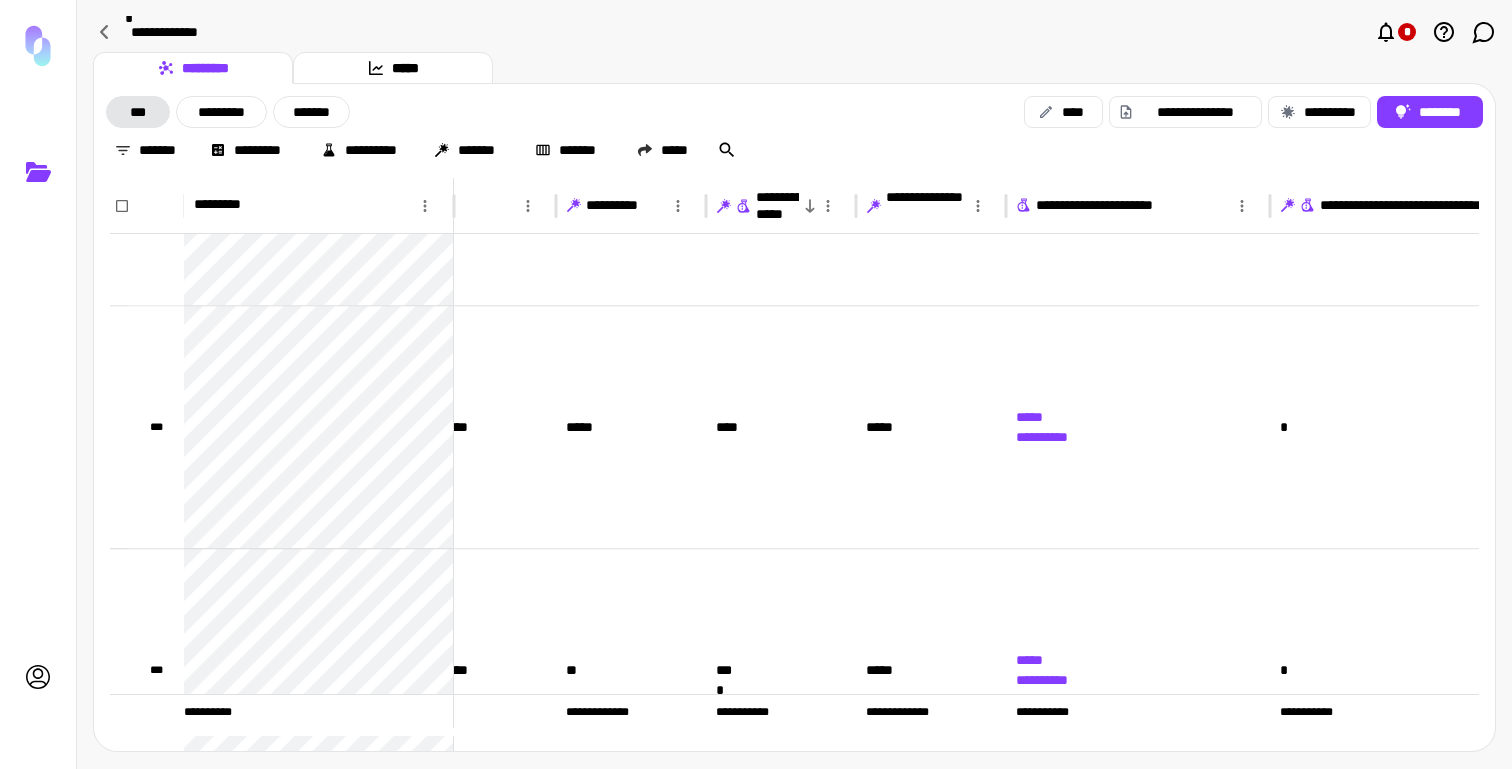 scroll, scrollTop: 942, scrollLeft: 48, axis: both 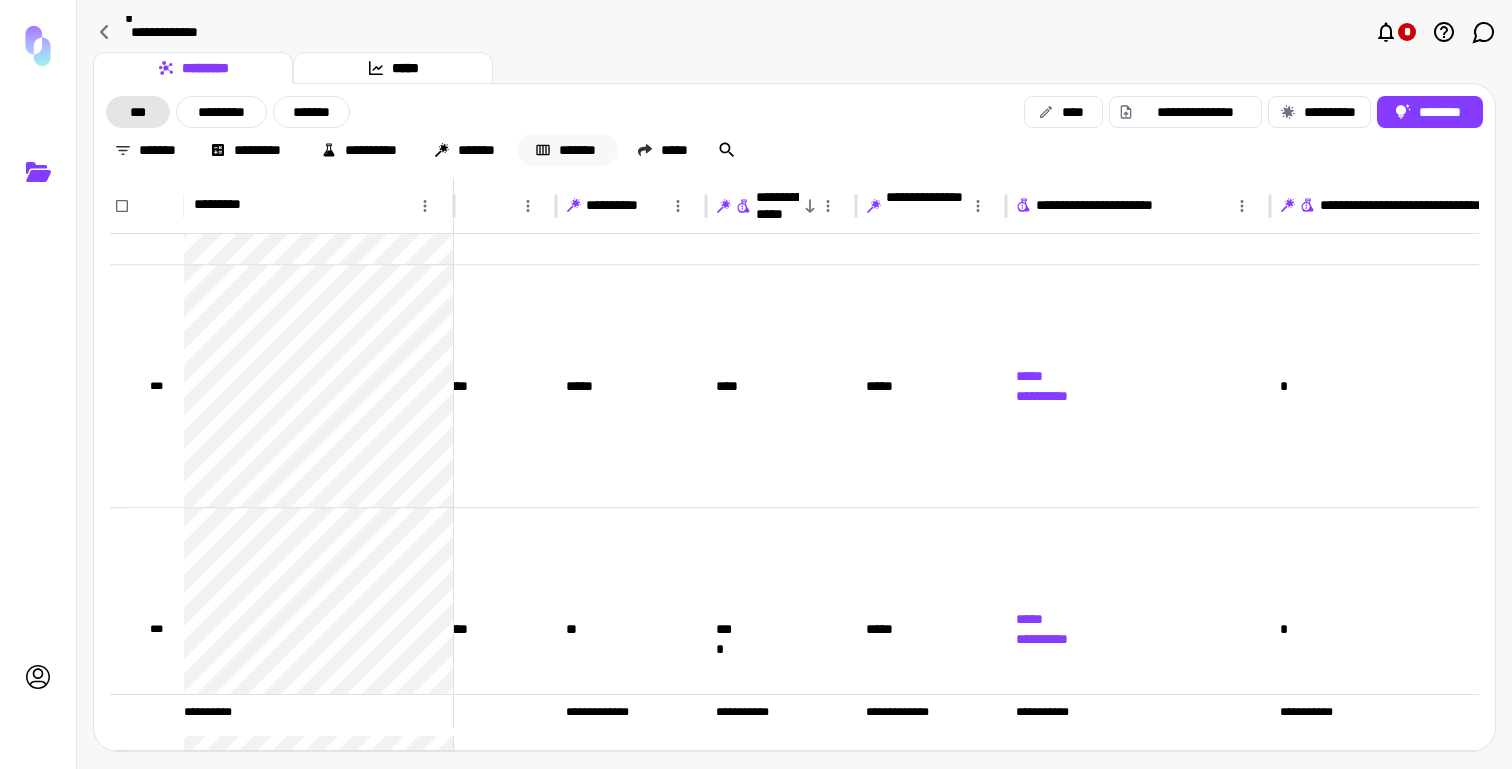 click on "*******" at bounding box center (567, 150) 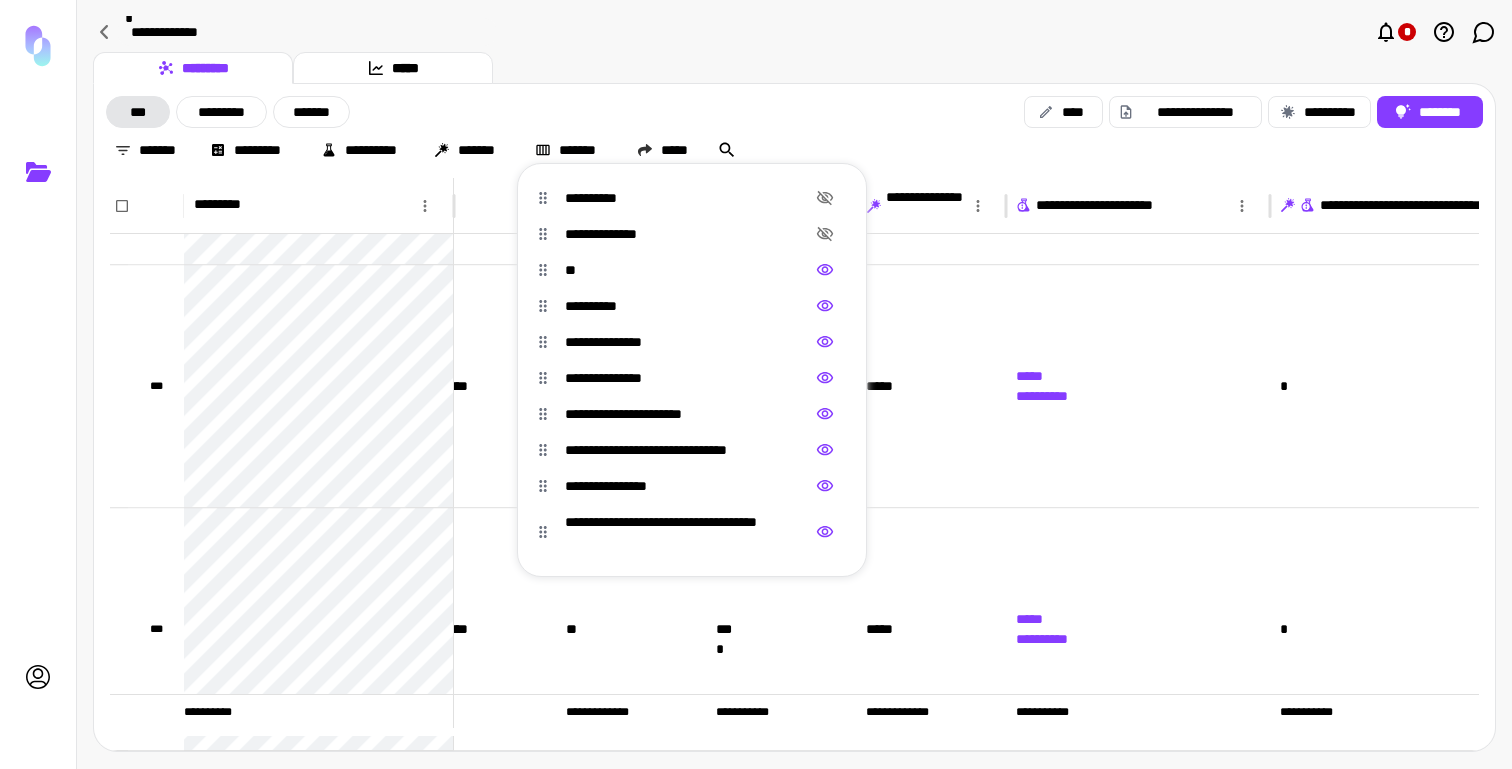click at bounding box center [756, 384] 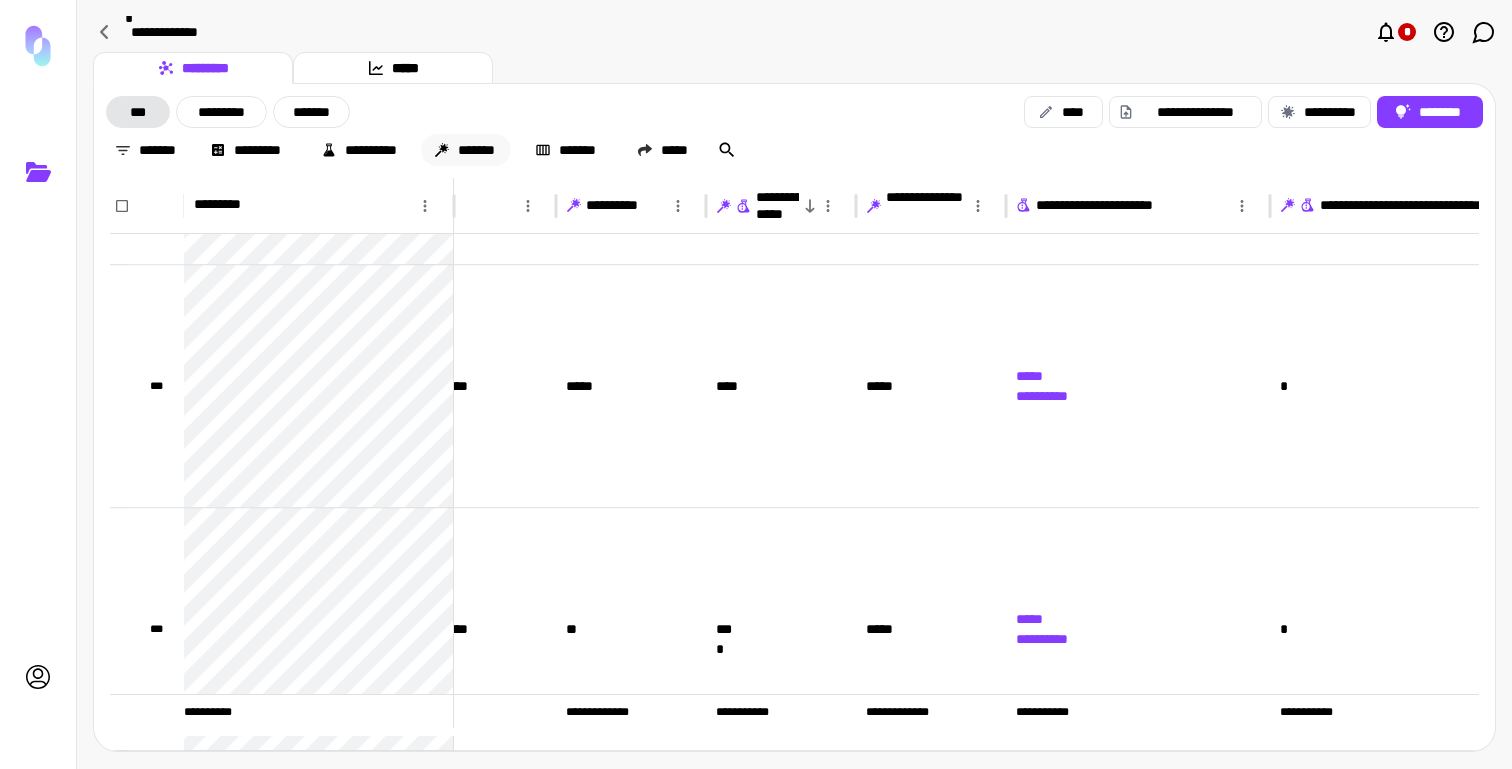 click on "*******" at bounding box center (466, 150) 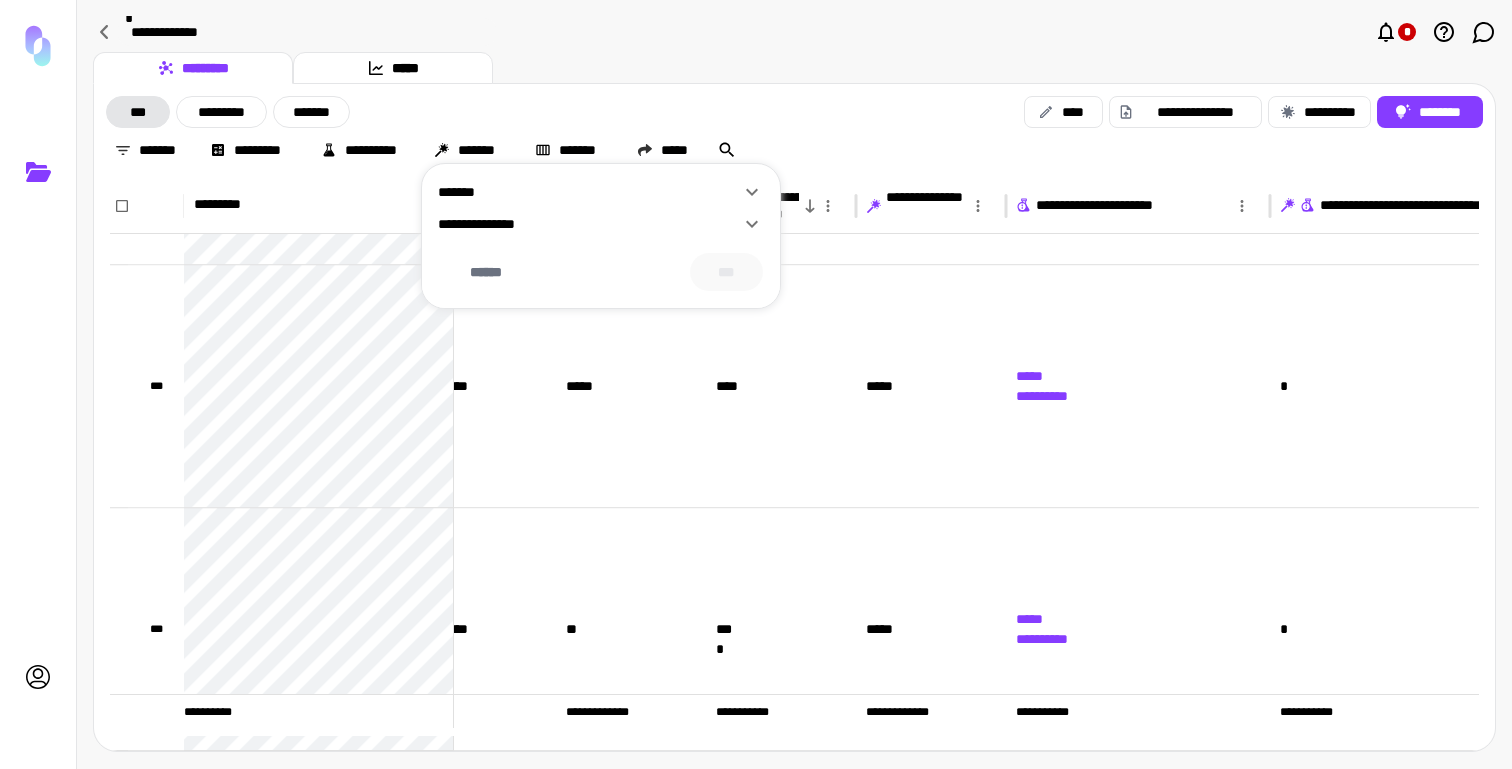 click on "**********" at bounding box center [589, 224] 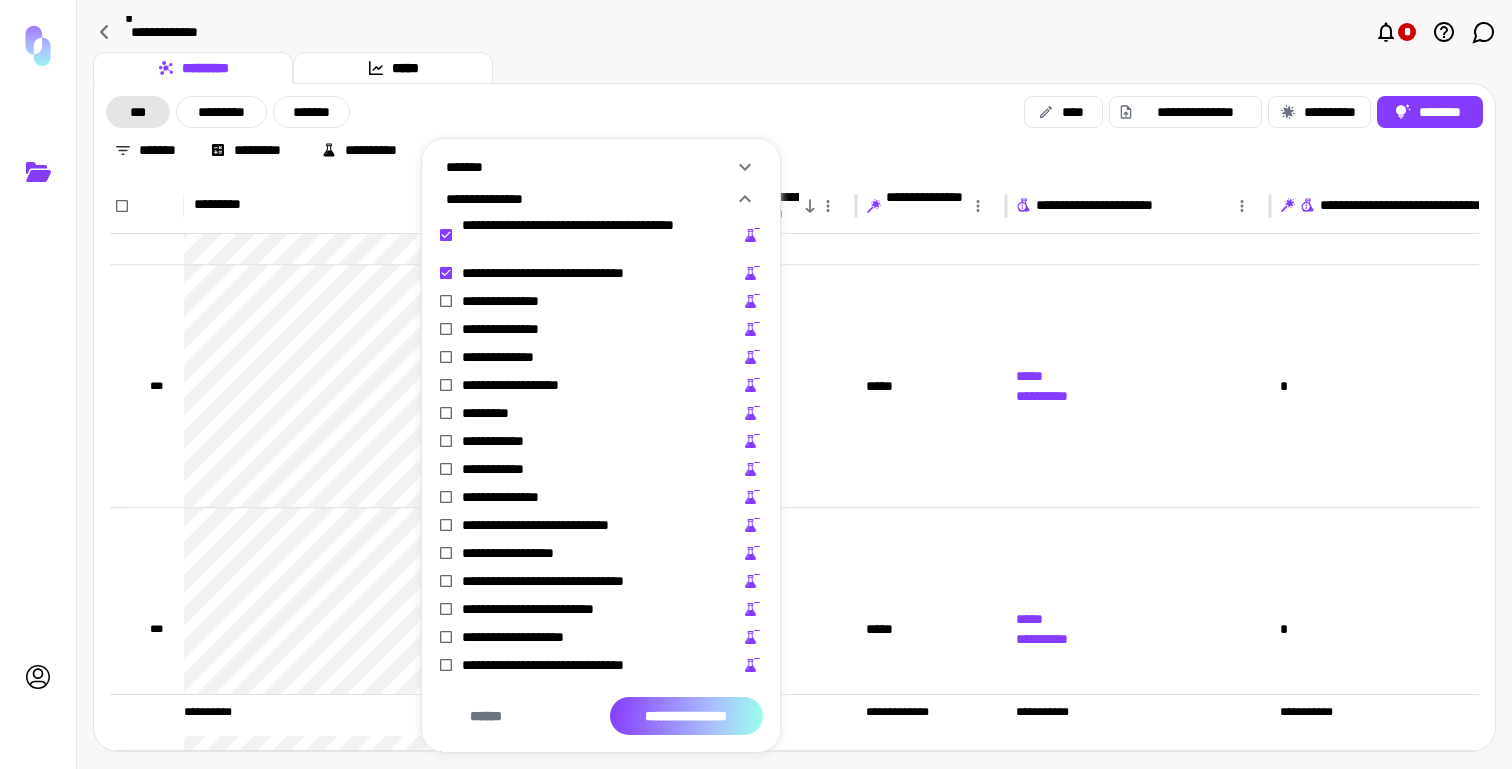 click on "**********" at bounding box center (686, 716) 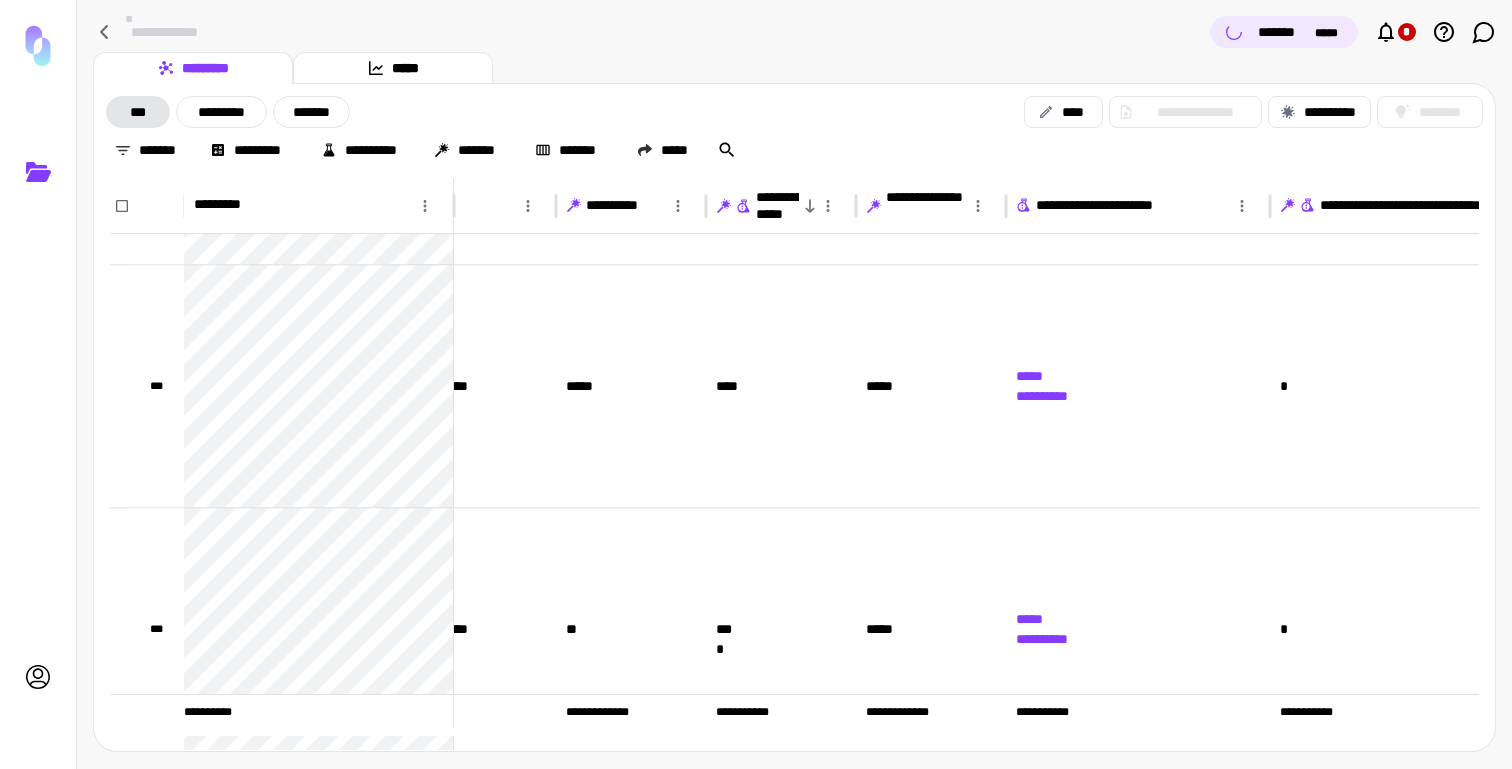 scroll, scrollTop: 0, scrollLeft: 150, axis: horizontal 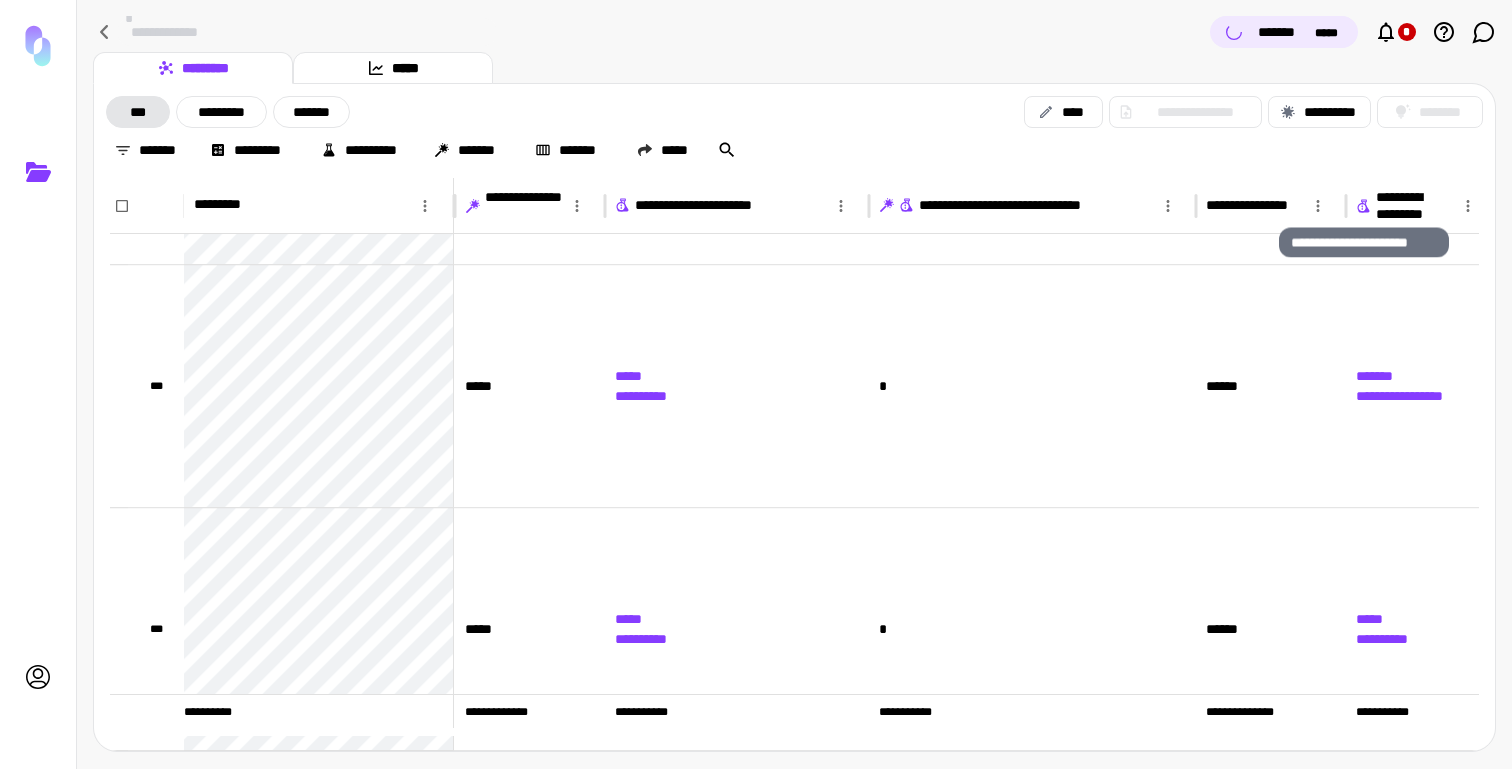 click 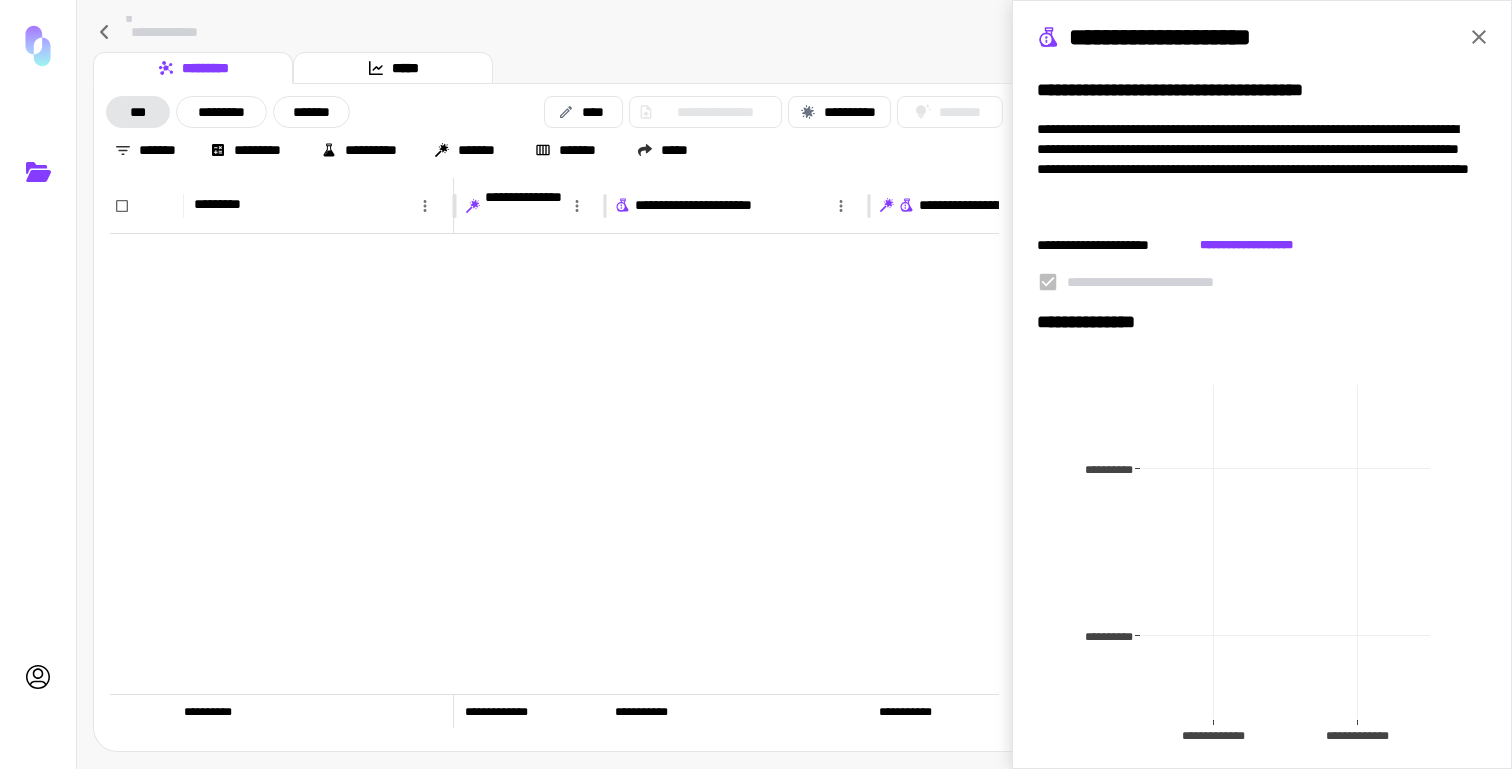 scroll, scrollTop: 1946, scrollLeft: 0, axis: vertical 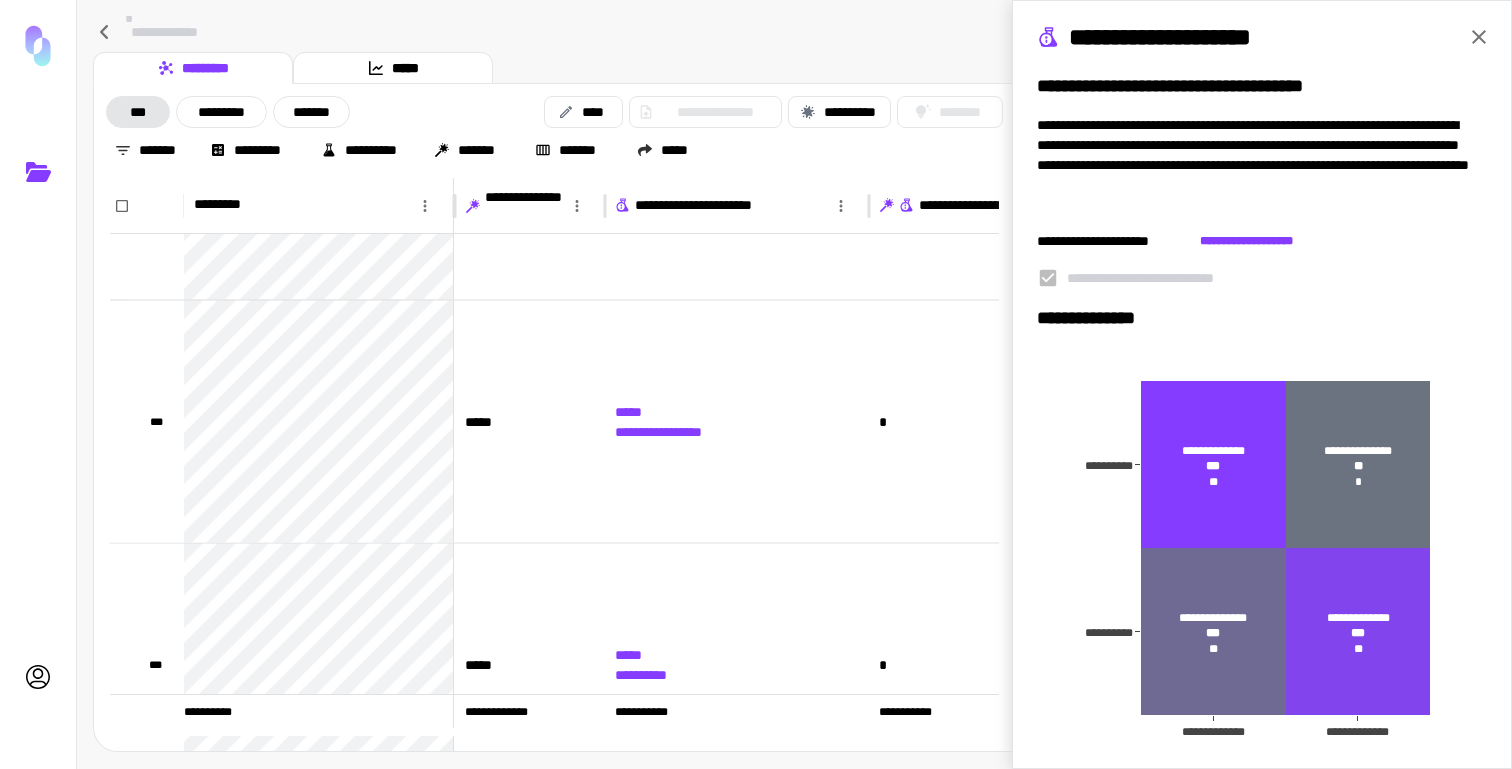 click on "[PHONE]" at bounding box center [1262, 548] 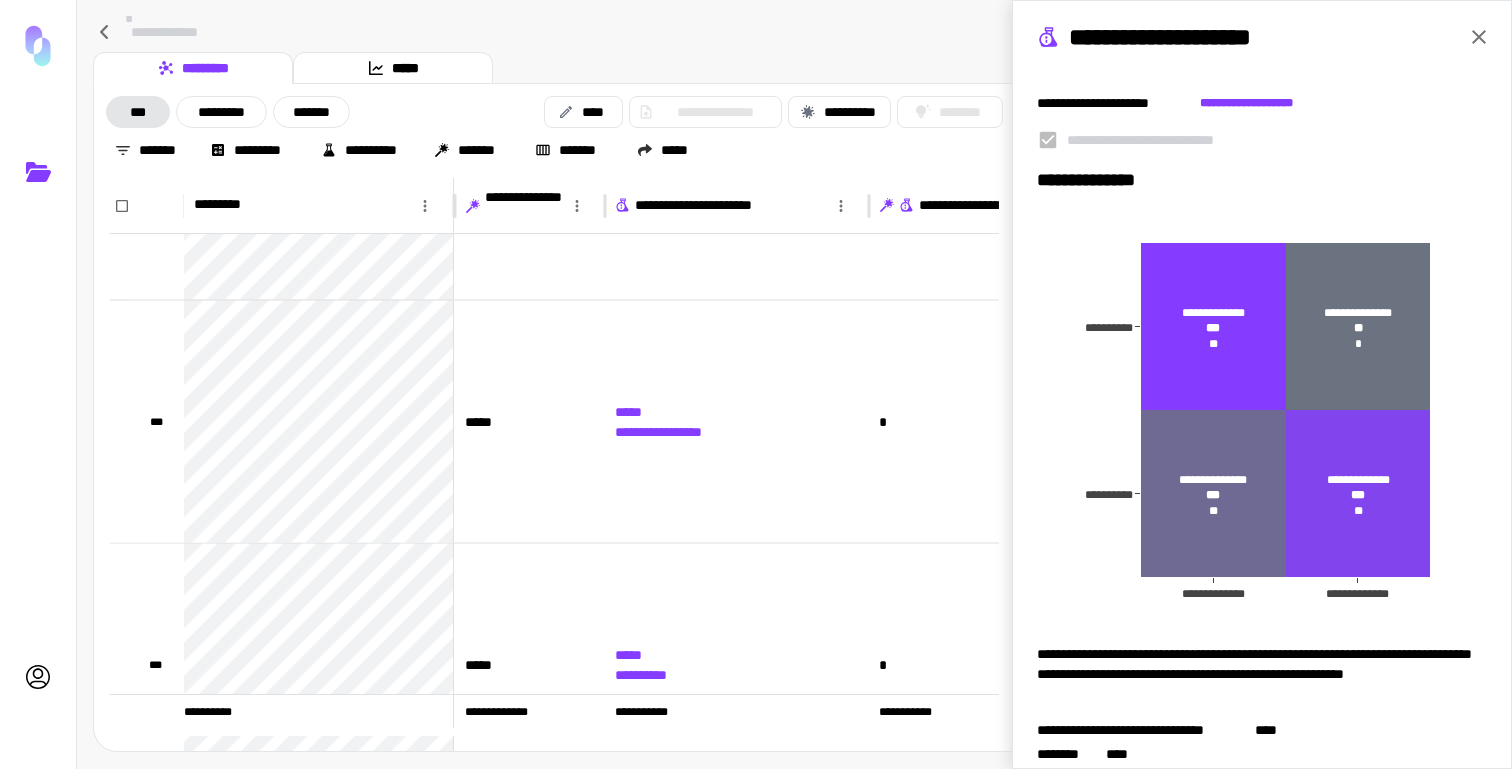 scroll, scrollTop: 190, scrollLeft: 0, axis: vertical 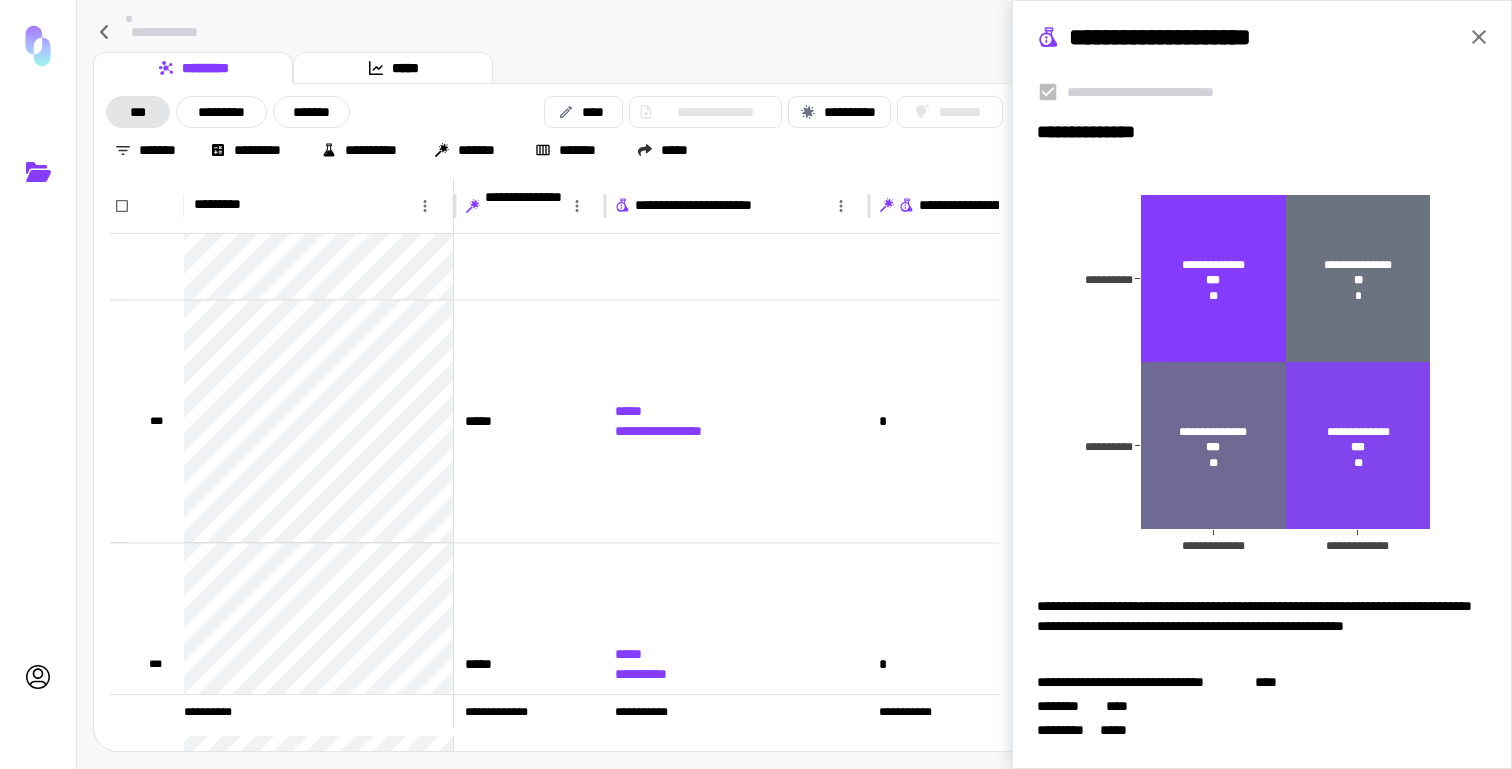 click 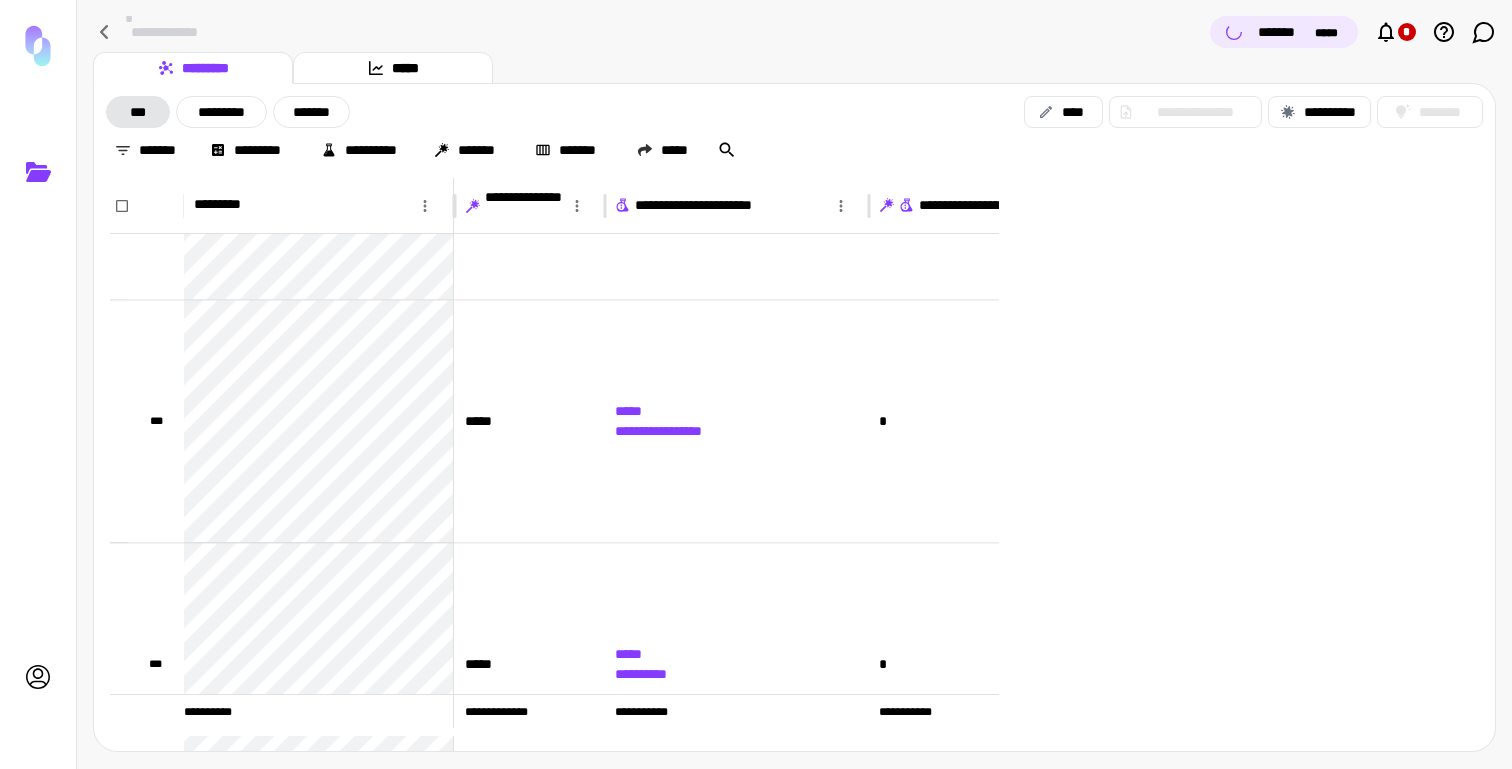 scroll, scrollTop: 0, scrollLeft: 0, axis: both 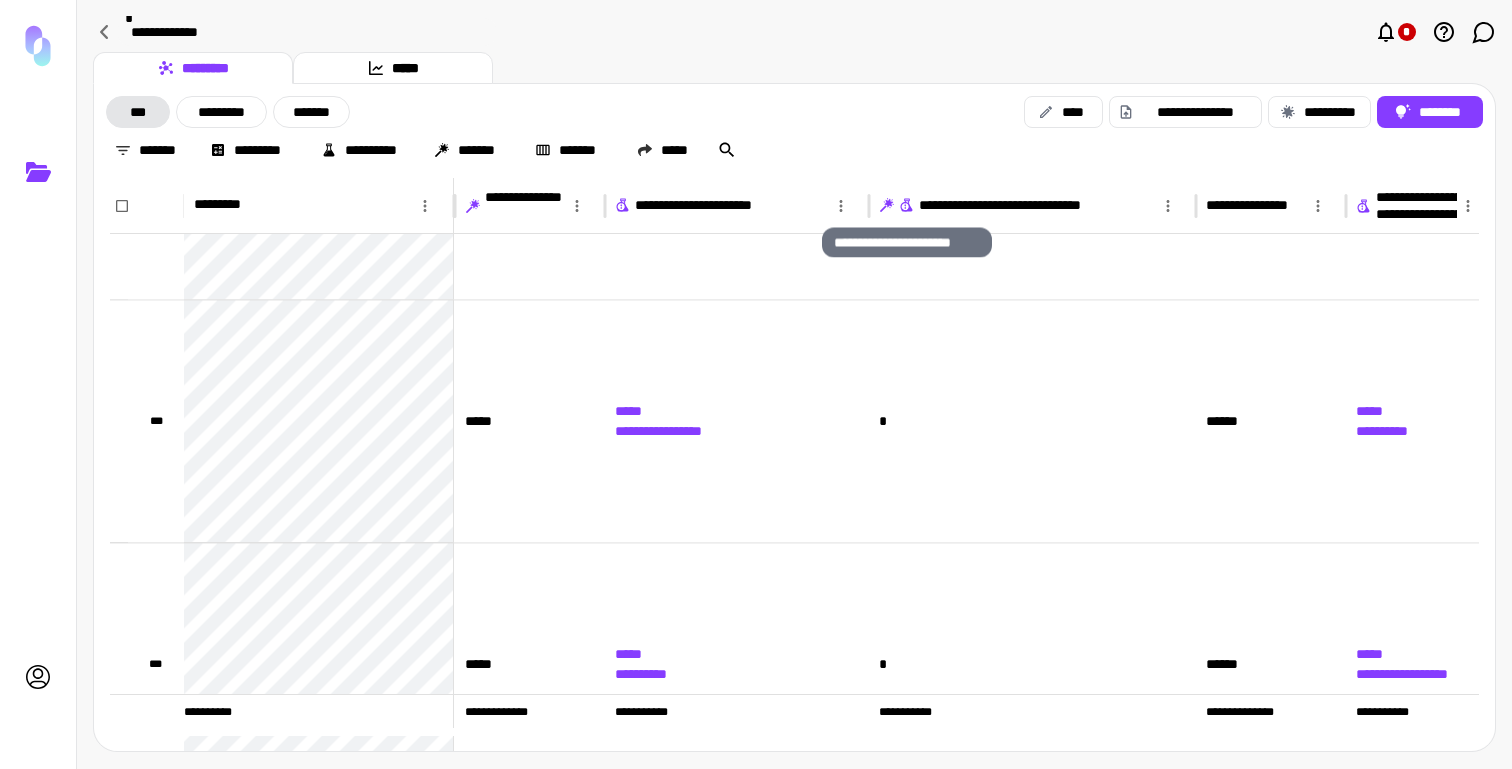click 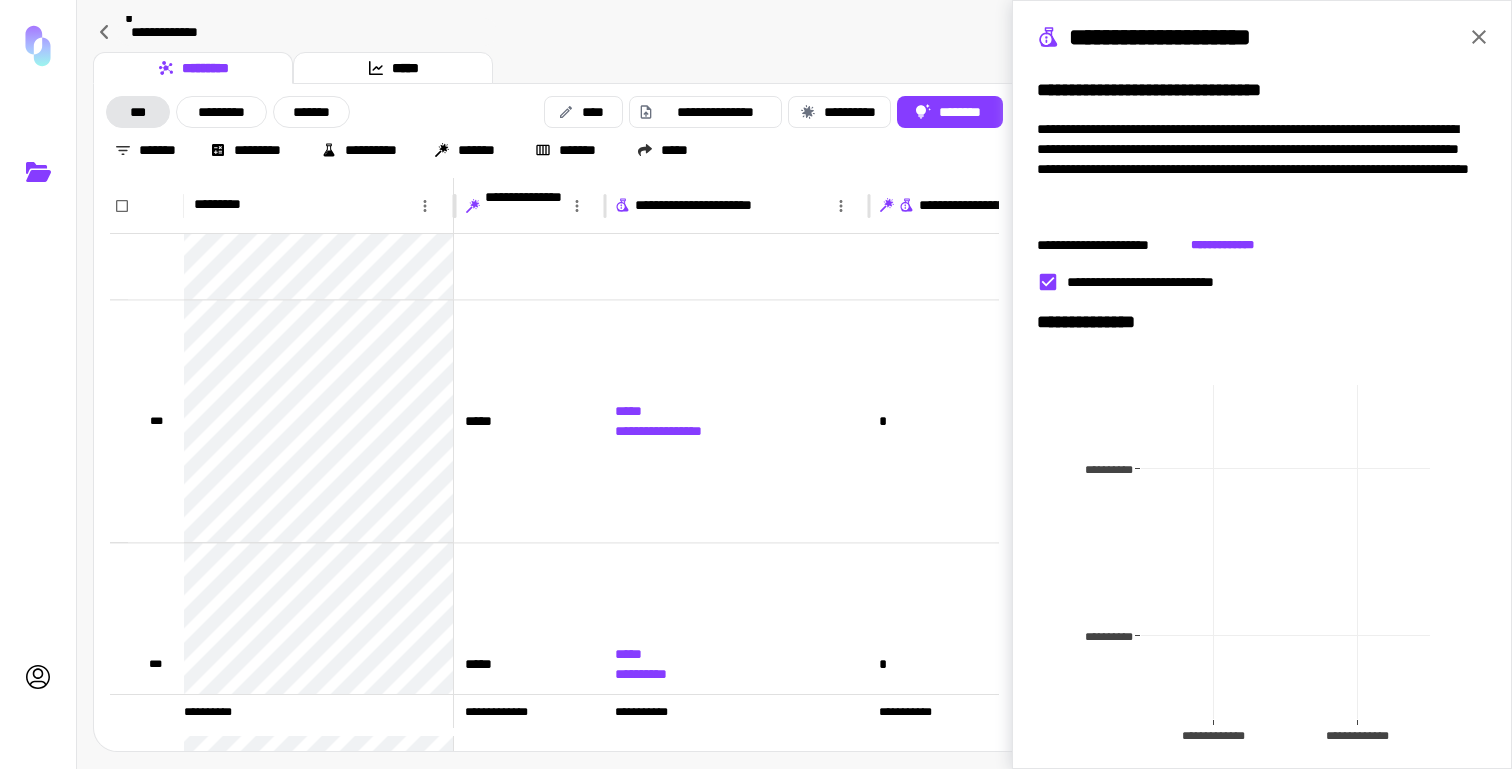 scroll, scrollTop: 190, scrollLeft: 0, axis: vertical 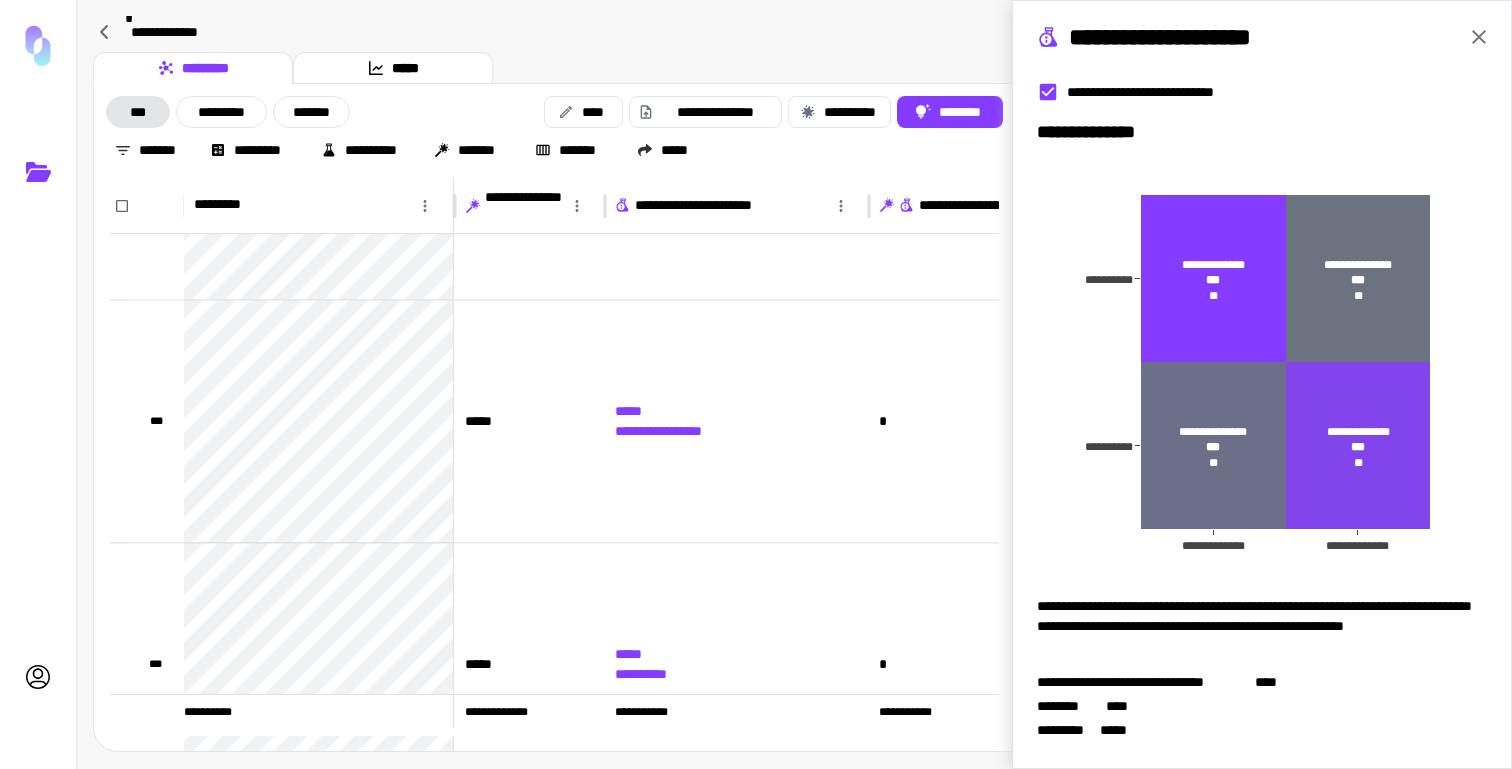 click 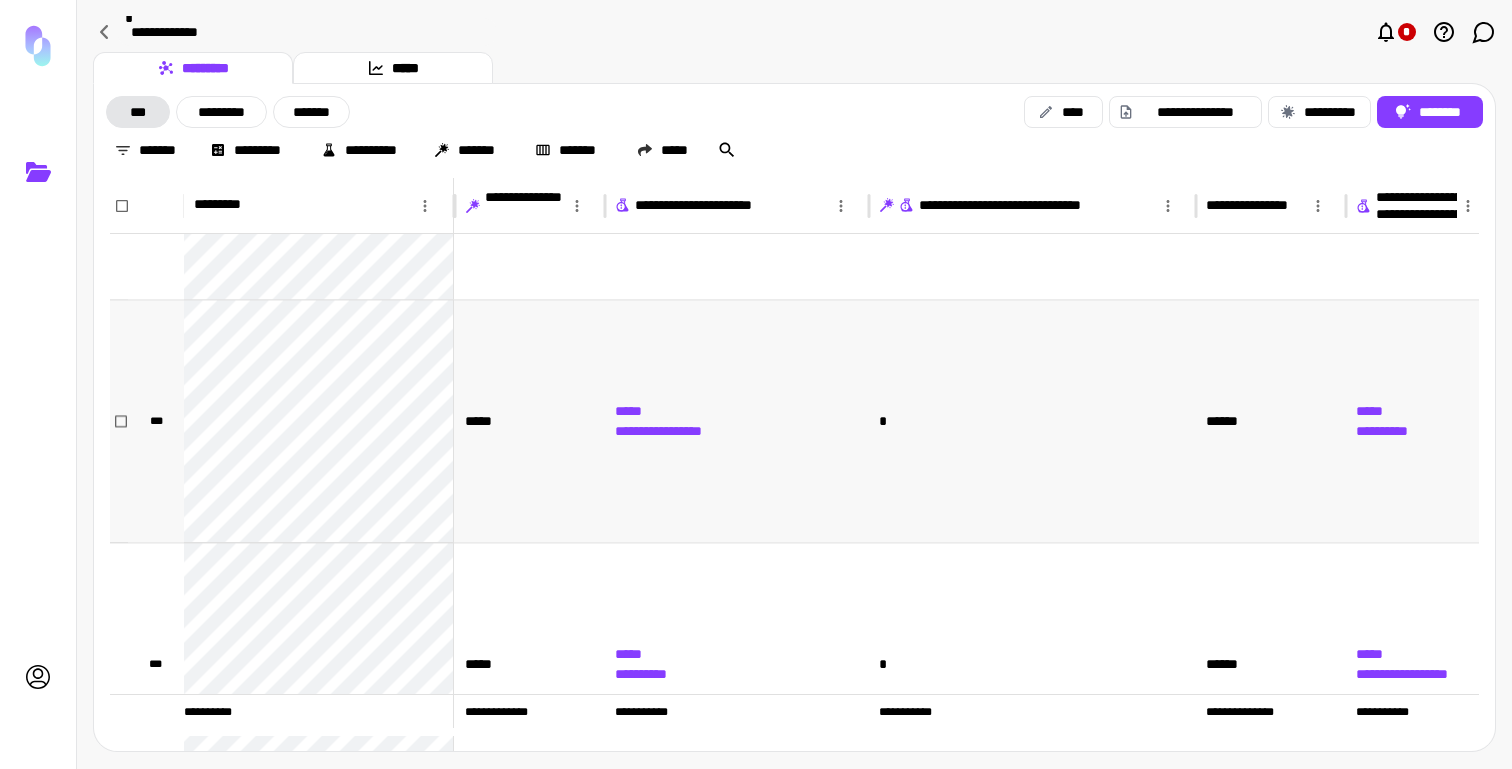 scroll, scrollTop: 0, scrollLeft: 0, axis: both 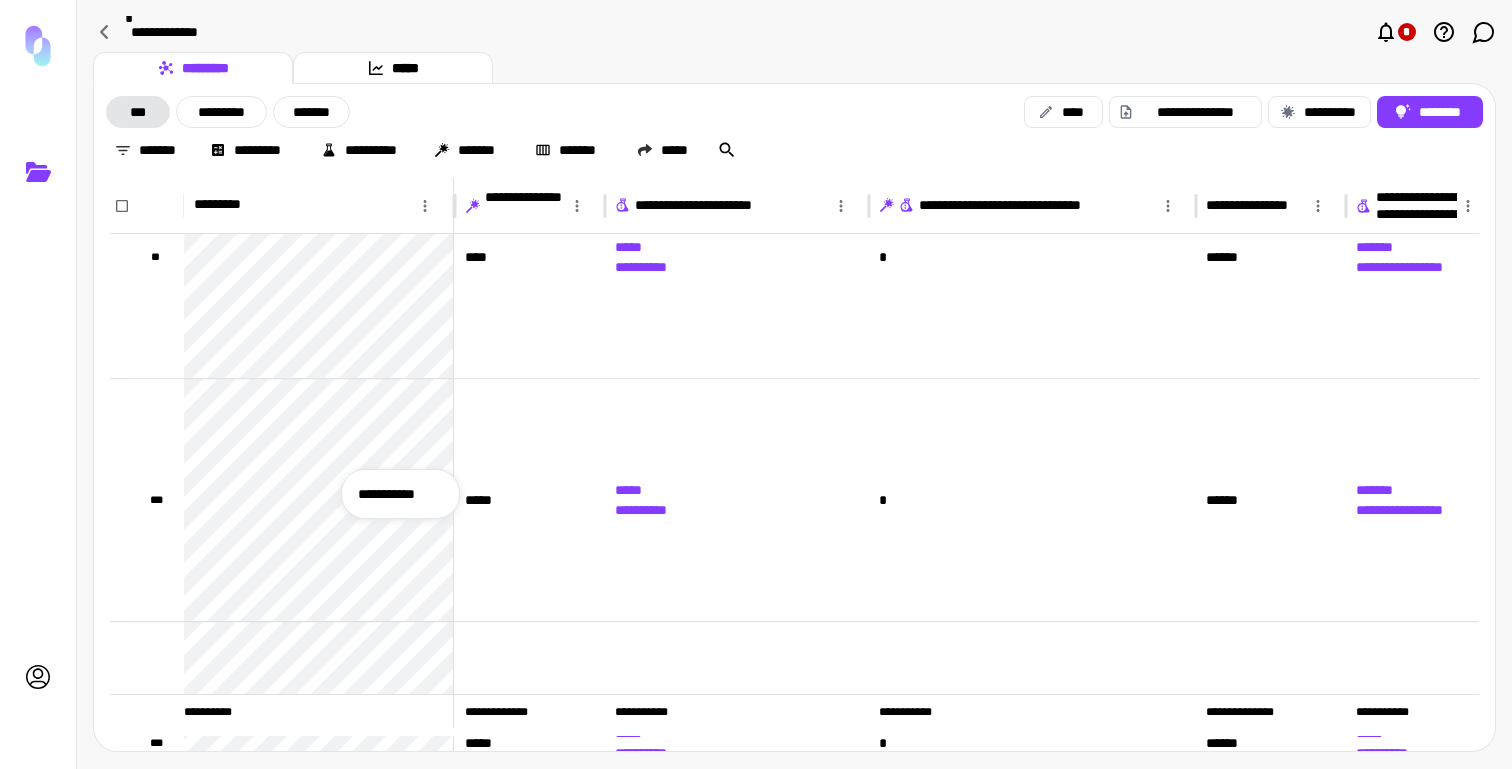 click on "**********" at bounding box center [400, 494] 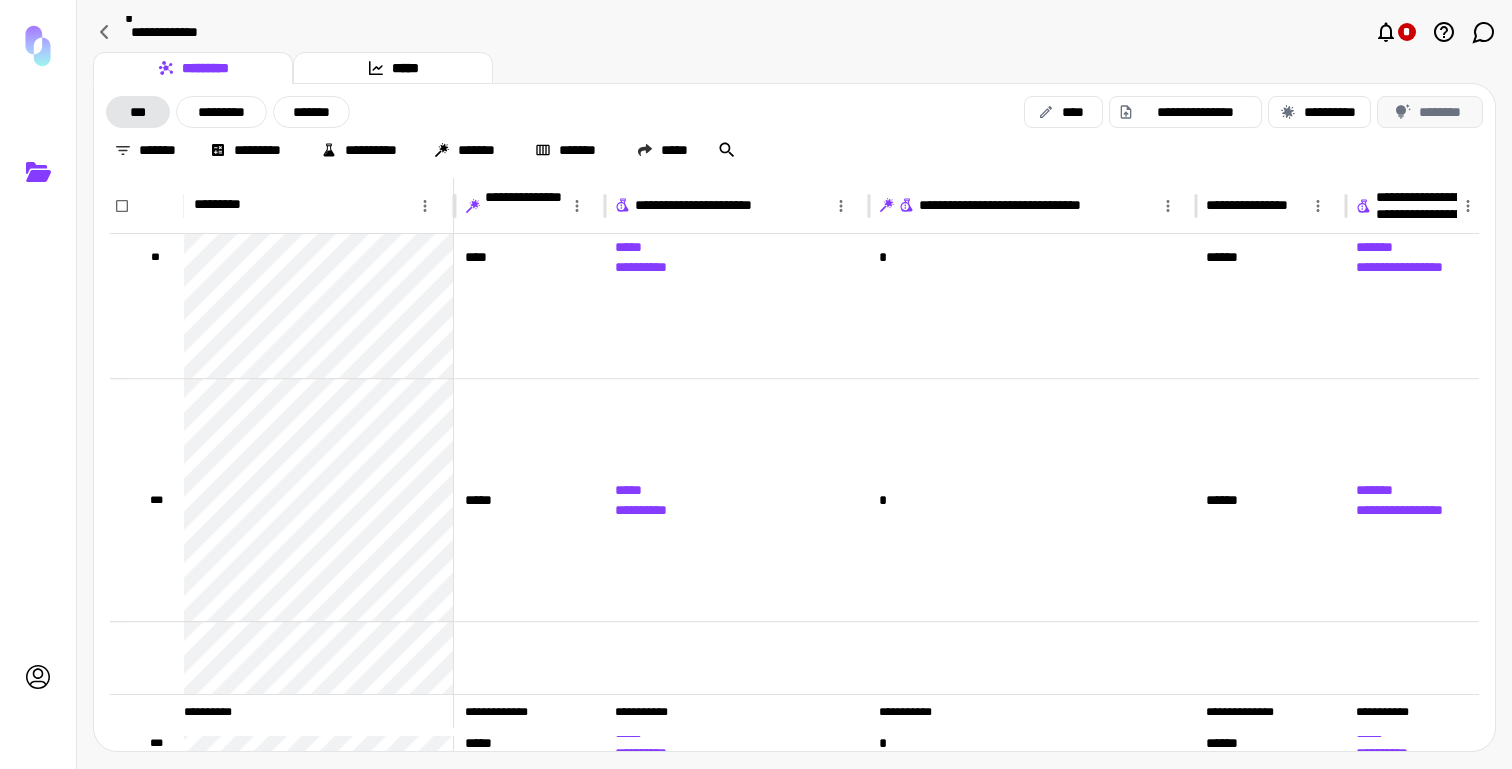 click on "********" at bounding box center [1430, 112] 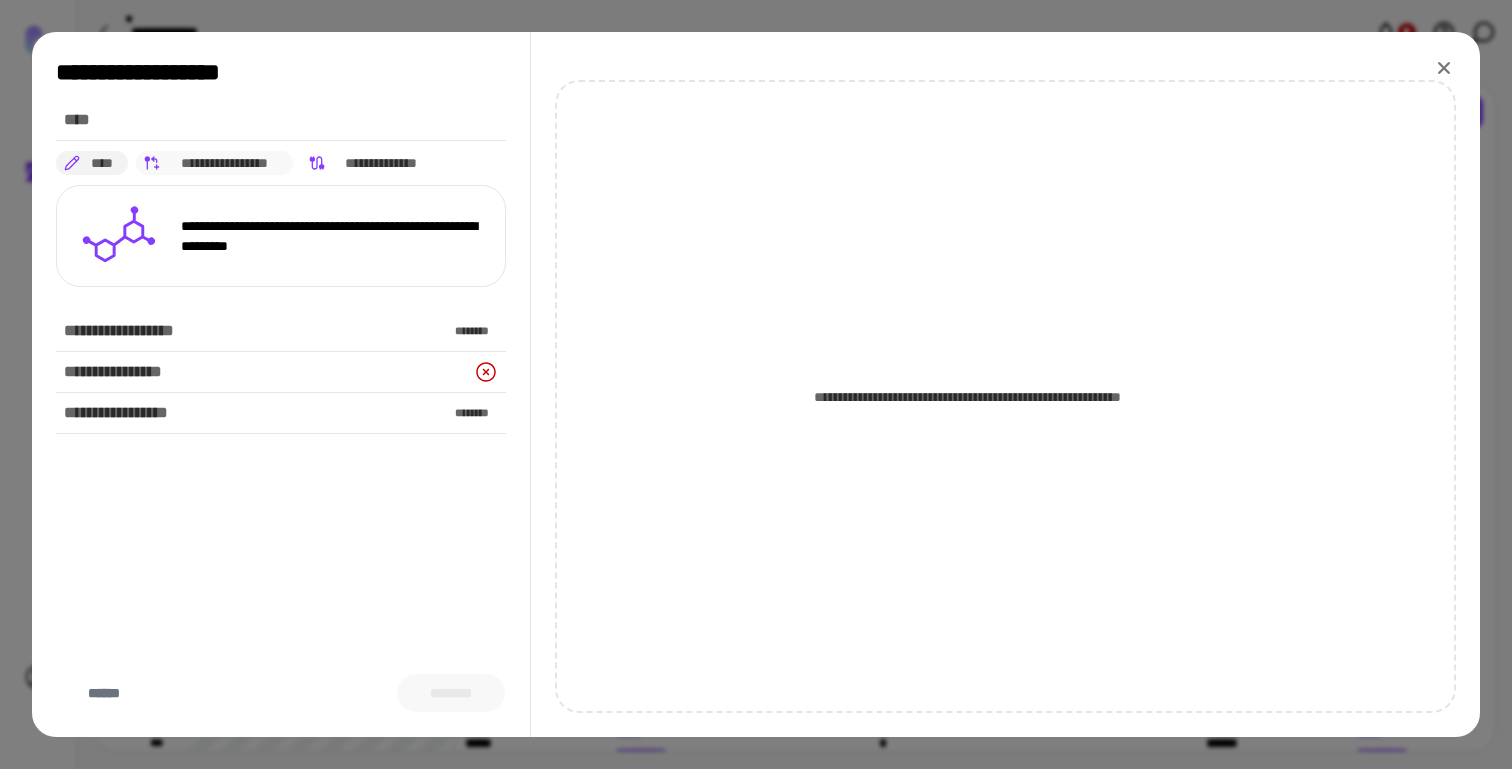 click on "**********" at bounding box center (225, 163) 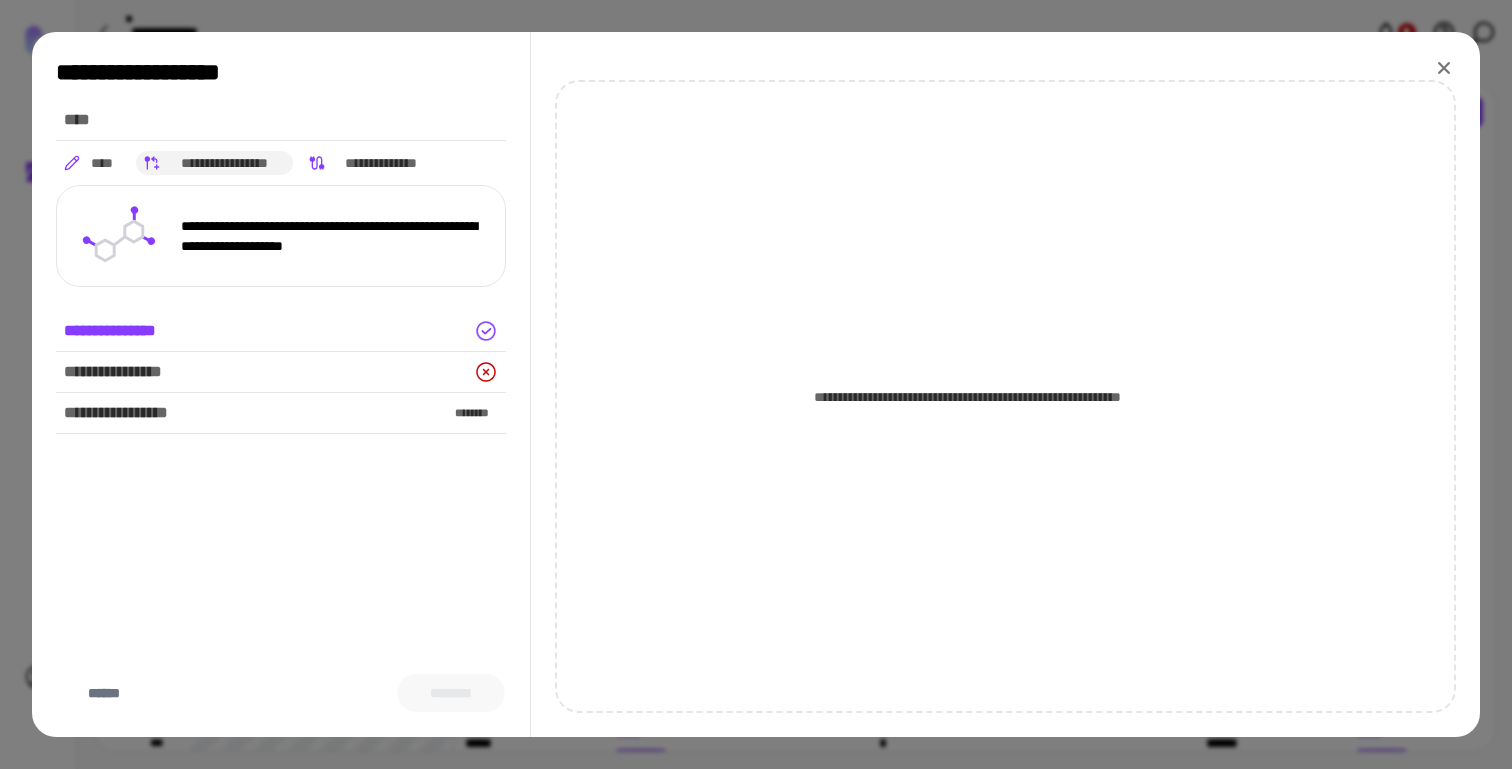 click 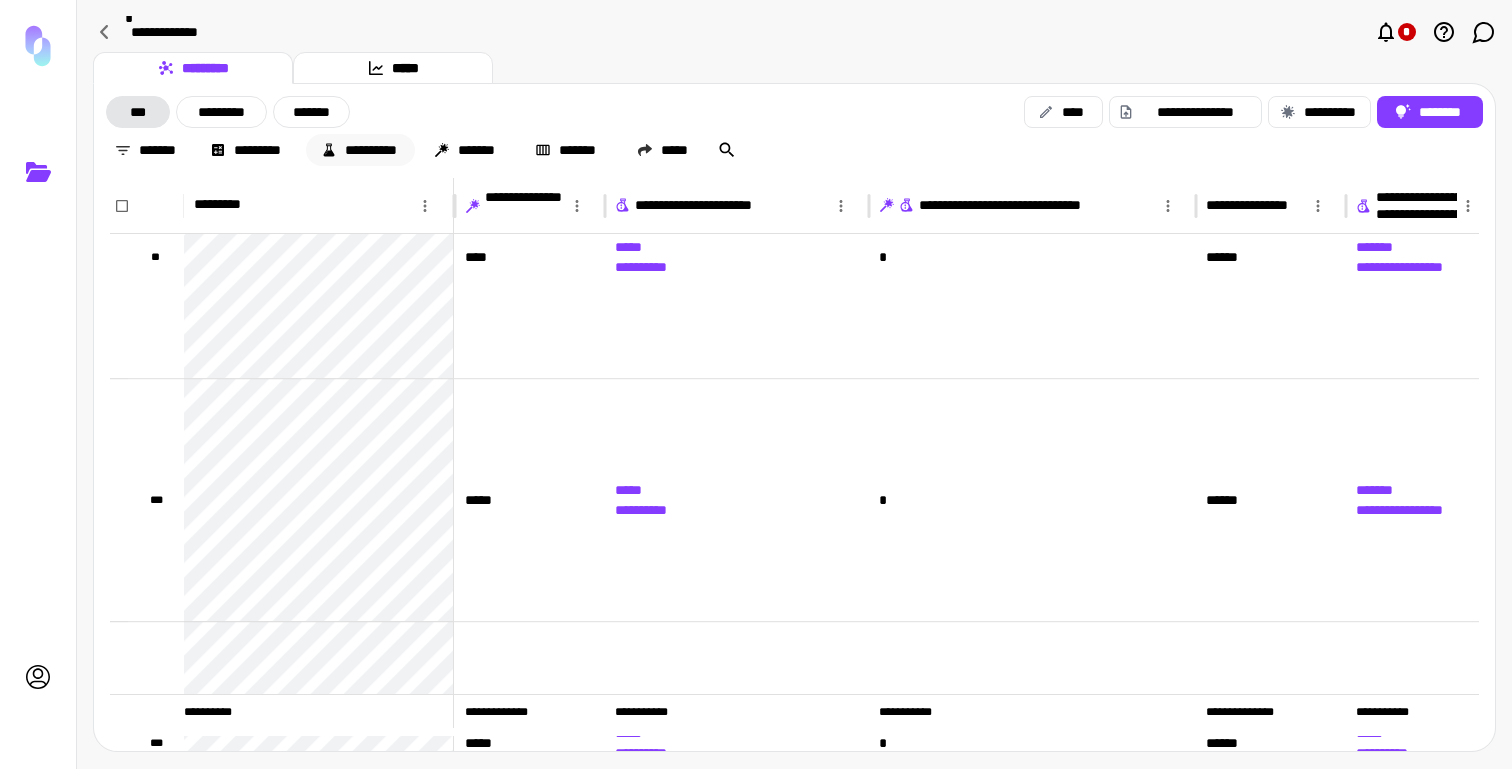 click on "**********" at bounding box center (360, 150) 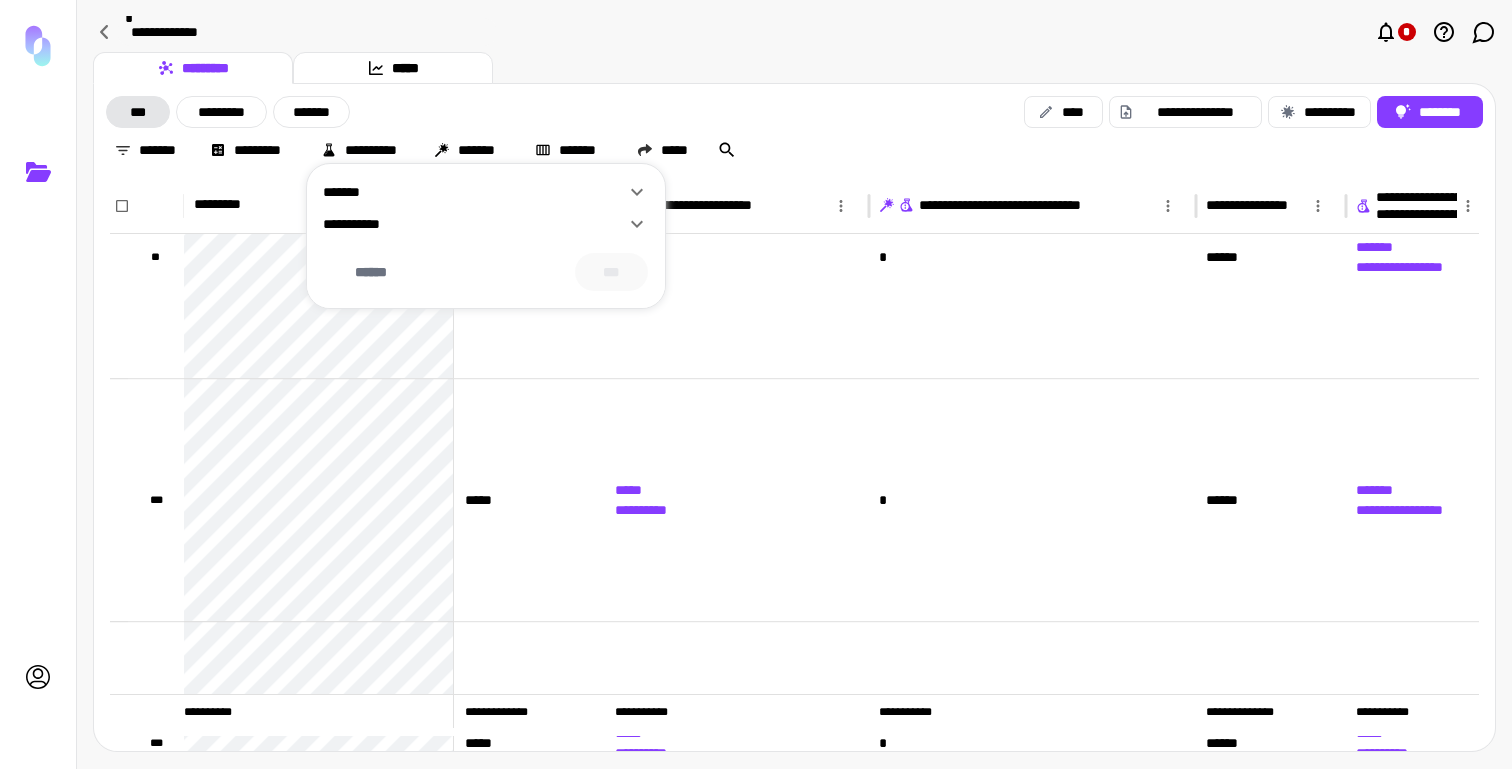 click on "**********" at bounding box center [474, 224] 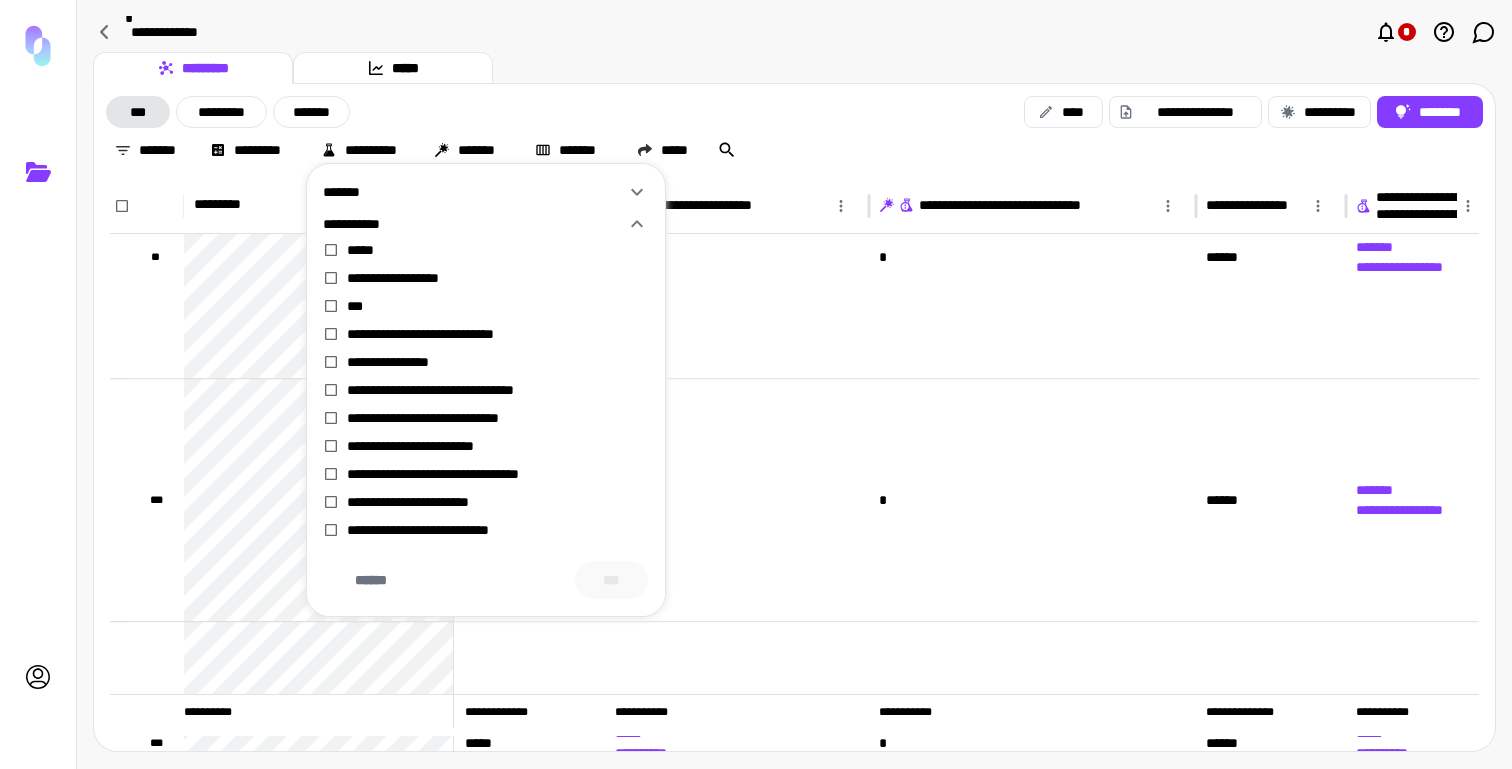 click on "**********" at bounding box center [498, 334] 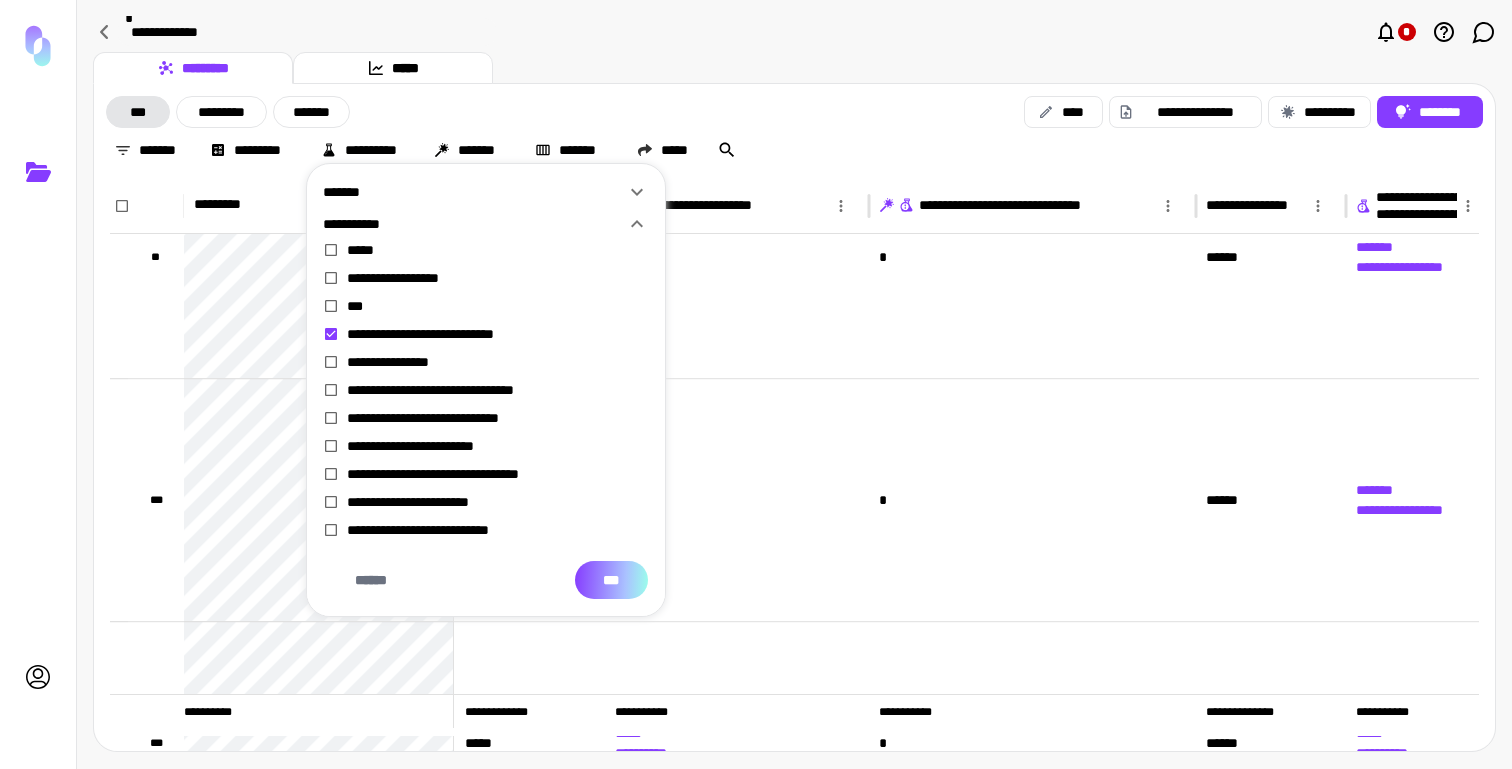 click on "***" at bounding box center (611, 580) 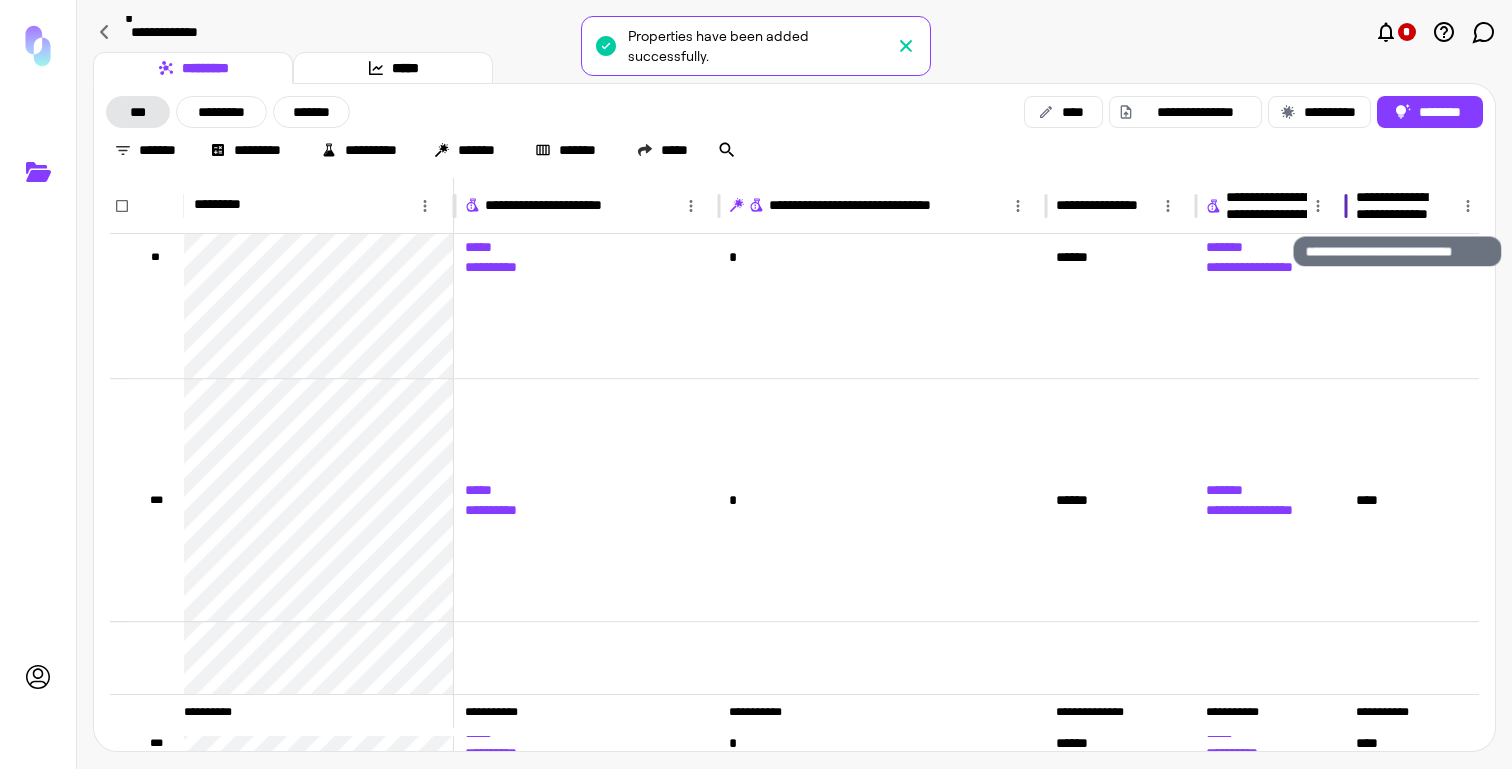click on "**********" at bounding box center (1397, 206) 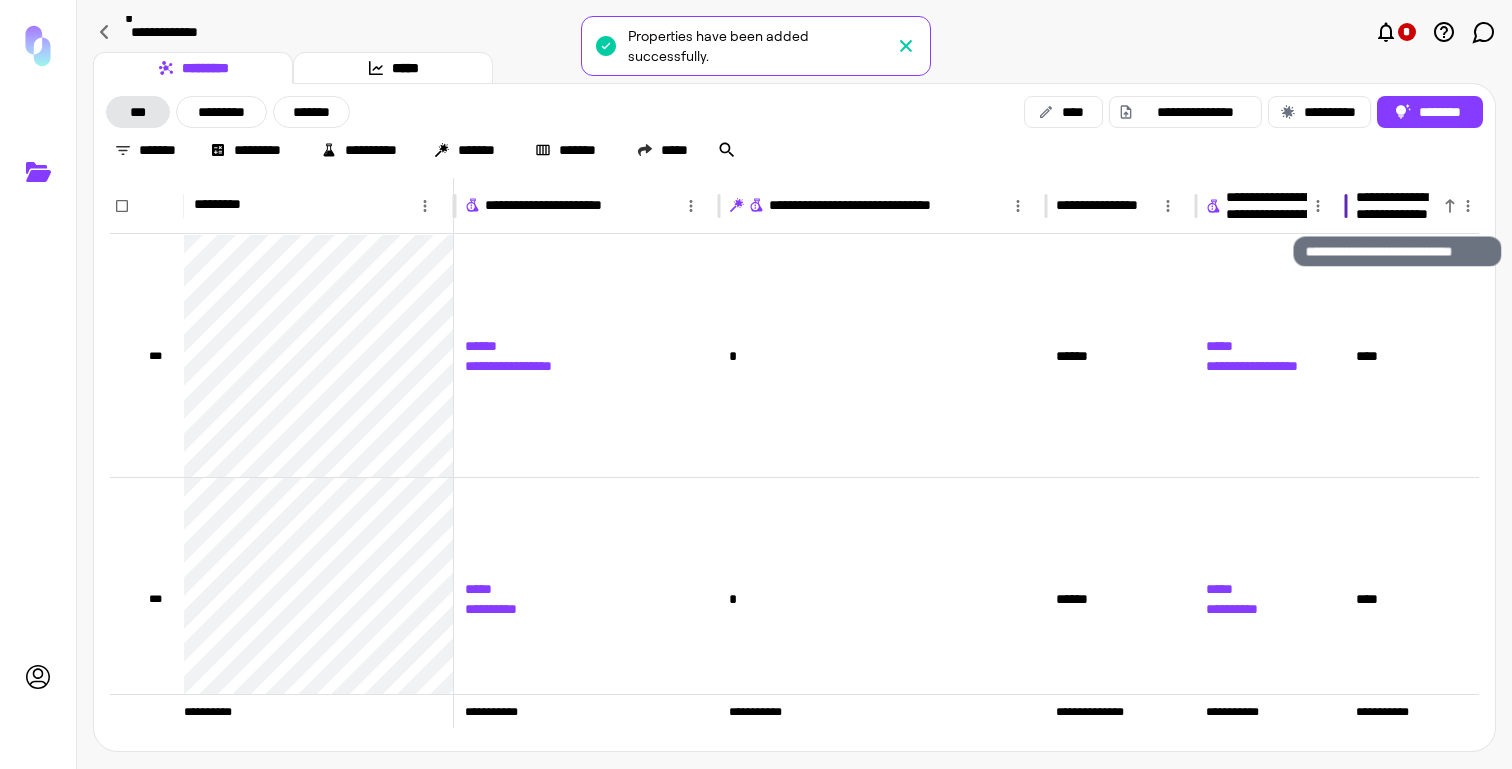 click on "**********" at bounding box center (1397, 206) 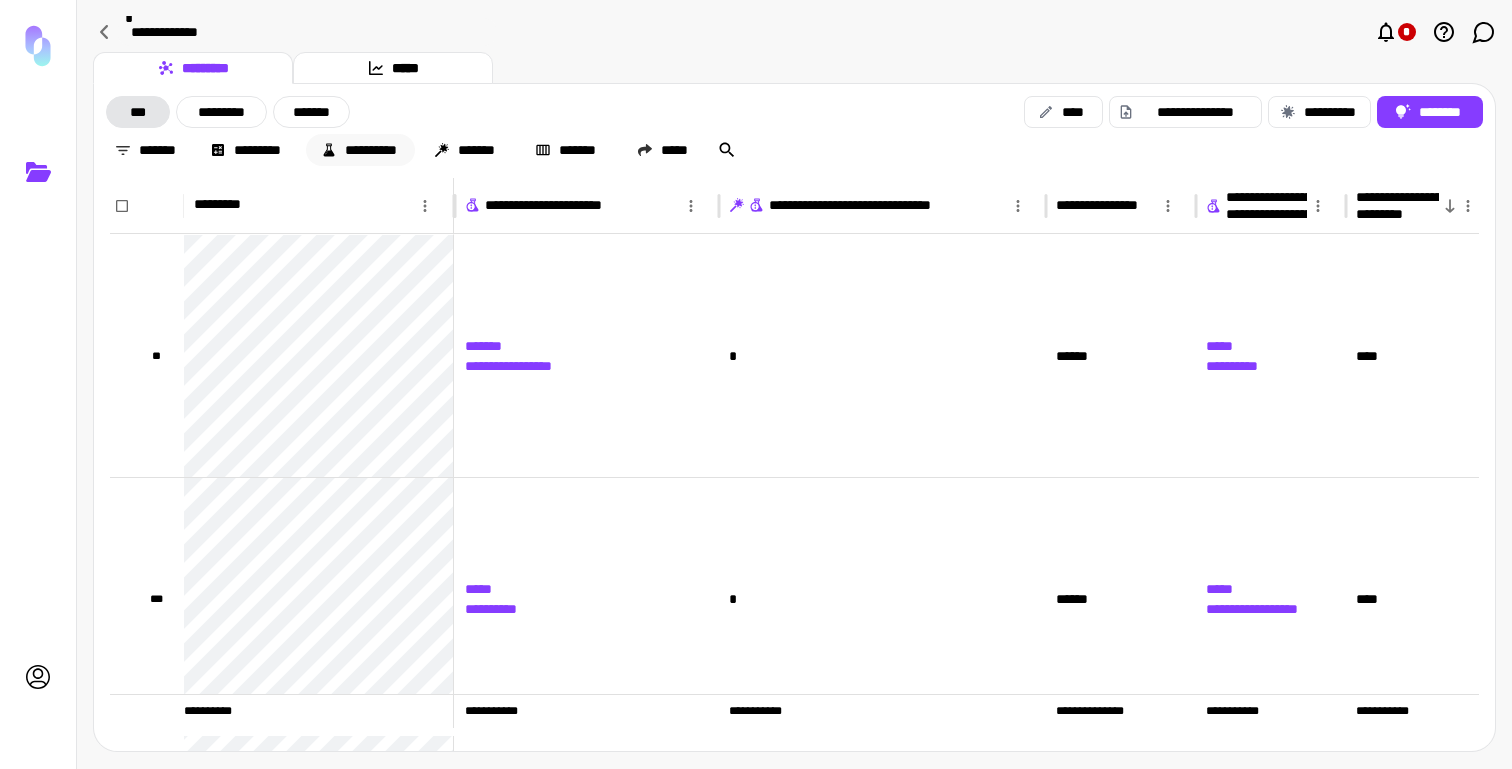 click on "**********" at bounding box center [360, 150] 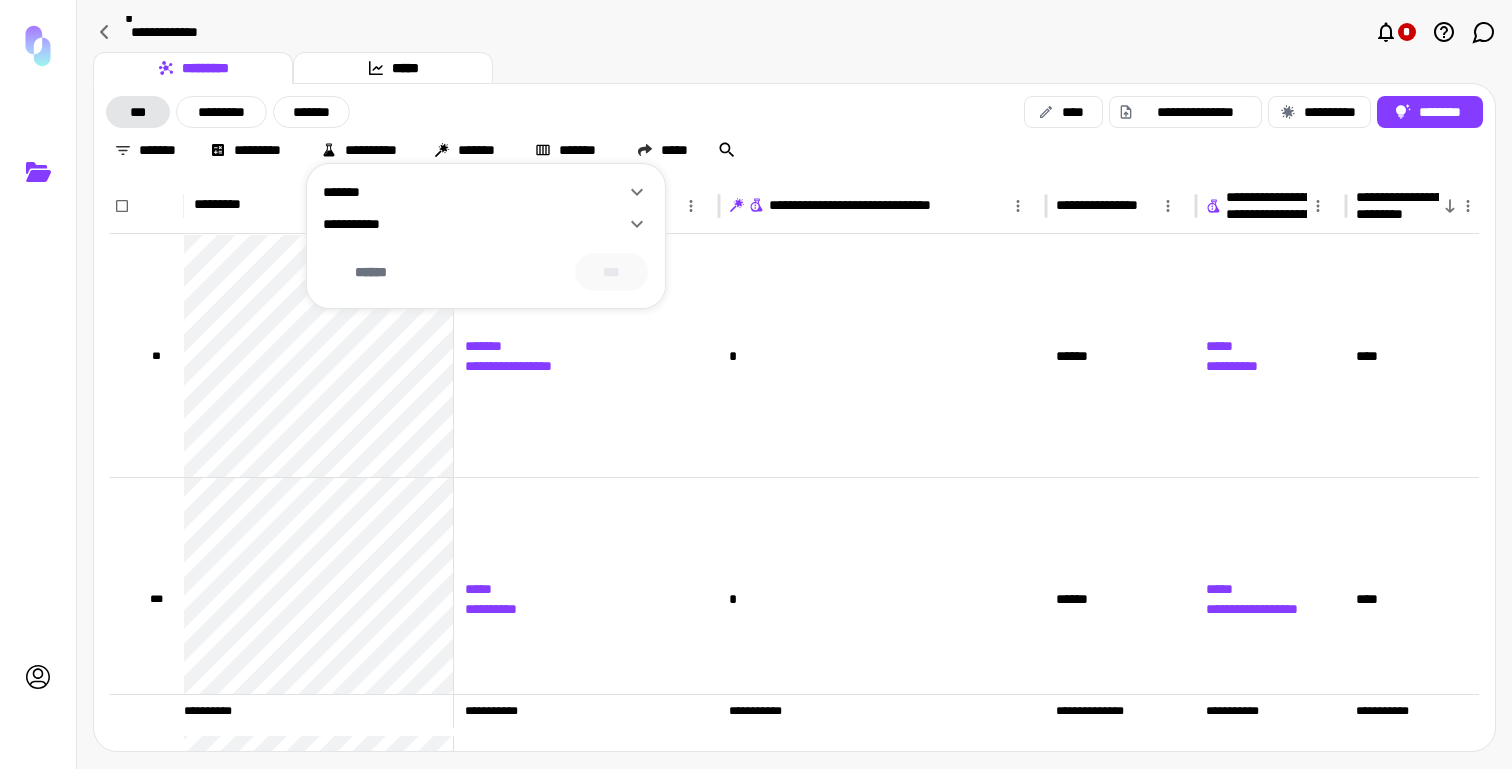 click on "**********" at bounding box center (474, 224) 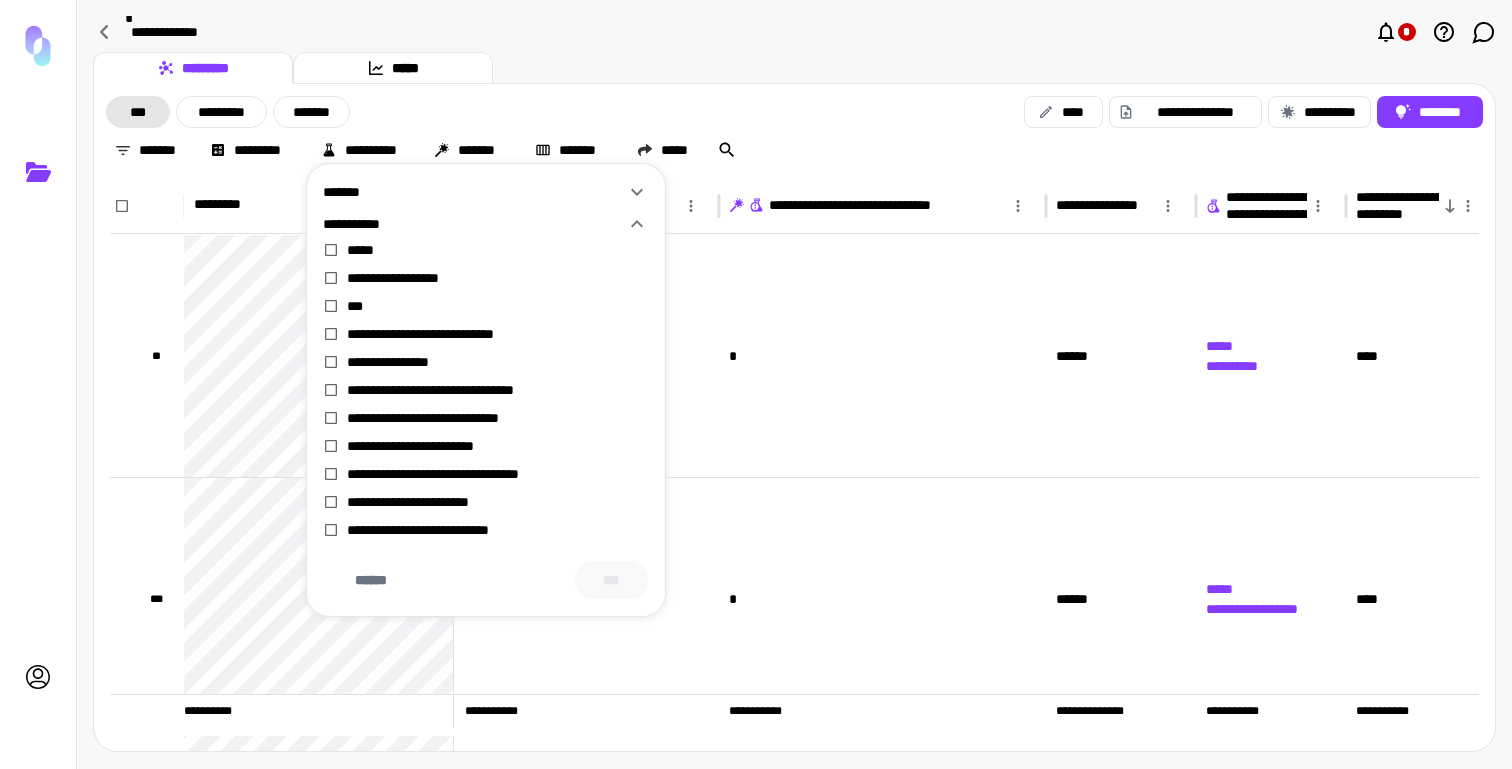 click at bounding box center [756, 384] 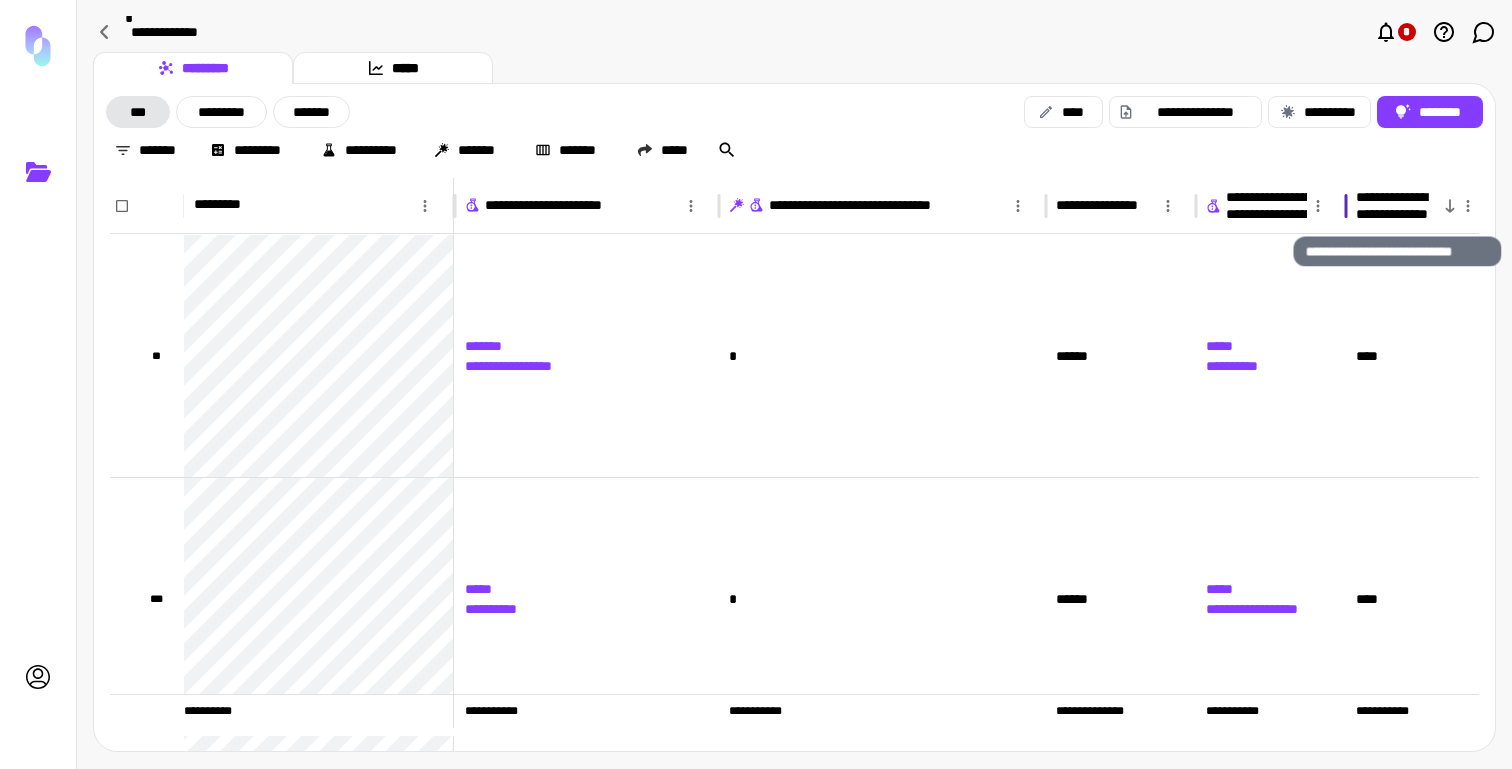 click on "**********" at bounding box center (1397, 206) 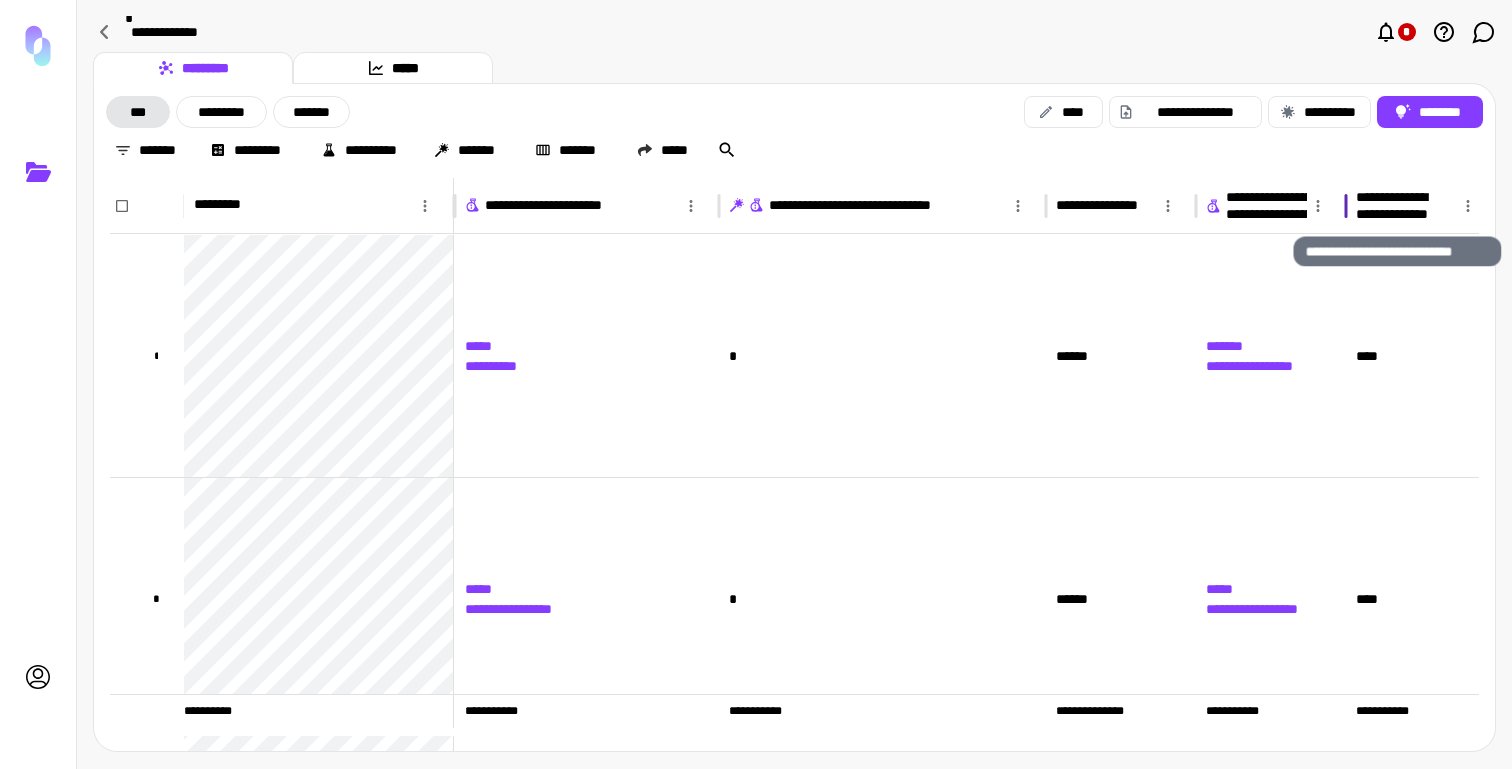 click on "**********" at bounding box center [1397, 206] 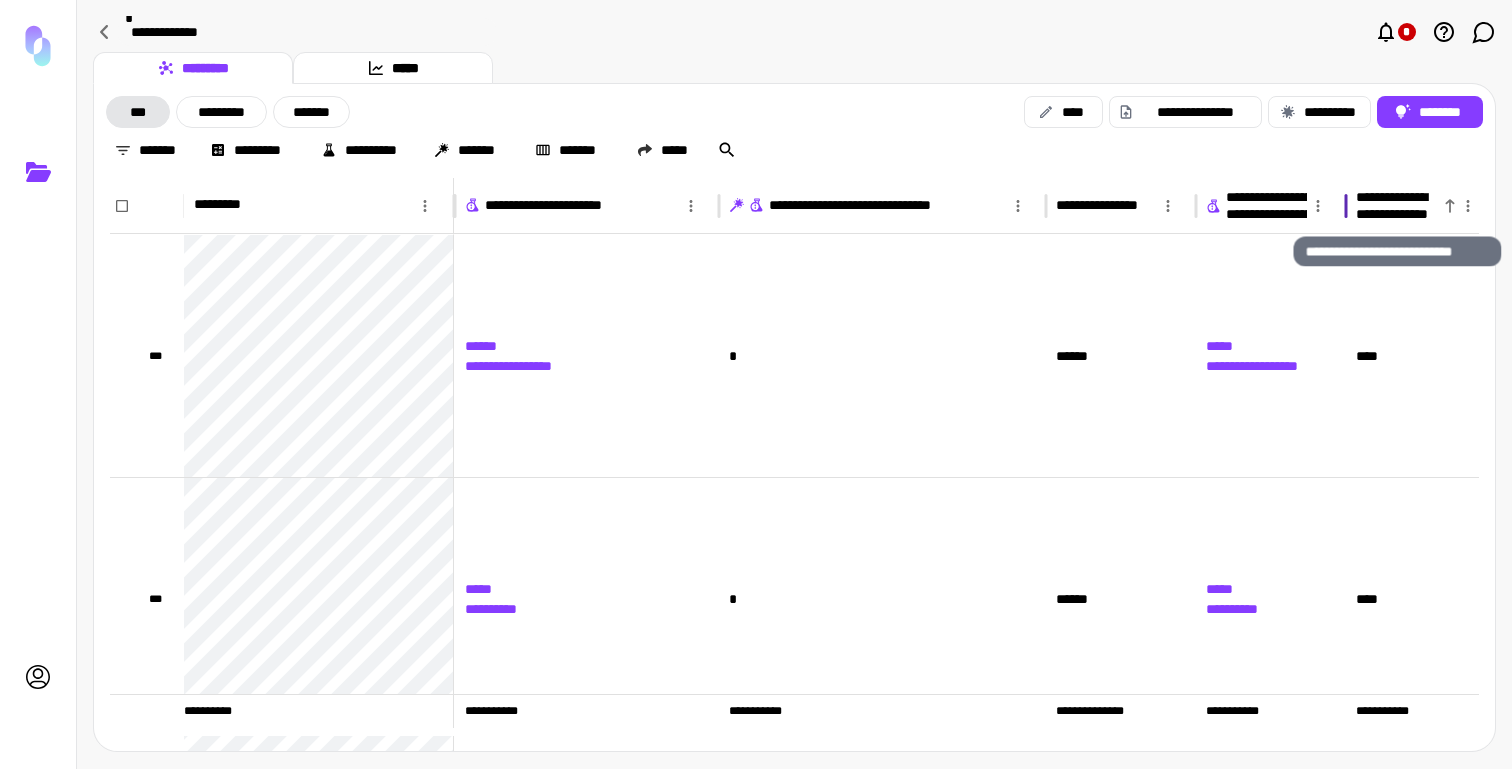 click on "**********" at bounding box center (1397, 206) 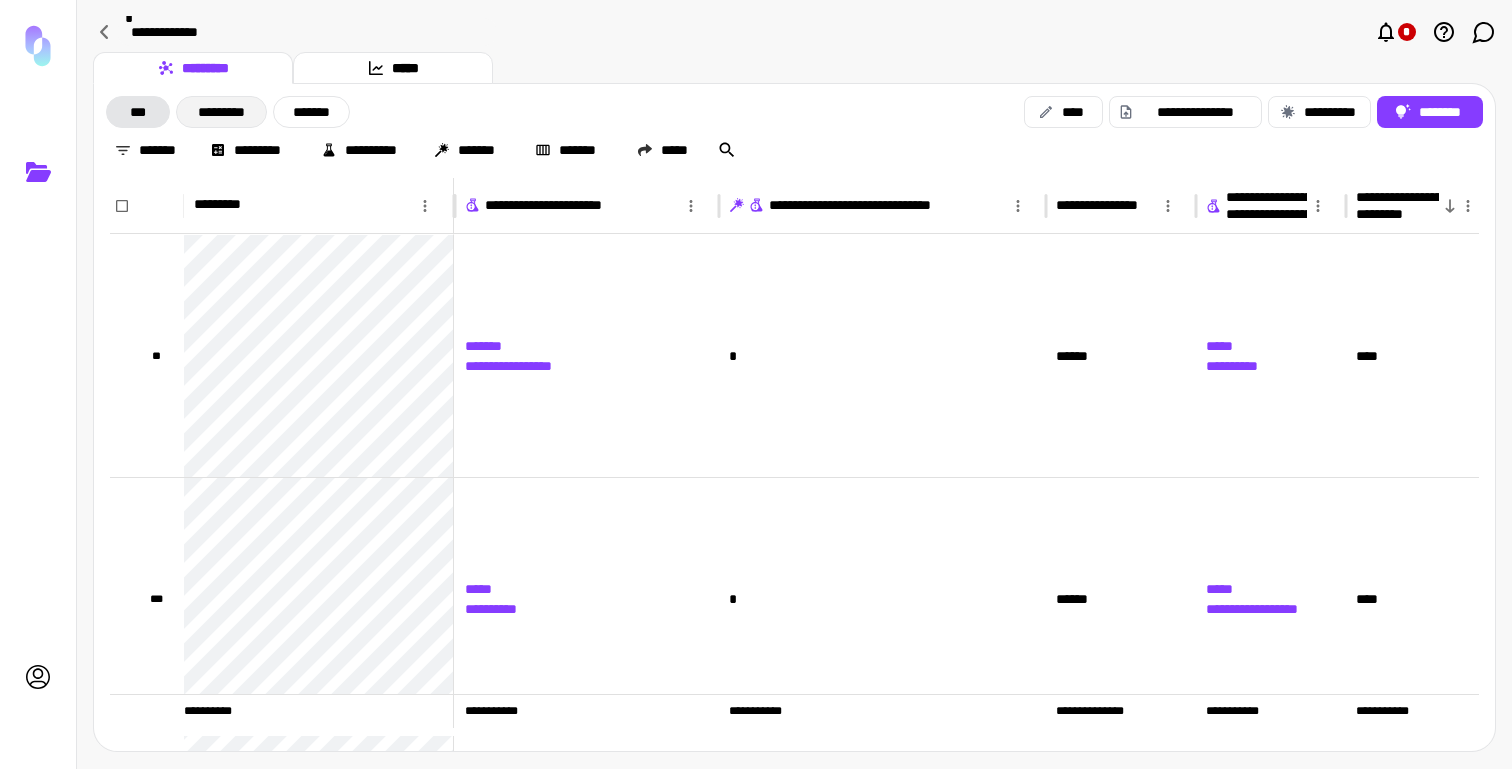 click on "*********" at bounding box center (221, 112) 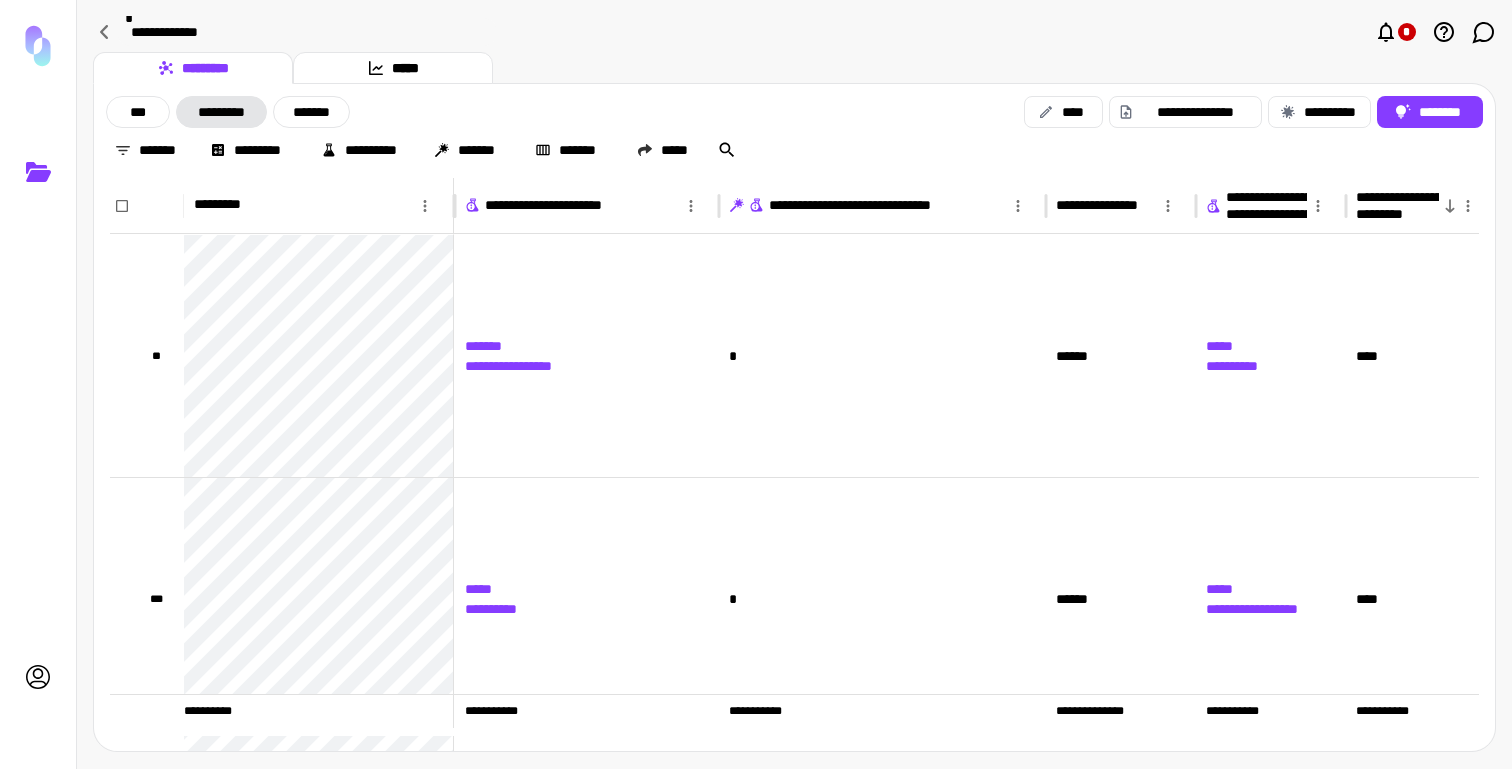 click on "*********" at bounding box center [221, 112] 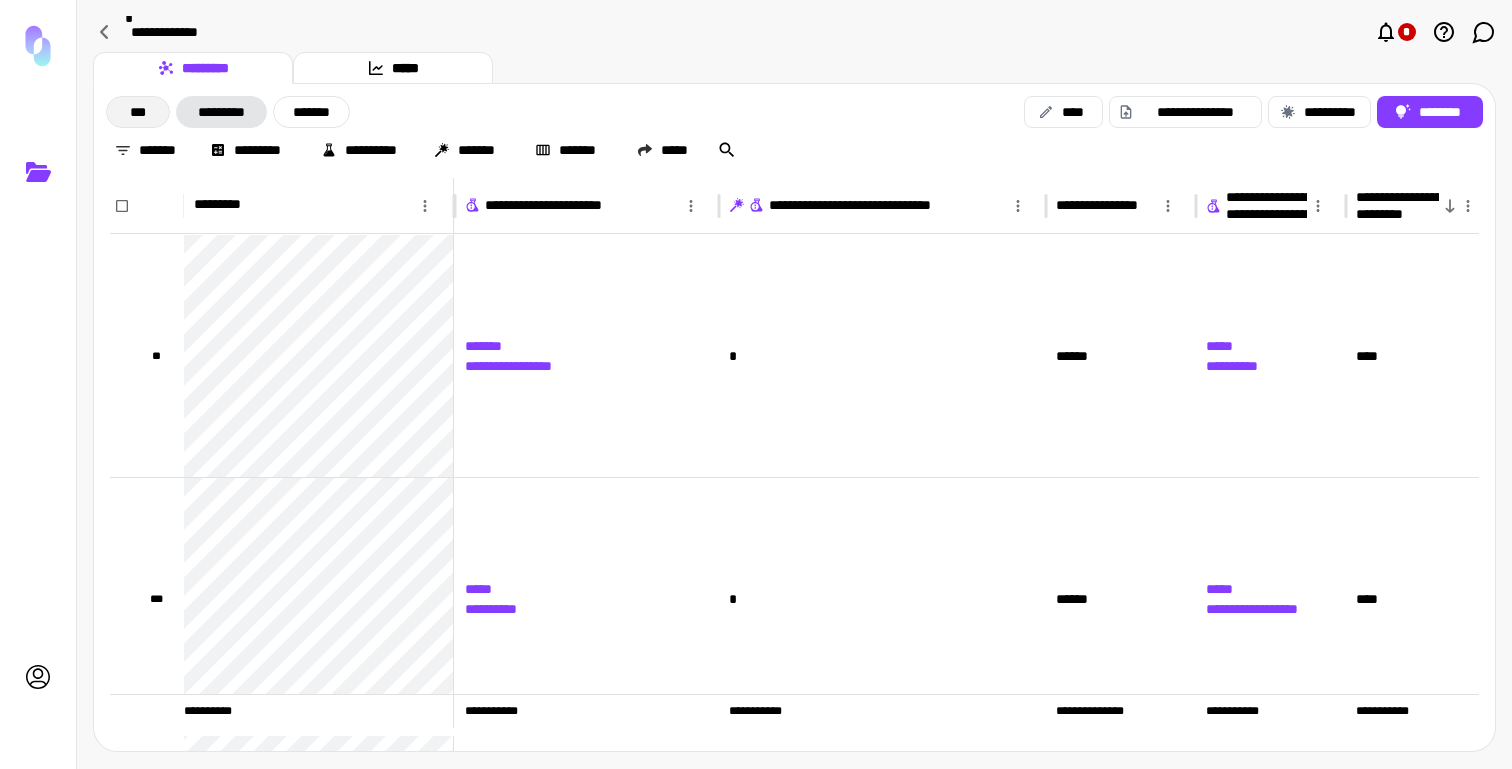 click on "***" at bounding box center (138, 112) 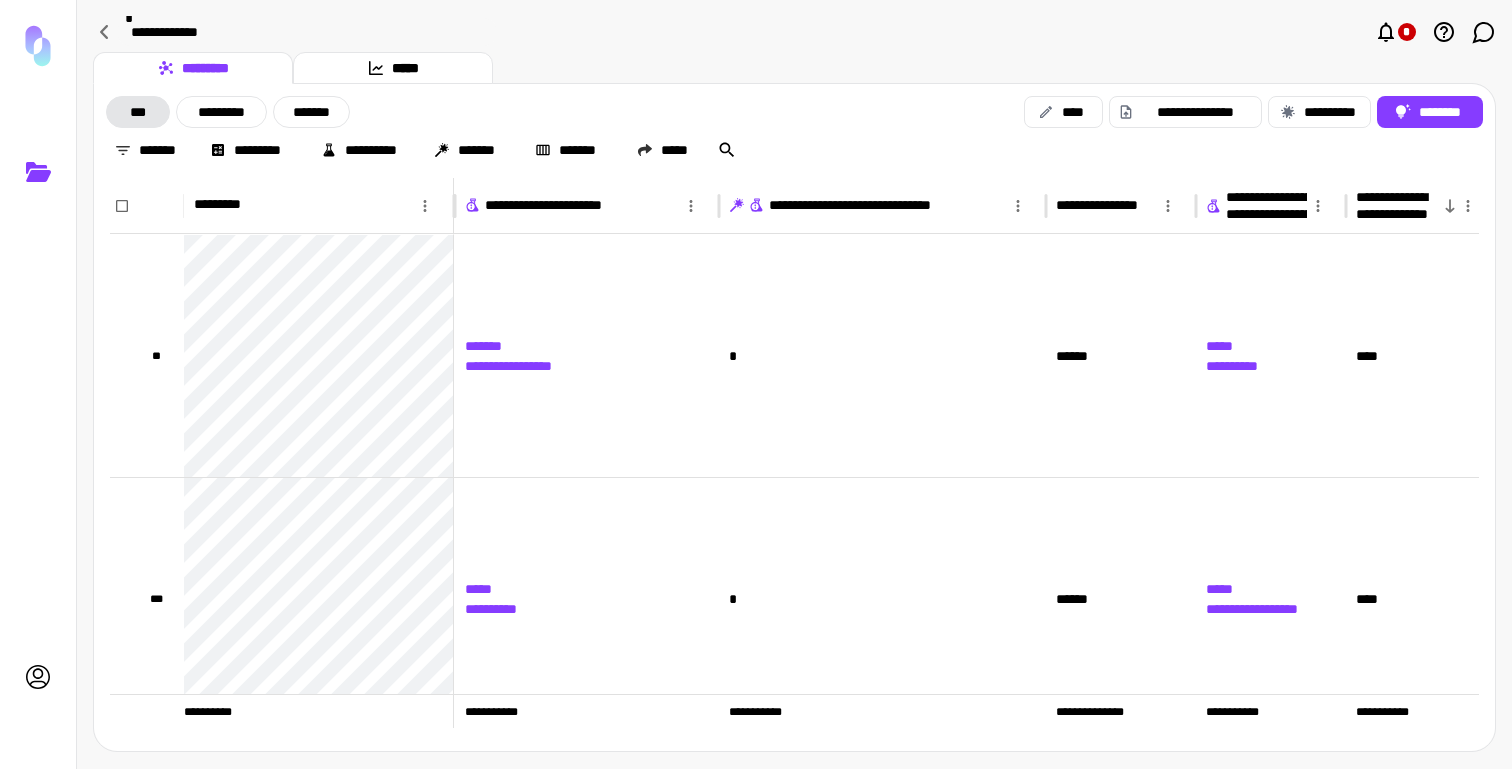 click on "**********" at bounding box center (1397, 206) 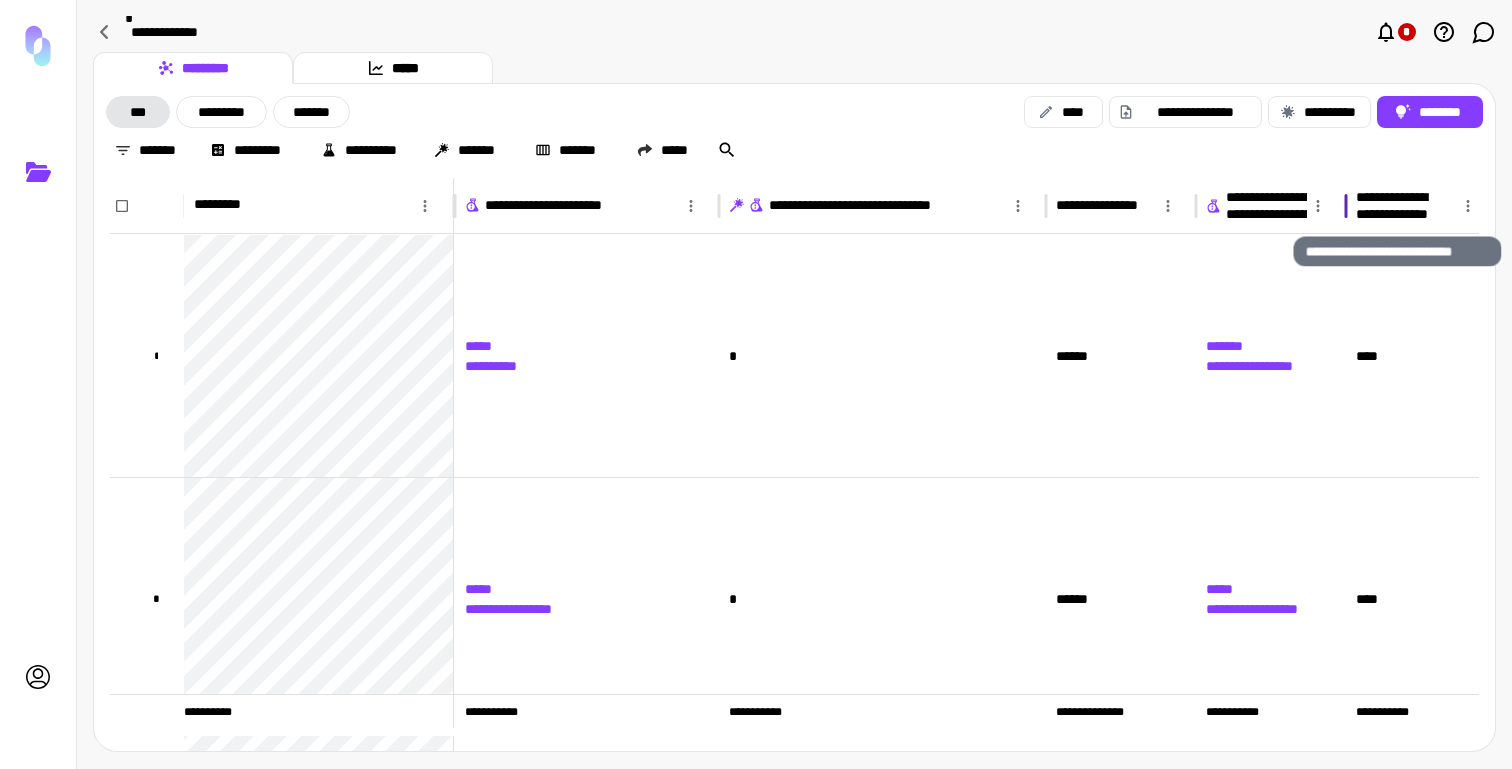 click on "**********" at bounding box center (1397, 206) 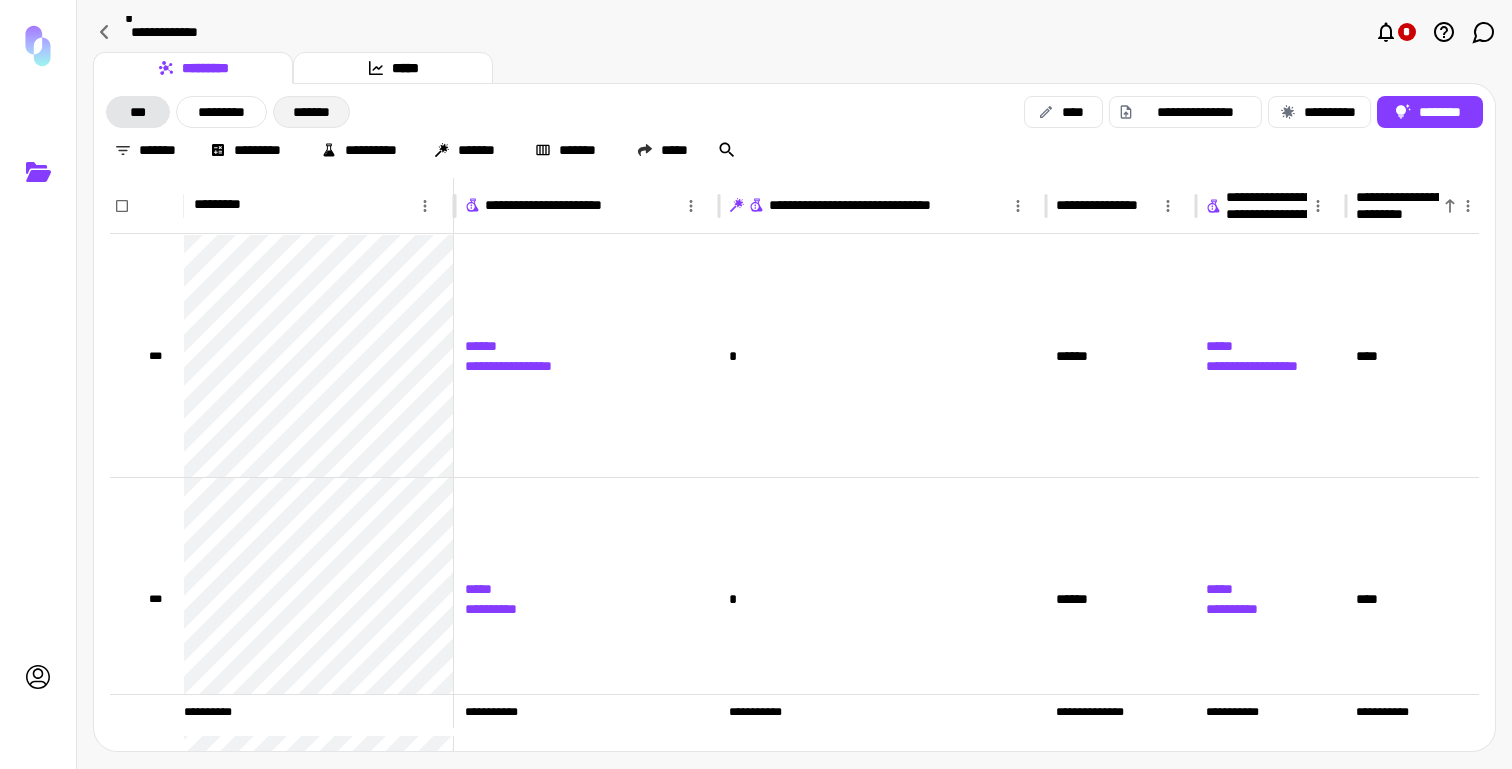 click on "*******" at bounding box center (311, 112) 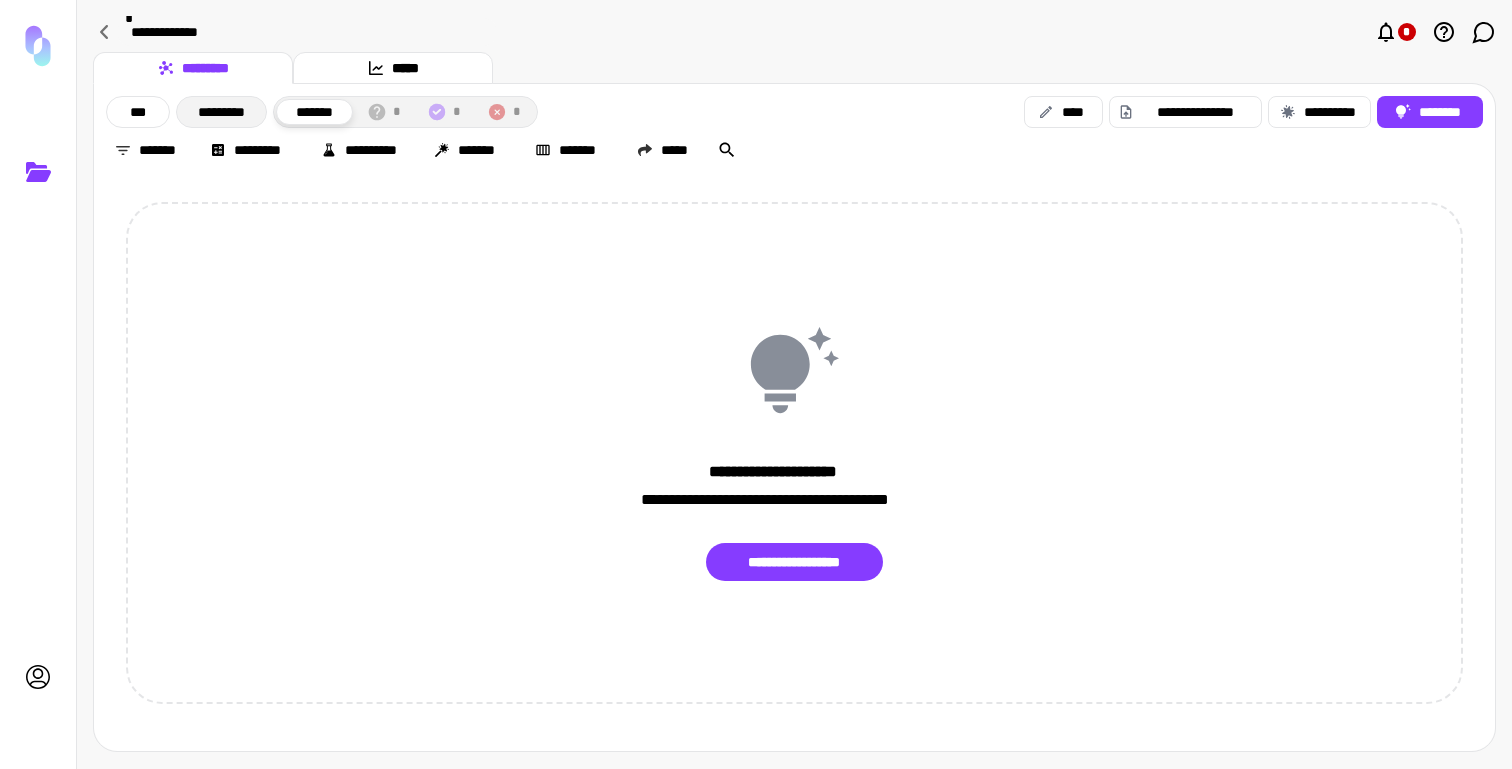 click on "*********" at bounding box center (221, 112) 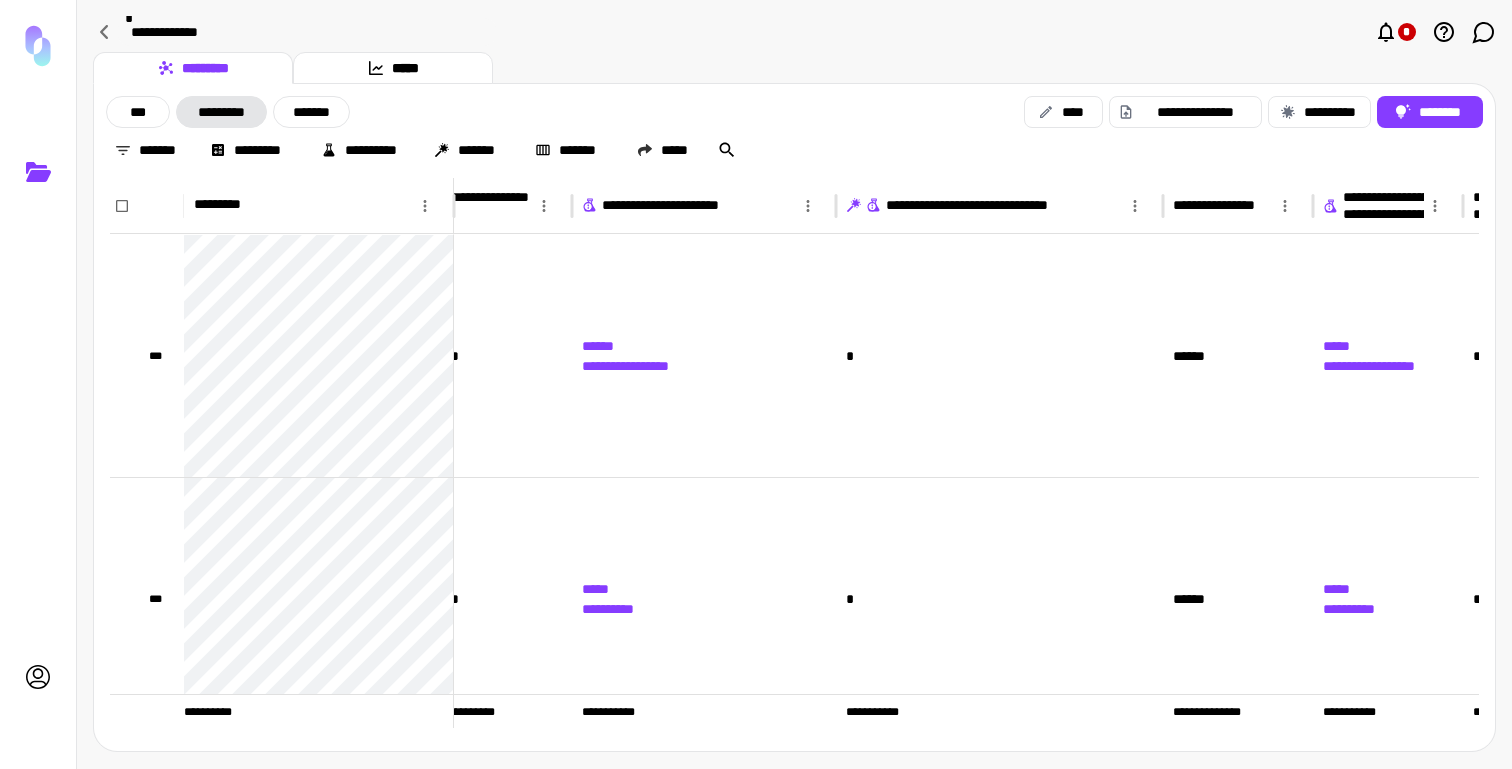 click on "**********" at bounding box center (794, 131) 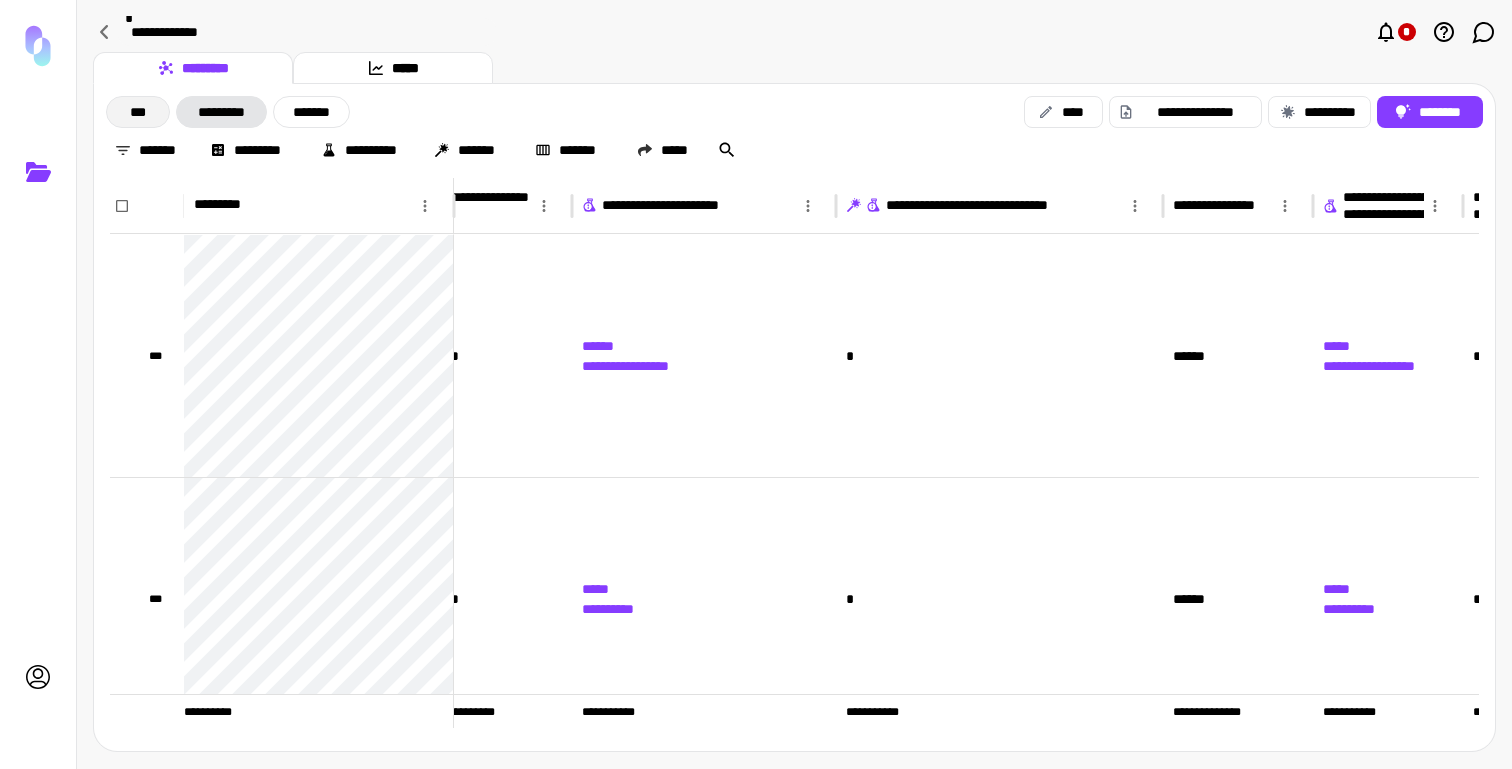 click on "***" at bounding box center [138, 112] 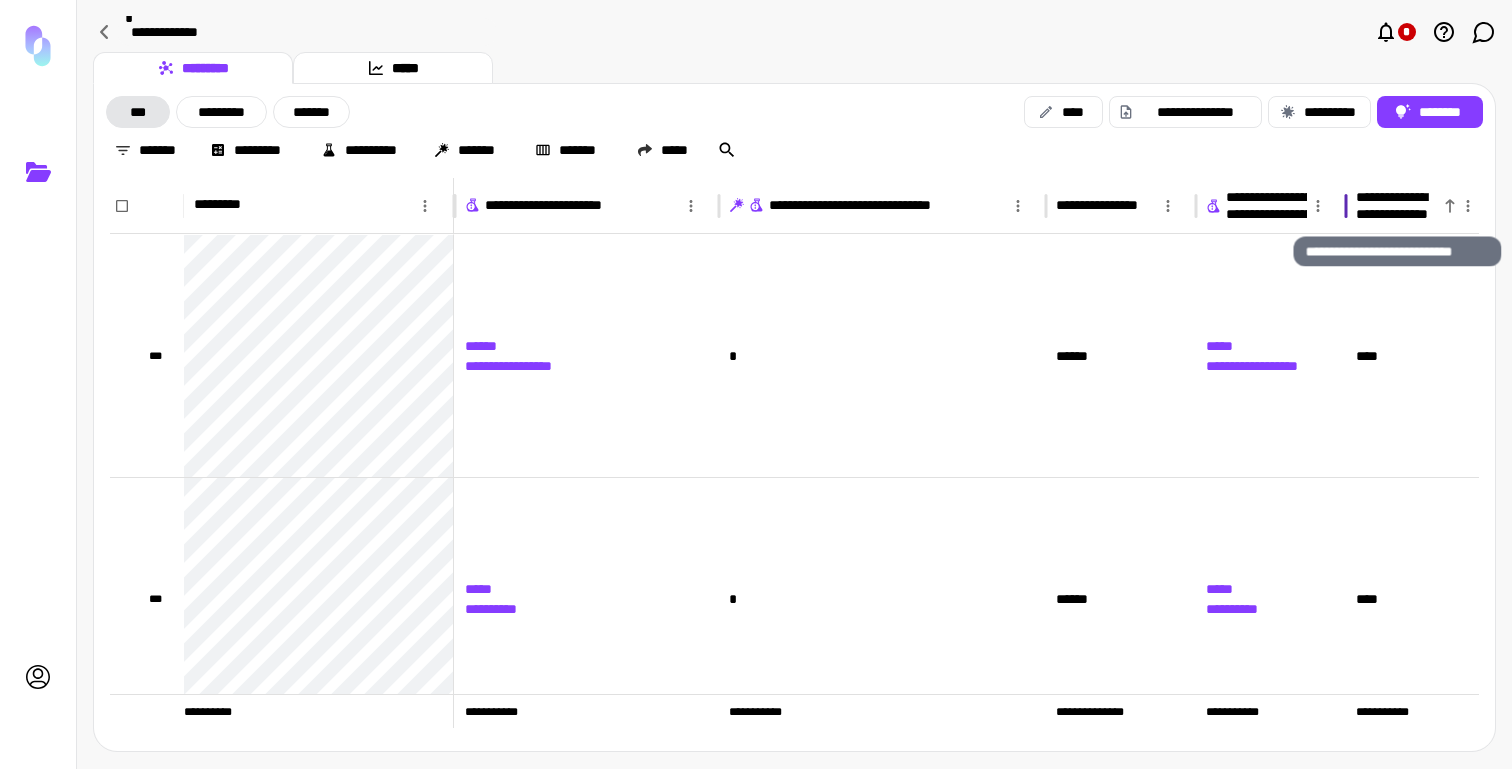 click on "**********" at bounding box center (1397, 206) 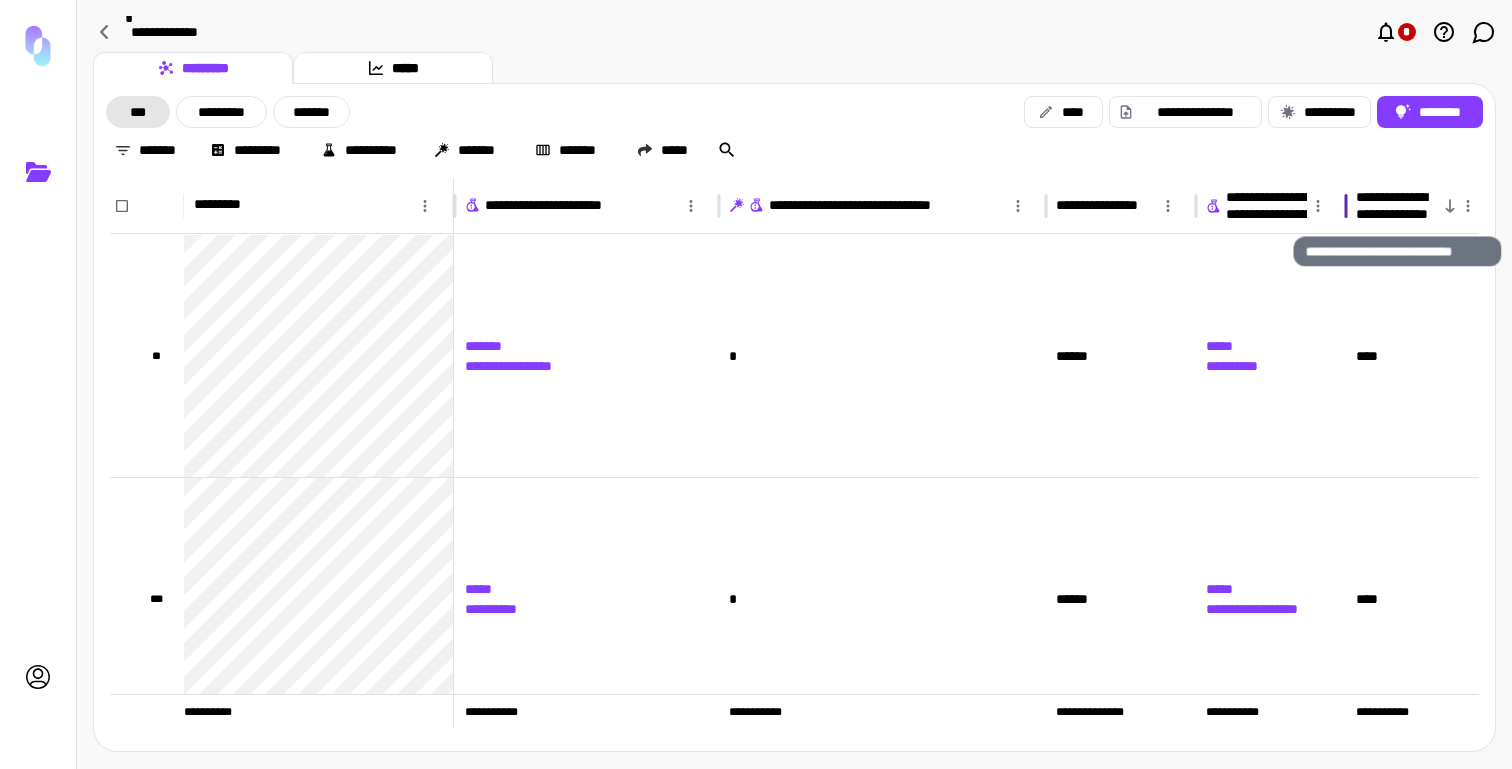 click on "**********" at bounding box center [1397, 206] 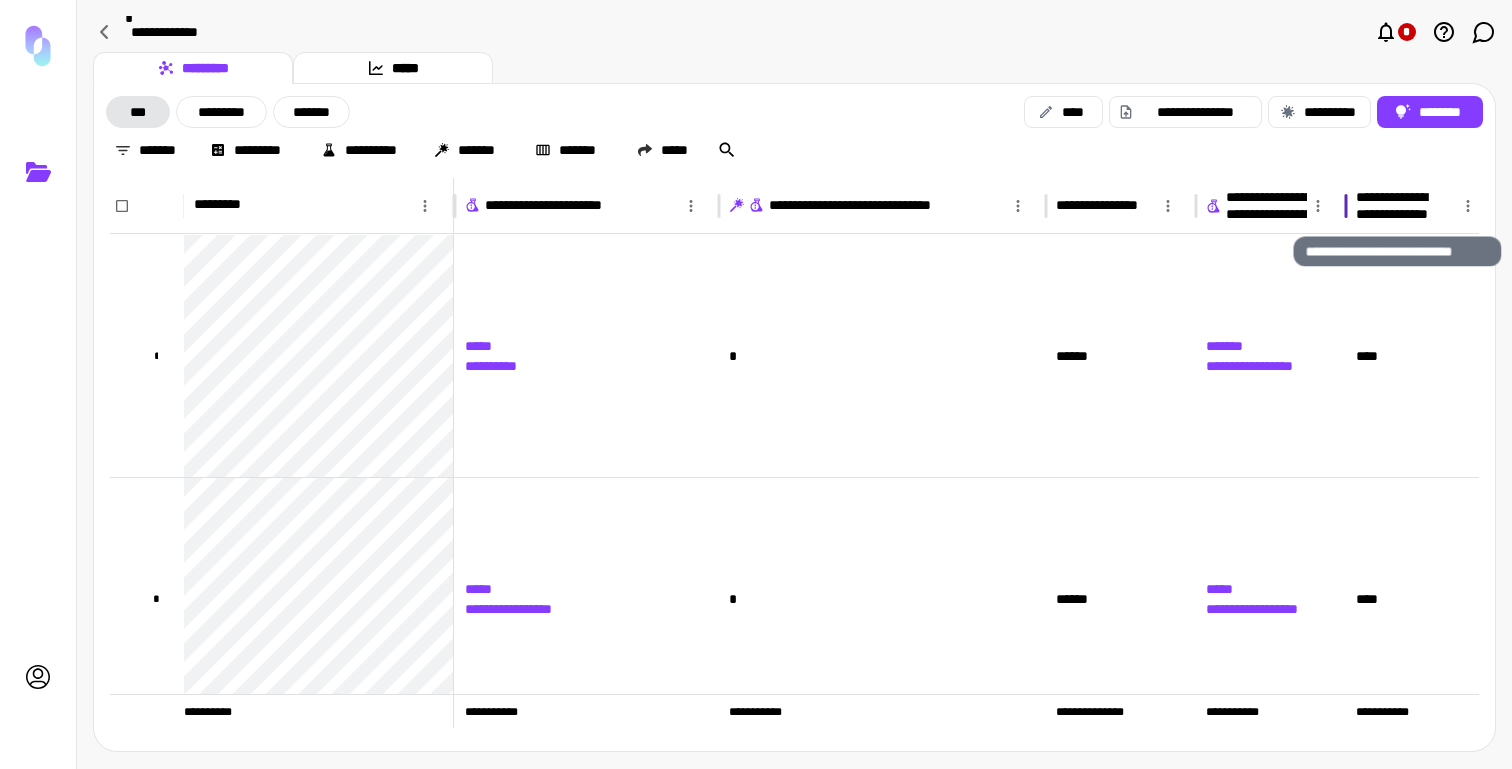 click on "**********" at bounding box center (1397, 206) 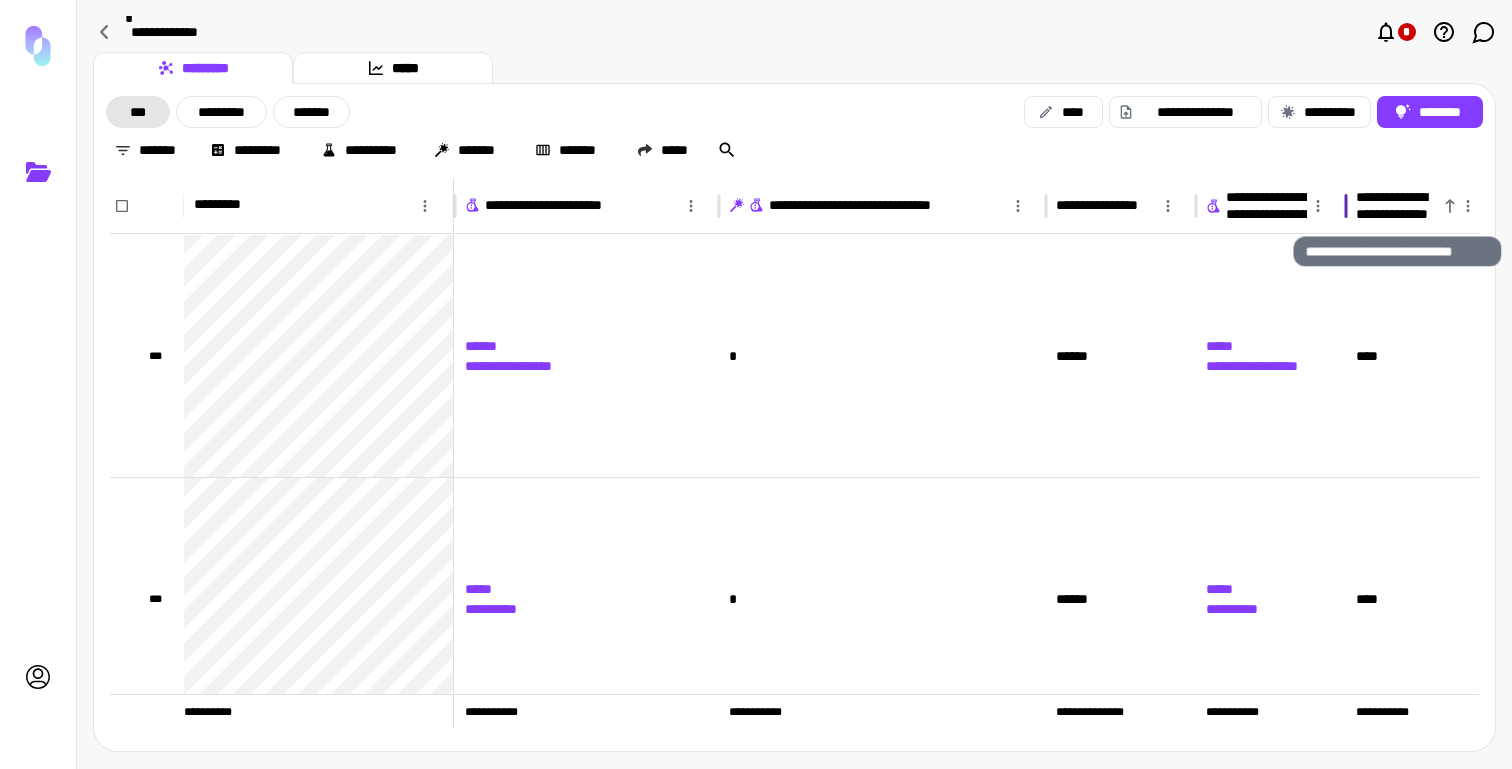click on "**********" at bounding box center [1397, 206] 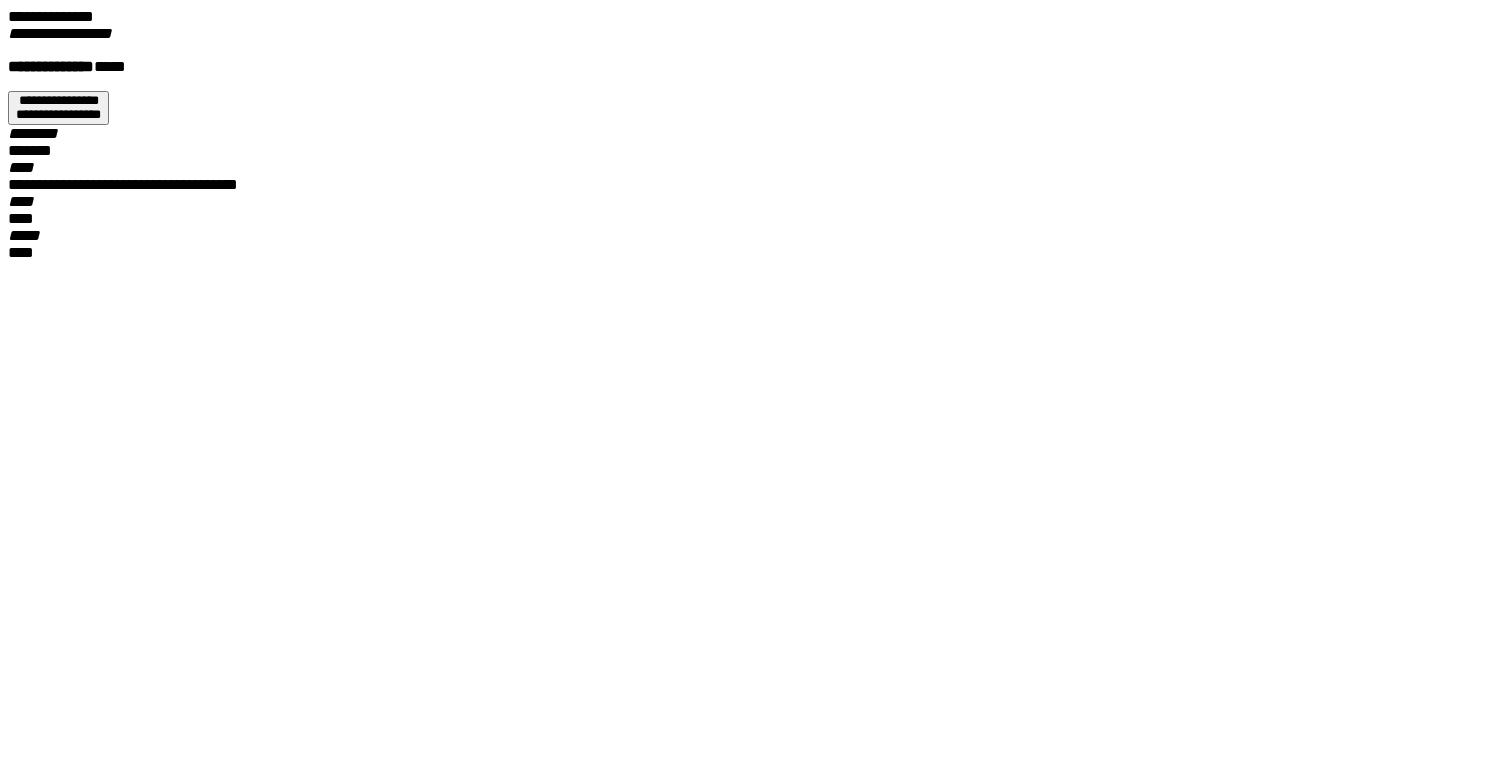 scroll, scrollTop: 0, scrollLeft: 0, axis: both 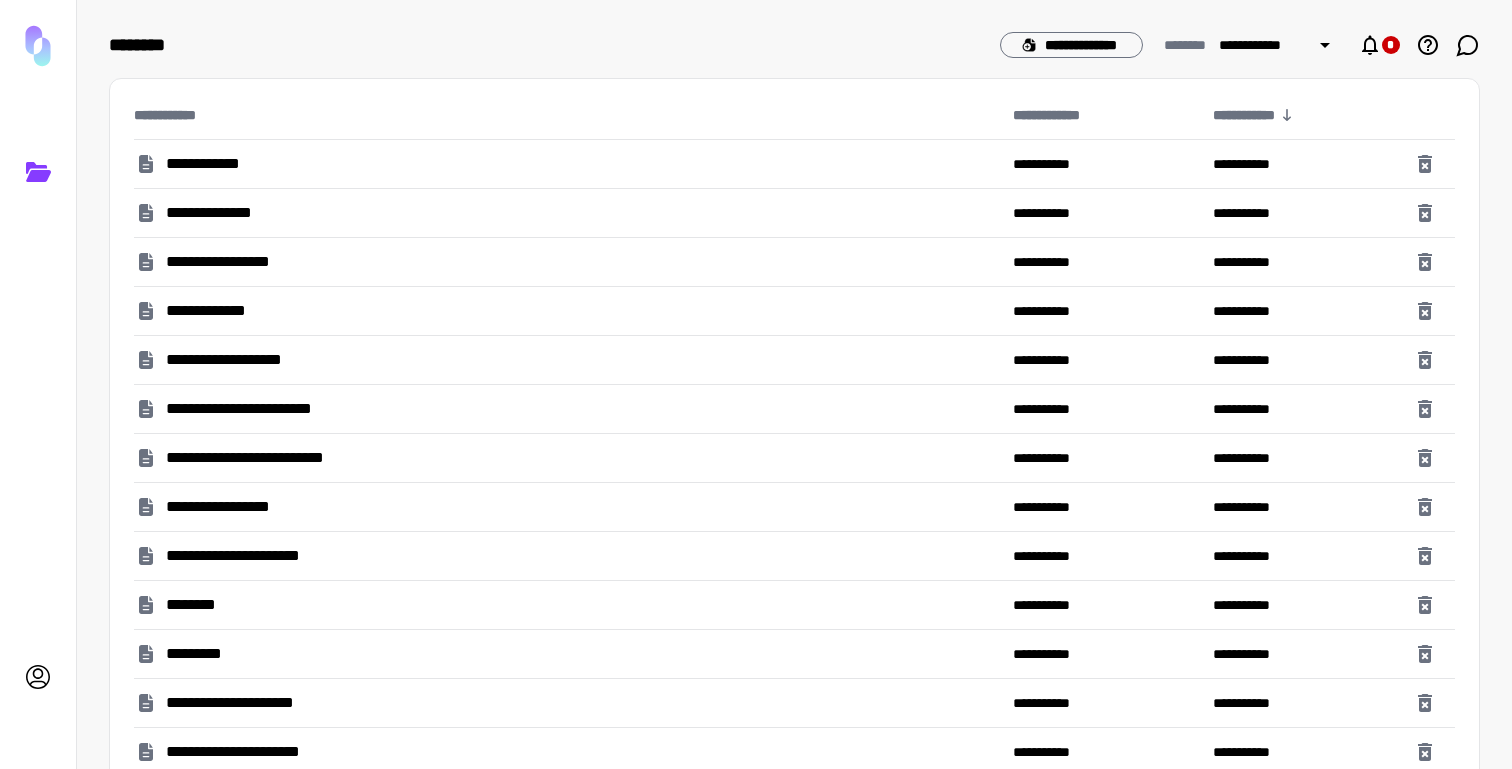 click on "**********" at bounding box center (219, 311) 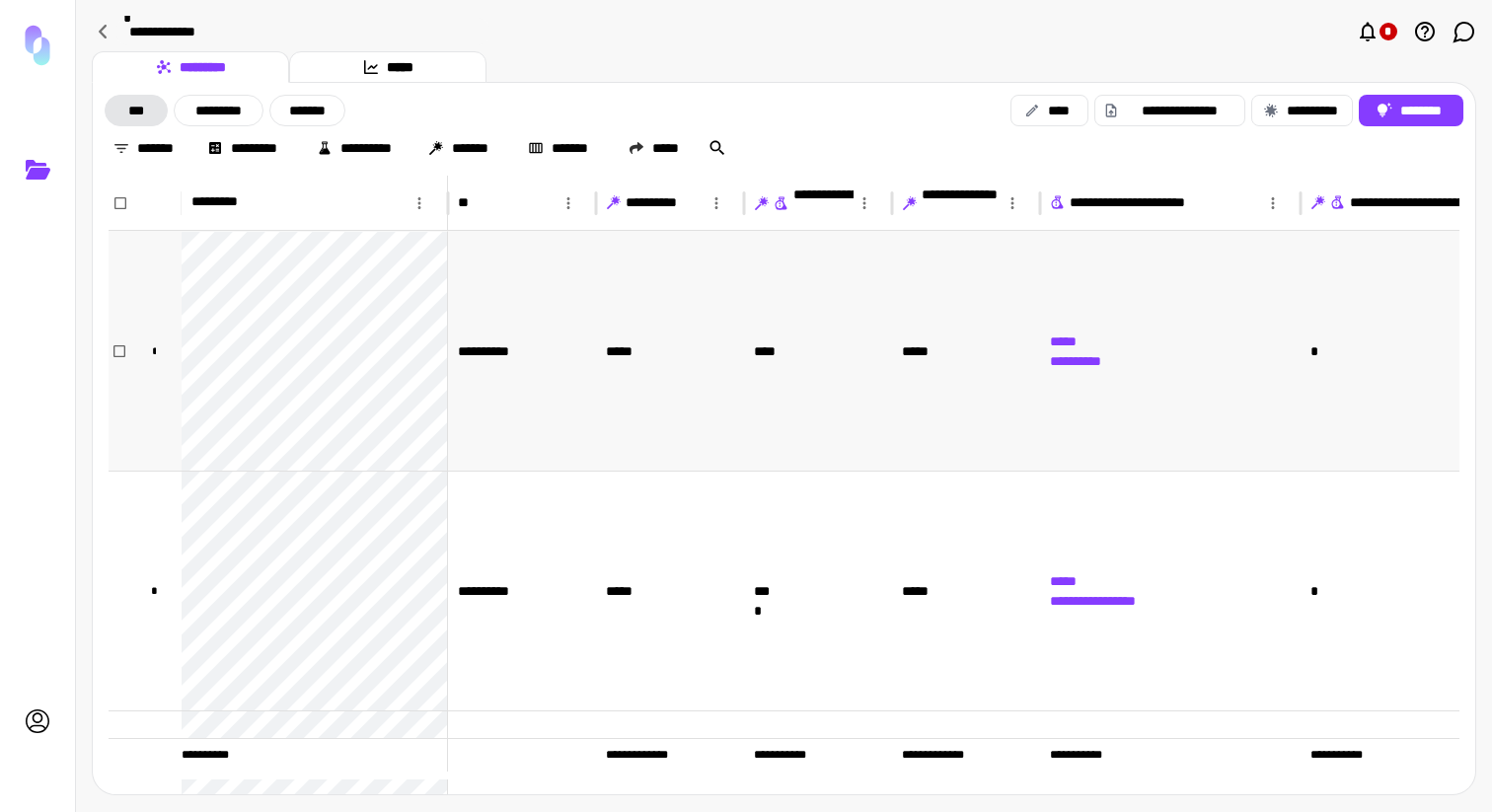 scroll, scrollTop: 4, scrollLeft: 0, axis: vertical 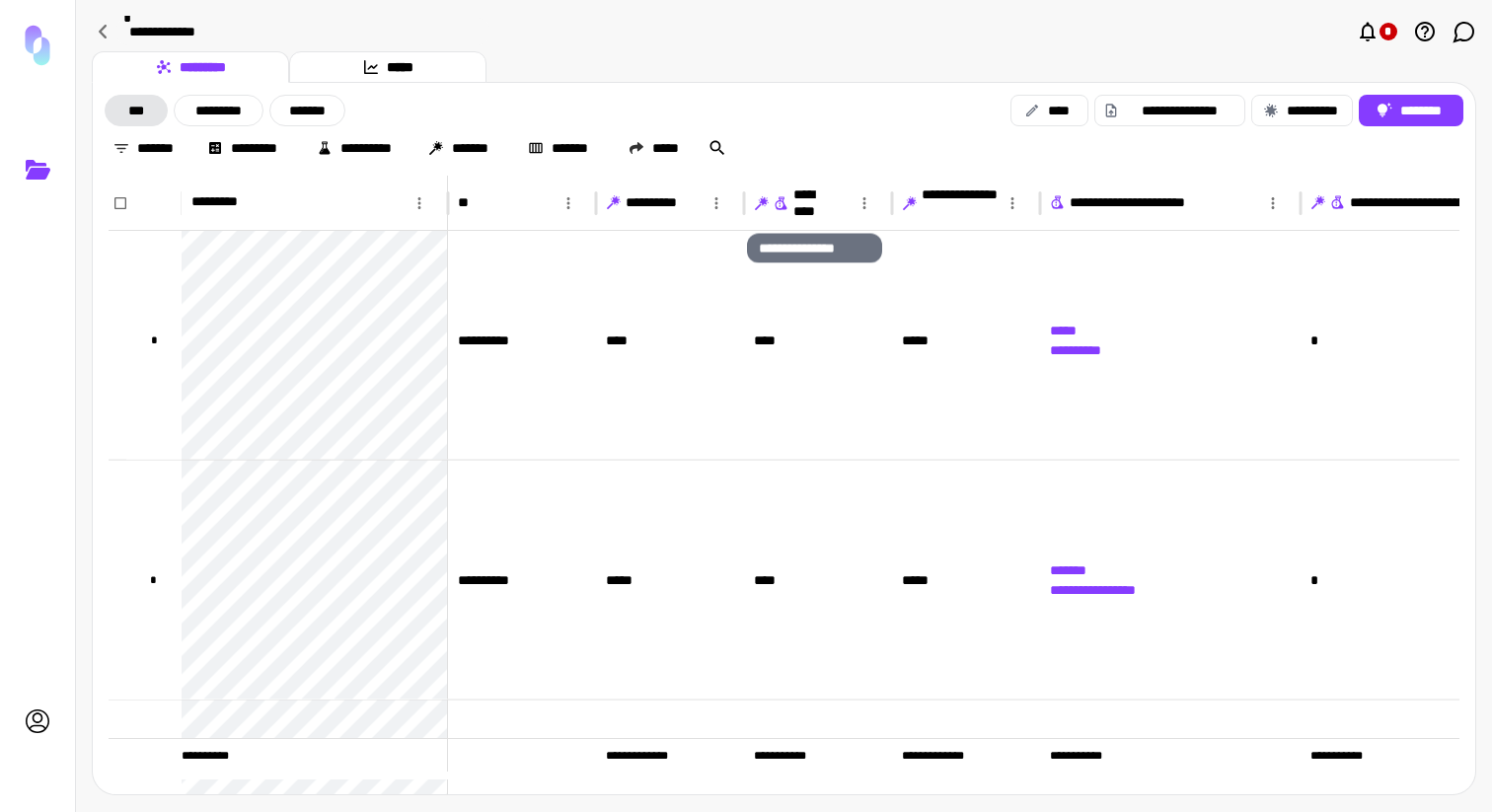 click on "**********" at bounding box center [814, 203] 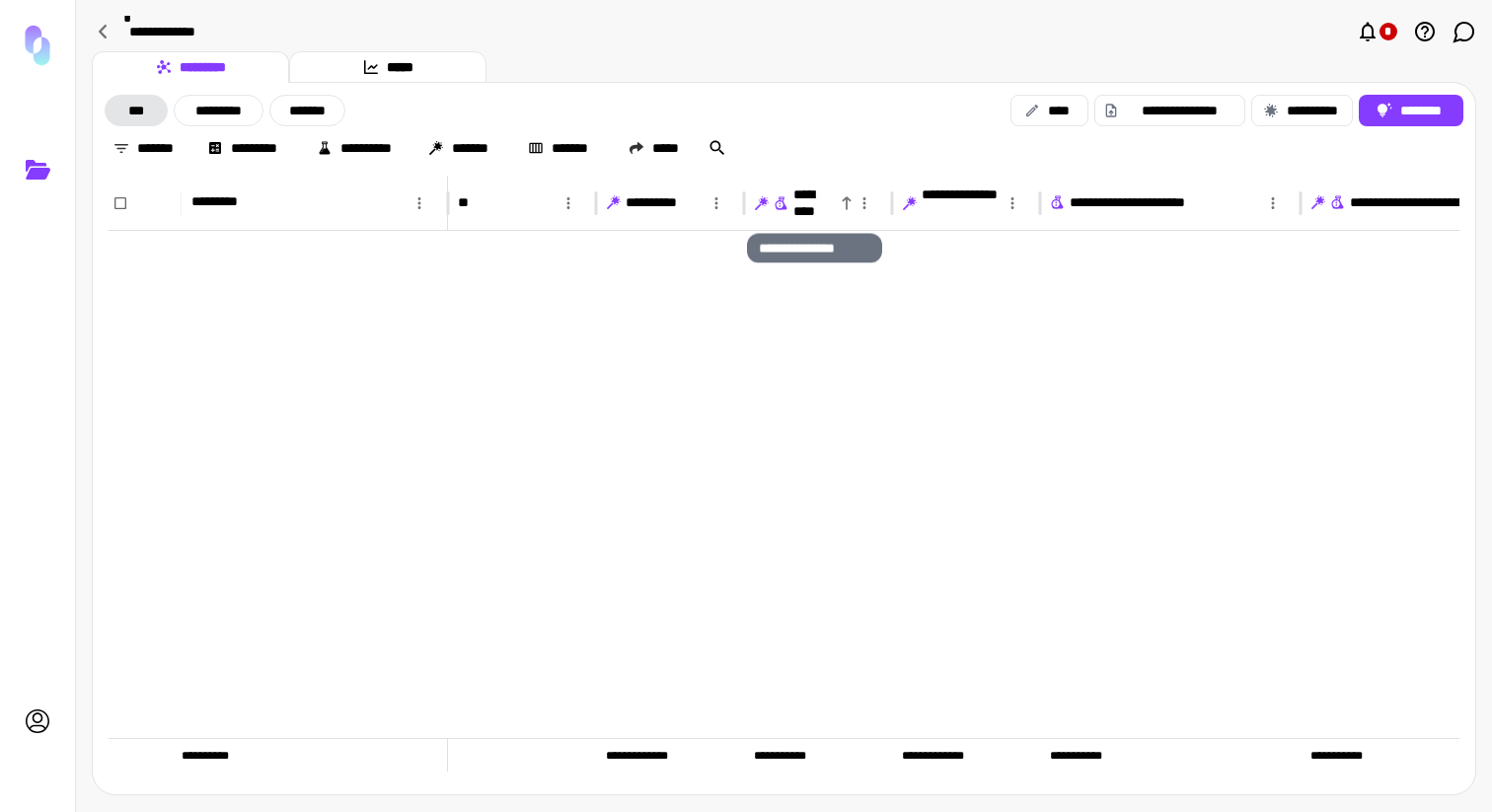 scroll, scrollTop: 0, scrollLeft: 0, axis: both 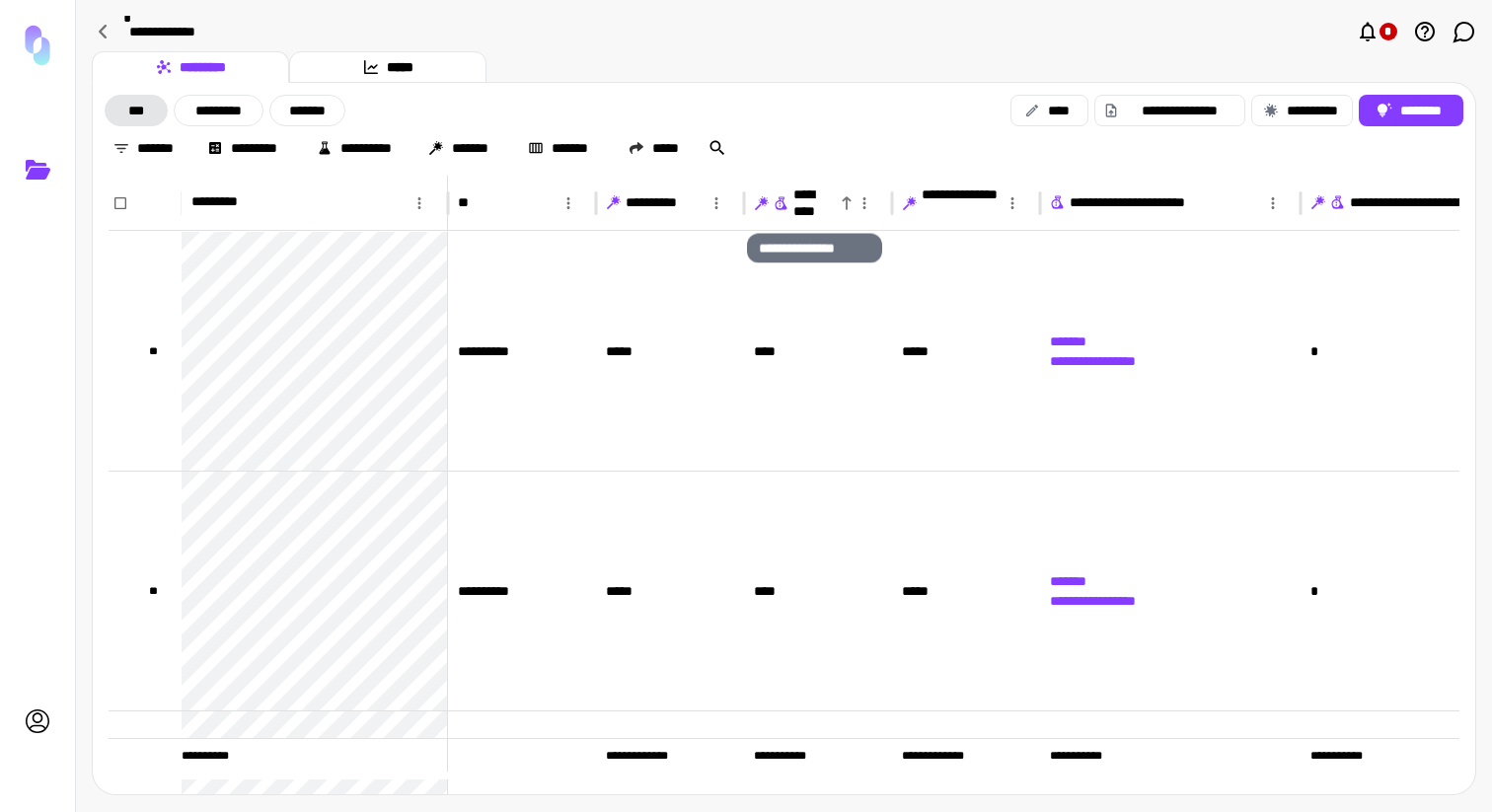 click on "**********" at bounding box center [814, 203] 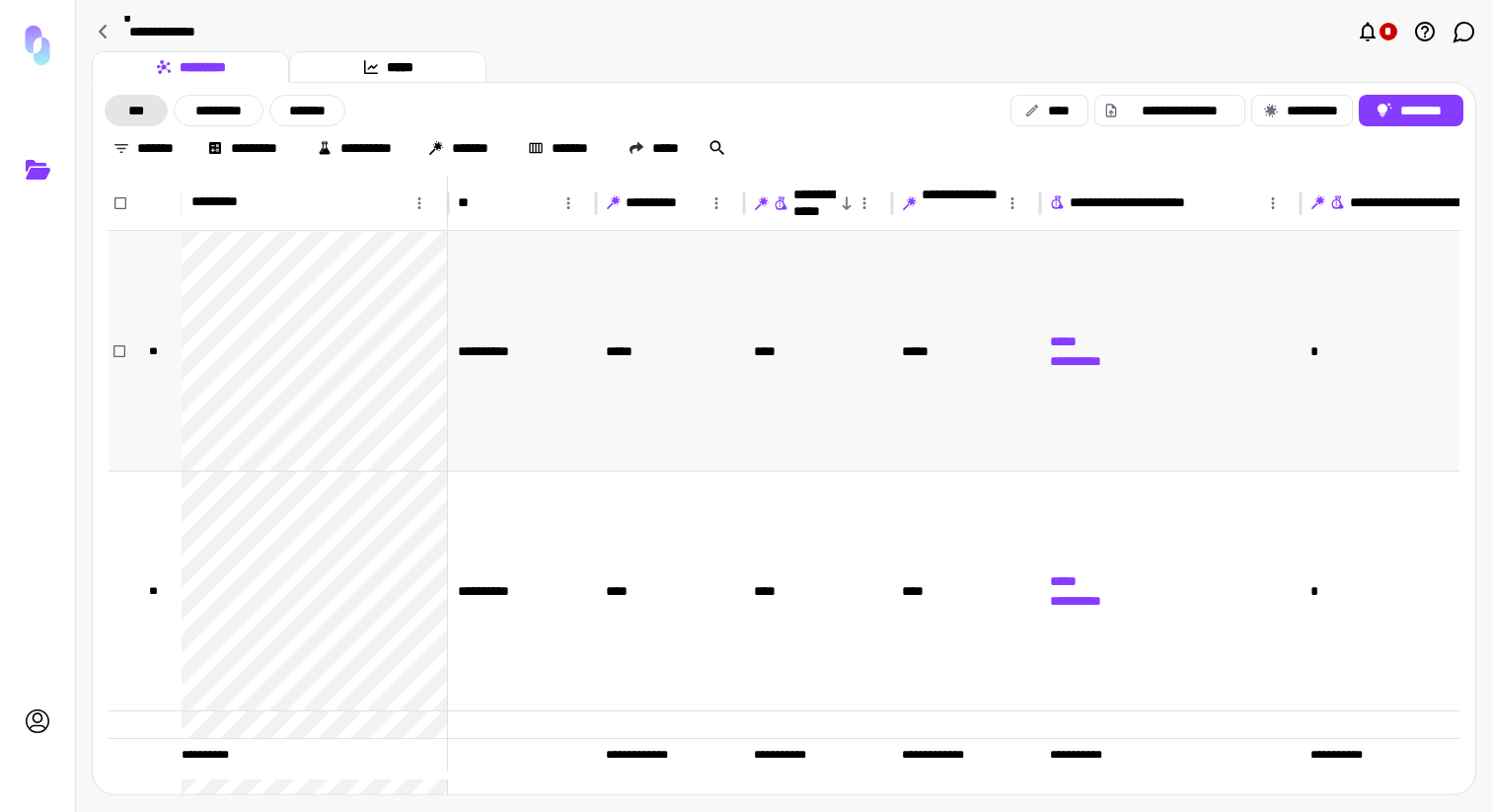 scroll, scrollTop: 370, scrollLeft: 0, axis: vertical 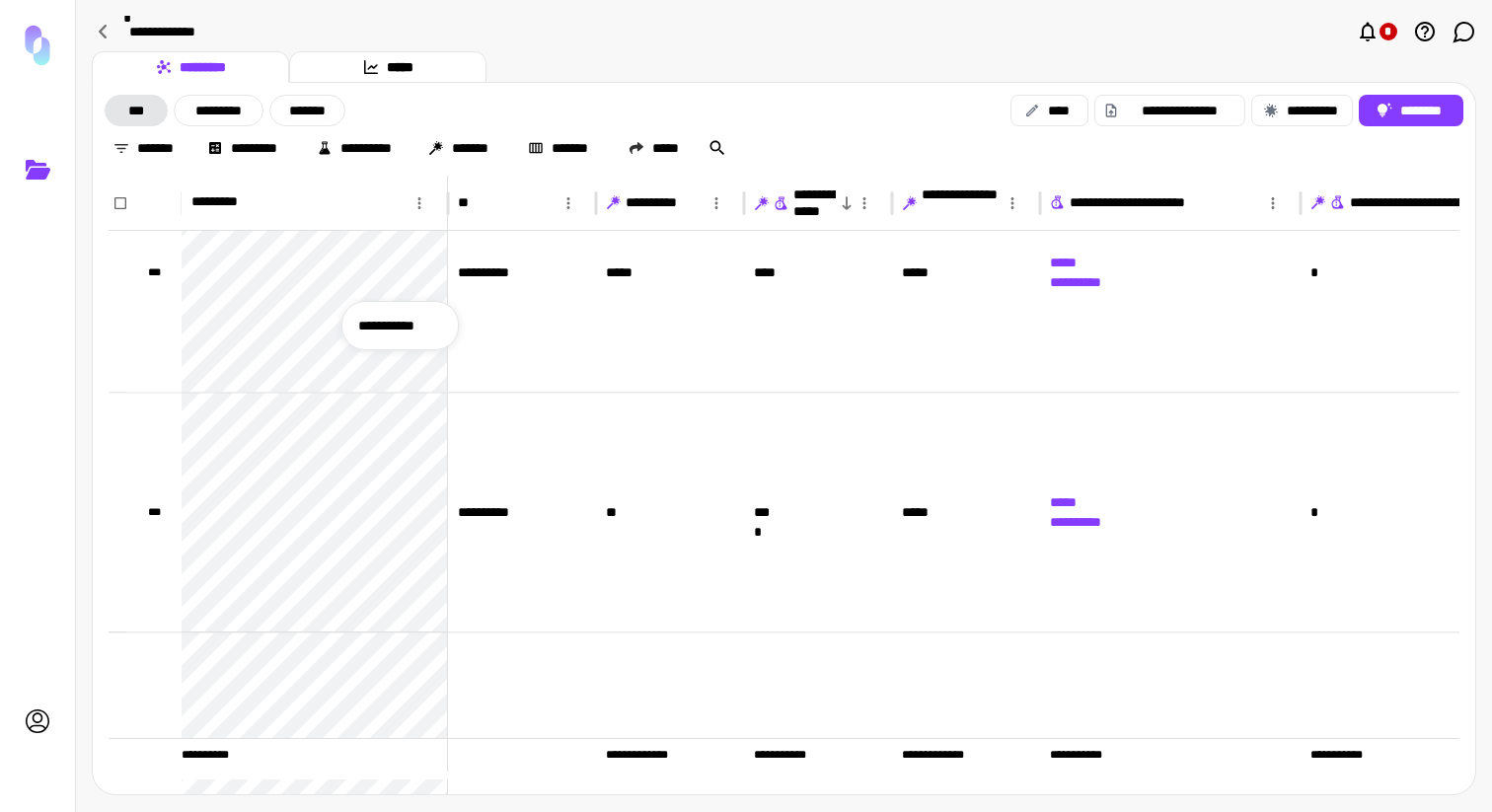click on "**********" at bounding box center (400, 326) 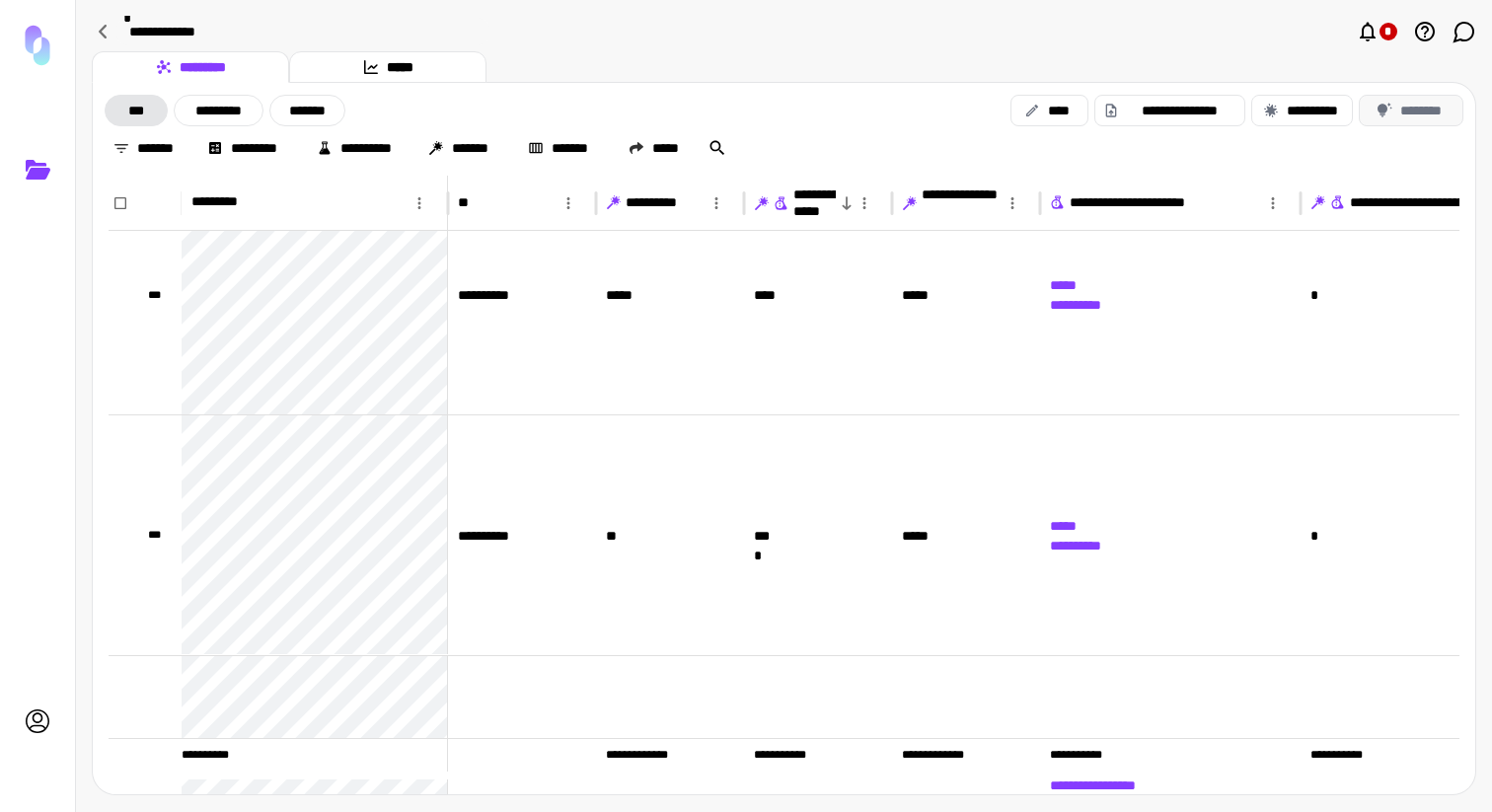 click on "********" at bounding box center [1411, 111] 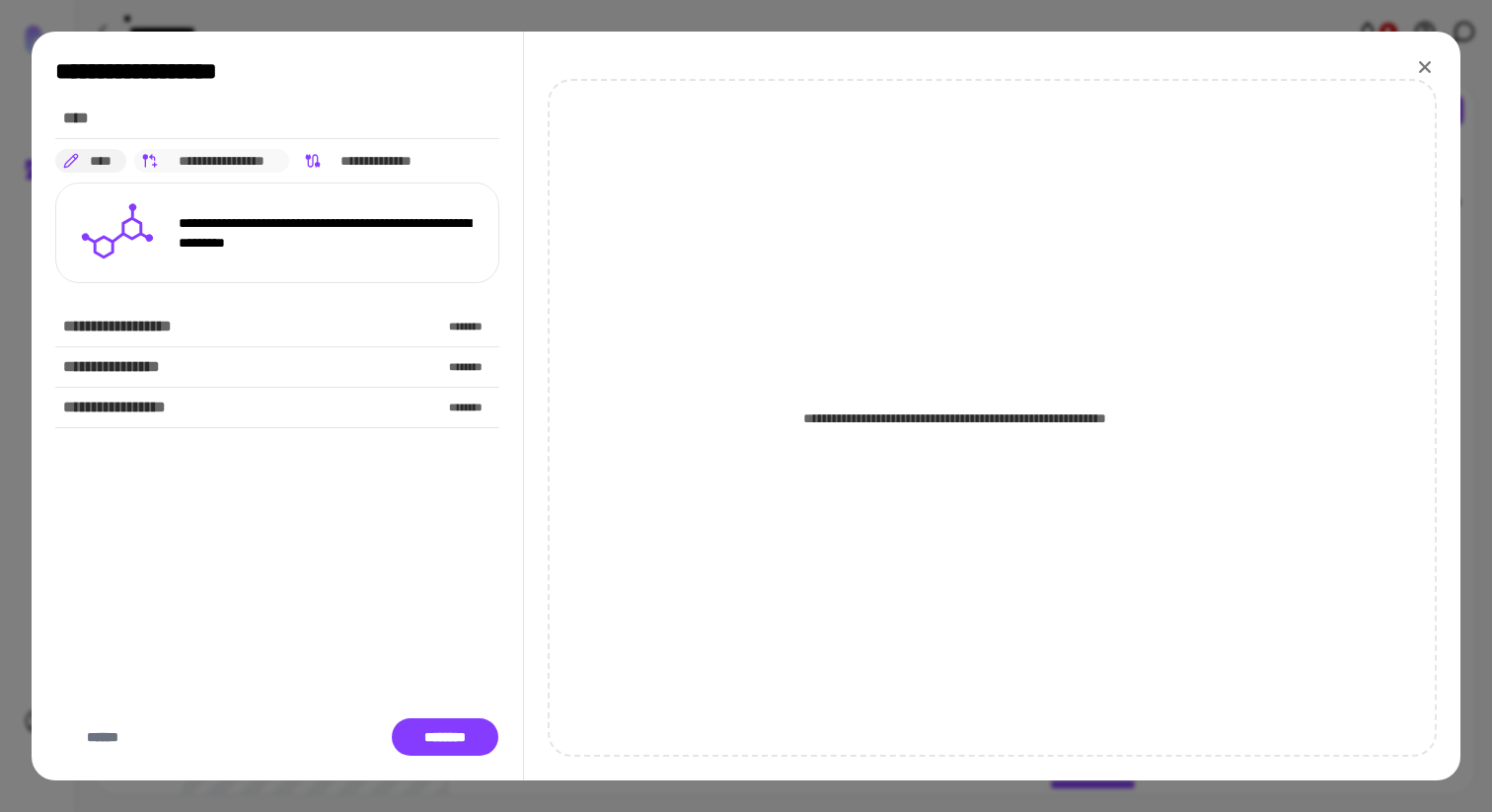 click on "**********" at bounding box center [222, 161] 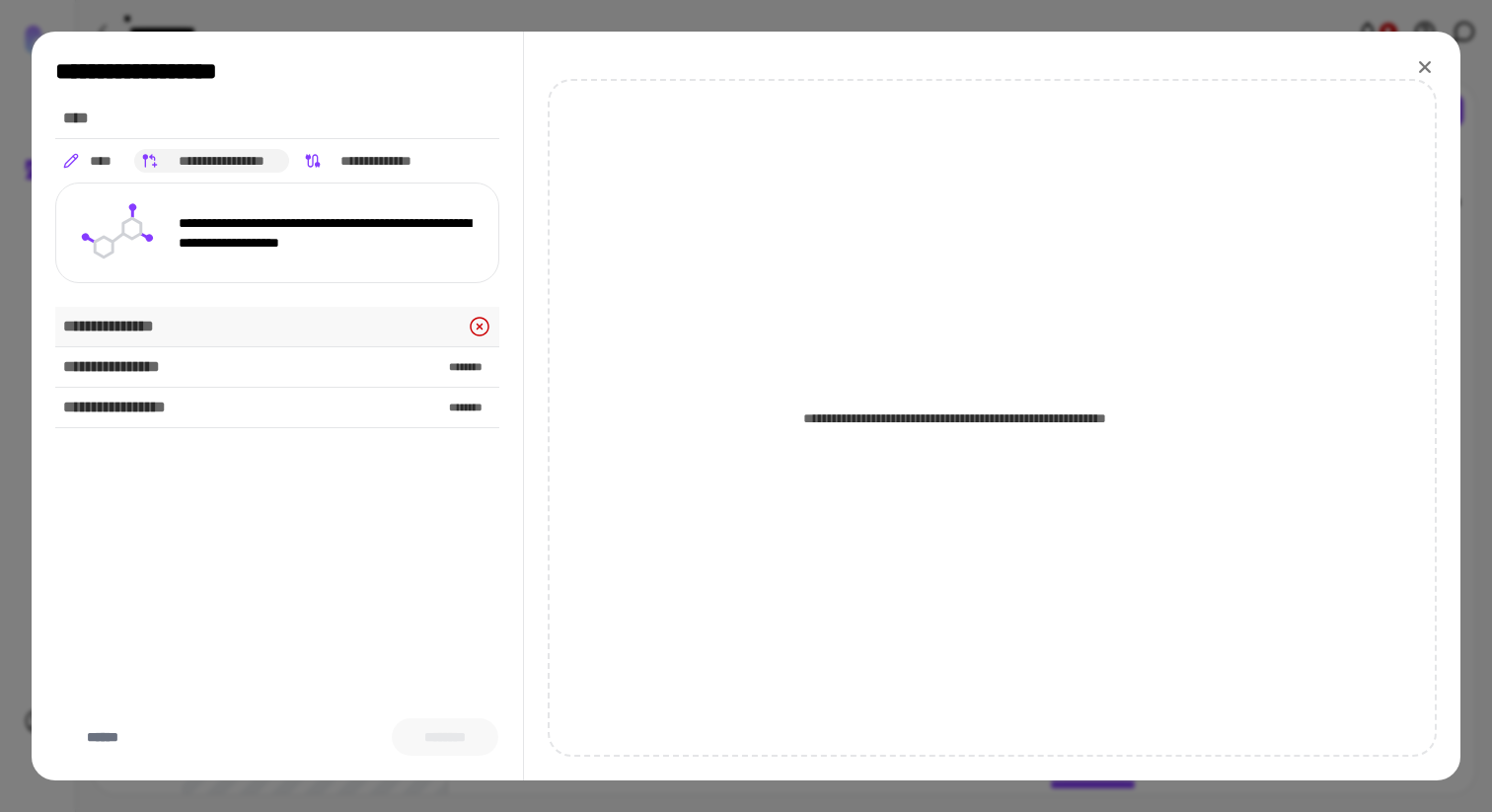 click on "**********" at bounding box center [277, 327] 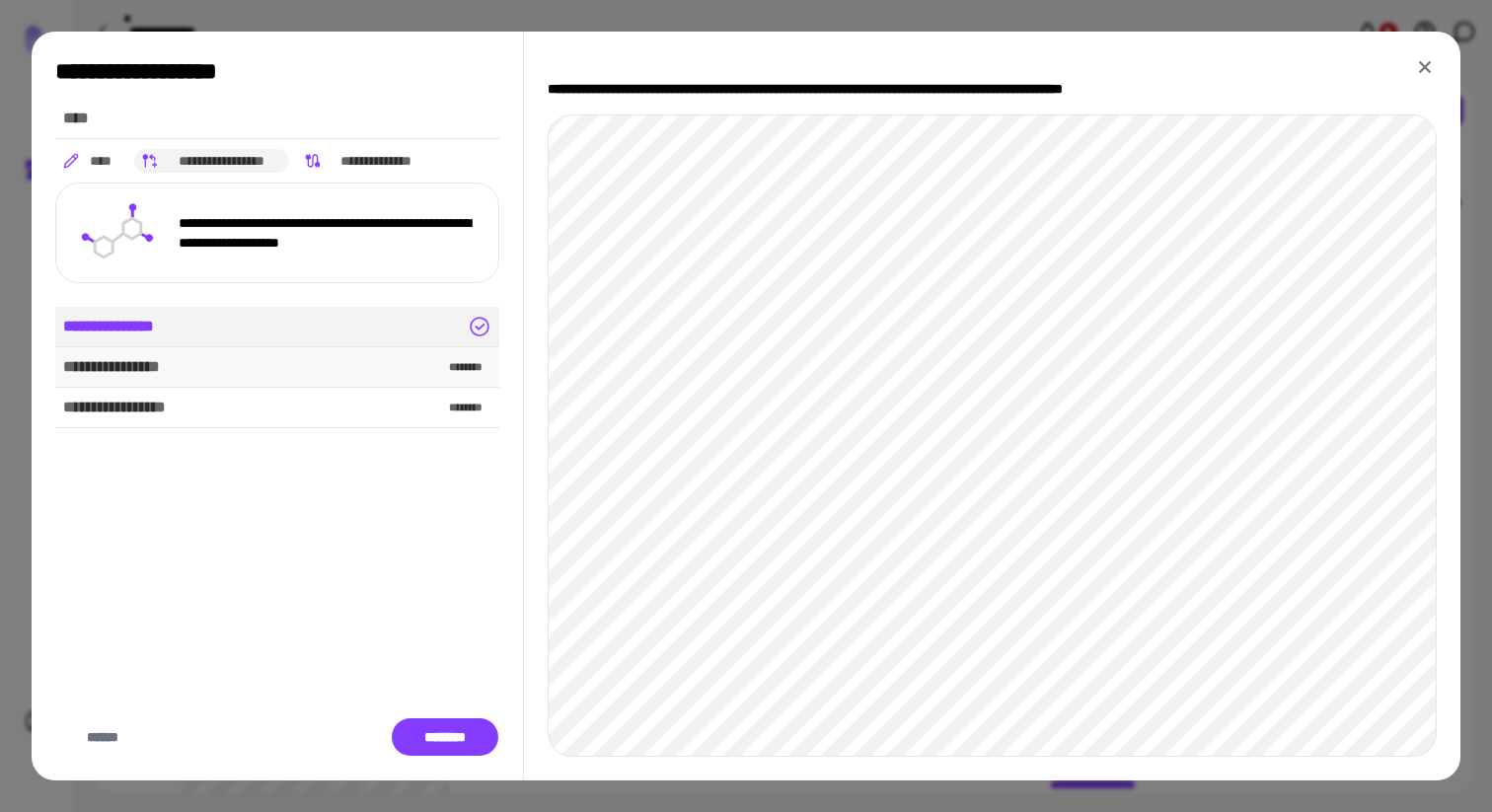 click on "**********" at bounding box center (277, 367) 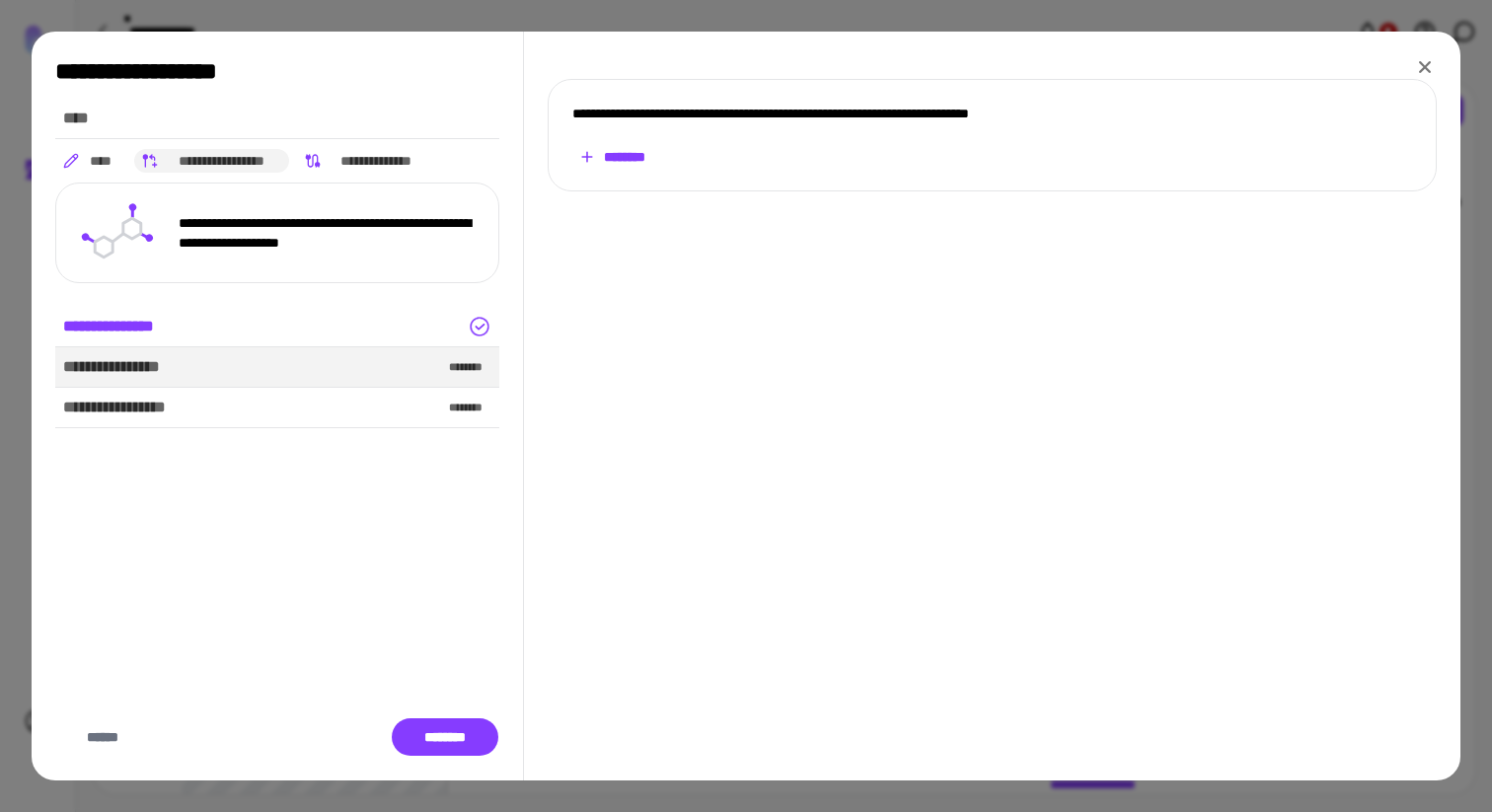 click on "********" at bounding box center [992, 157] 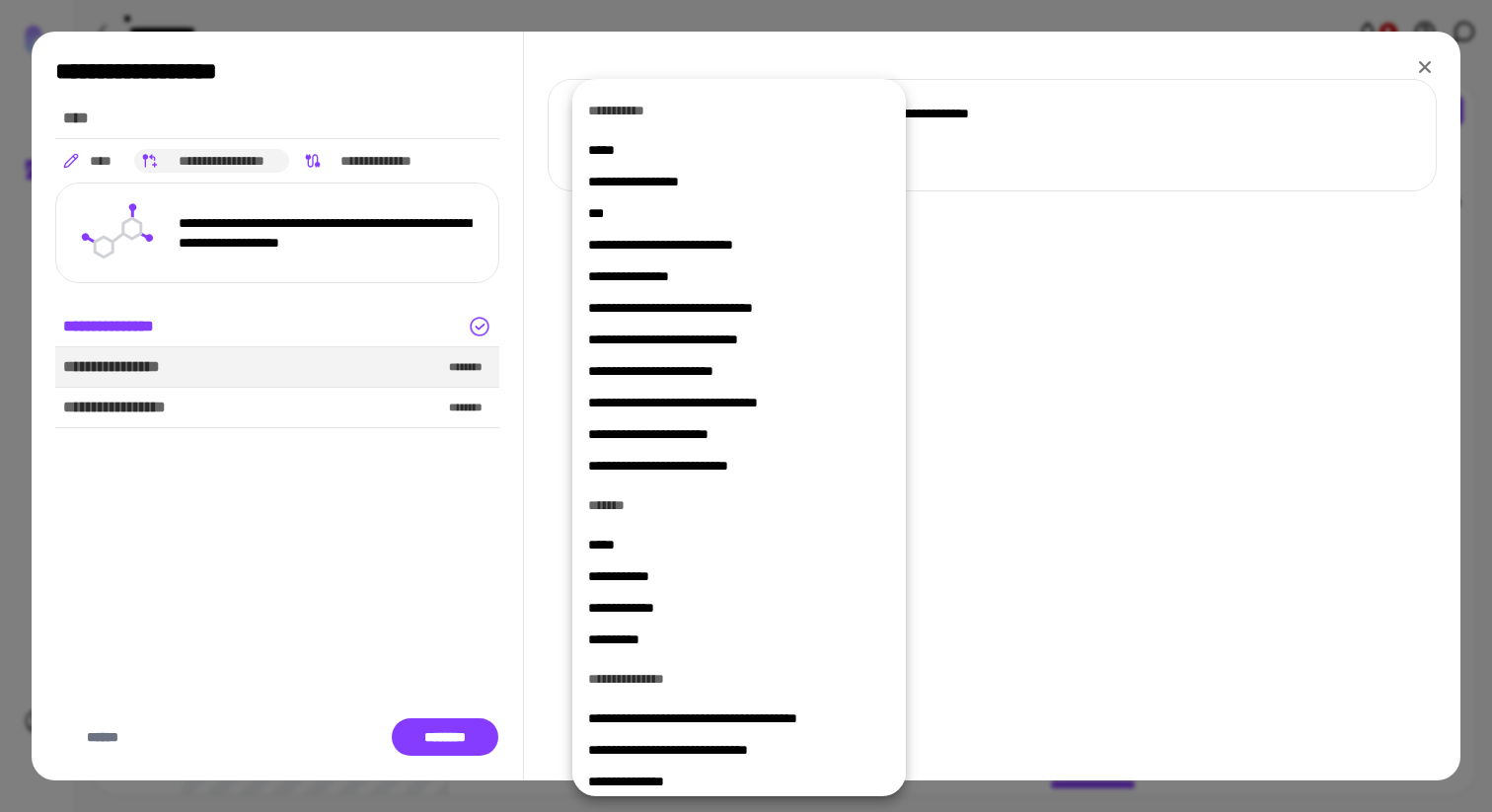 click on "**********" at bounding box center [731, 718] 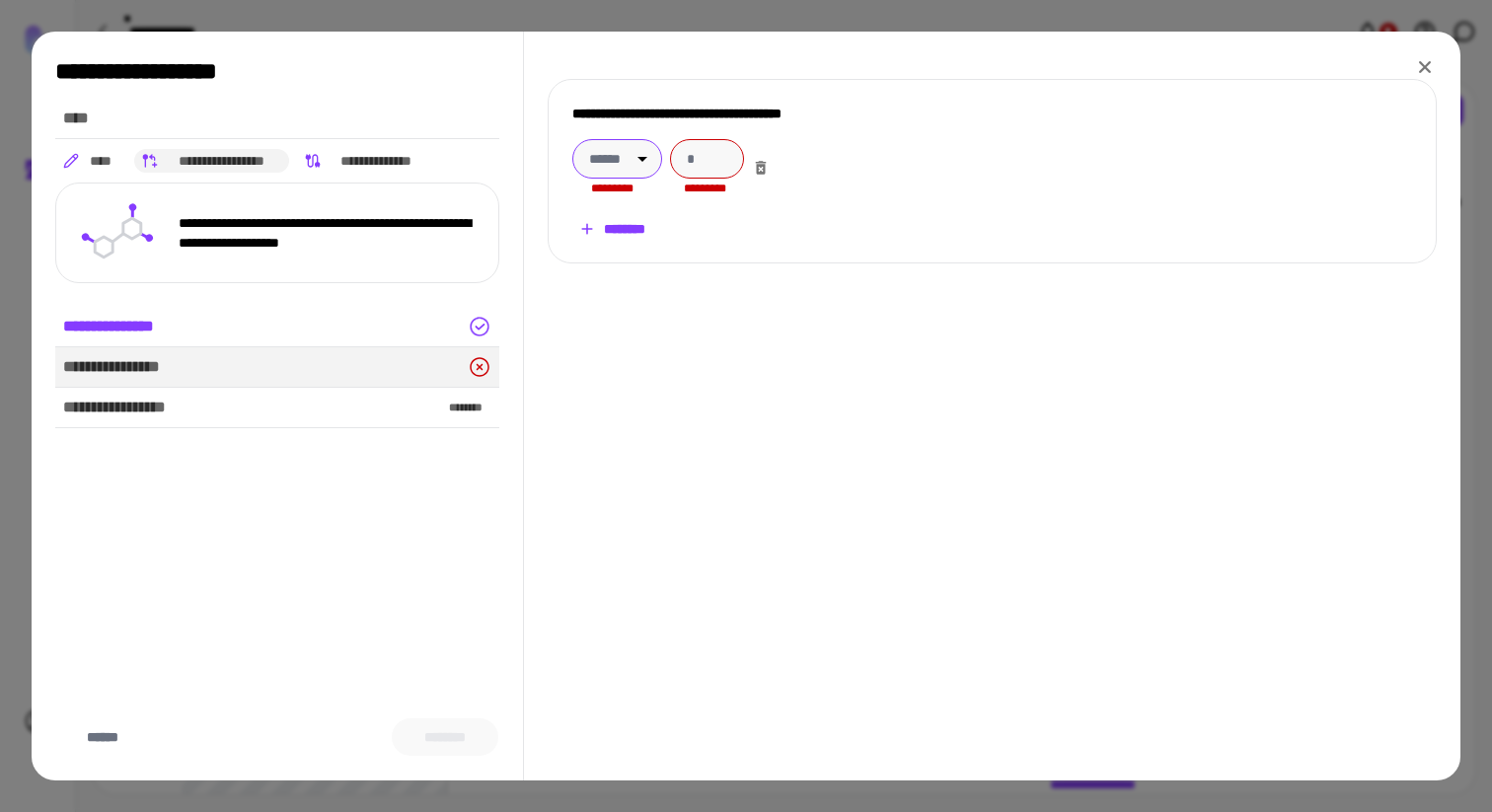 click on "**********" at bounding box center (746, 406) 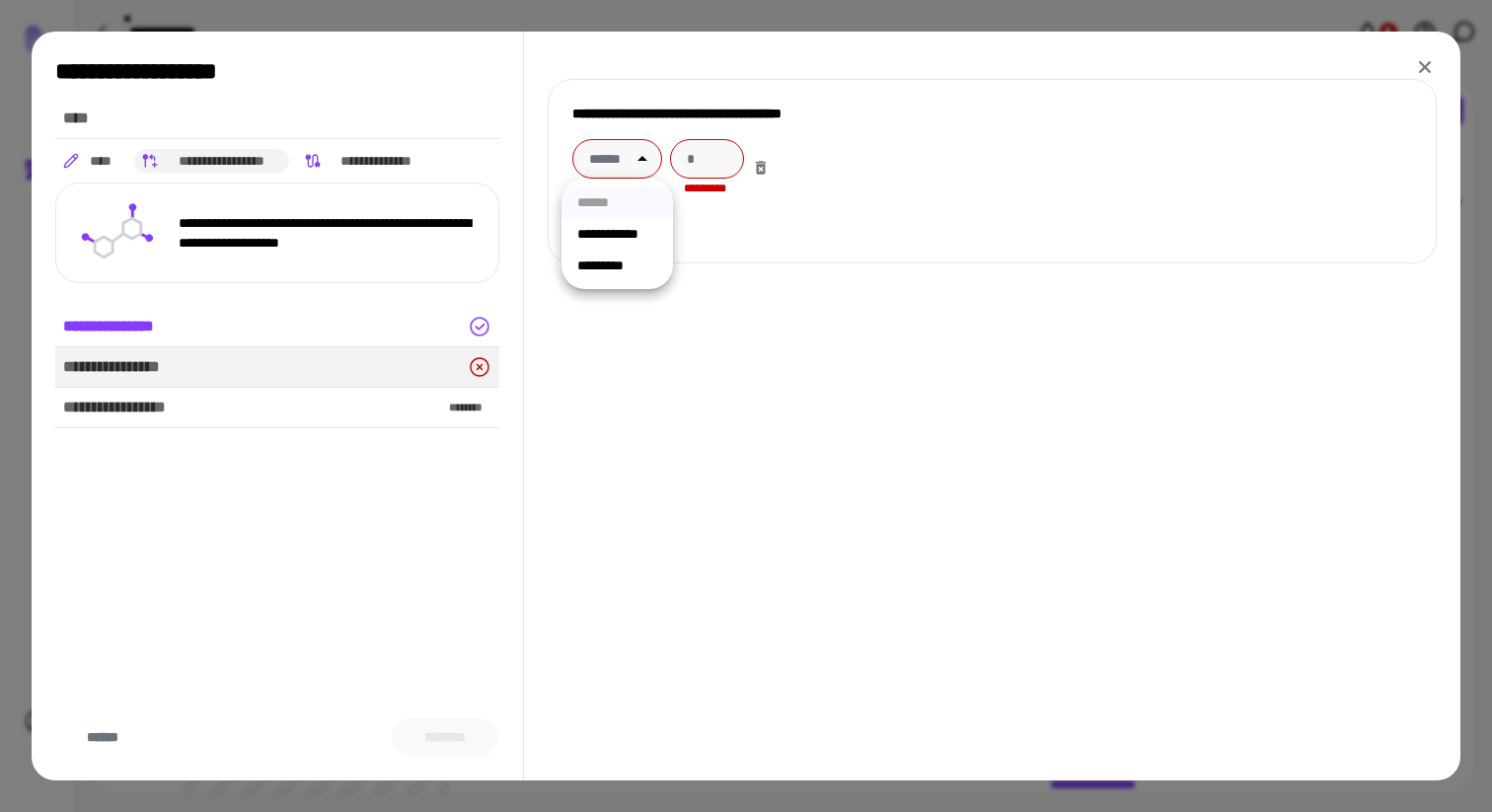 click on "*********" at bounding box center (617, 265) 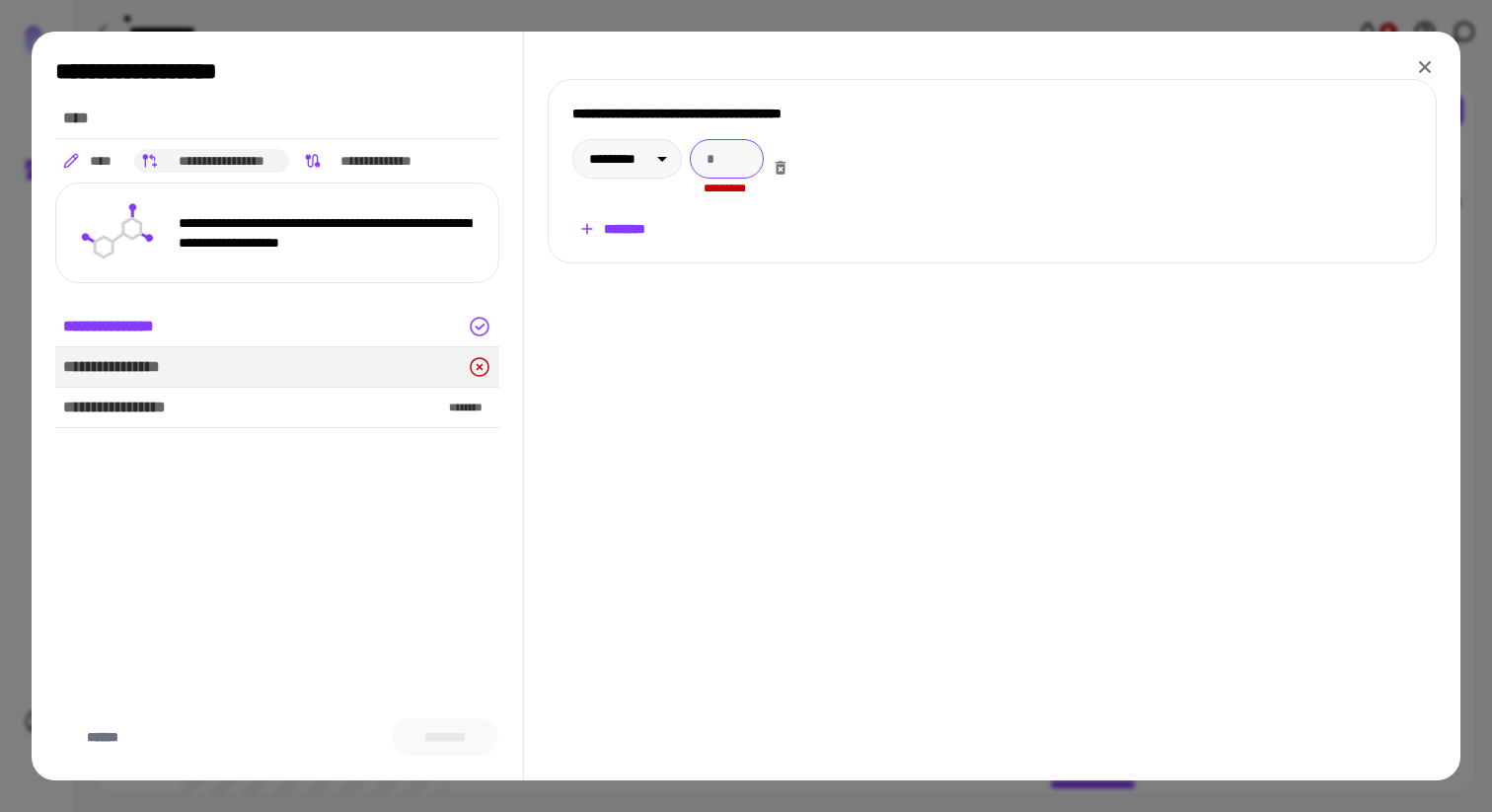 click at bounding box center (726, 159) 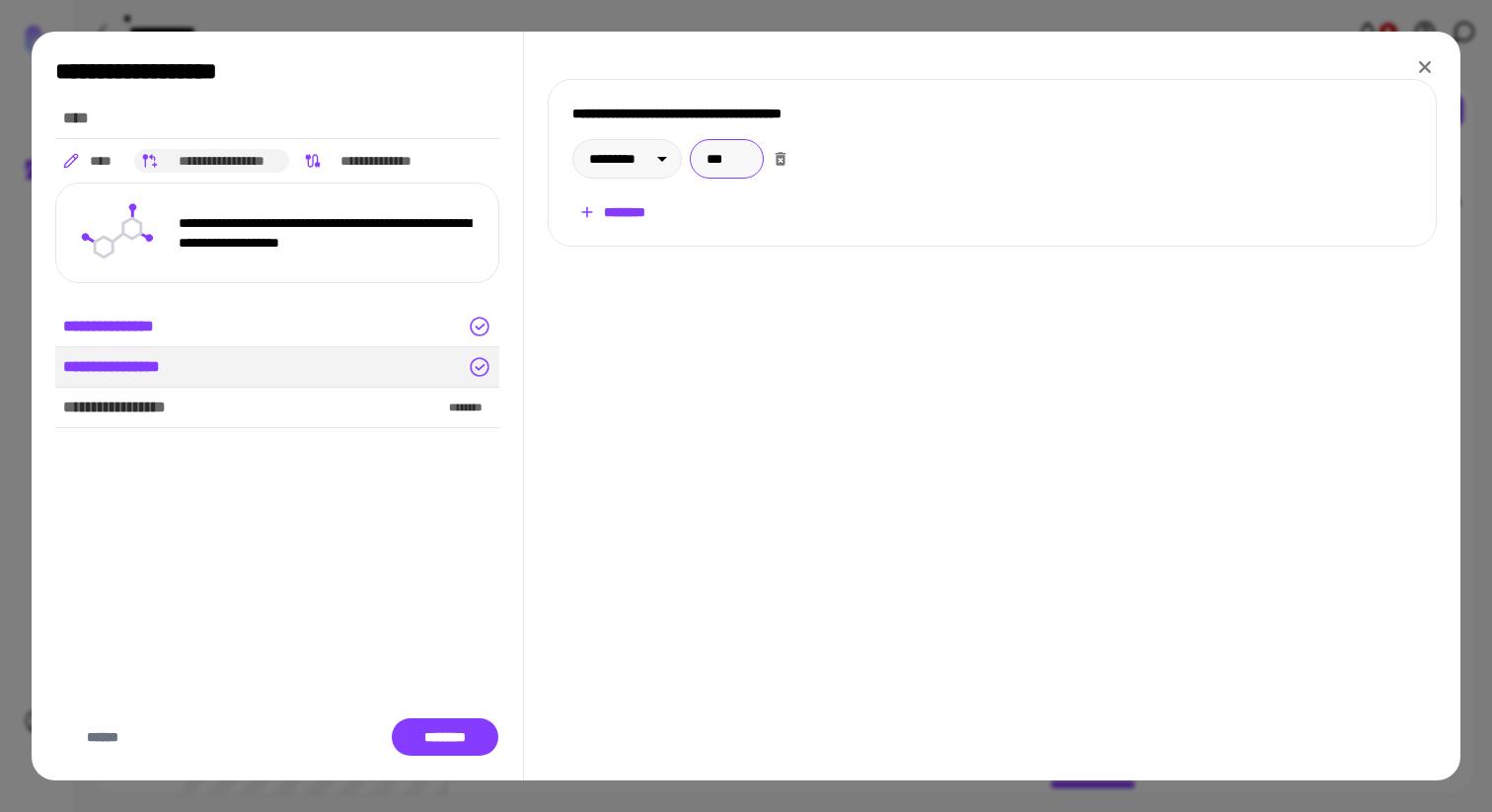 type on "***" 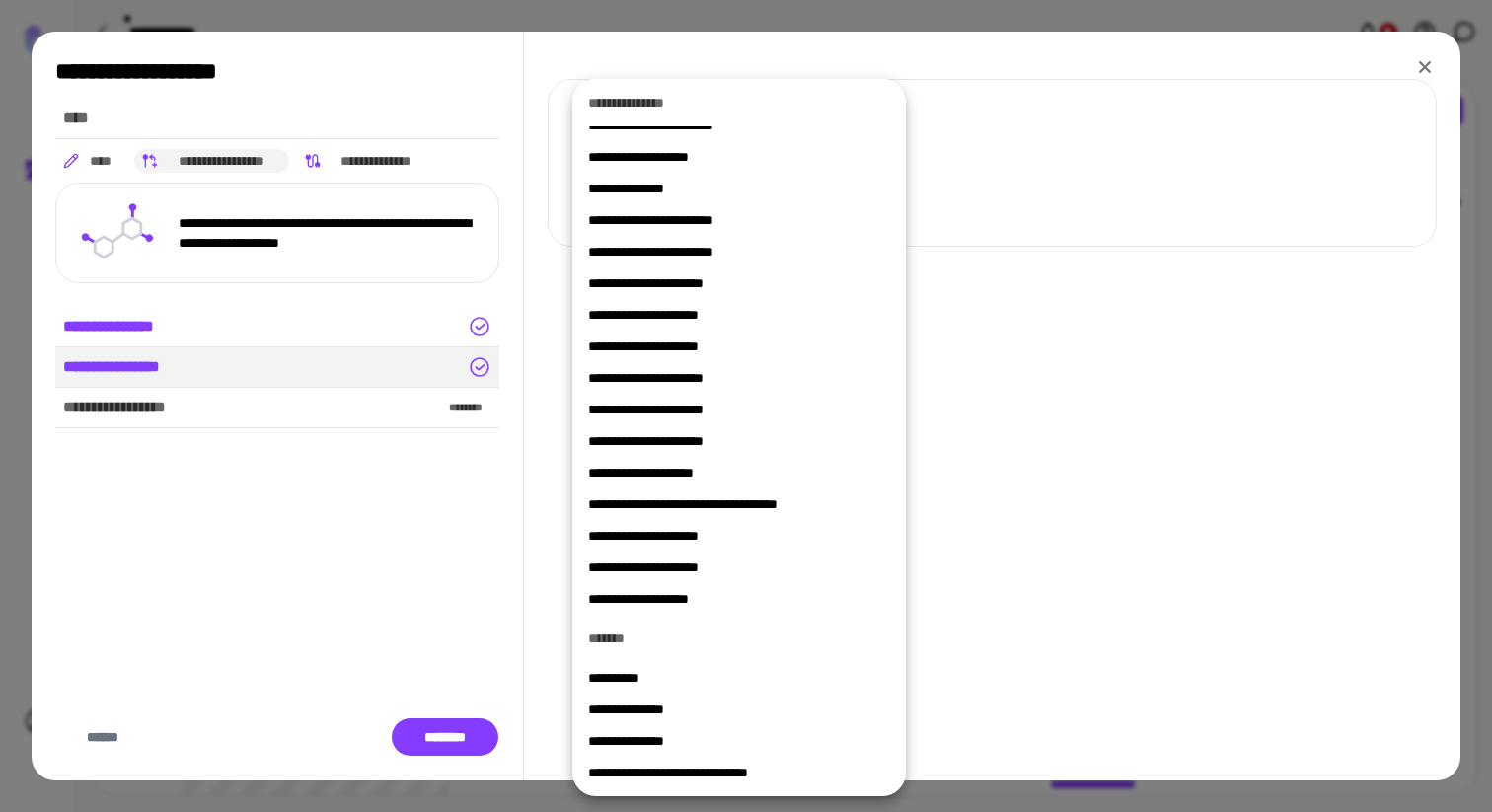click at bounding box center [746, 406] 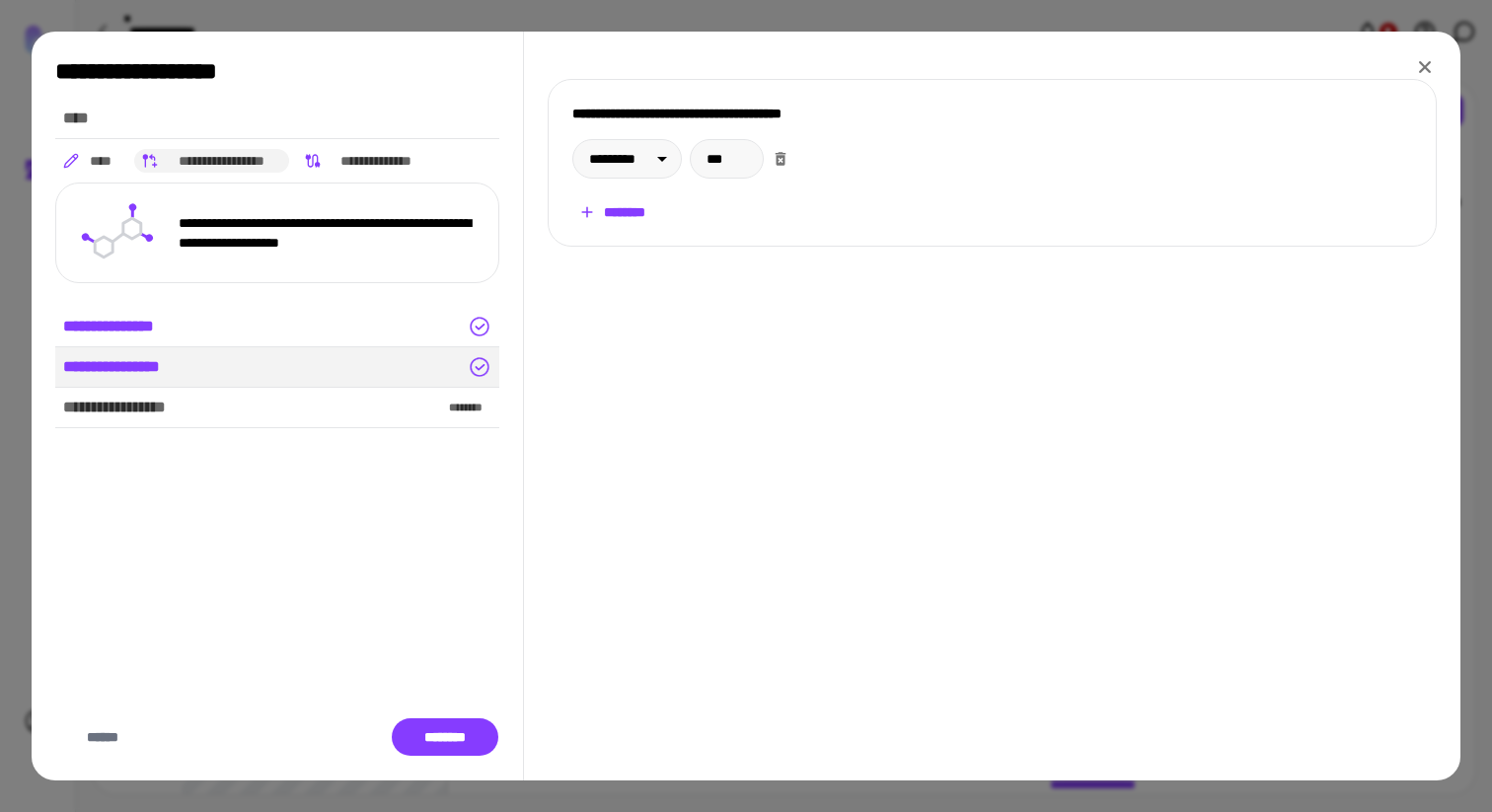 click 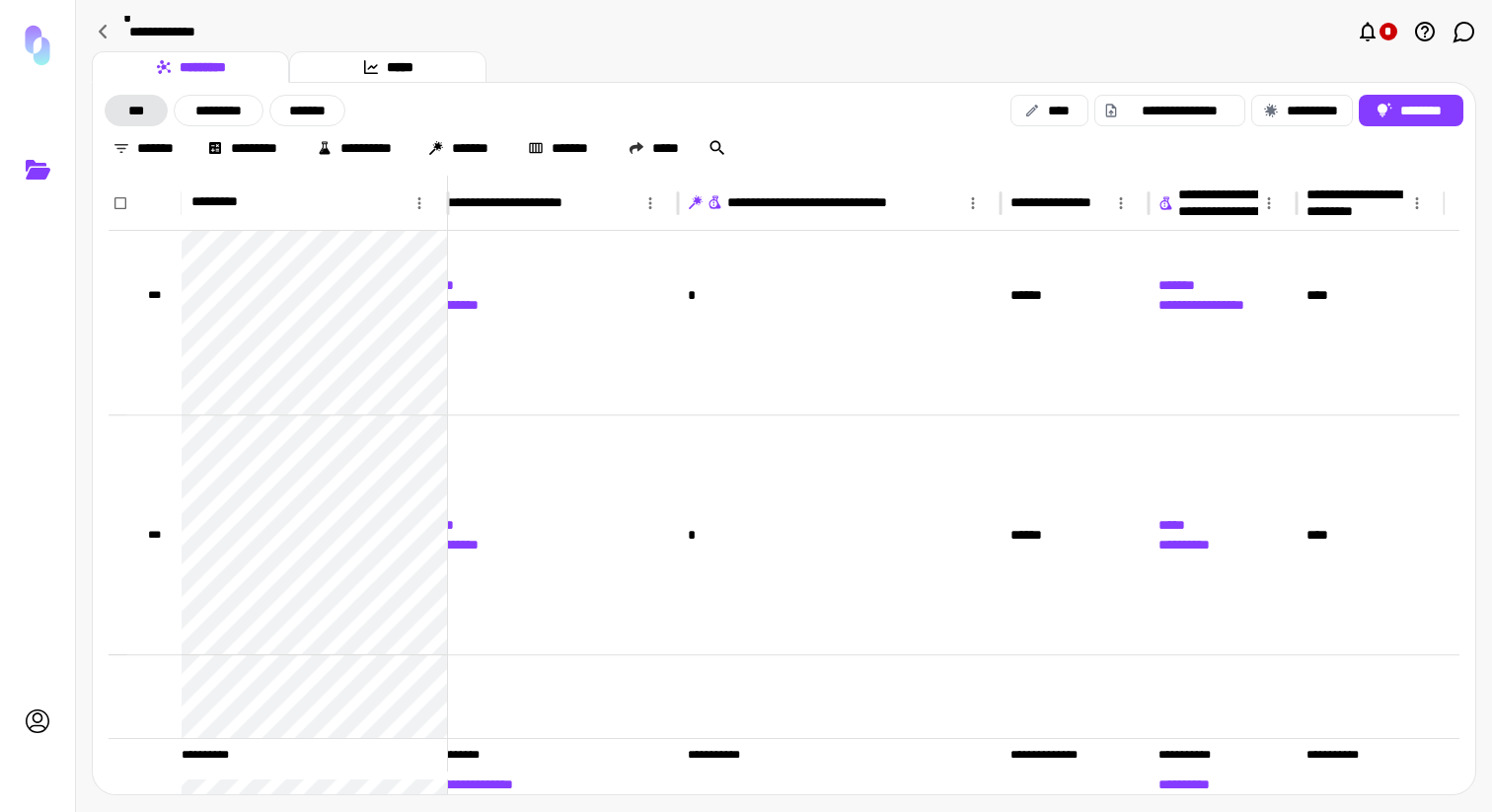 click 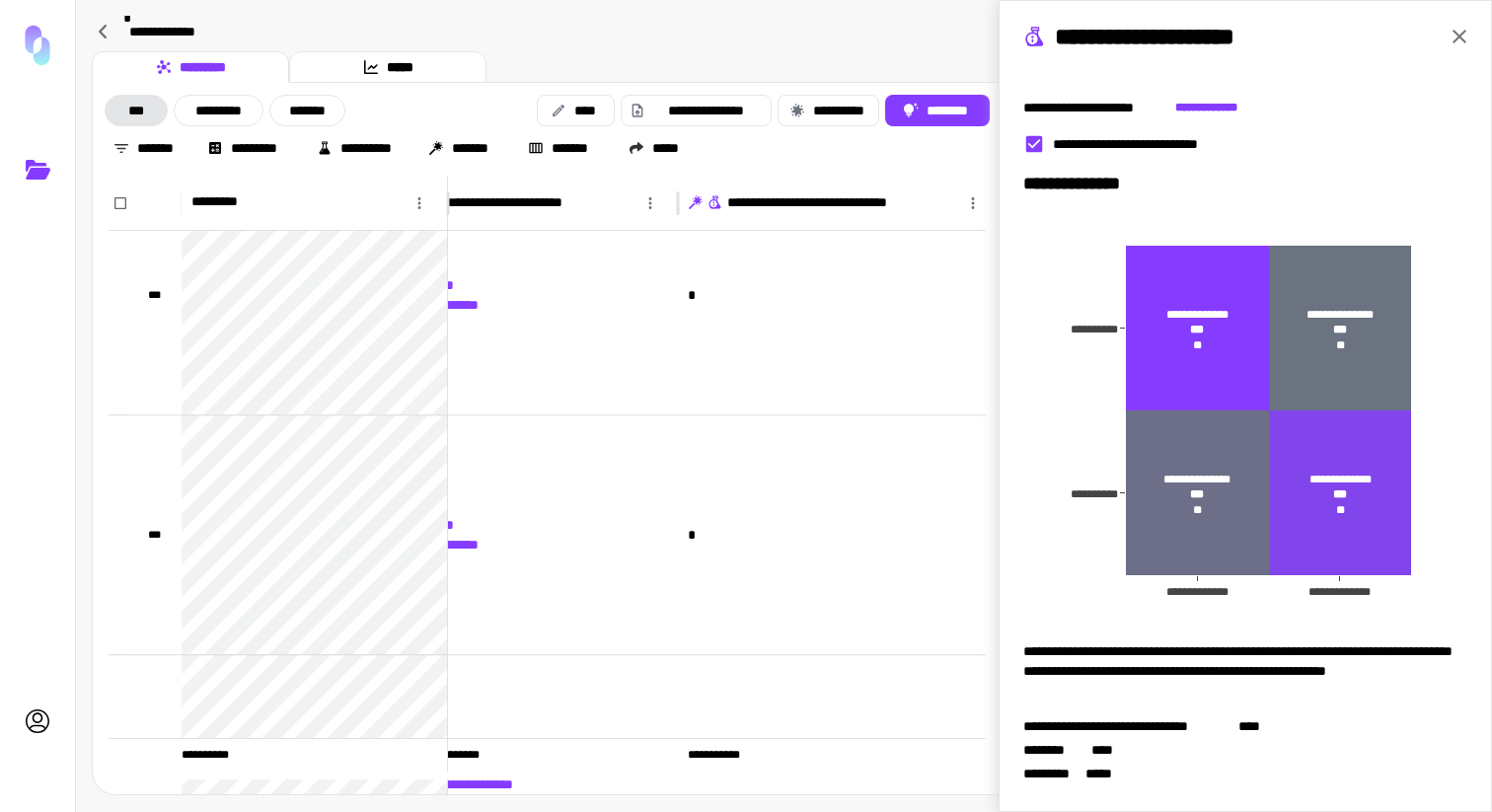click 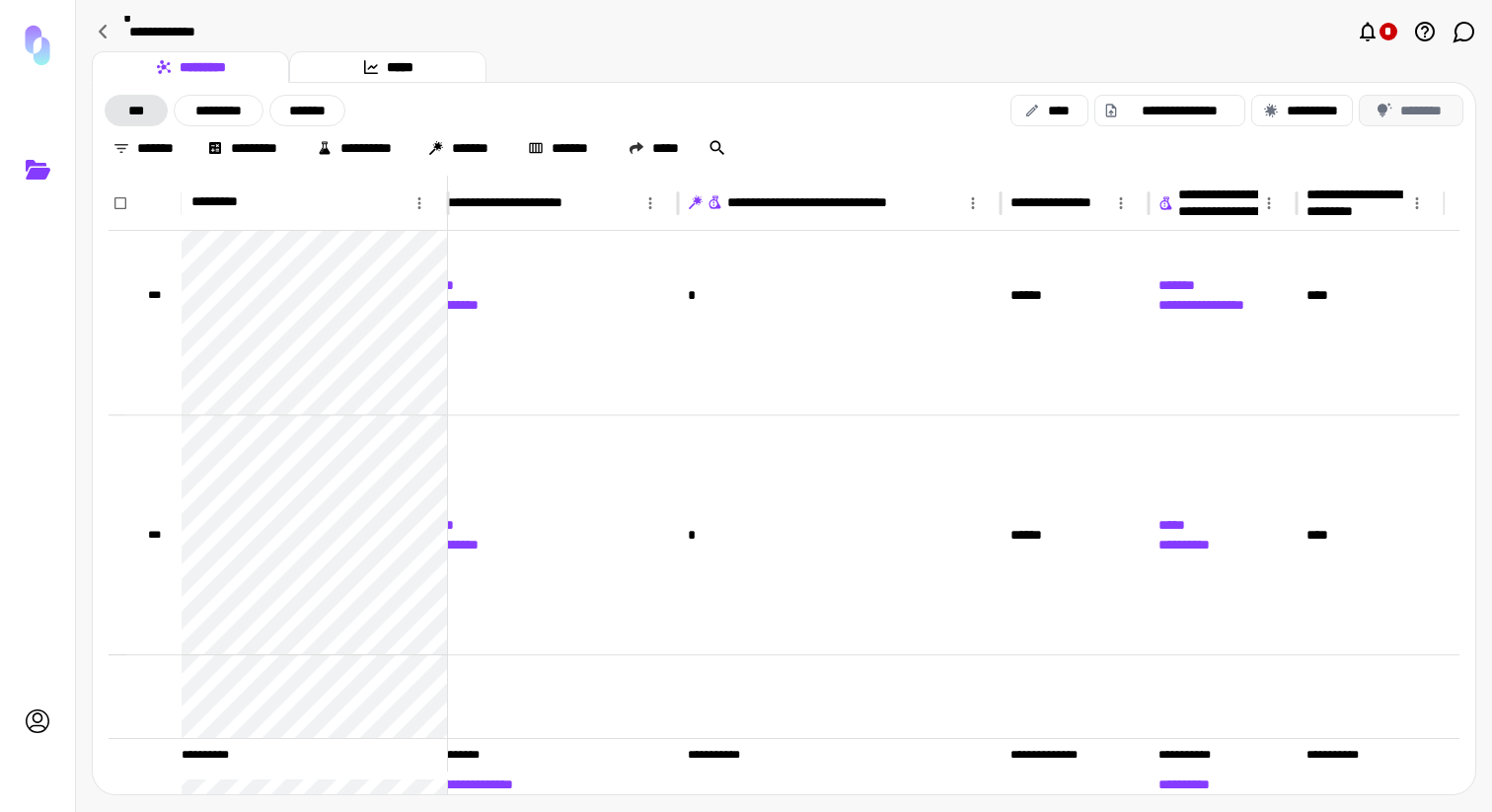 click on "********" at bounding box center (1411, 111) 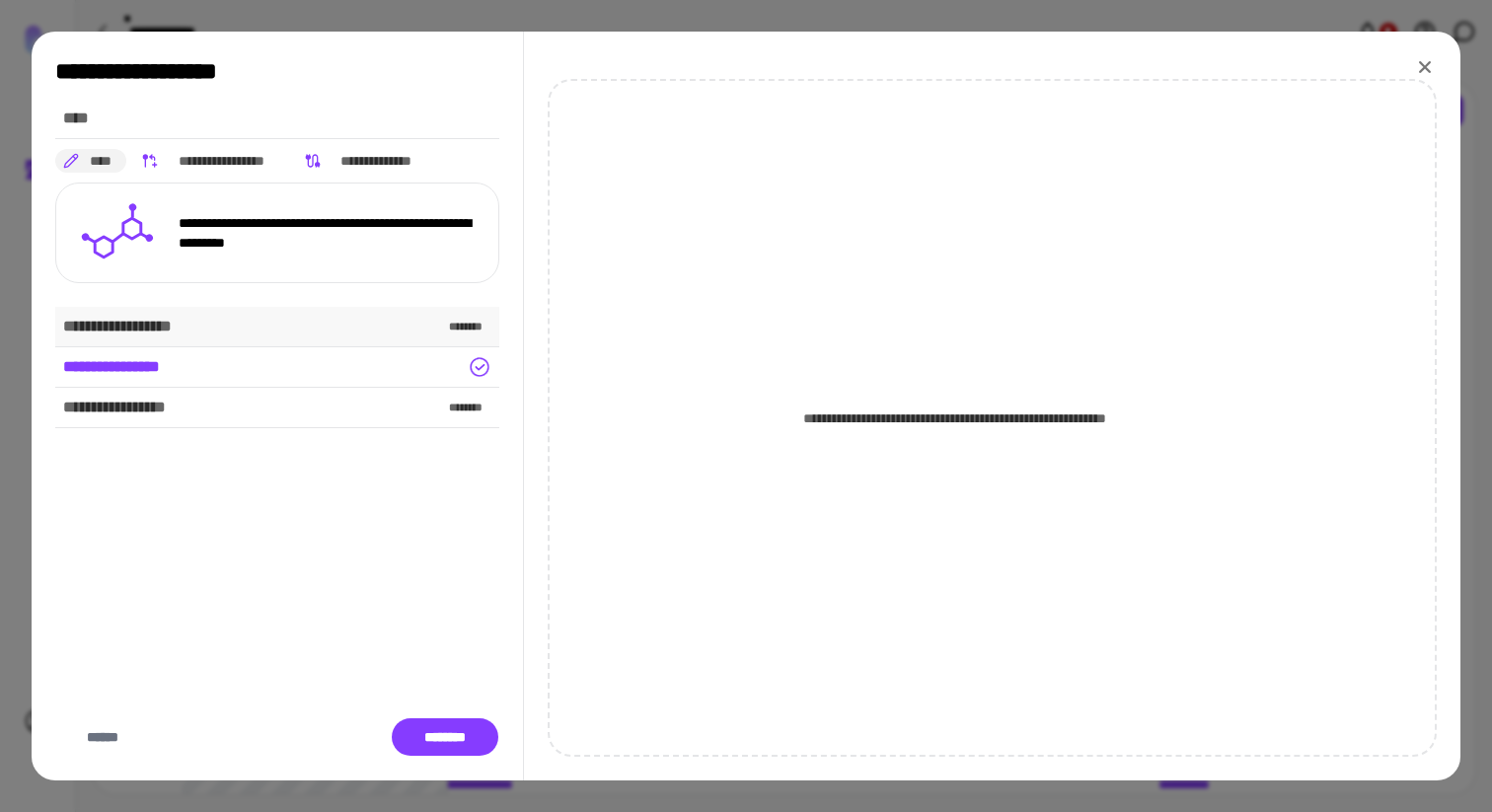 click on "**********" at bounding box center [277, 327] 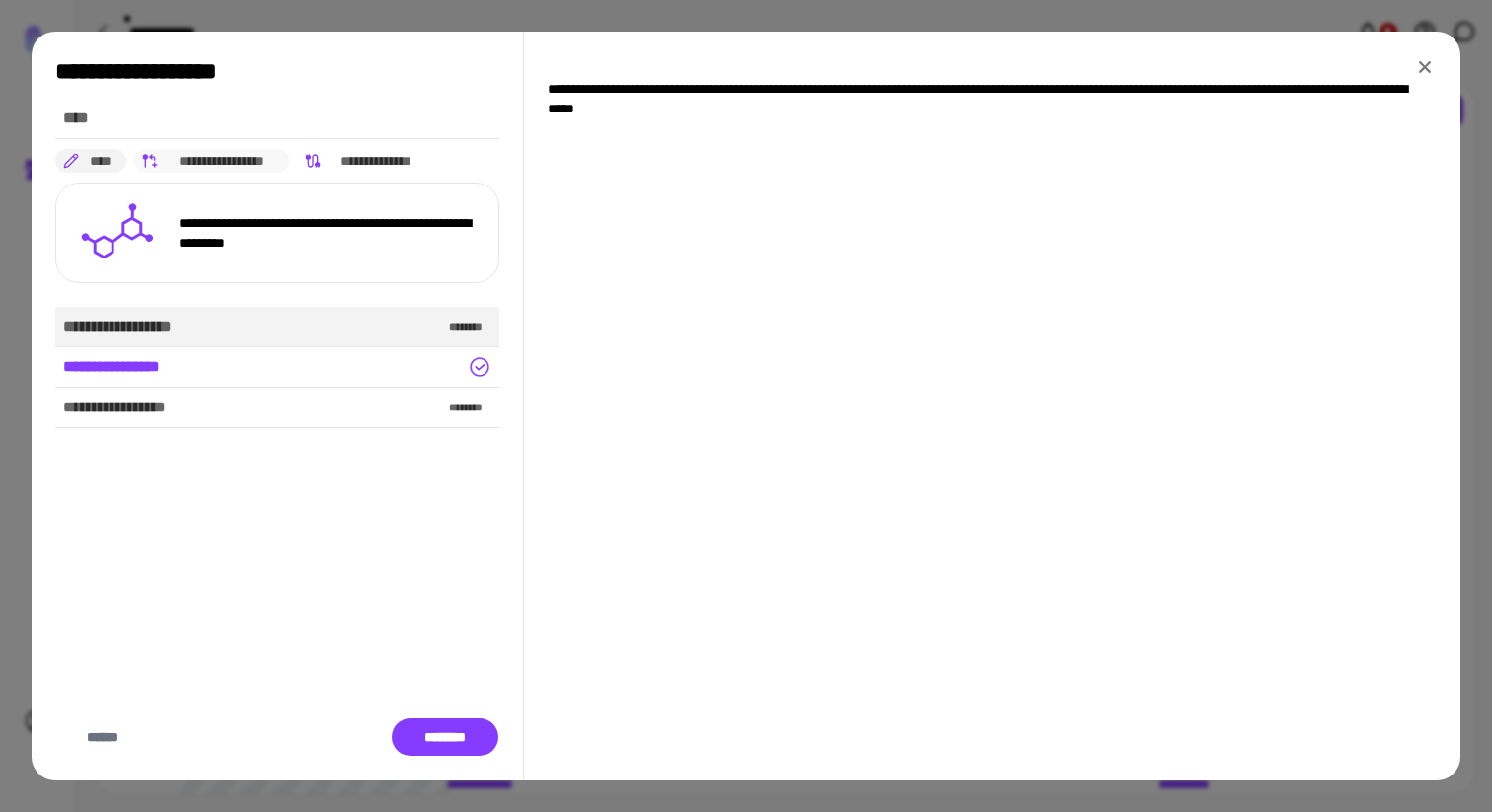 click on "**********" at bounding box center (222, 161) 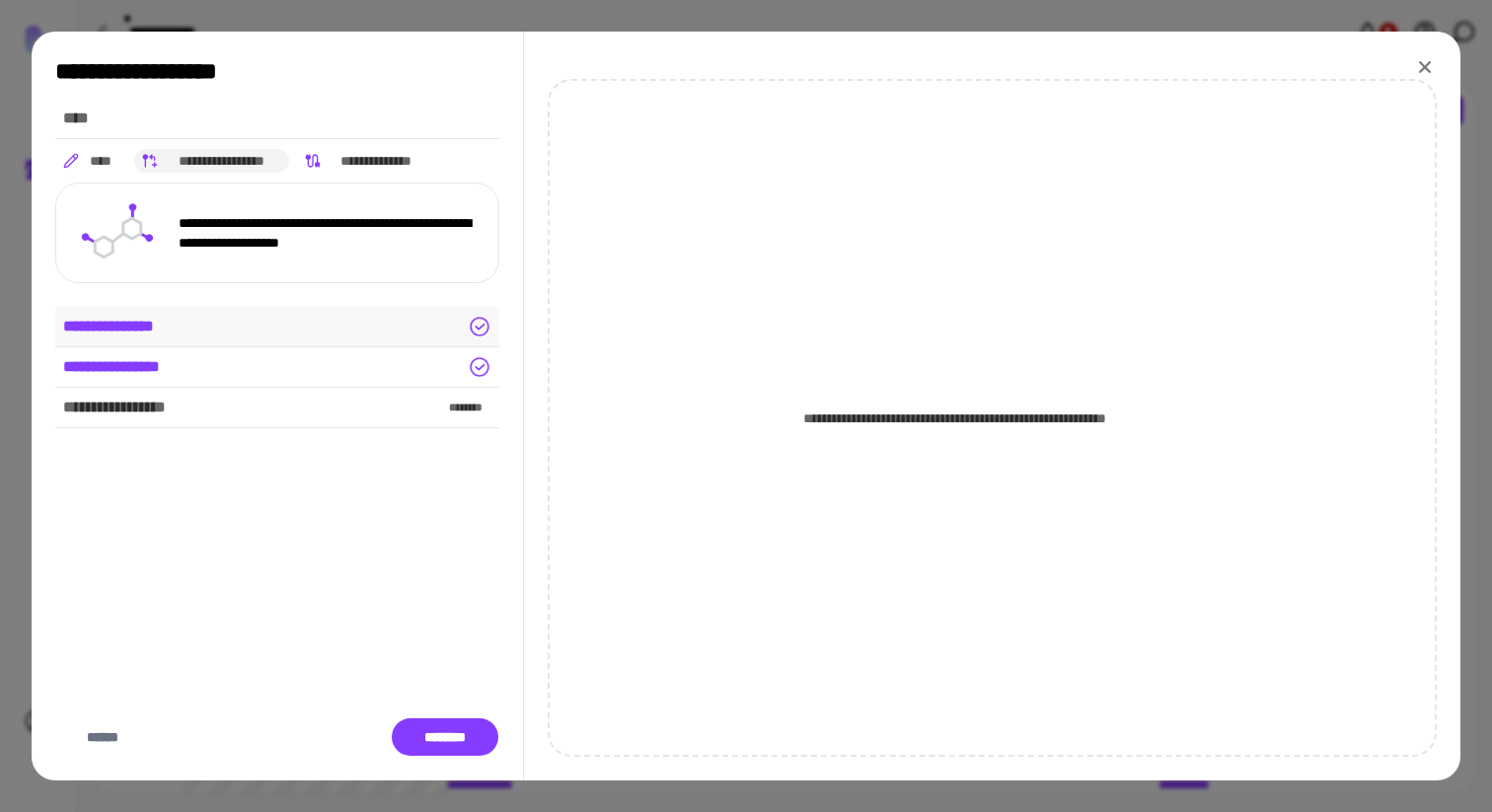 click on "**********" at bounding box center [277, 327] 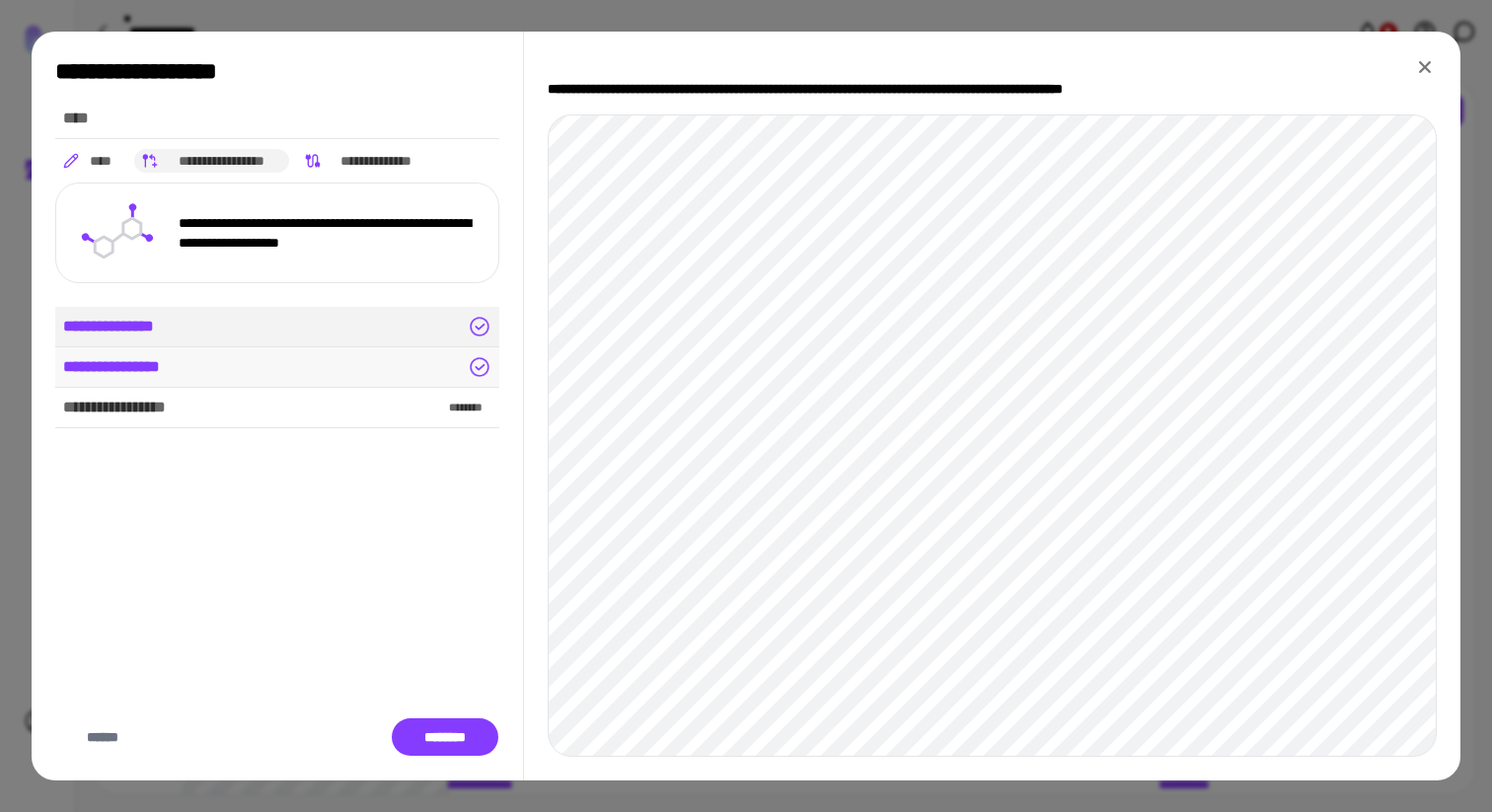 click on "**********" at bounding box center (277, 367) 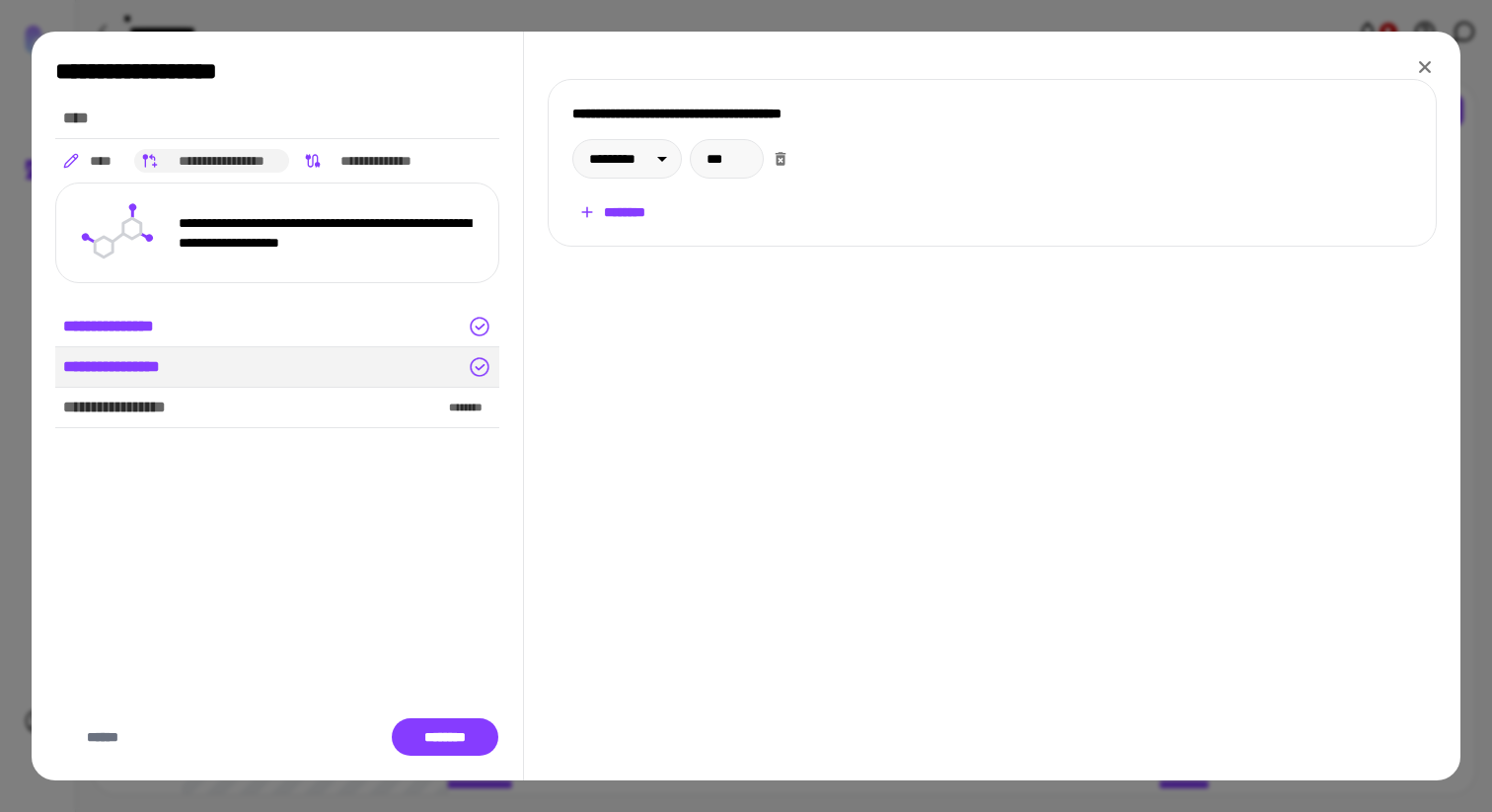 click on "**********" at bounding box center [992, 163] 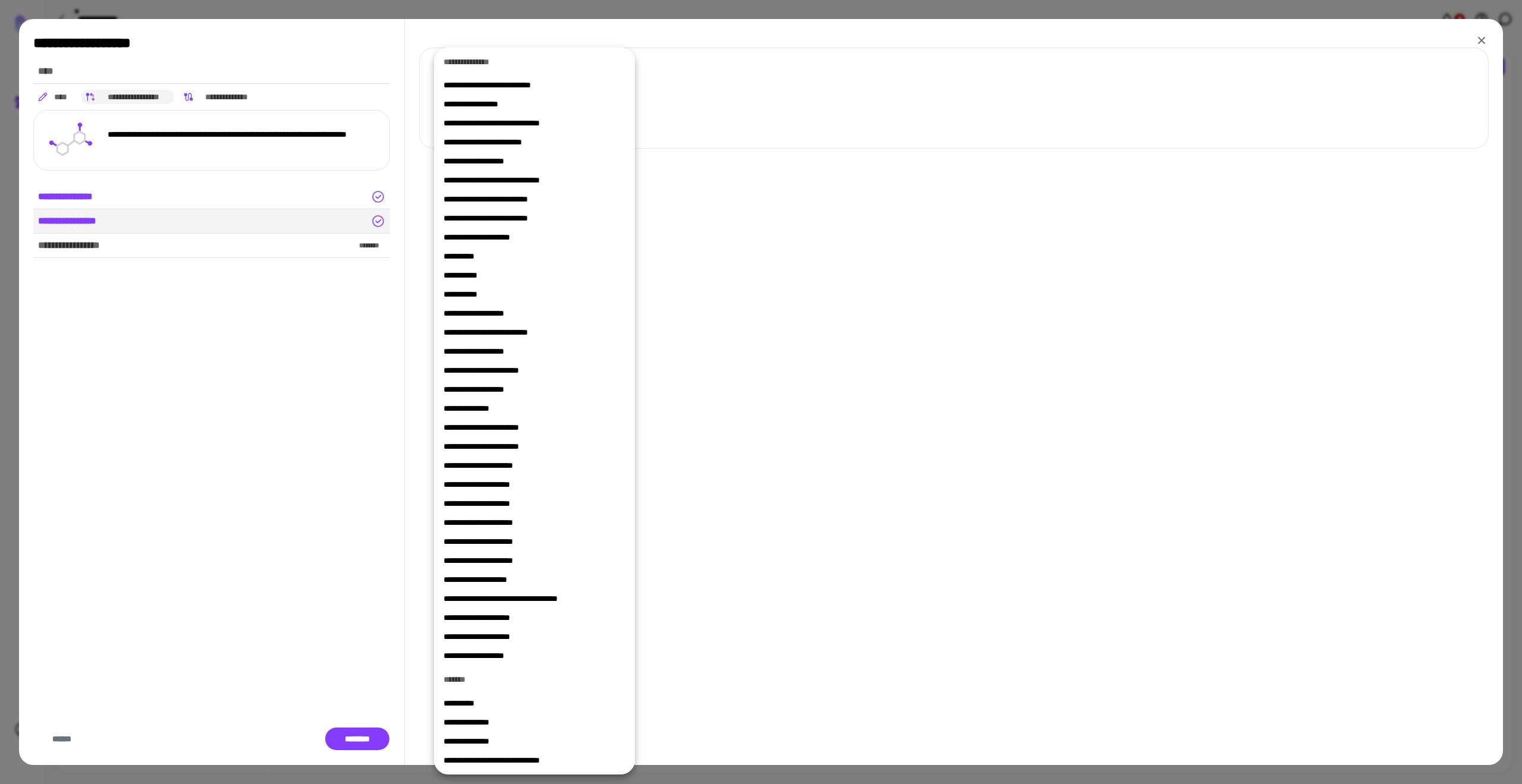 click on "**********" at bounding box center [534, 760] 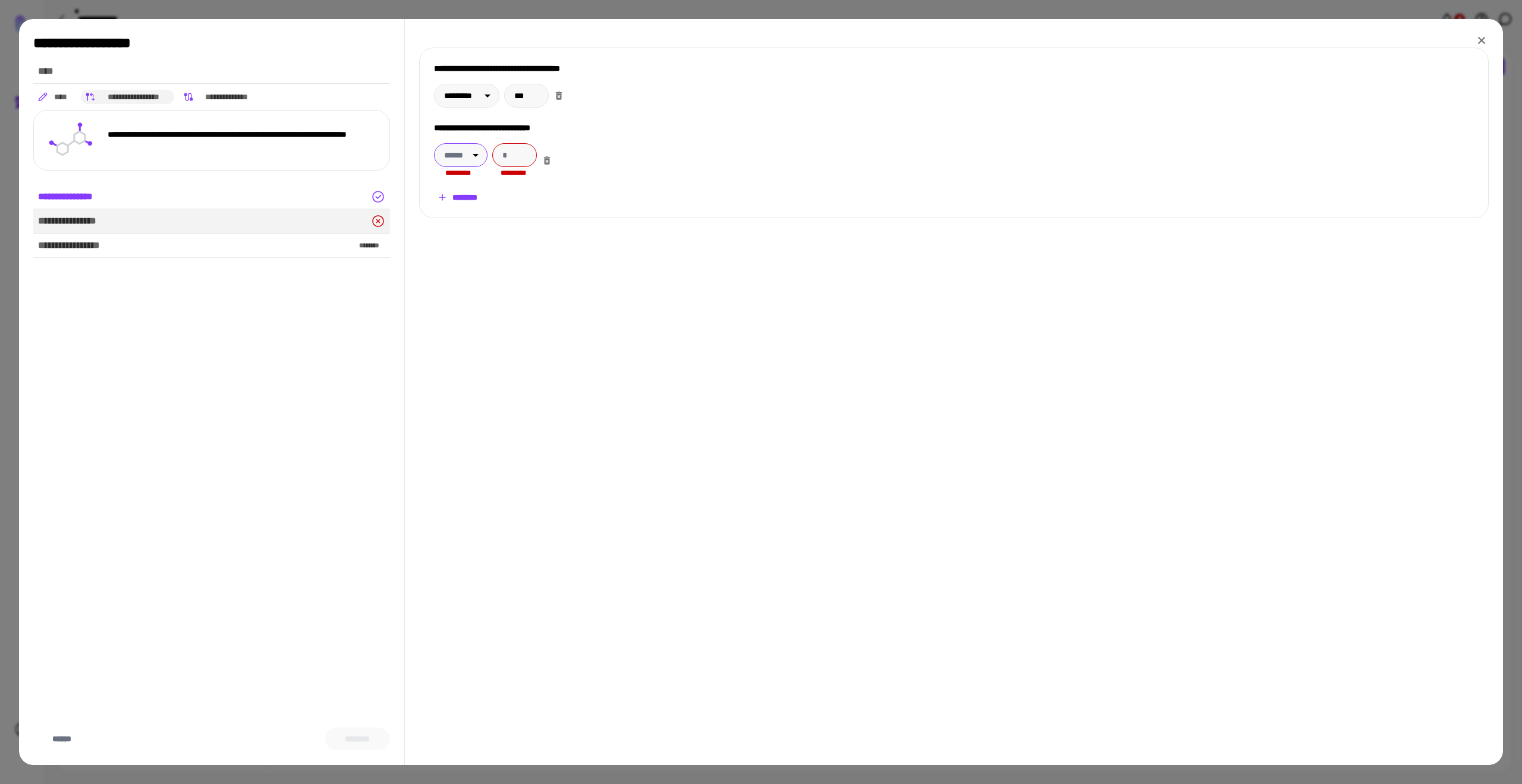 click on "****** ******" at bounding box center [461, 155] 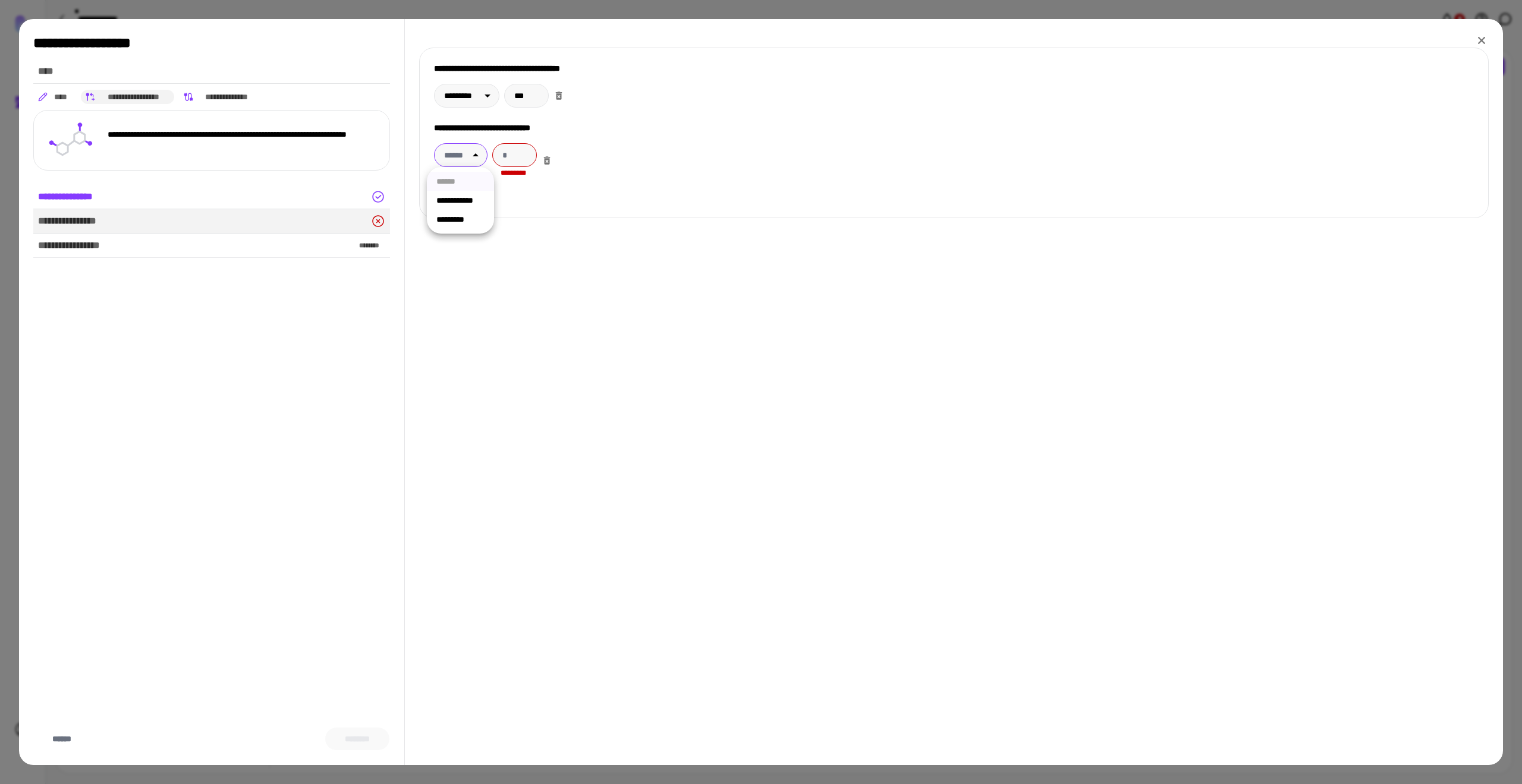 click on "**********" at bounding box center (761, 392) 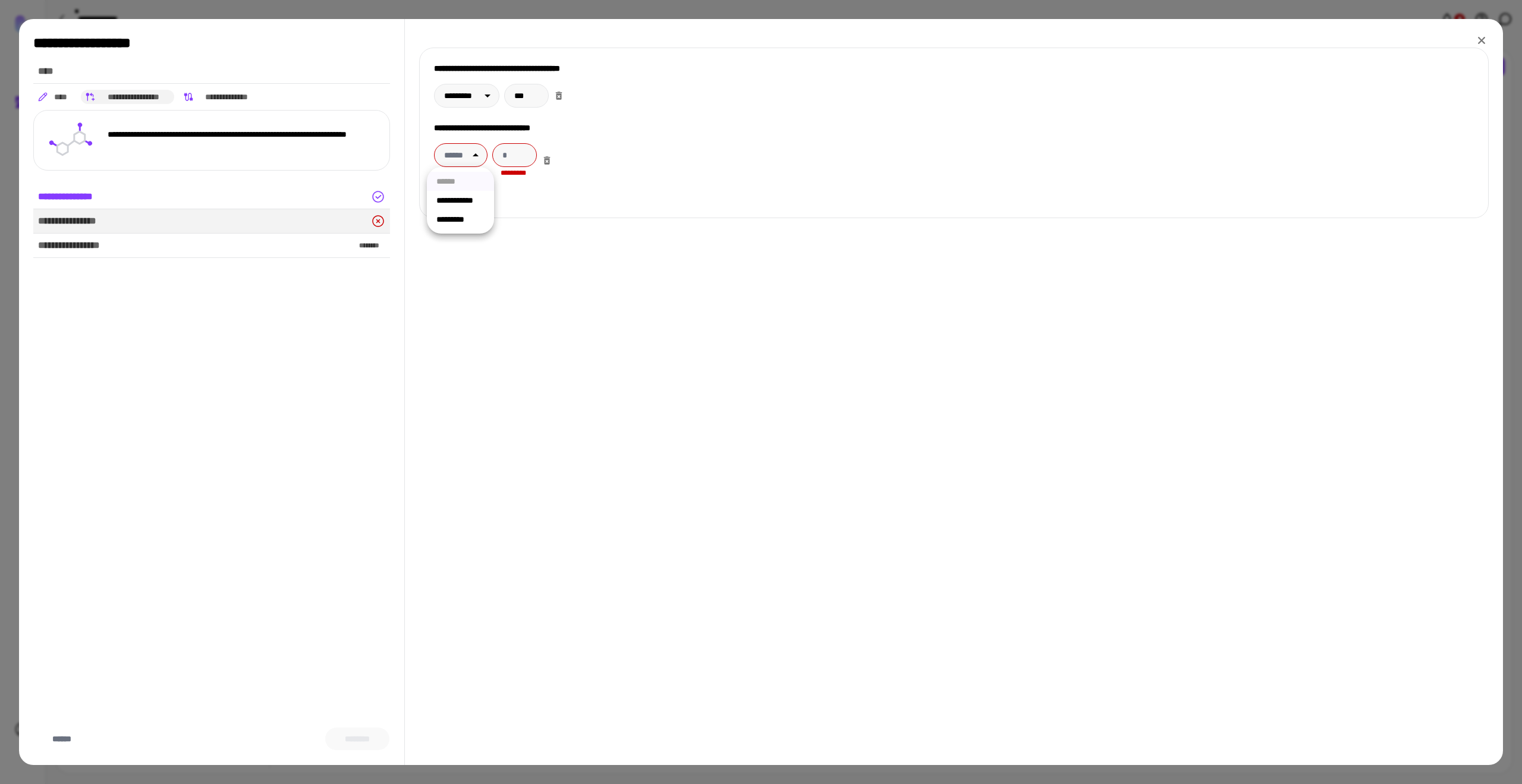 click on "**********" at bounding box center (460, 200) 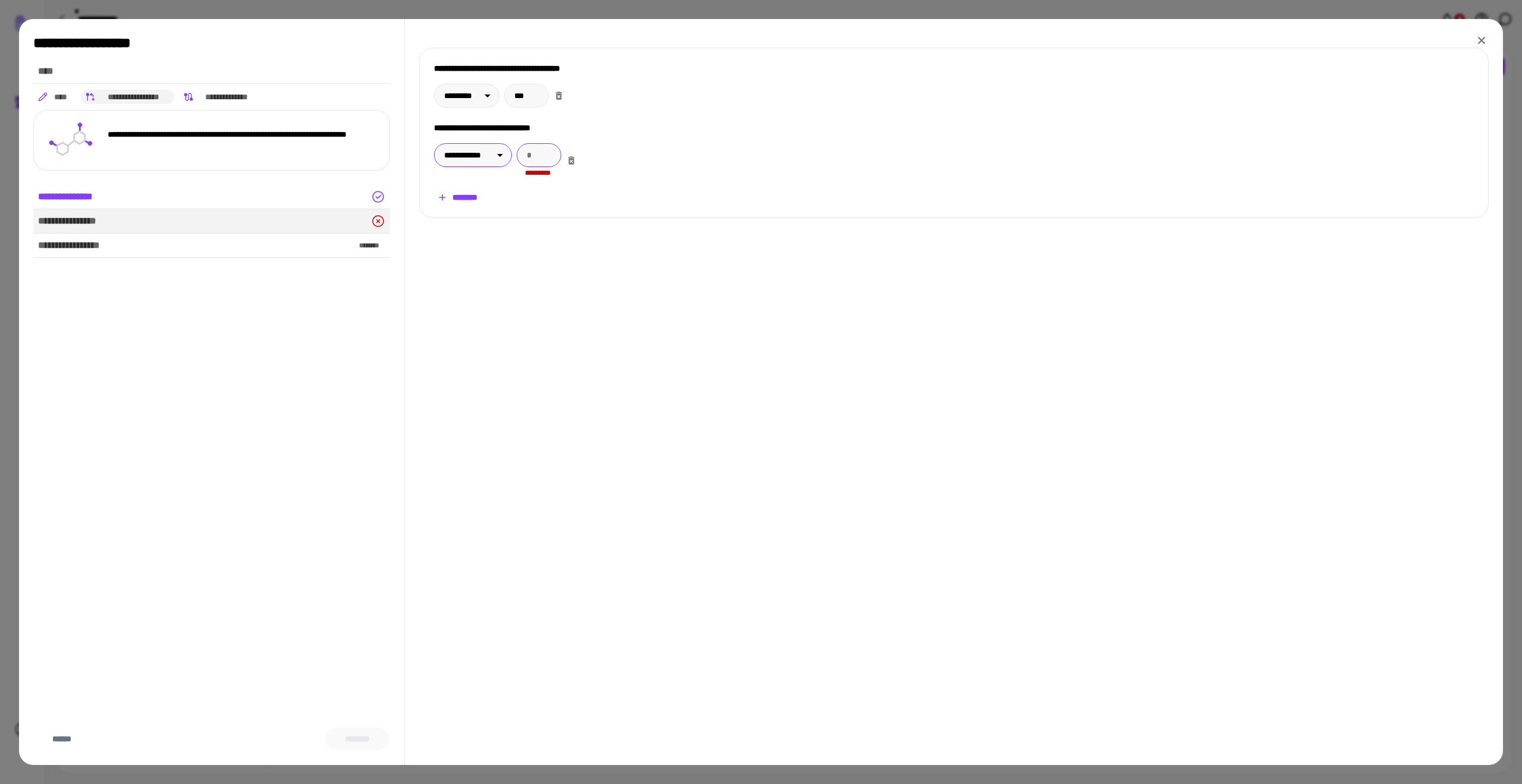 click at bounding box center (539, 155) 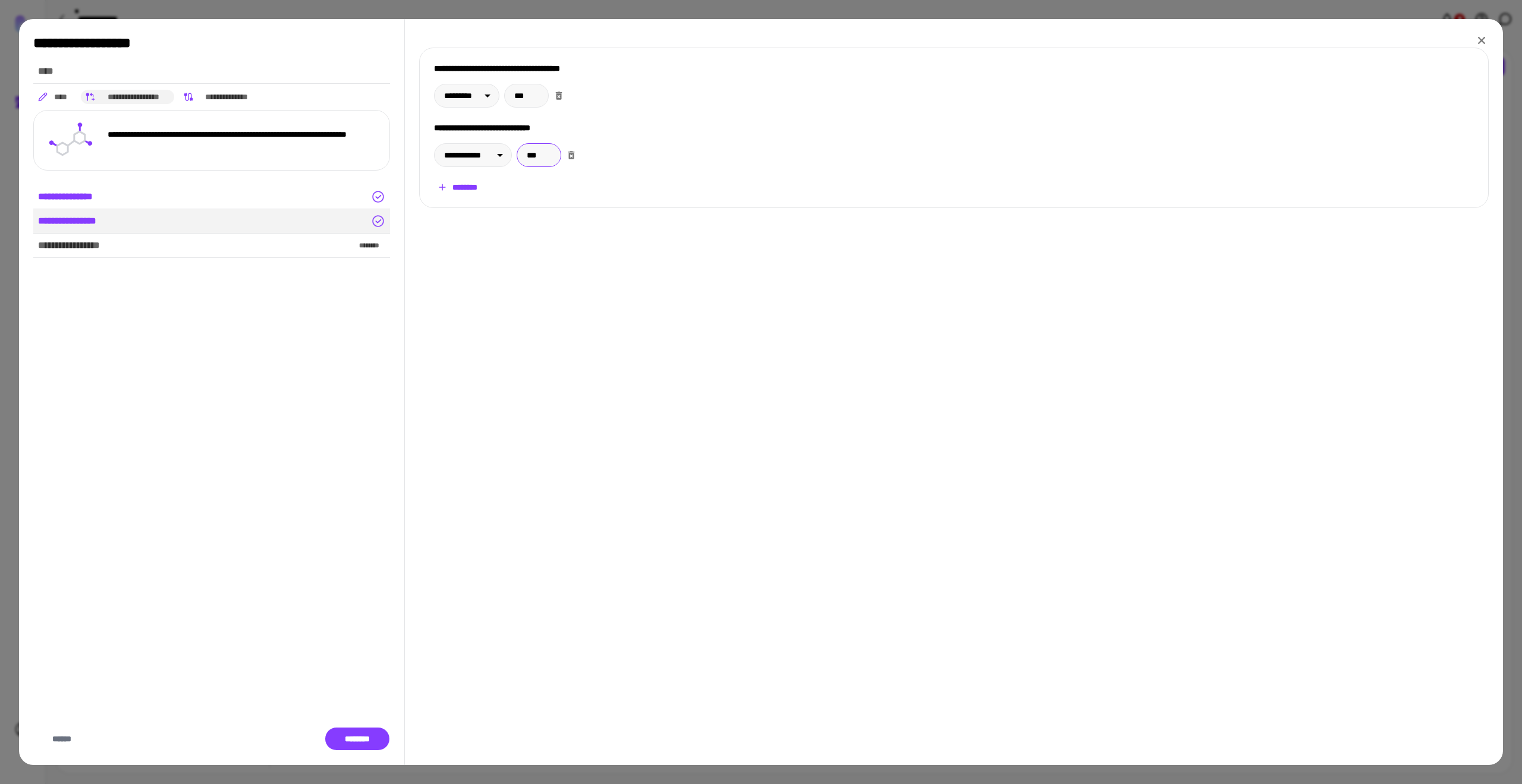 type on "***" 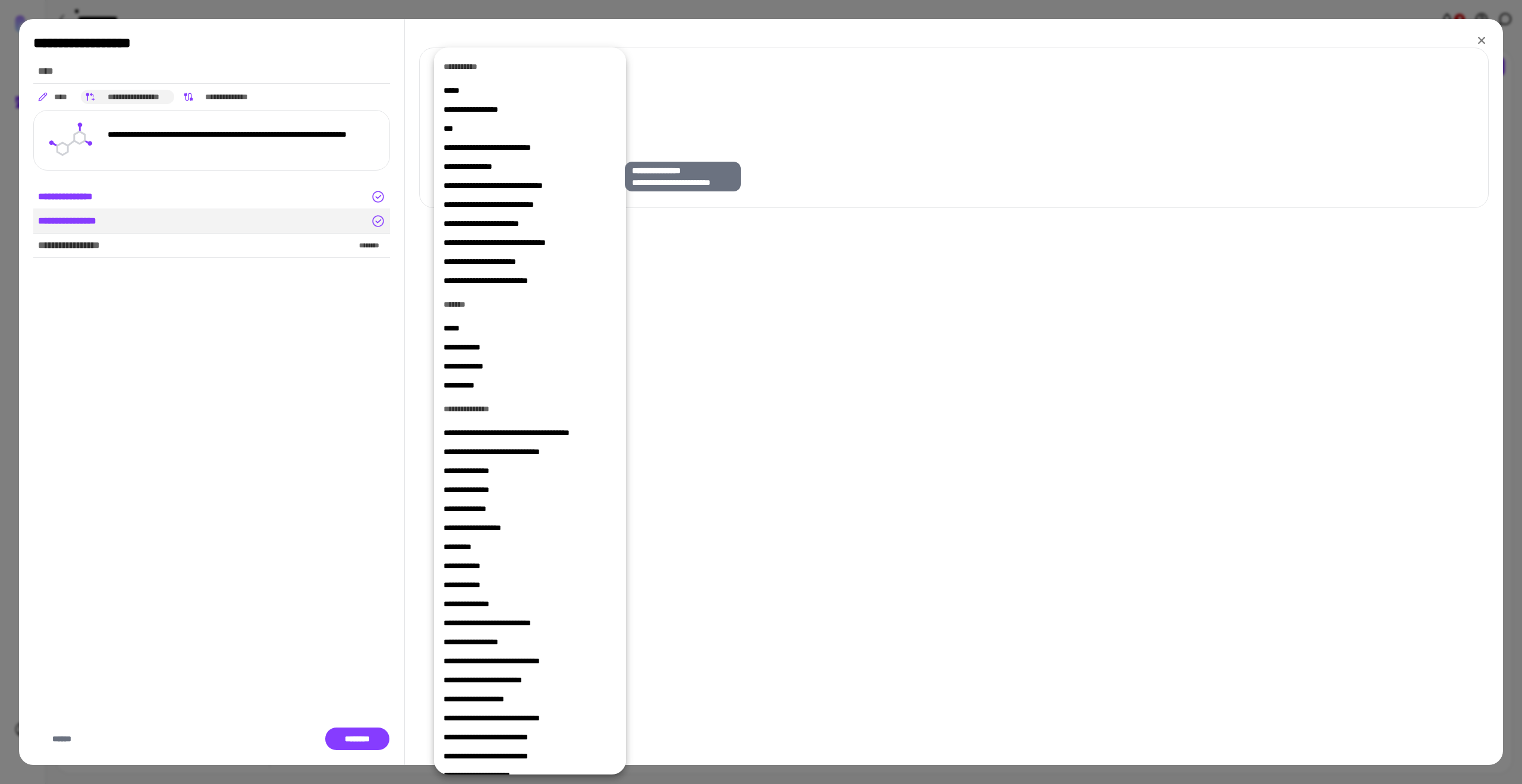 click on "**********" at bounding box center (530, 166) 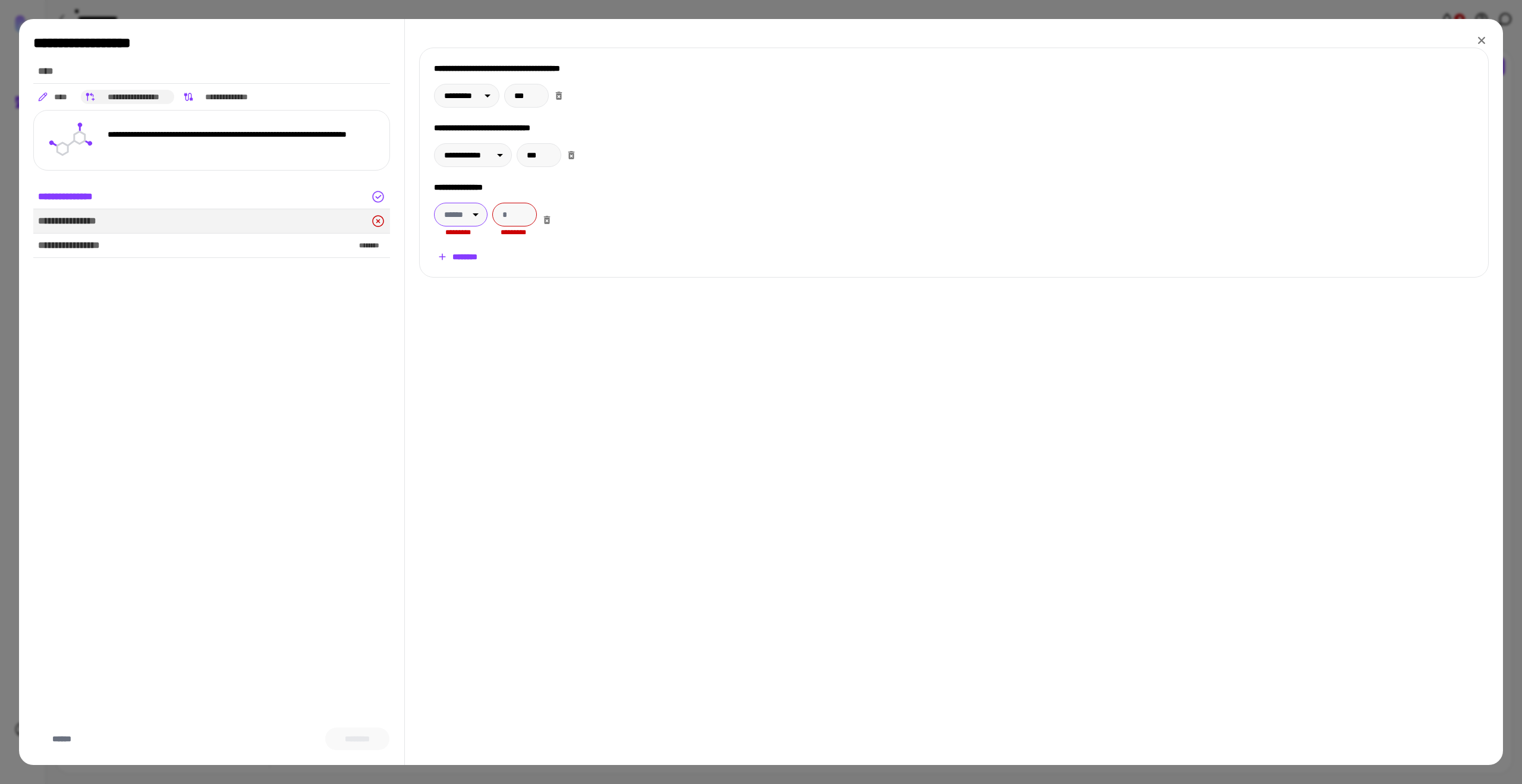 click on "**********" at bounding box center [761, 392] 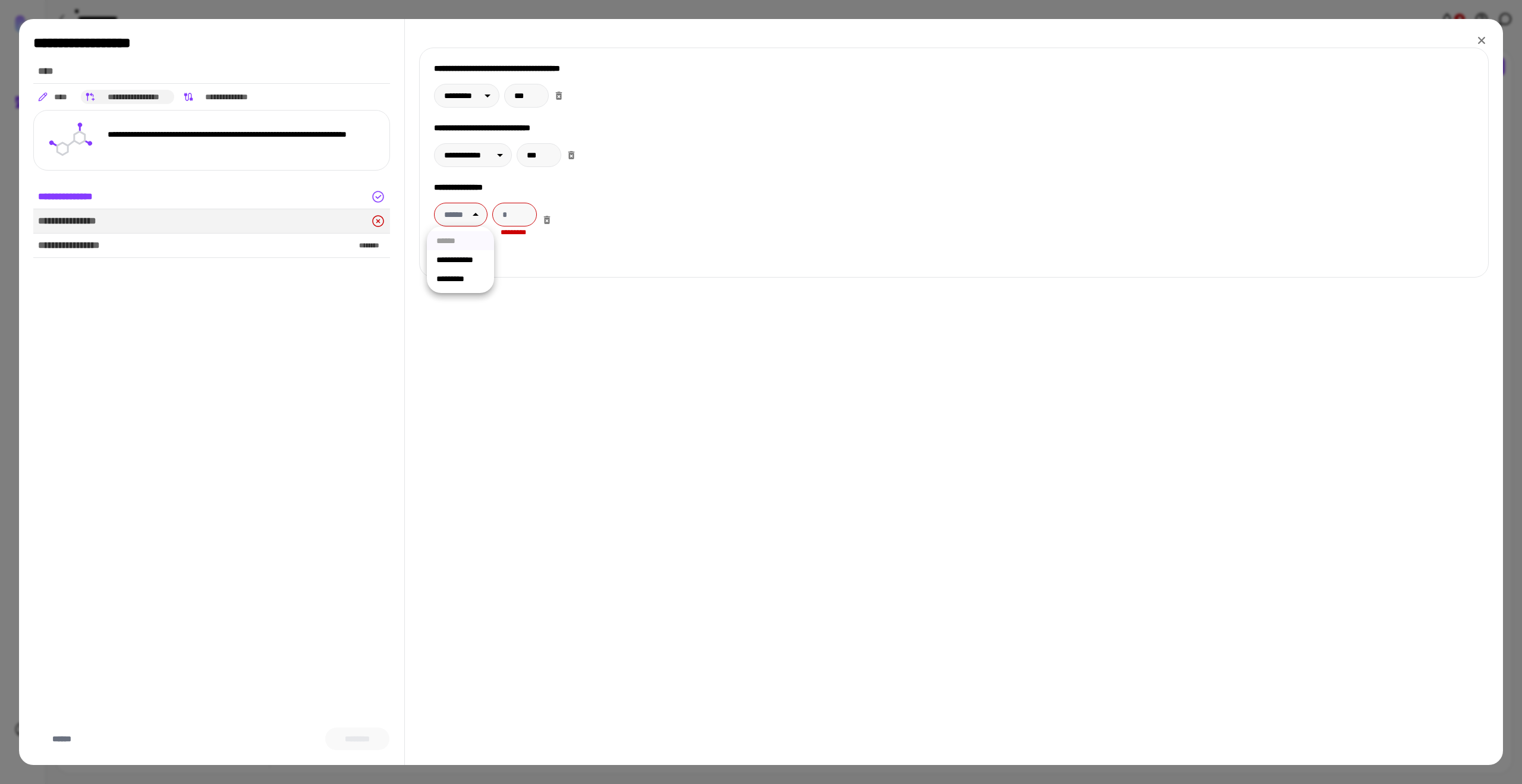 click on "**********" at bounding box center (460, 260) 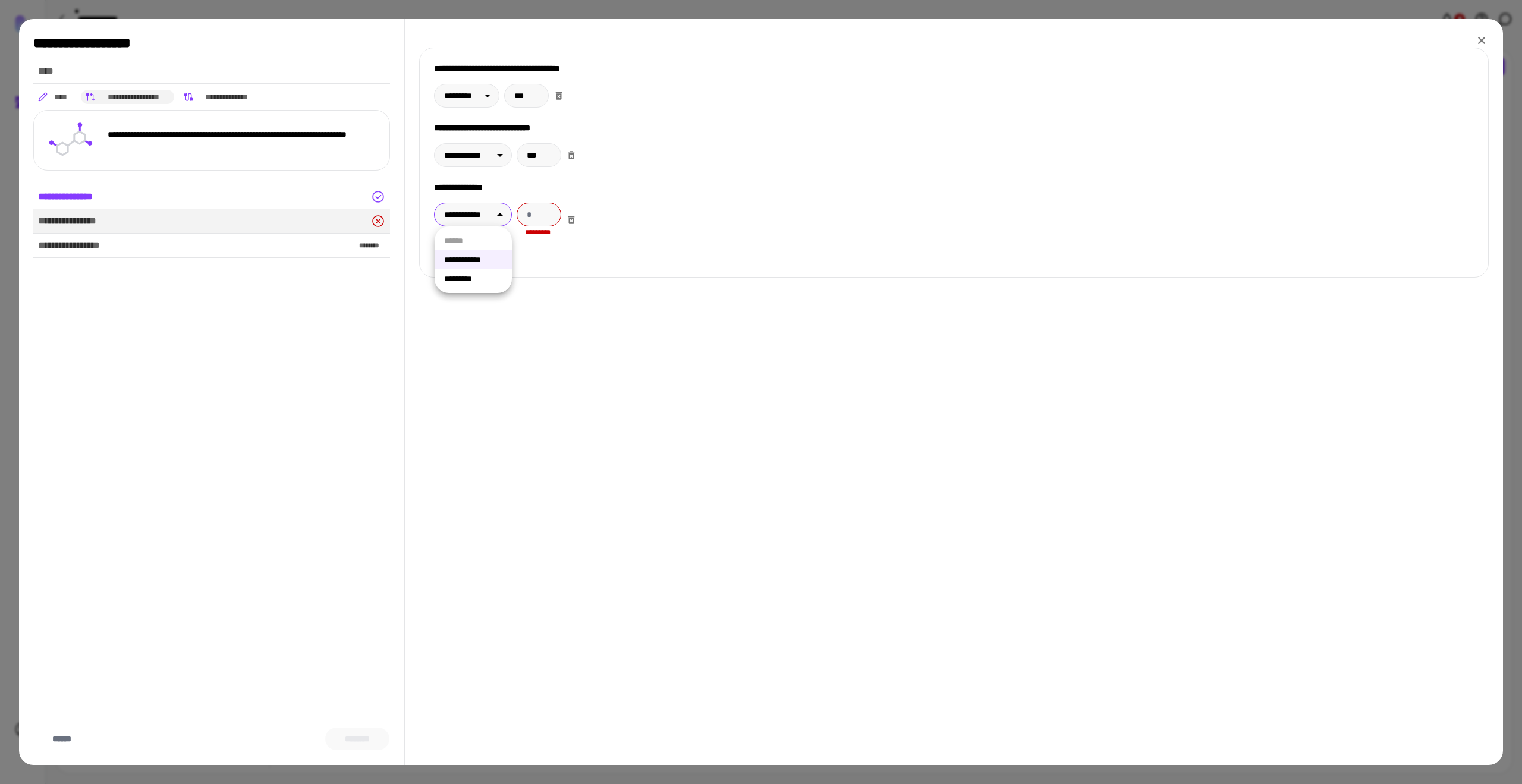drag, startPoint x: 492, startPoint y: 208, endPoint x: 482, endPoint y: 228, distance: 22.36068 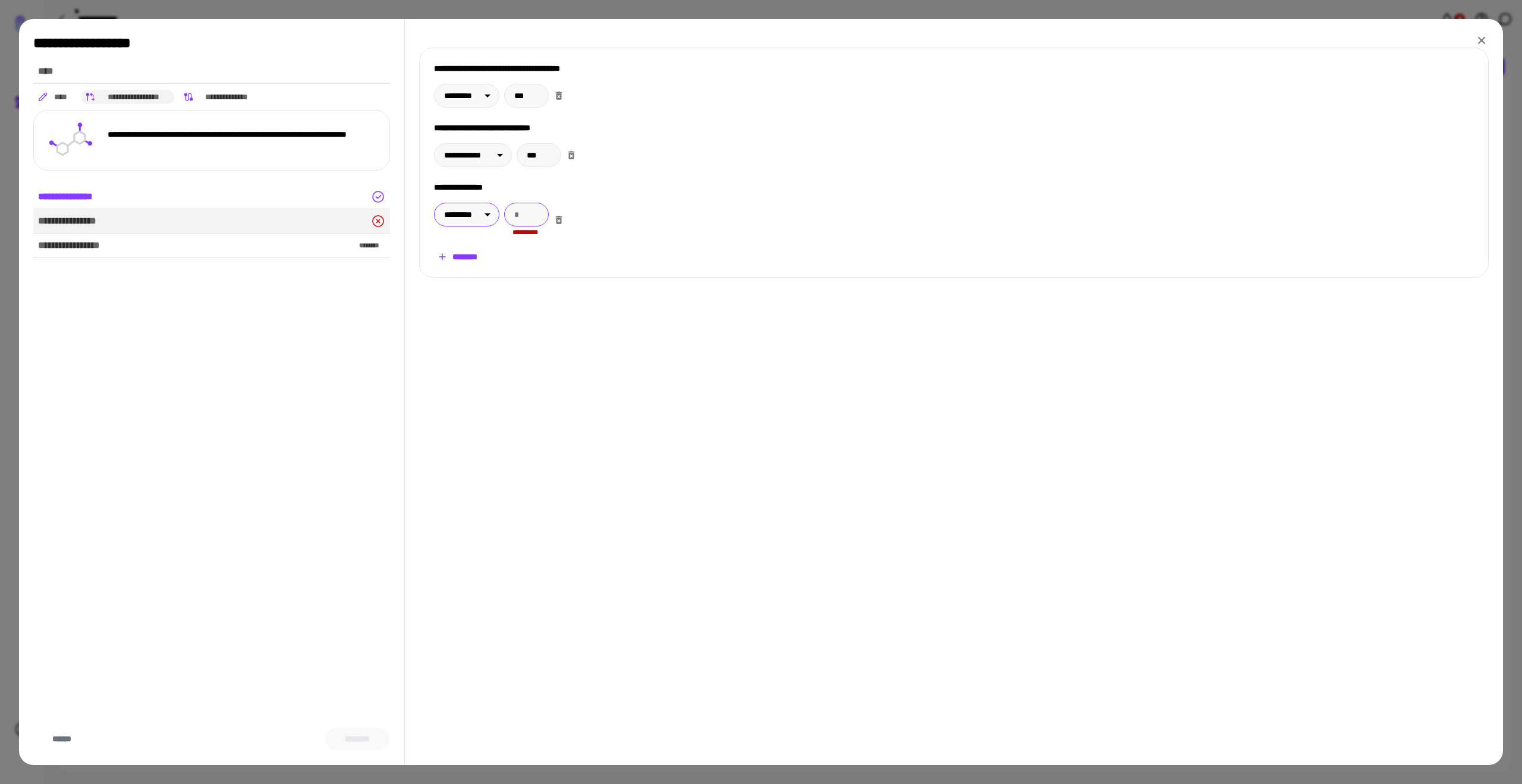 click at bounding box center [526, 215] 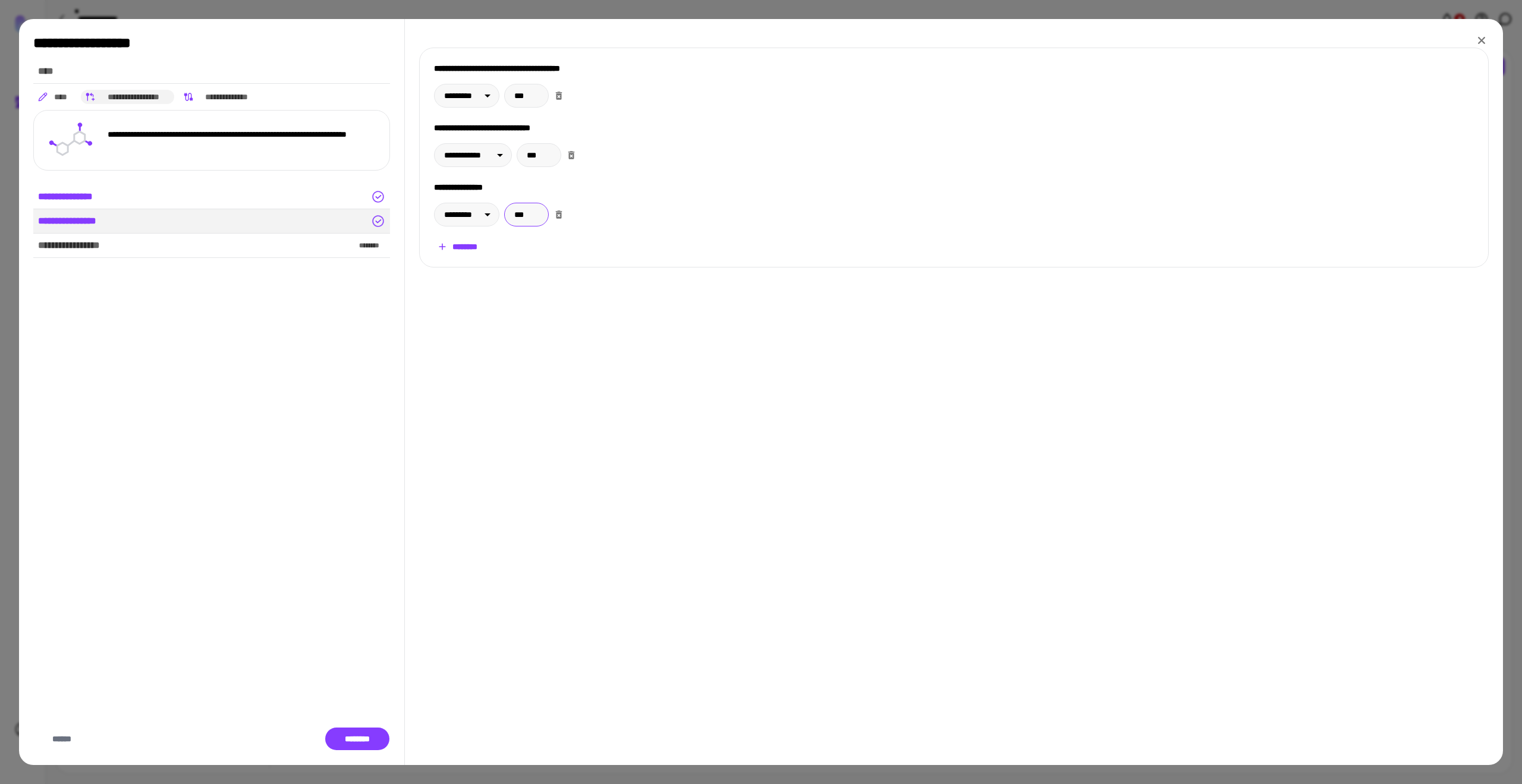 type on "***" 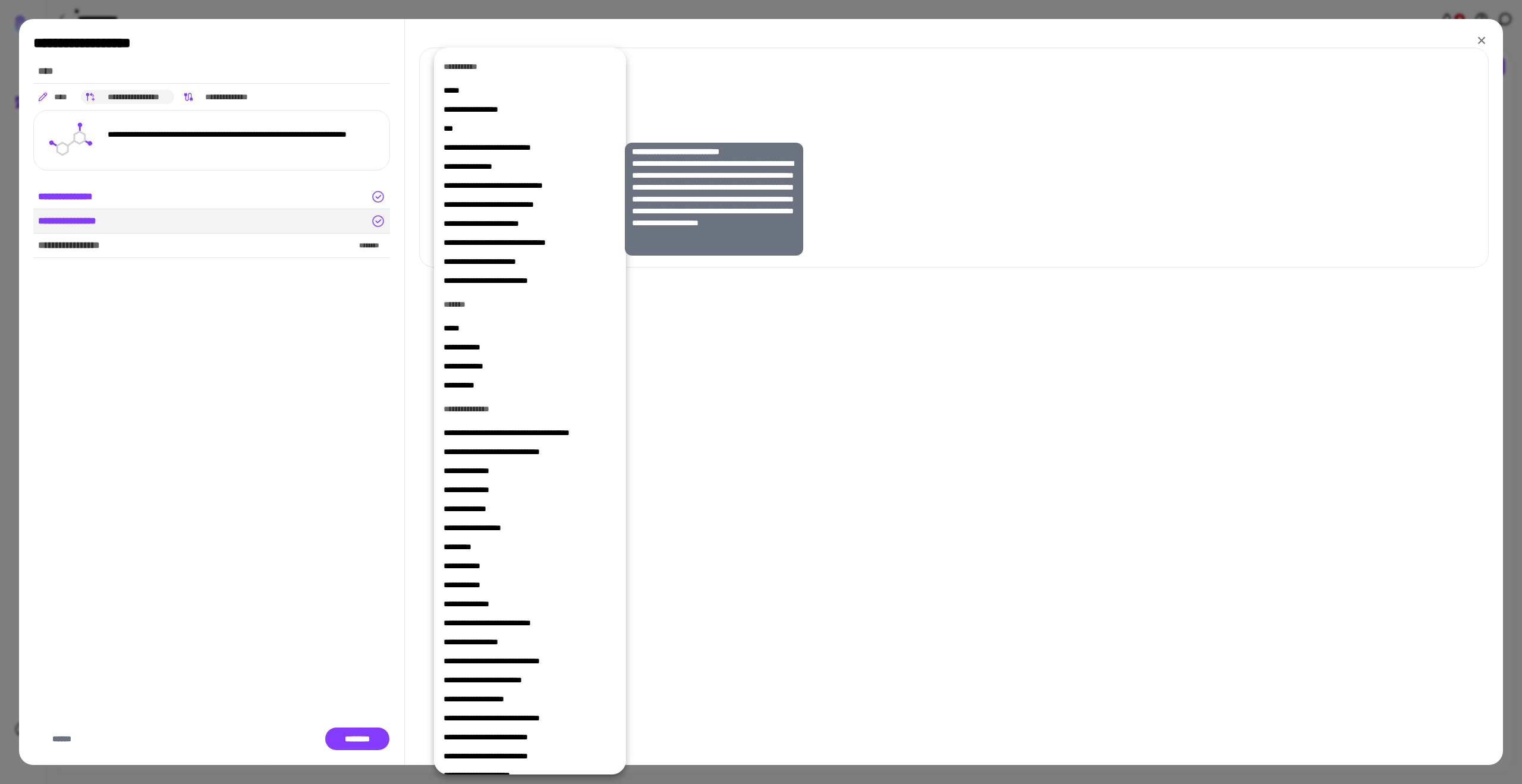 click on "**********" at bounding box center [530, 147] 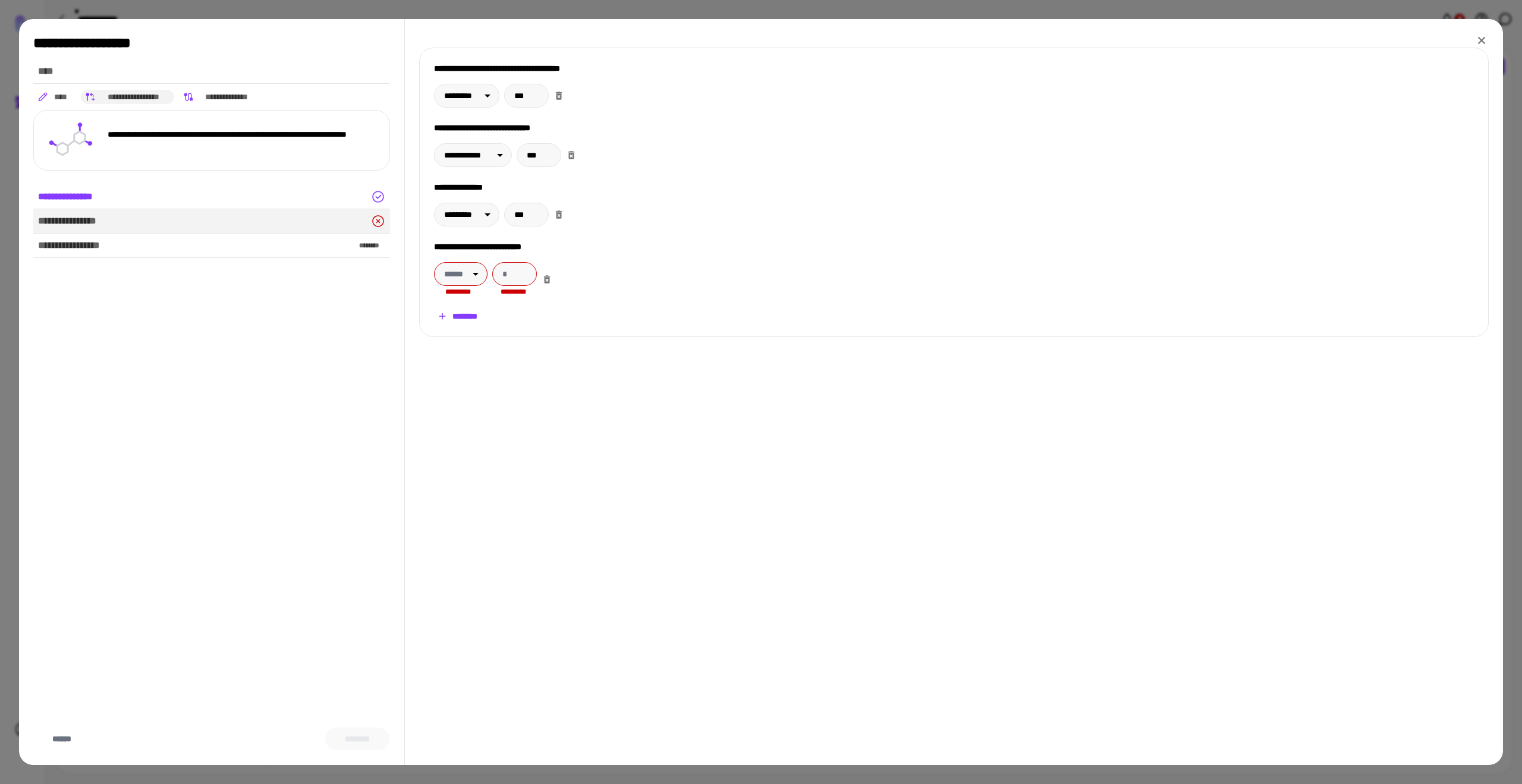 click on "****** ****** ********* *********" at bounding box center (493, 279) 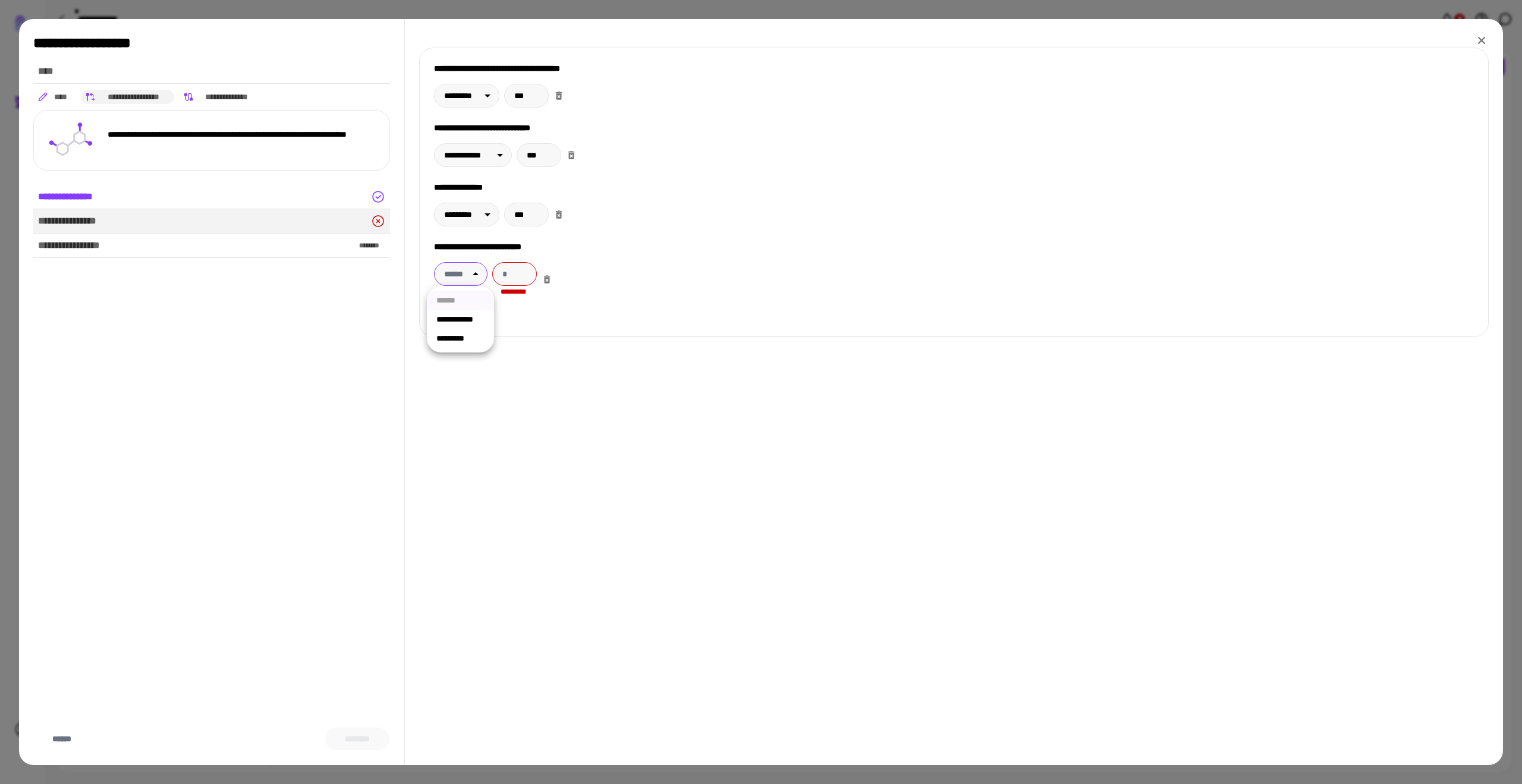 click on "**********" at bounding box center [761, 392] 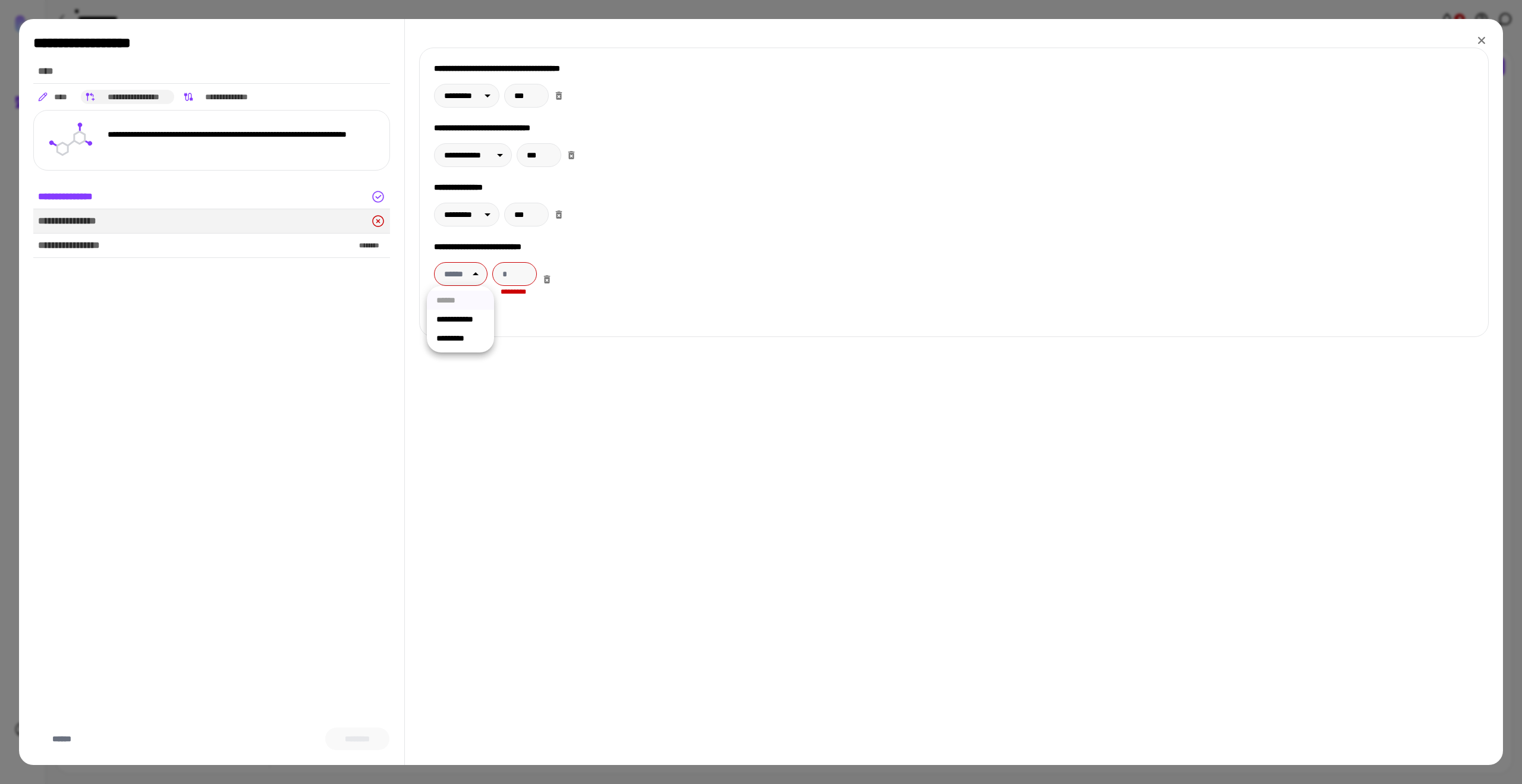 click on "*********" at bounding box center (460, 338) 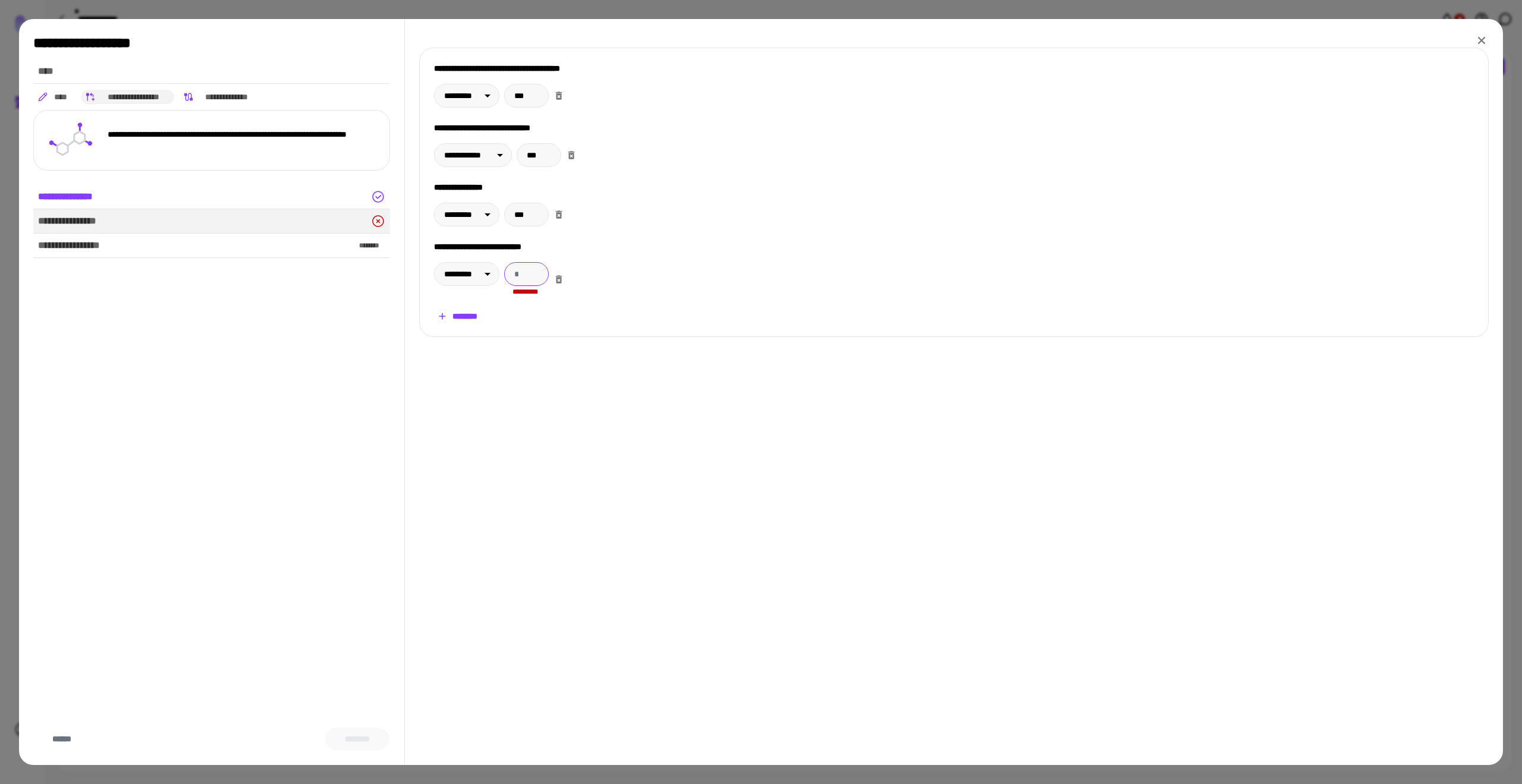 click at bounding box center [526, 274] 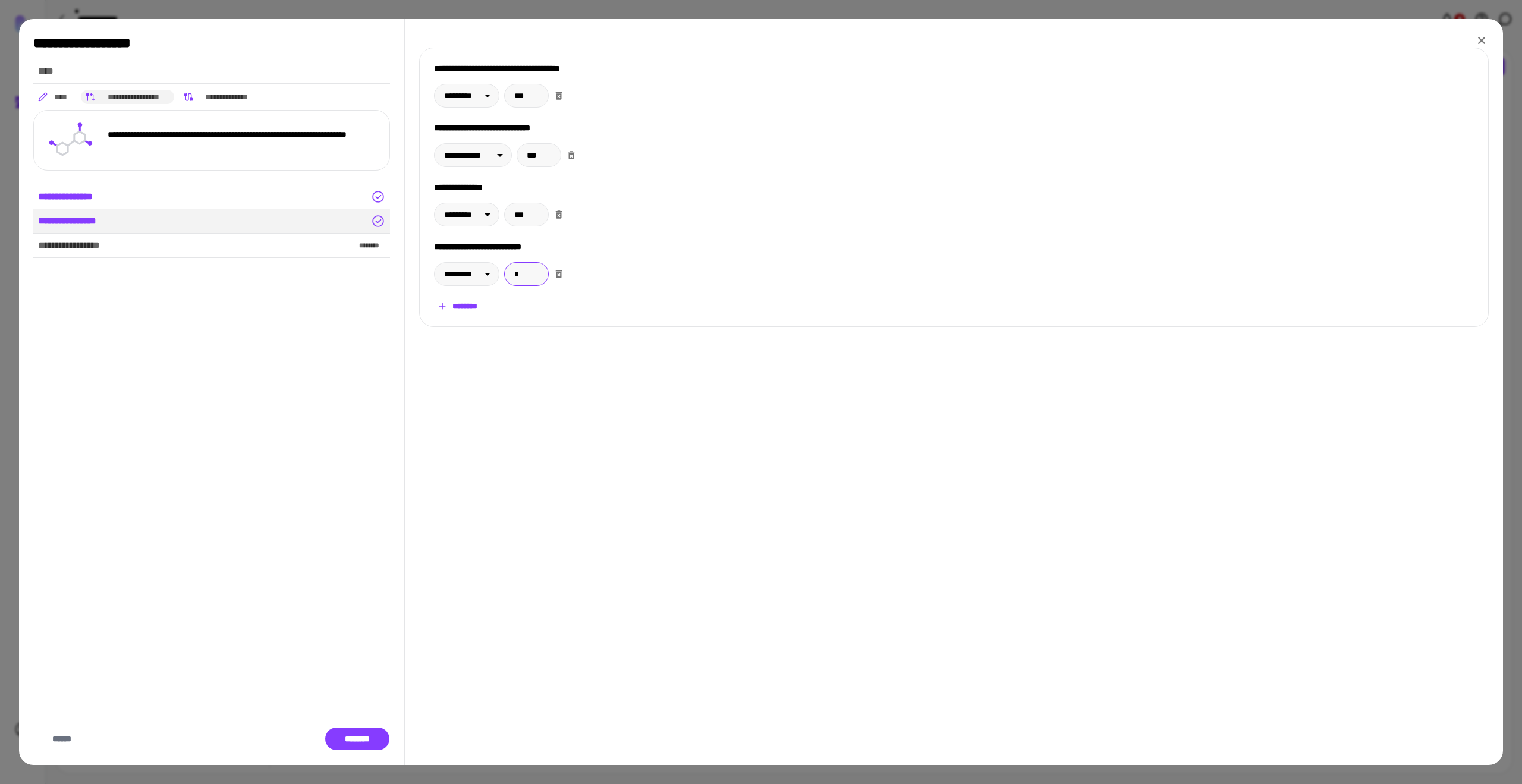 type on "*" 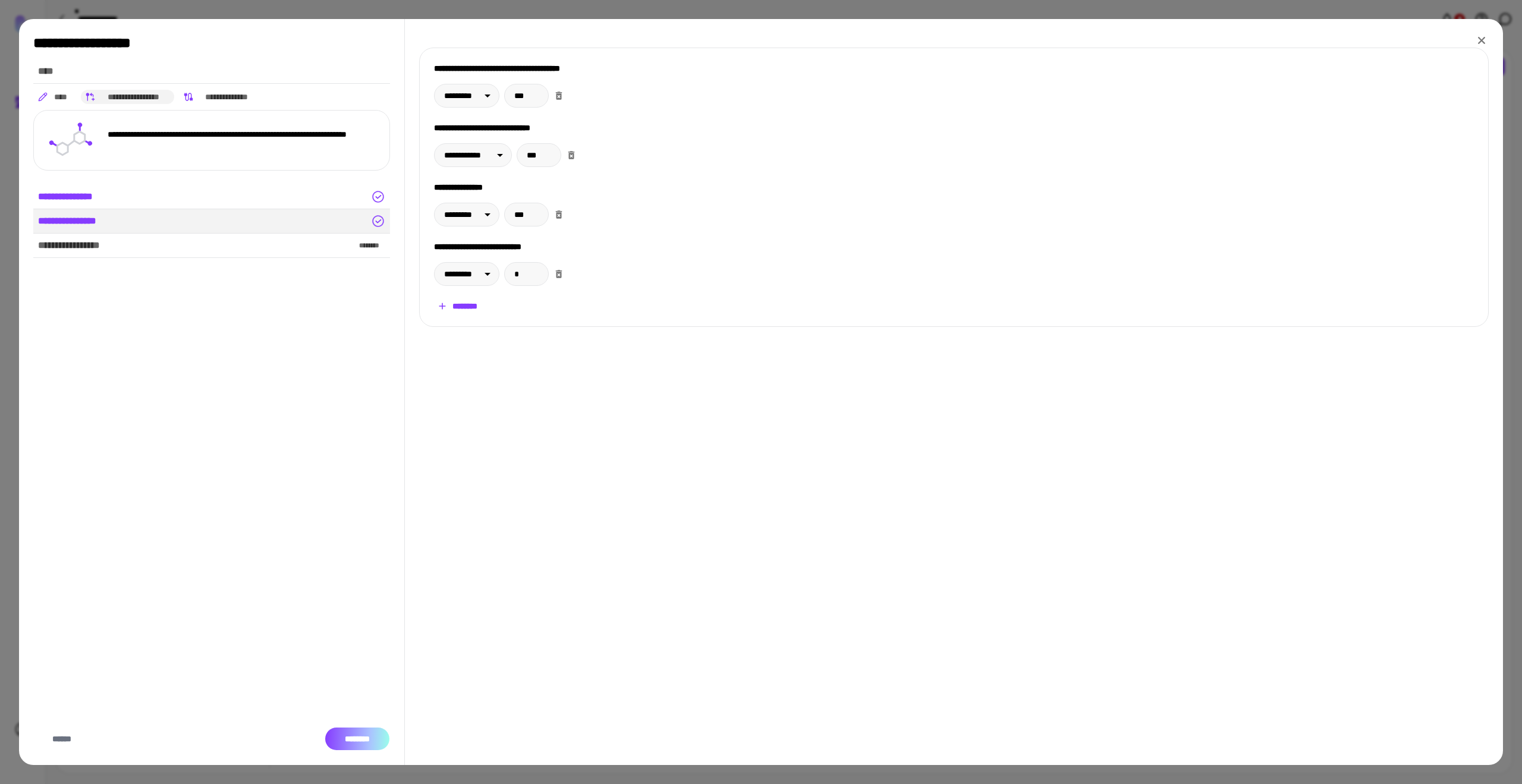 click on "********" at bounding box center [357, 739] 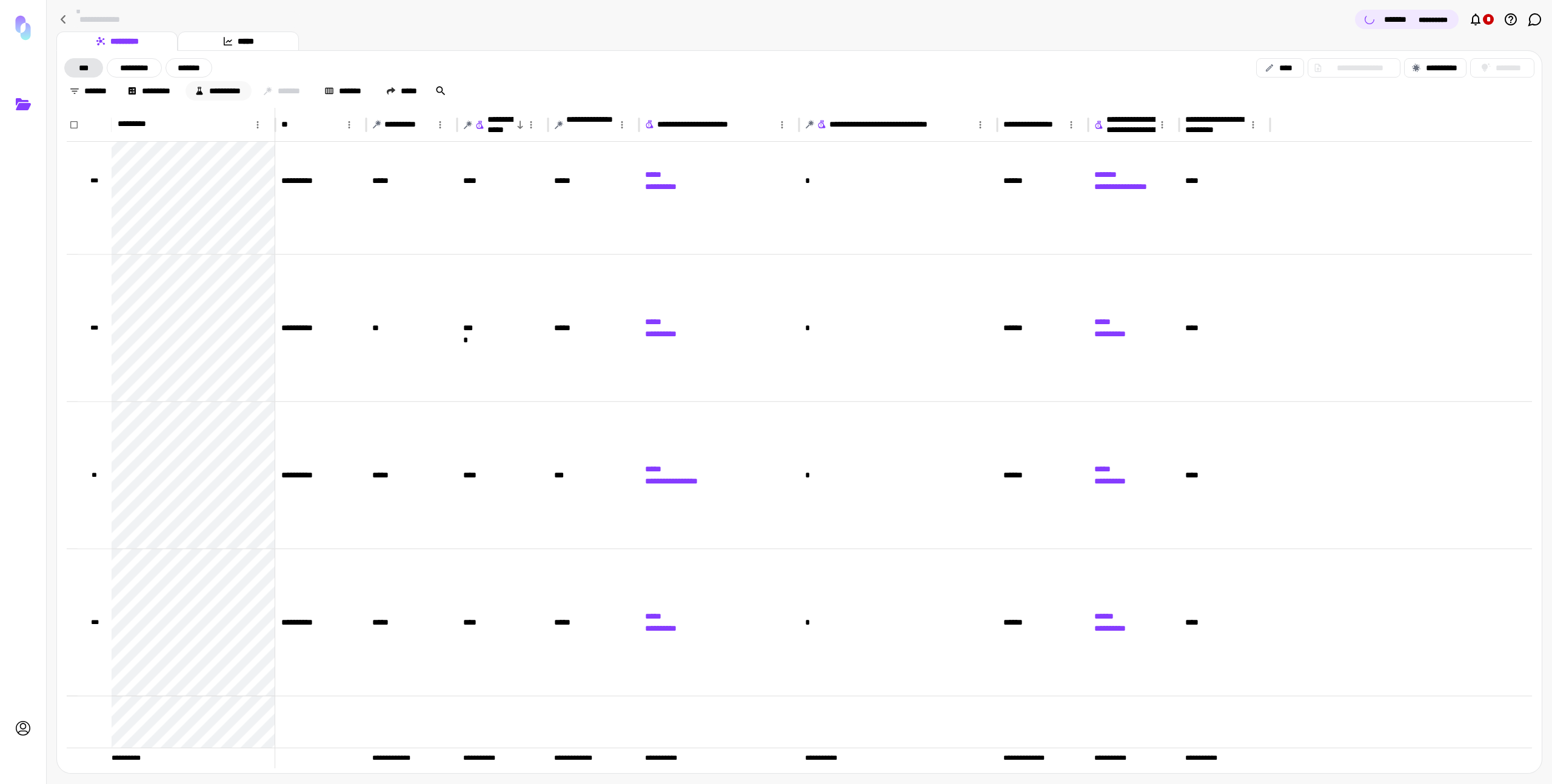 click on "**********" at bounding box center (218, 91) 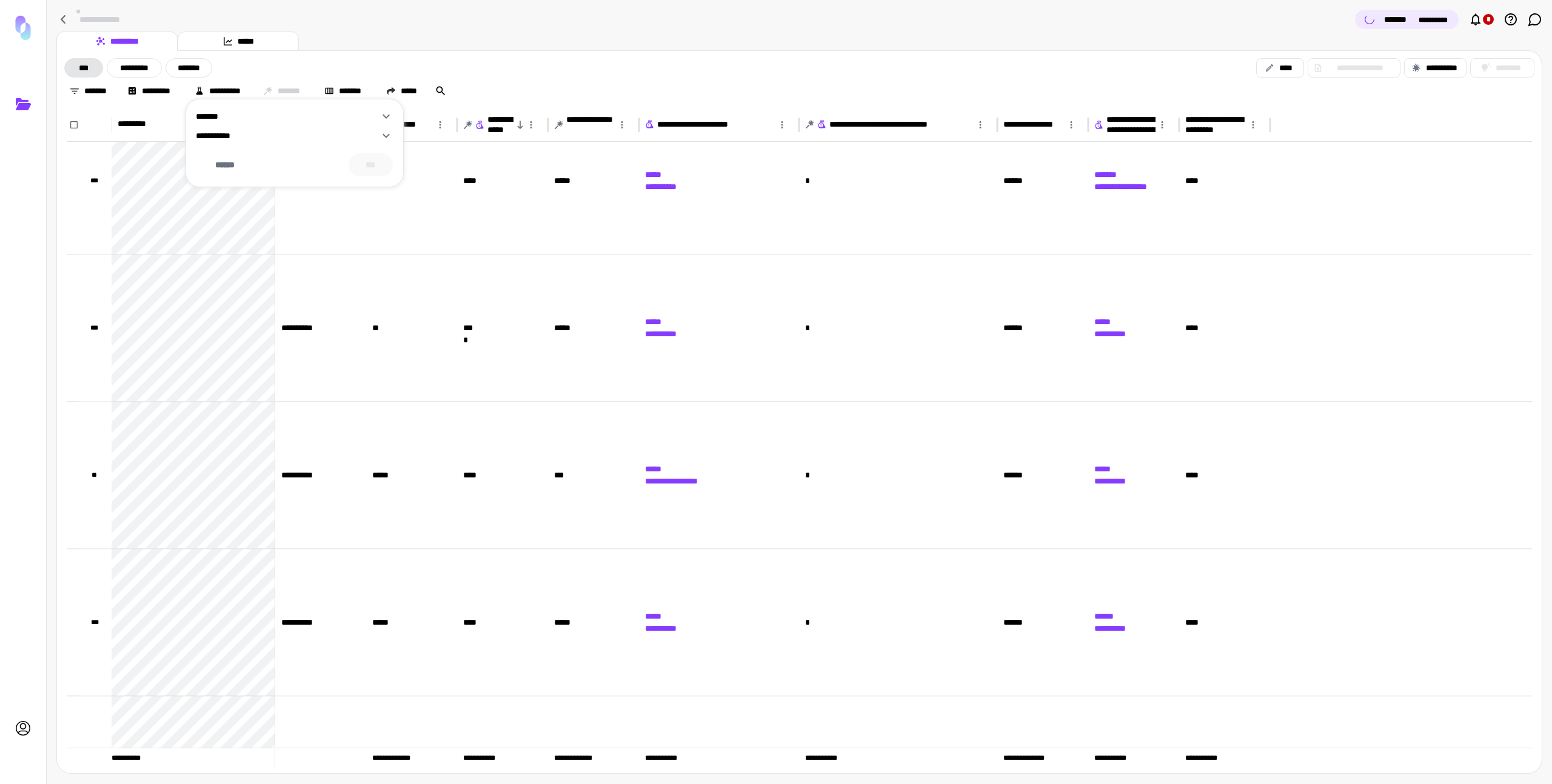 click at bounding box center (776, 392) 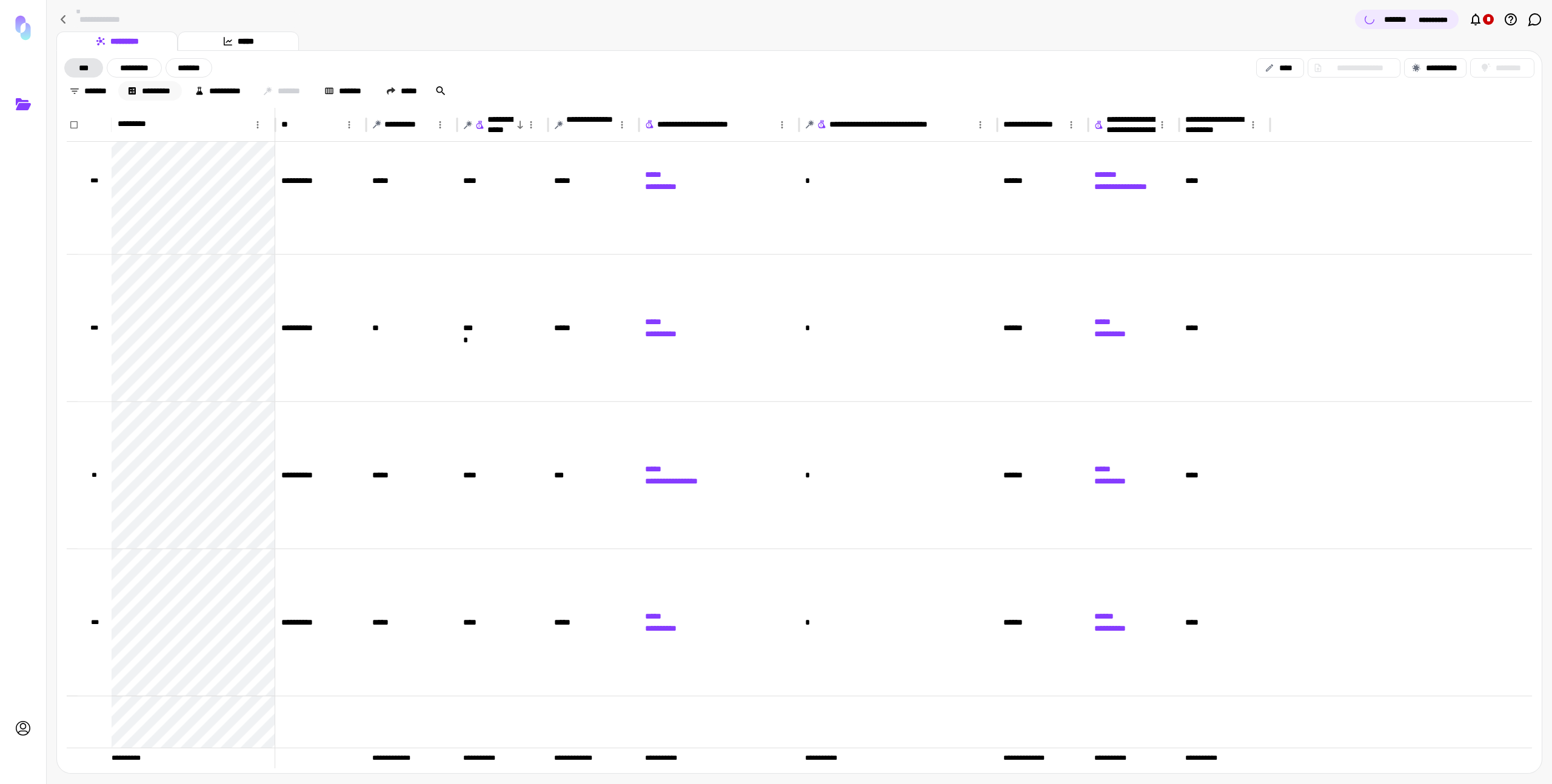 click on "*********" at bounding box center [150, 91] 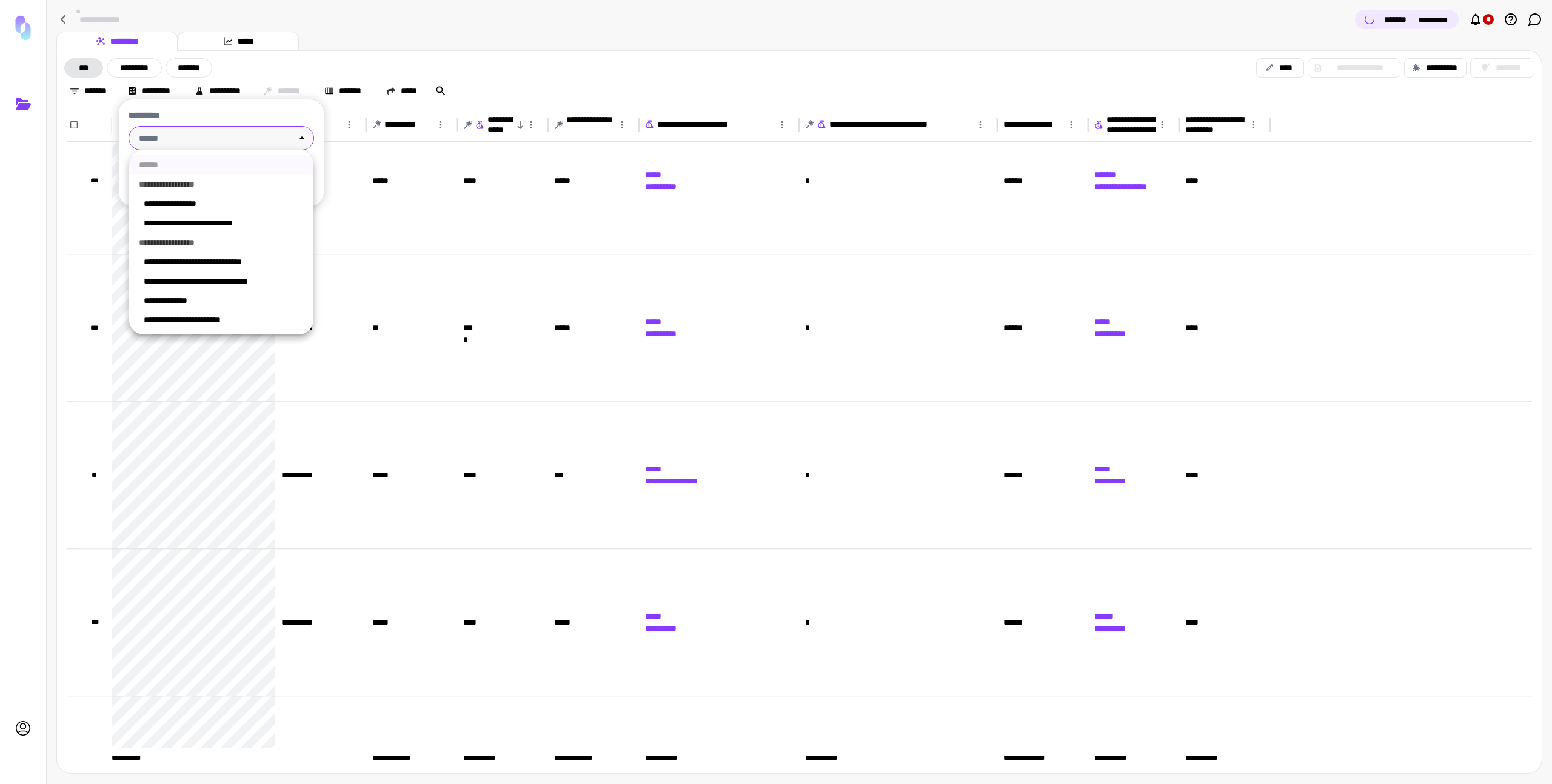 click on "**********" at bounding box center [776, 392] 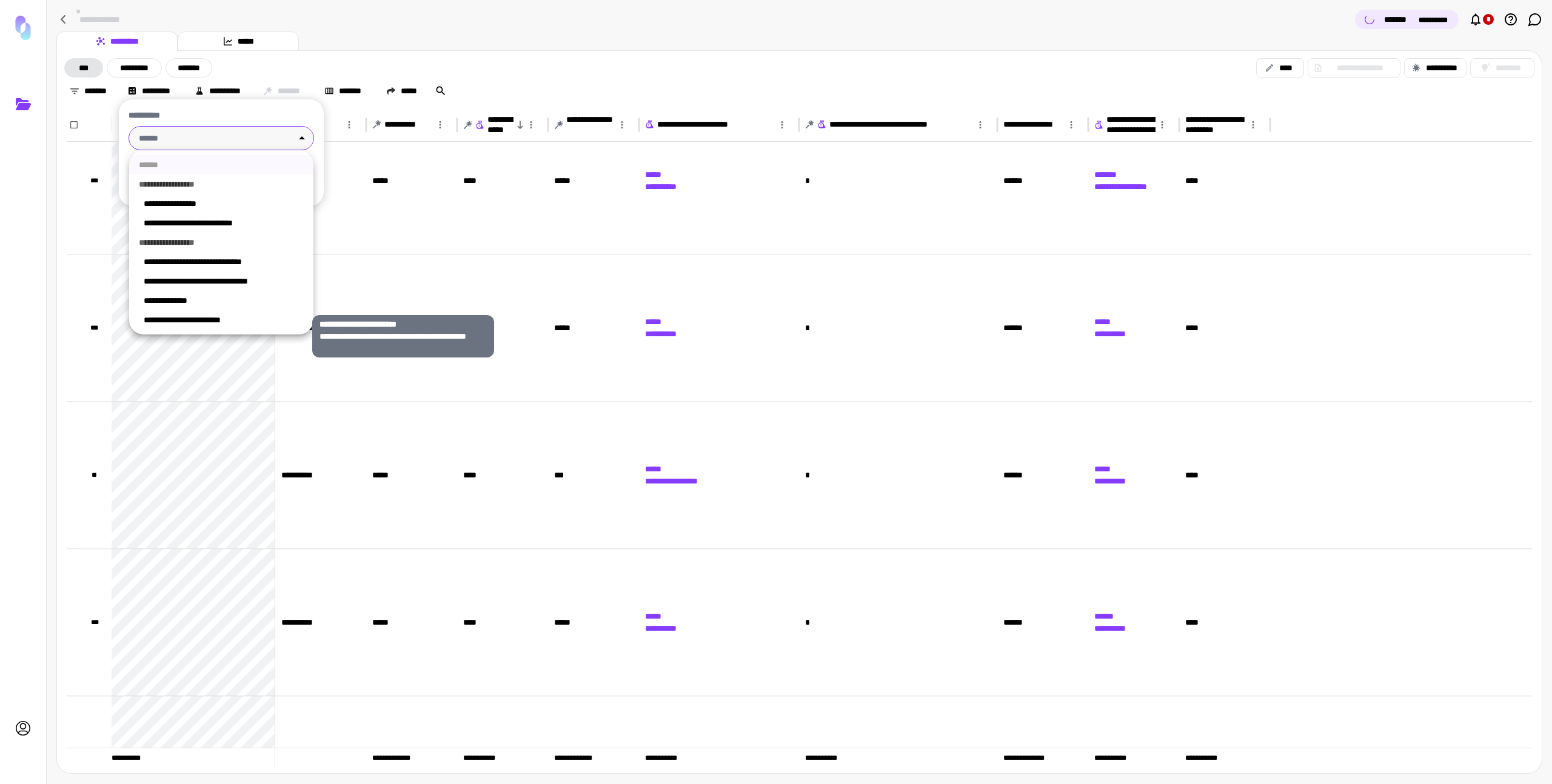 click on "**********" at bounding box center (224, 320) 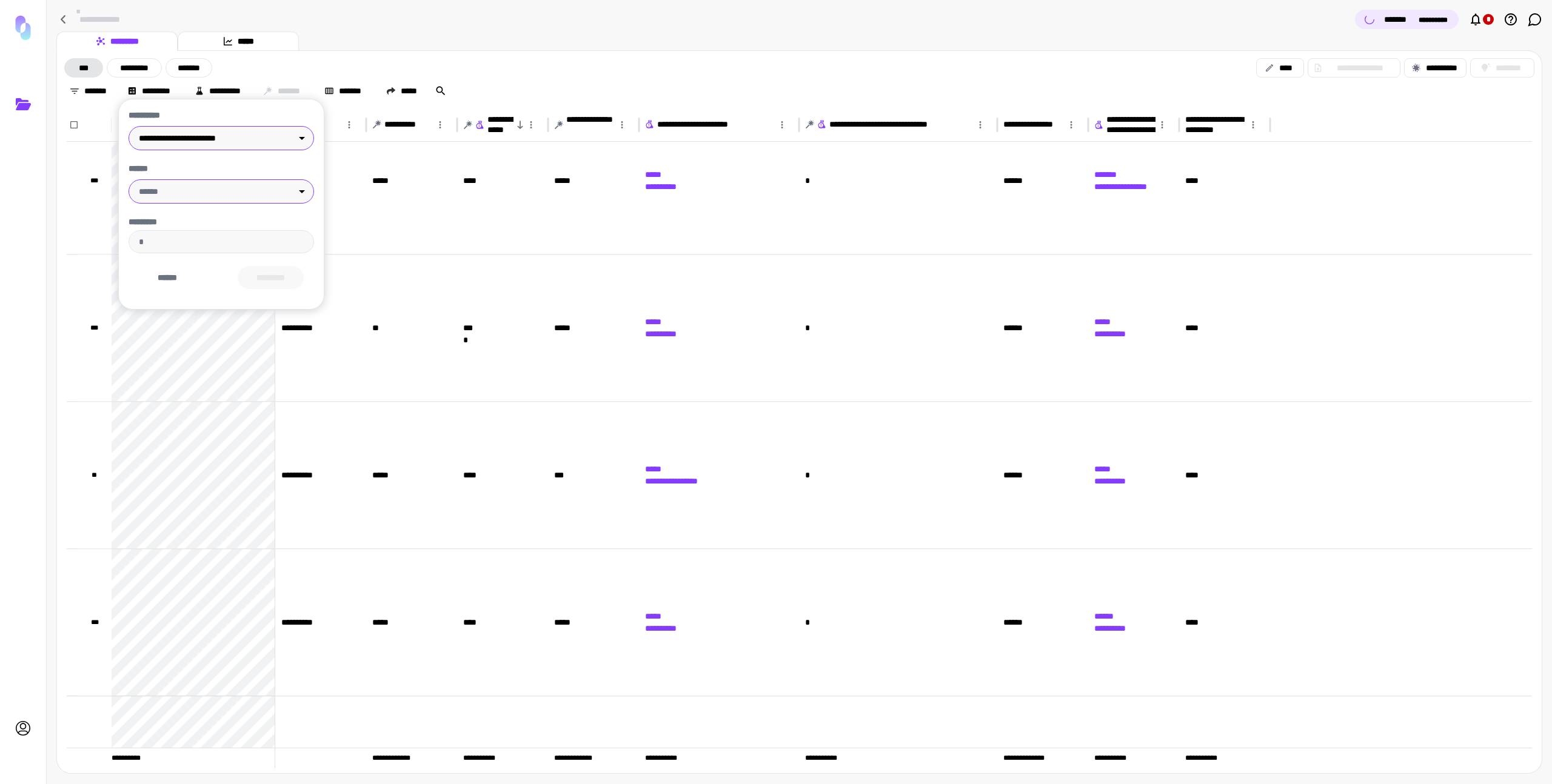 click on "**********" at bounding box center (776, 392) 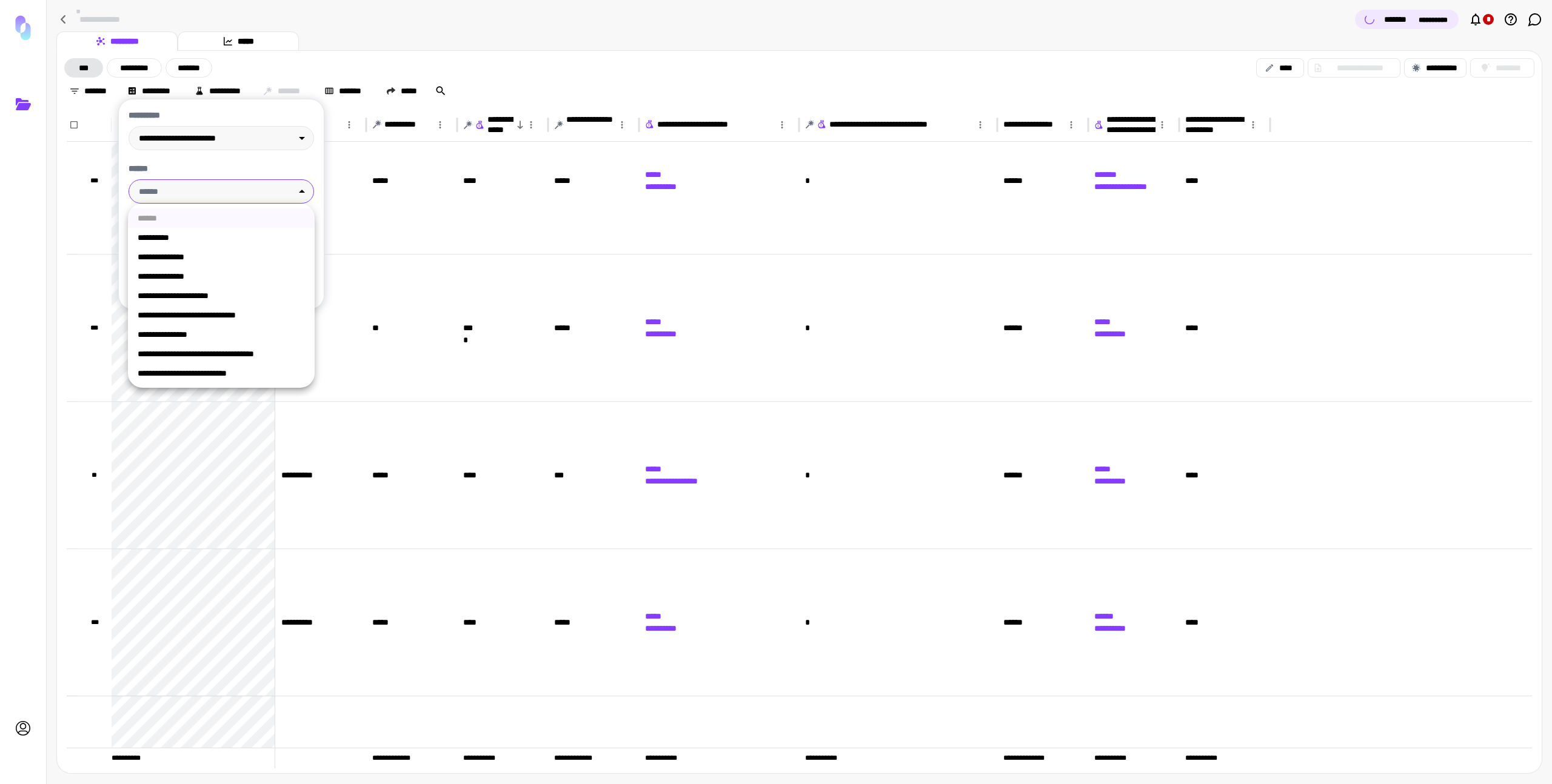 click on "**********" at bounding box center (221, 354) 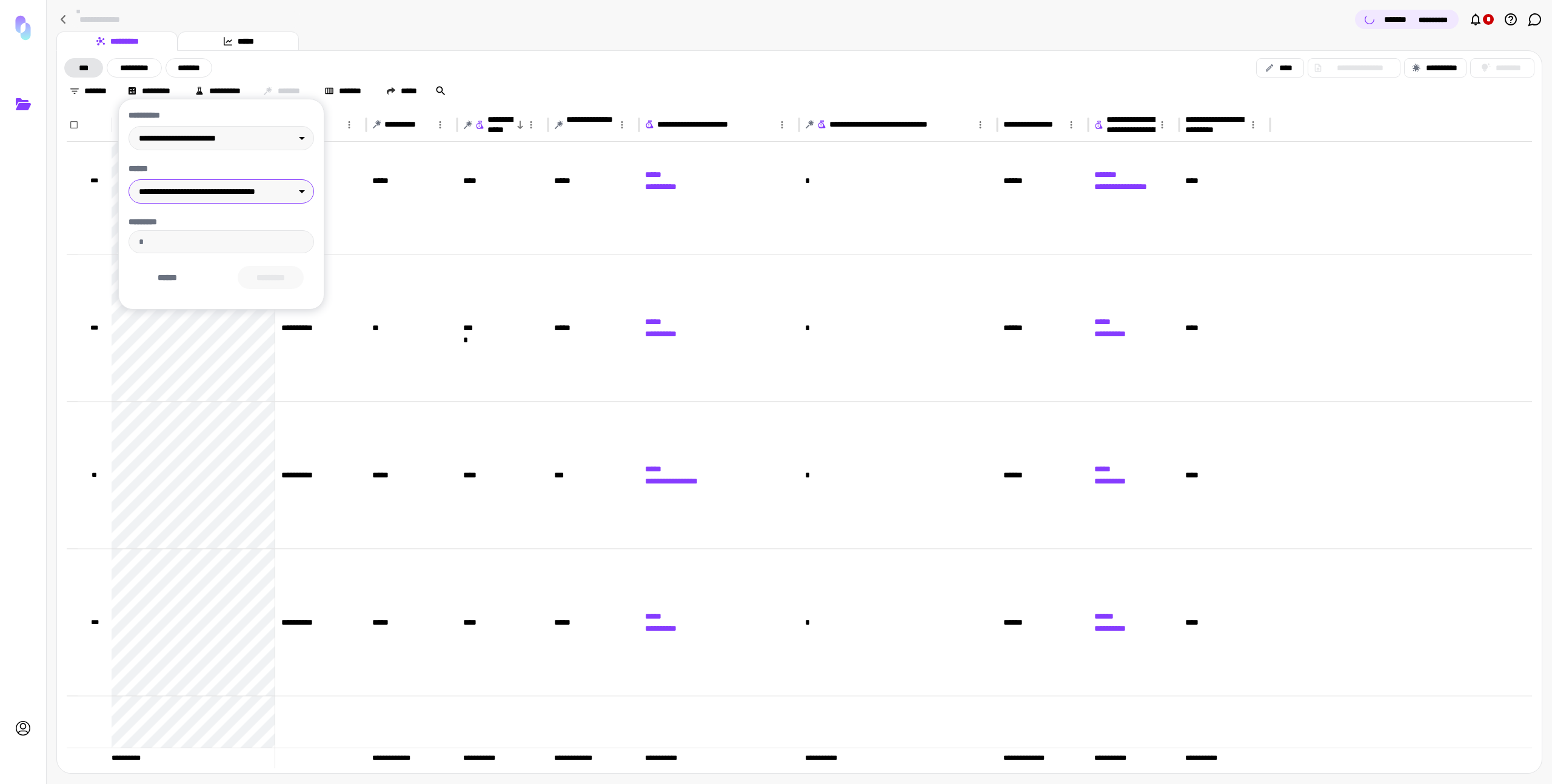 click on "**********" at bounding box center (776, 392) 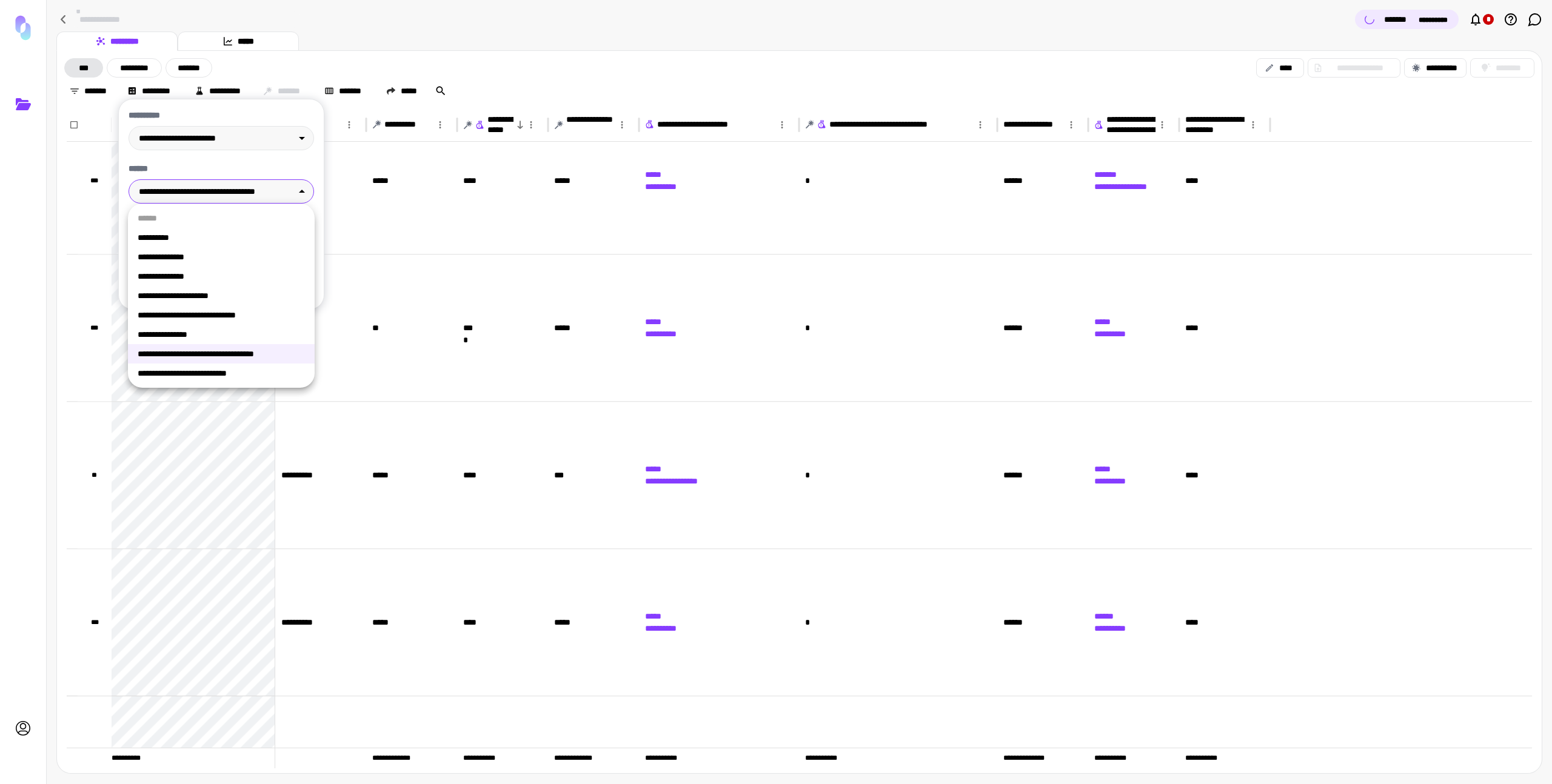 click on "**********" at bounding box center (221, 257) 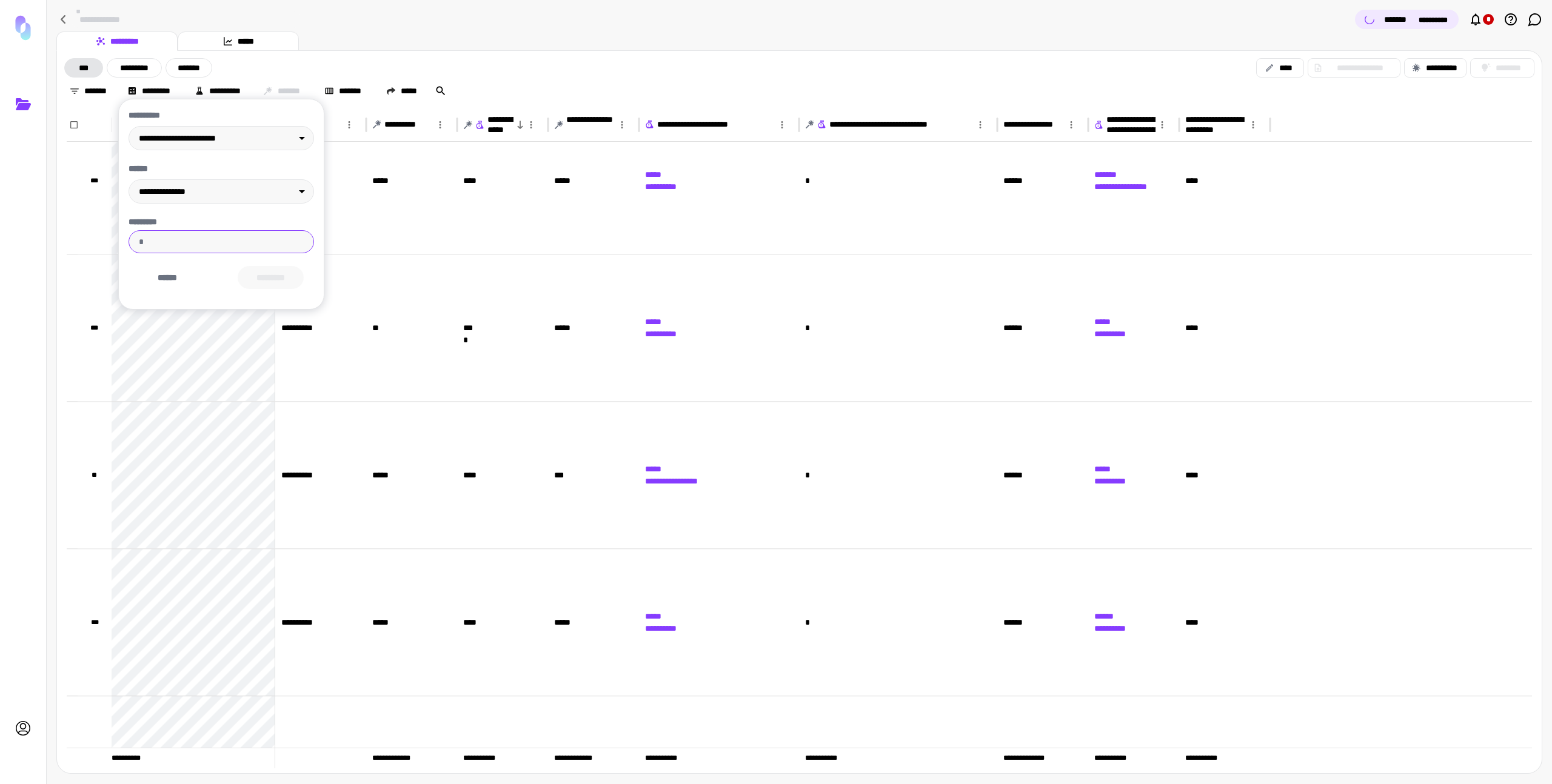 click on "*********" at bounding box center (221, 242) 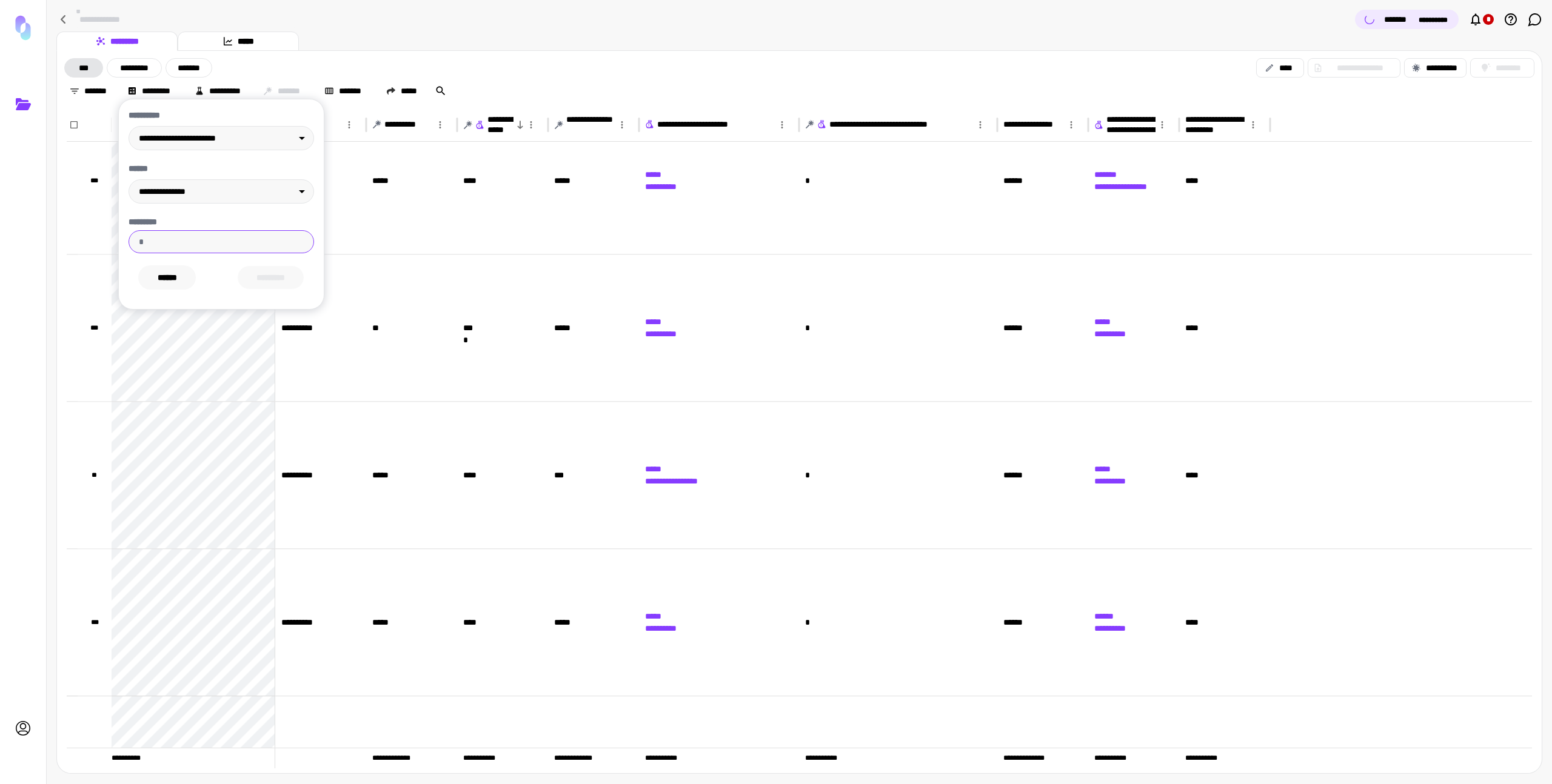 click on "******" at bounding box center (167, 277) 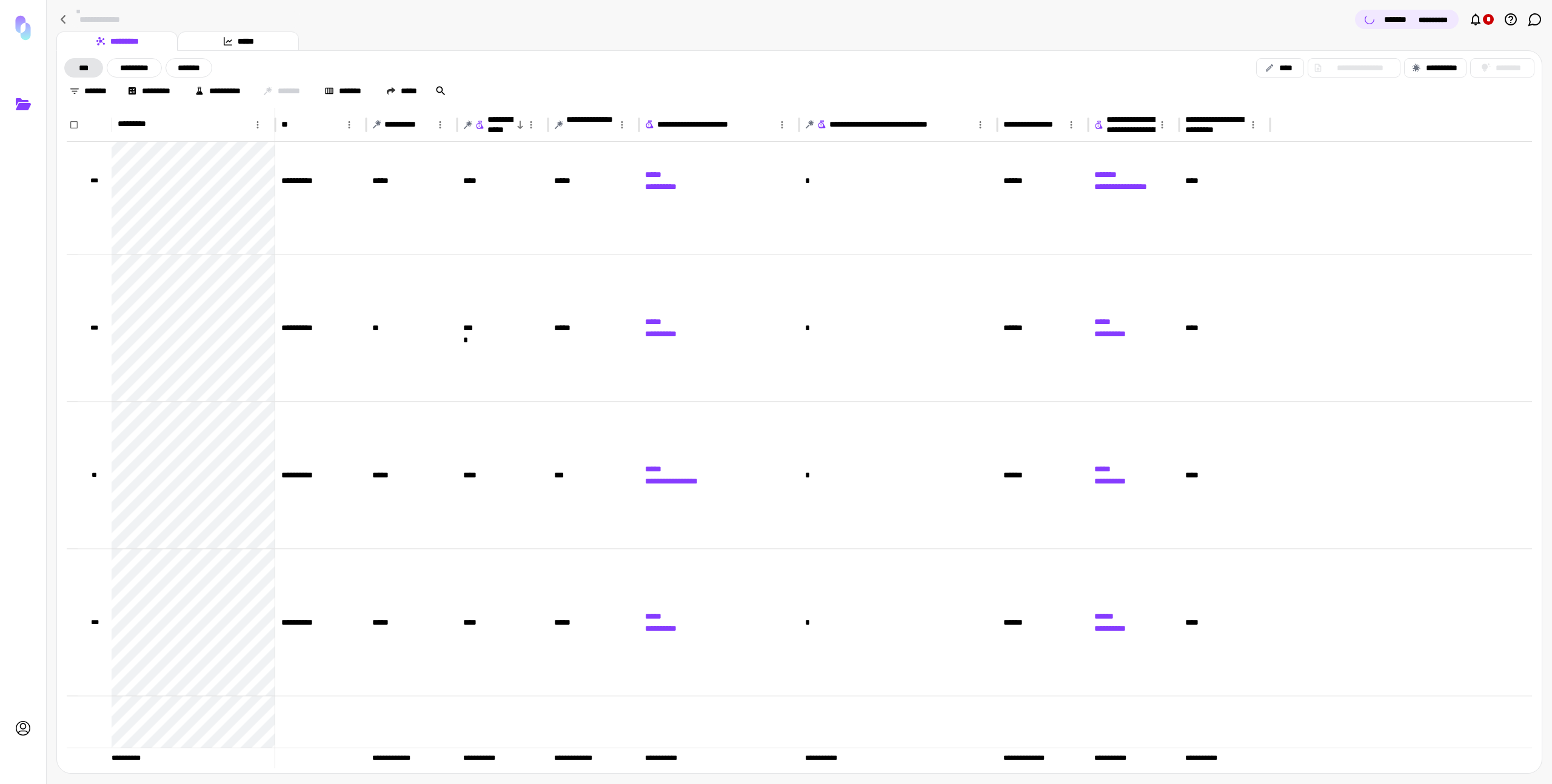 click on "**********" at bounding box center (799, 79) 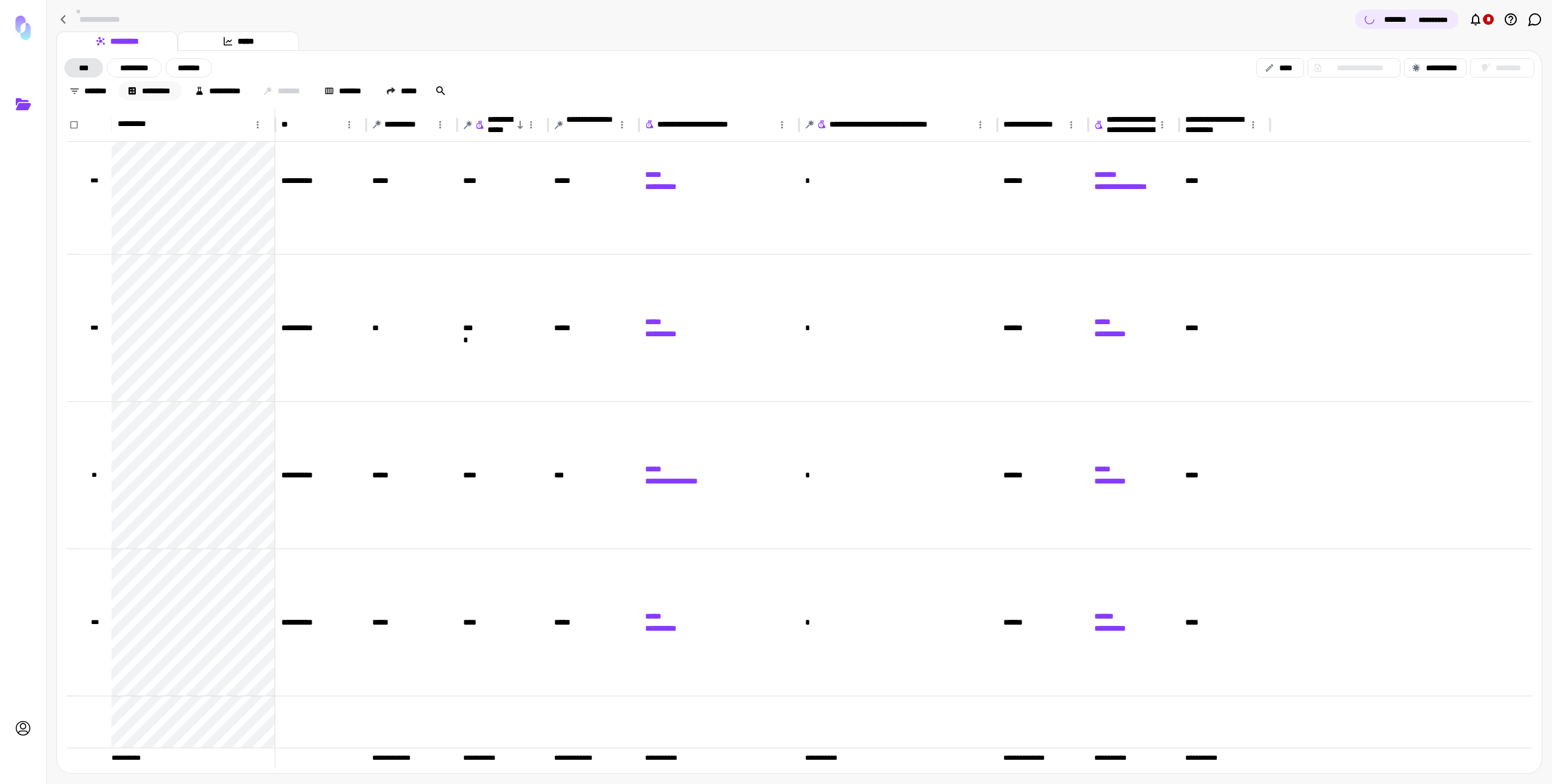 click on "*********" at bounding box center [150, 91] 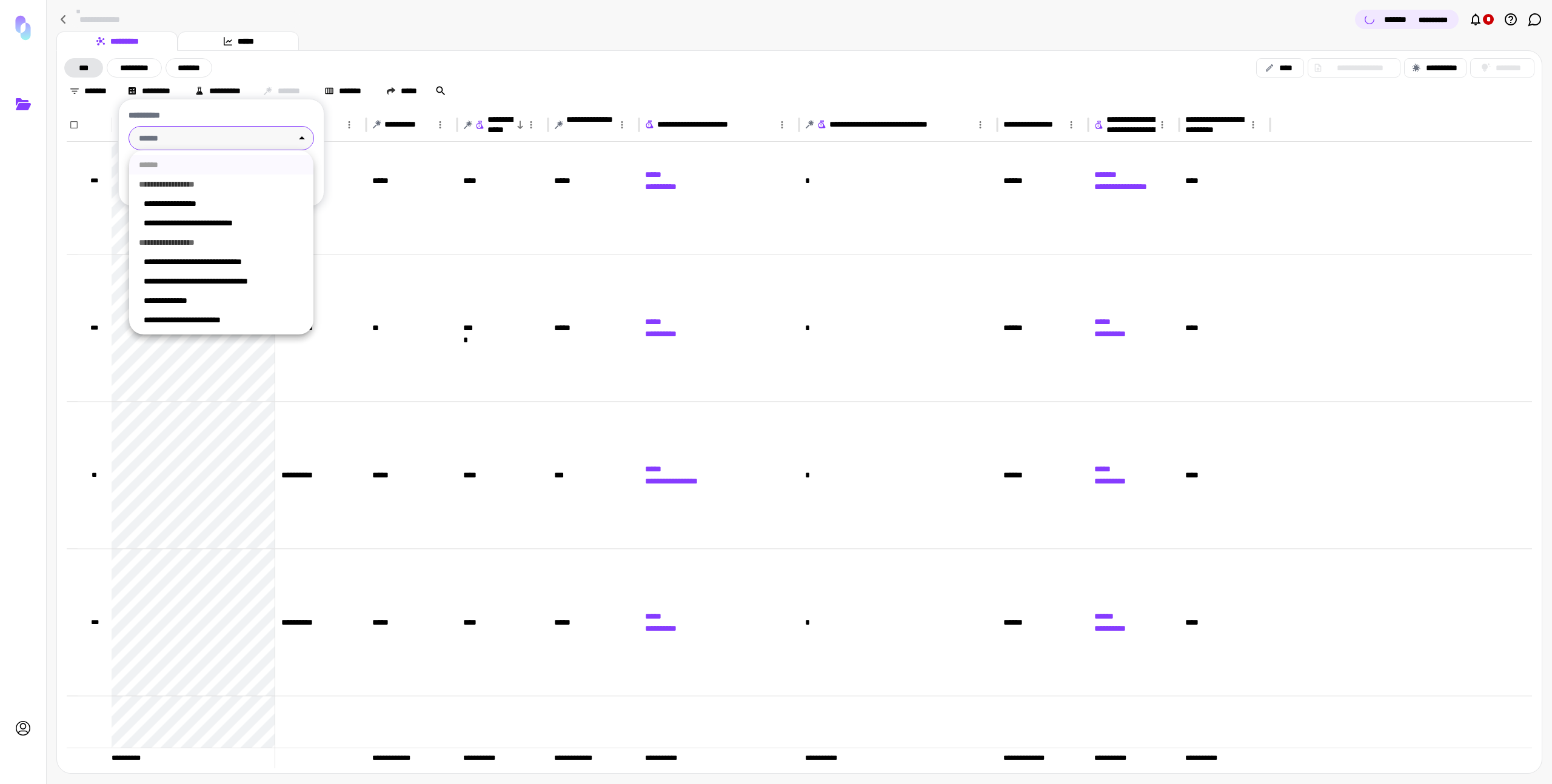 click on "**********" at bounding box center (776, 392) 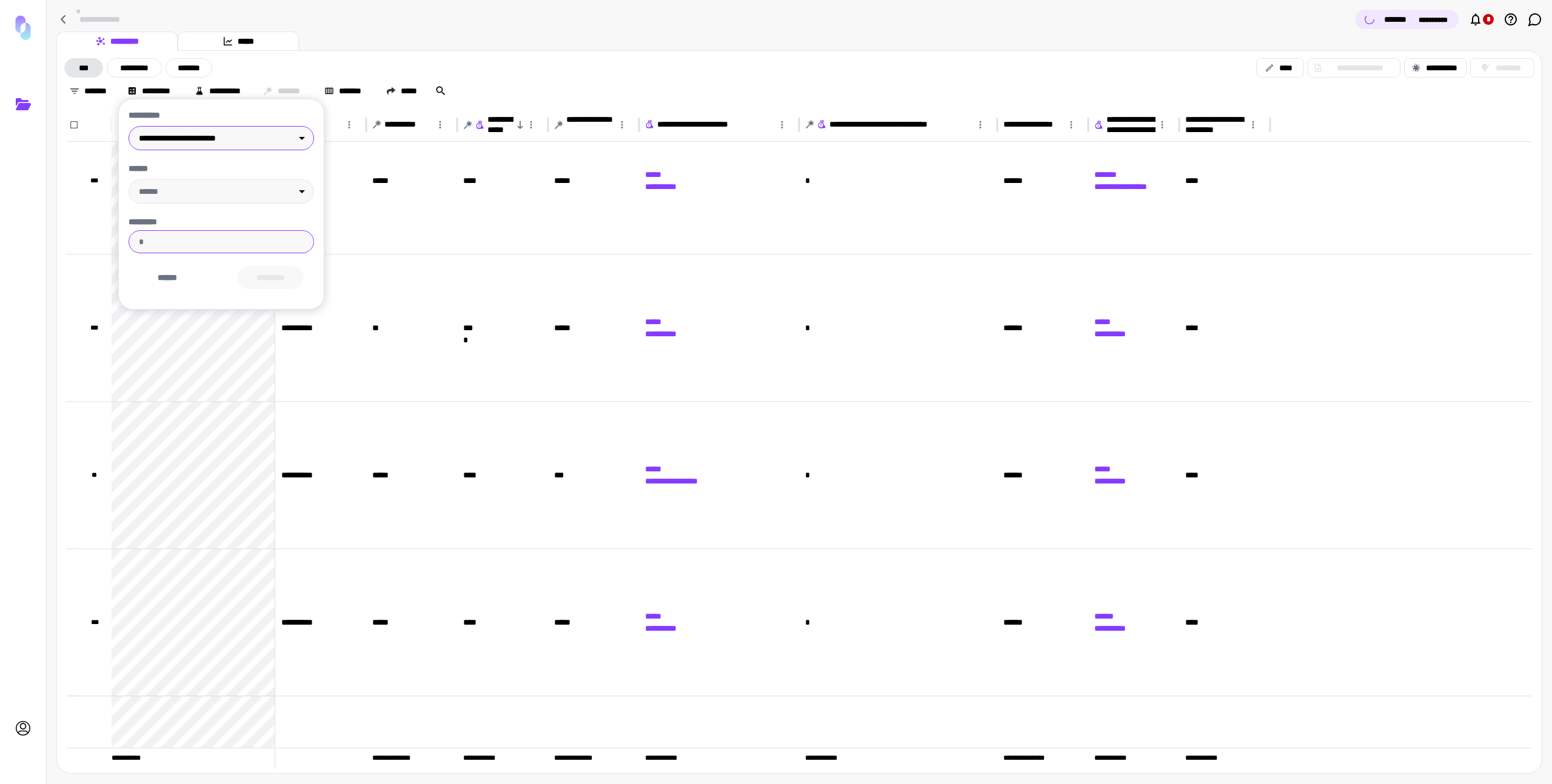 click on "*********" at bounding box center [221, 242] 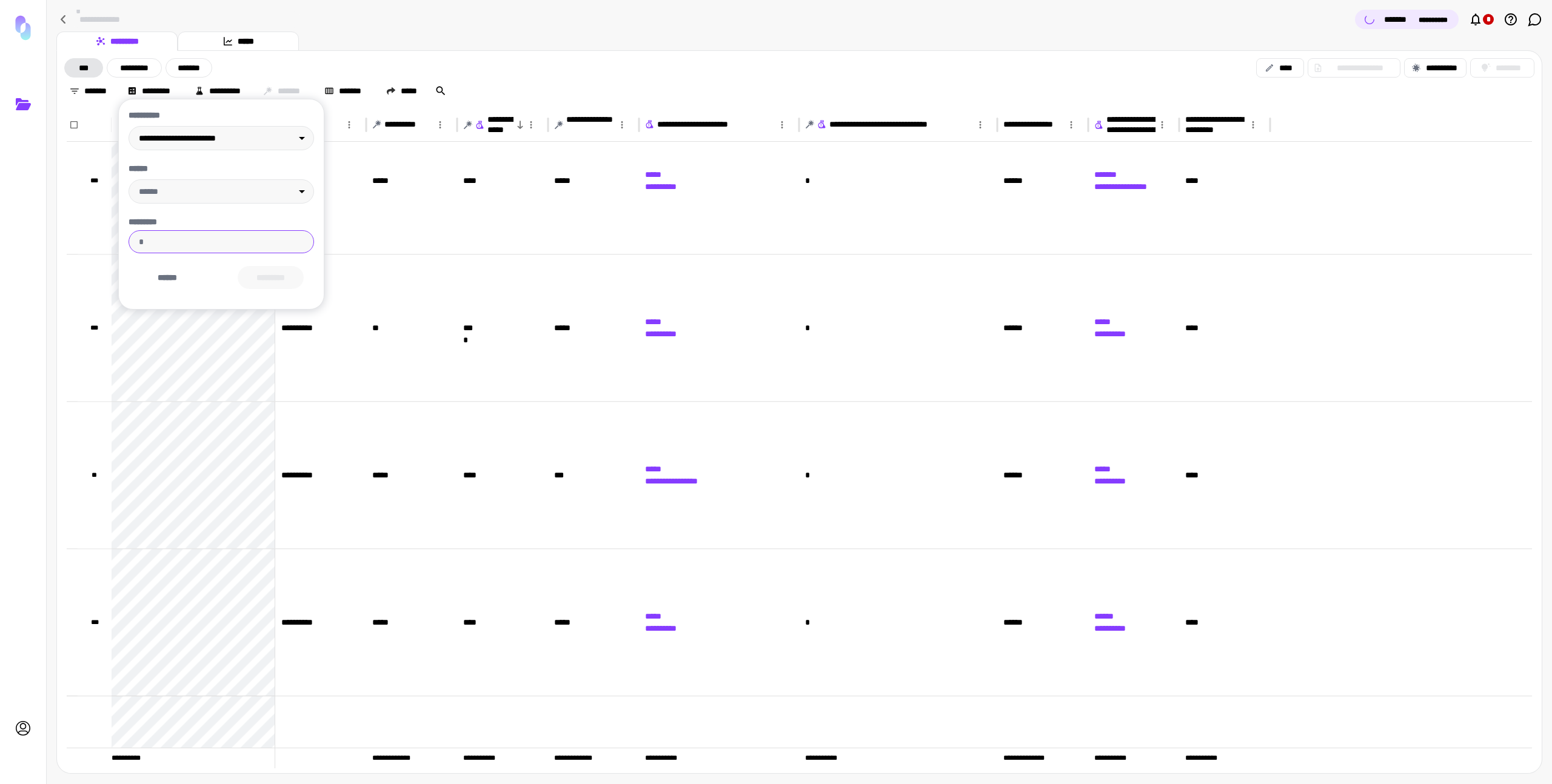 drag, startPoint x: 189, startPoint y: 242, endPoint x: 139, endPoint y: 242, distance: 50 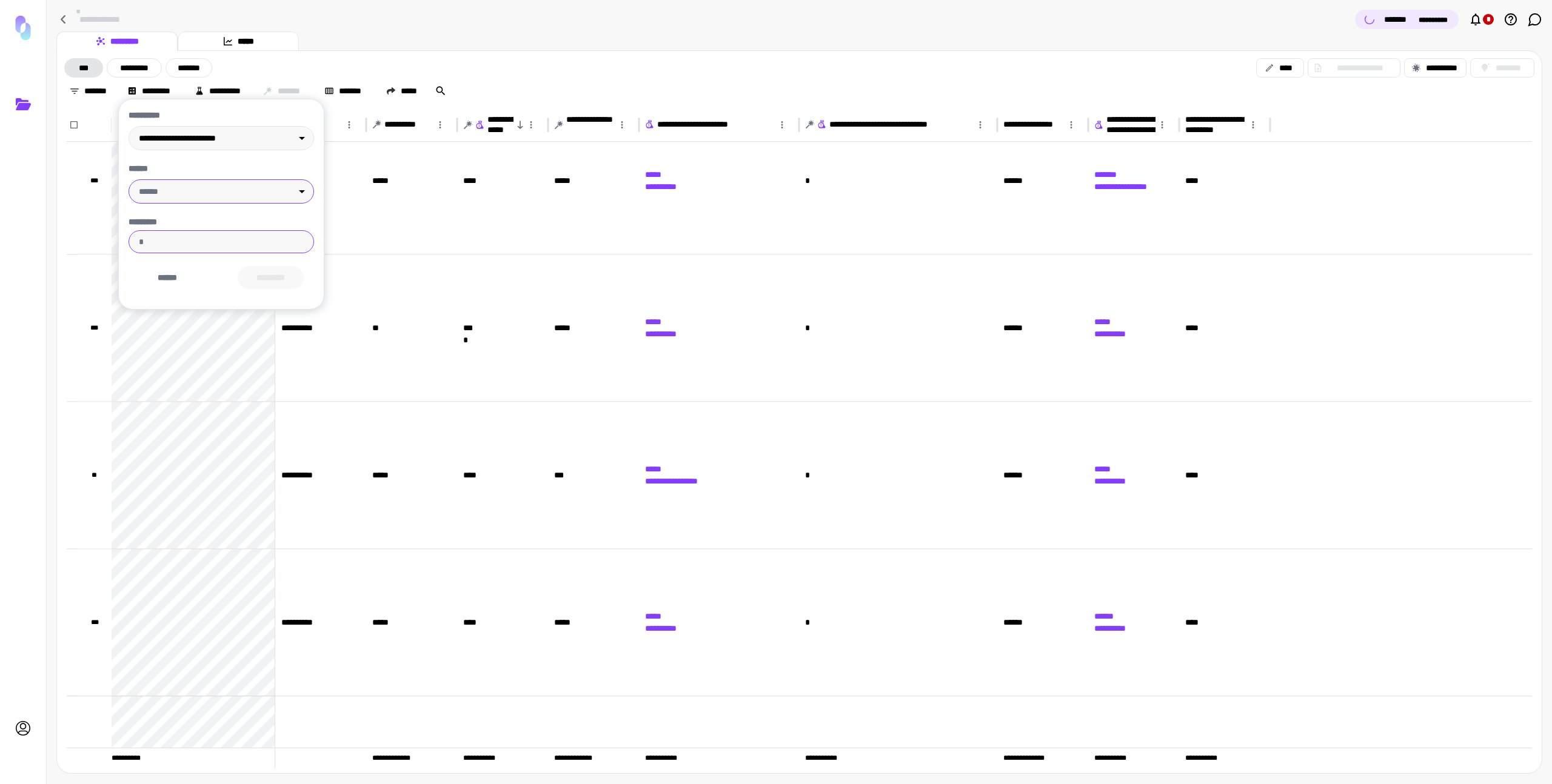 click on "**********" at bounding box center [776, 392] 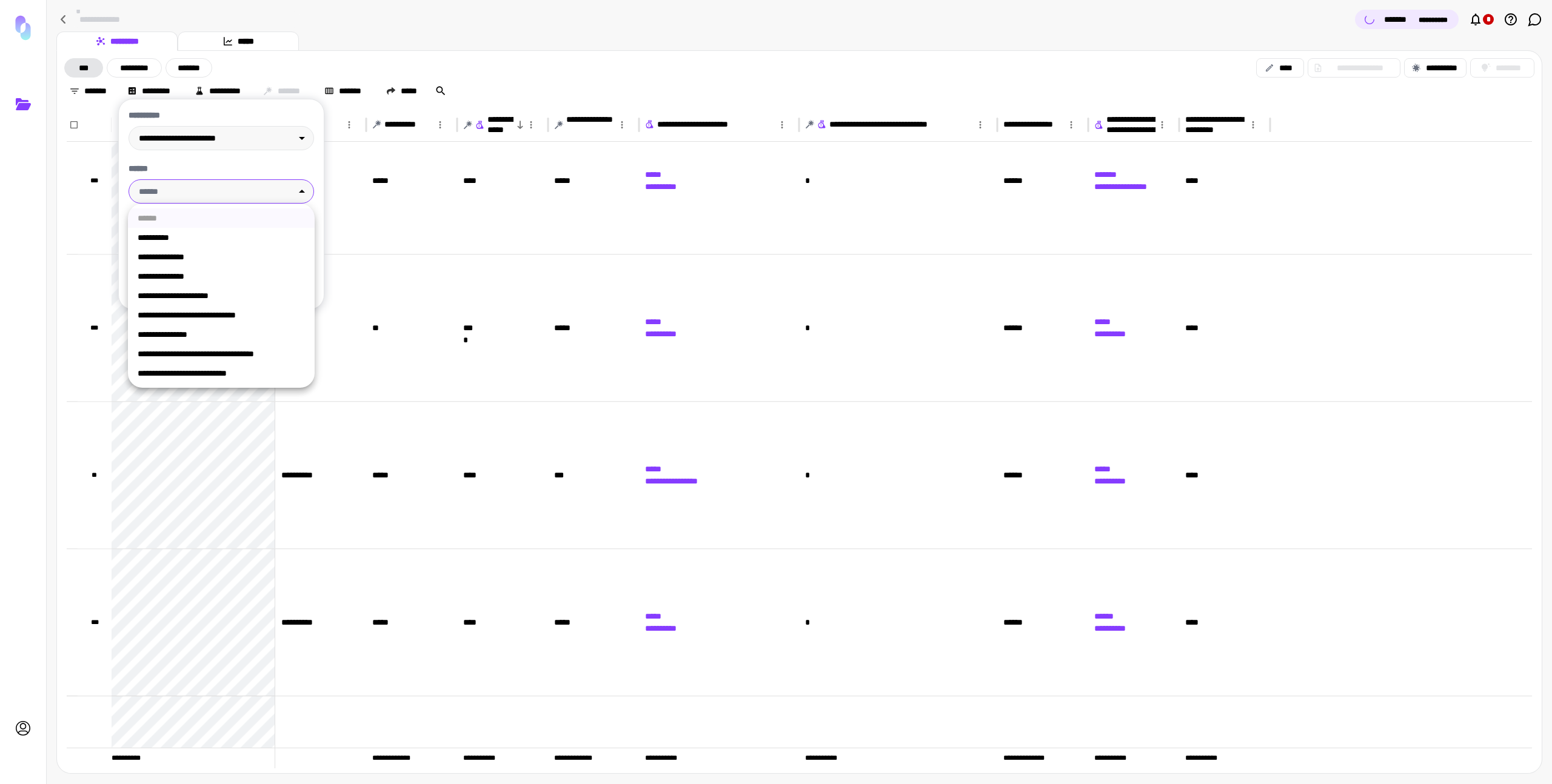 click at bounding box center [776, 392] 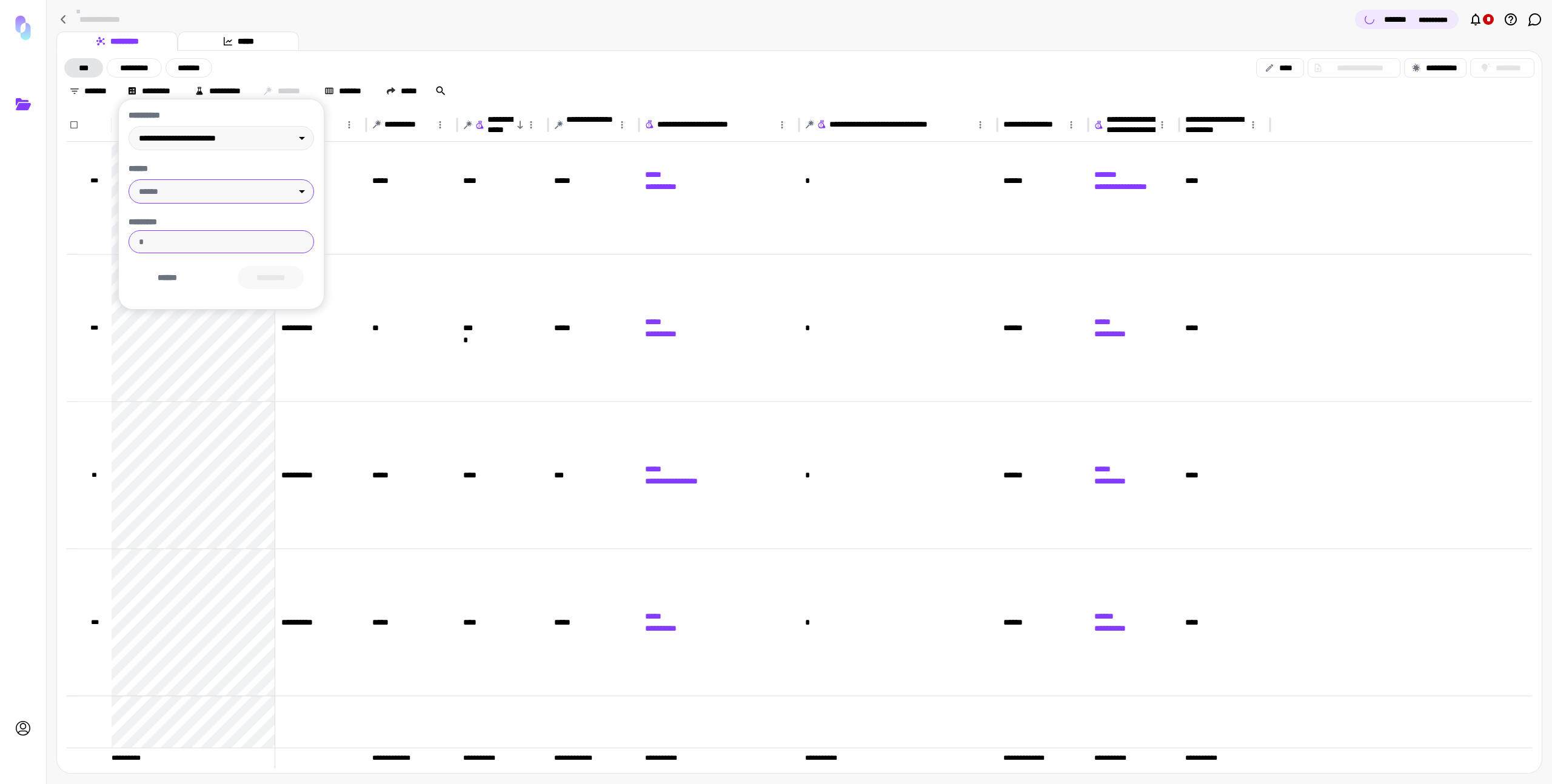 click on "**" at bounding box center (221, 242) 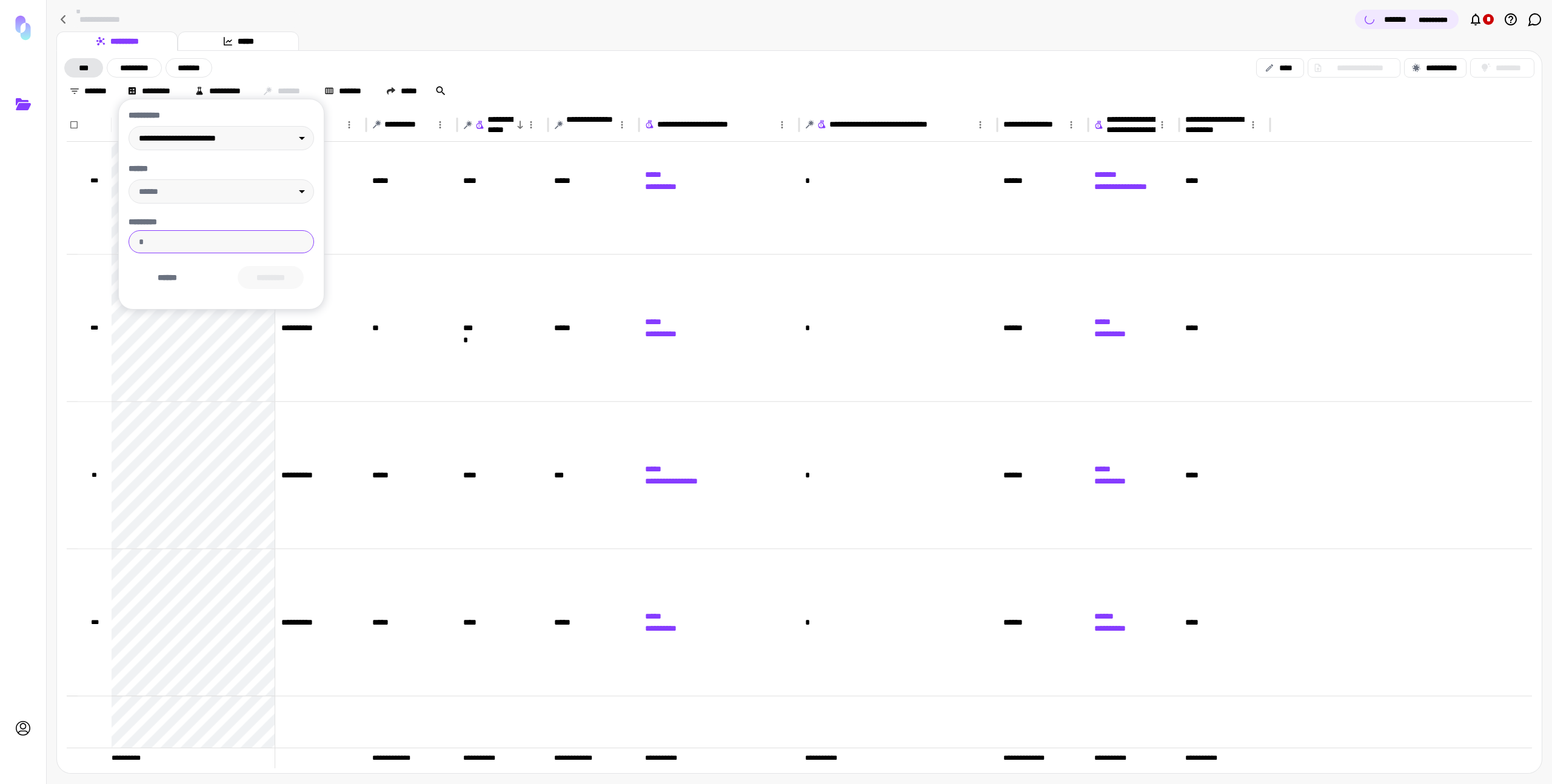 click on "*" at bounding box center (221, 242) 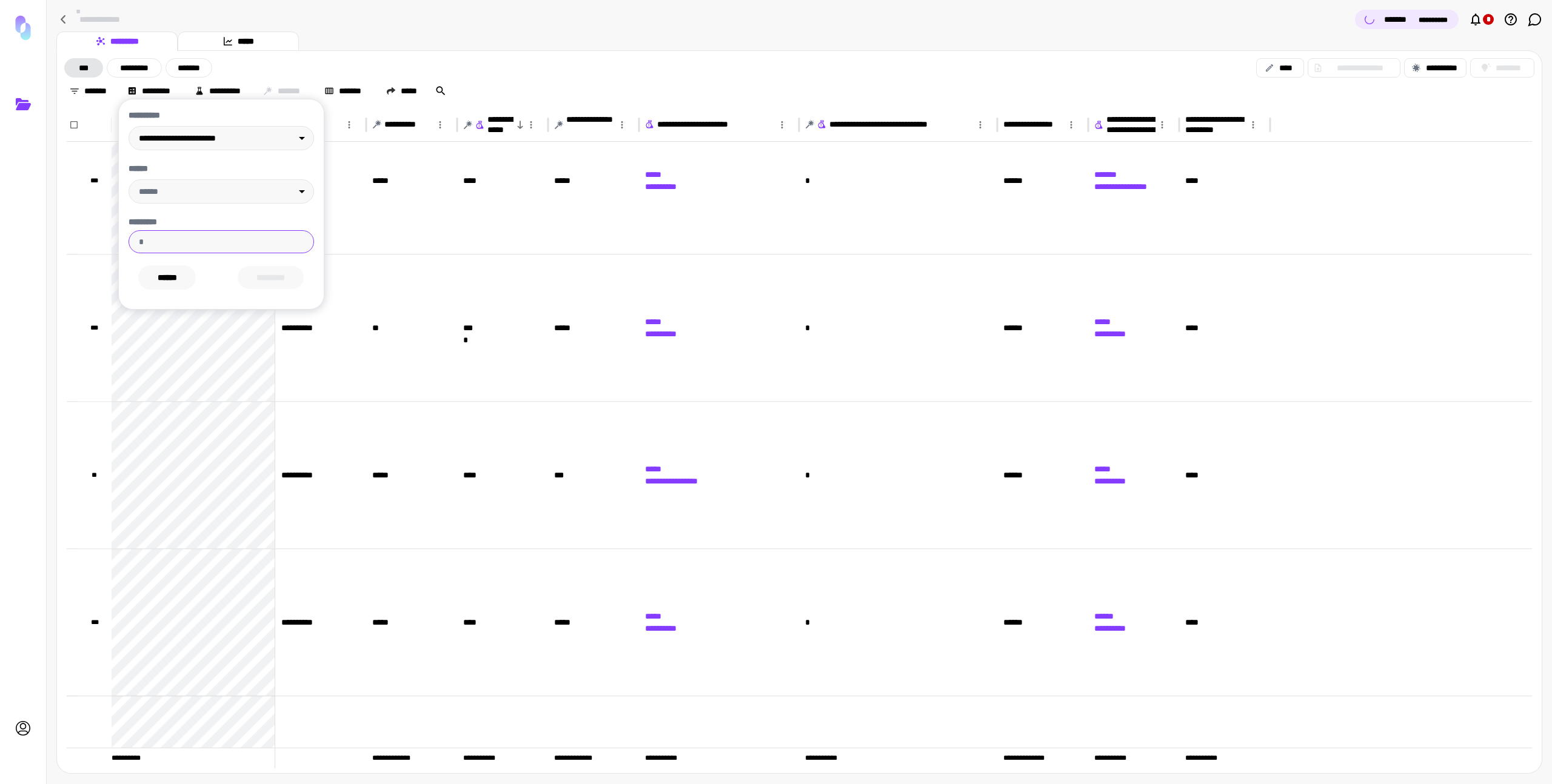 click on "******" at bounding box center [167, 277] 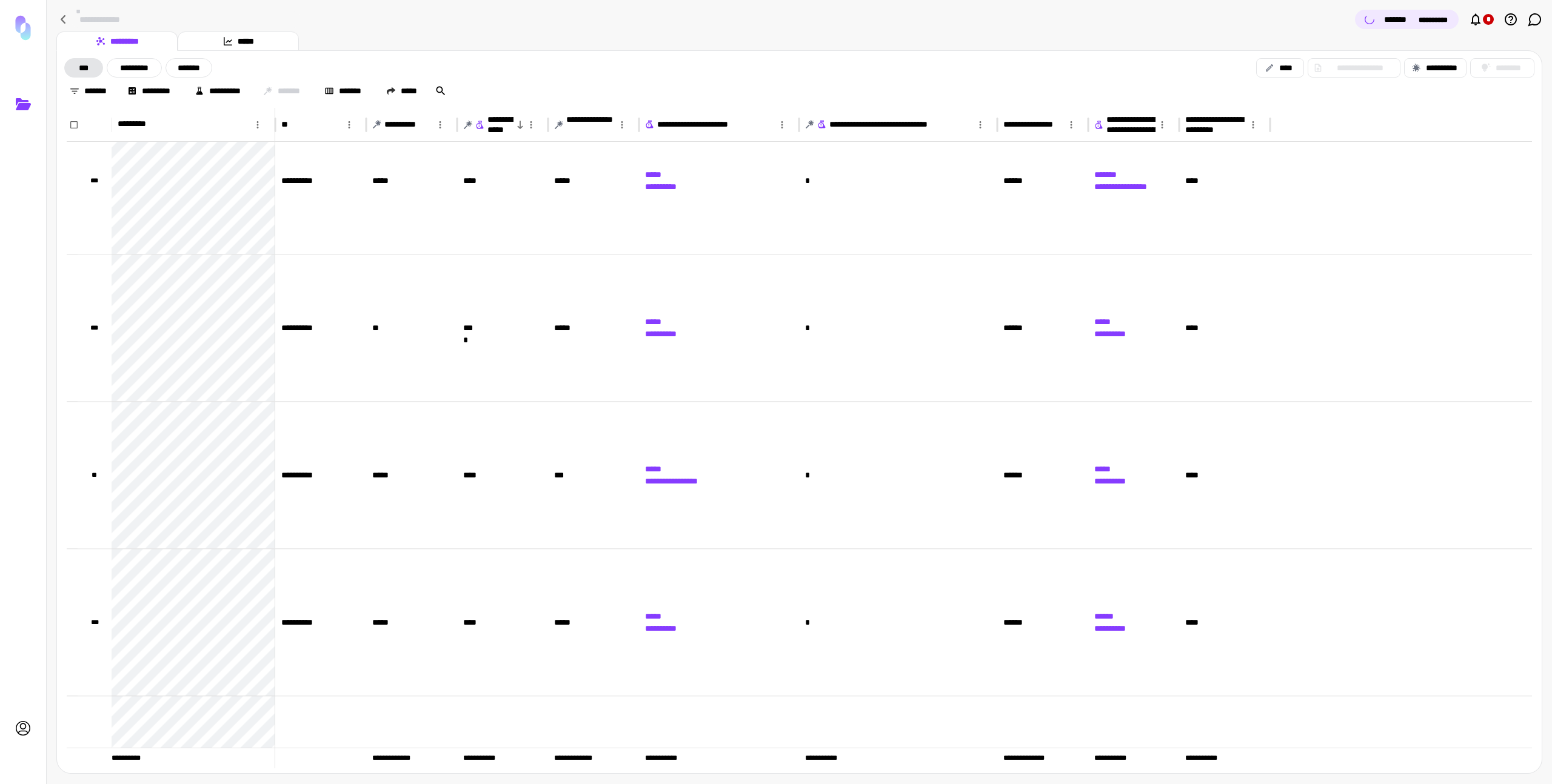 click on "********* *****" at bounding box center [799, 41] 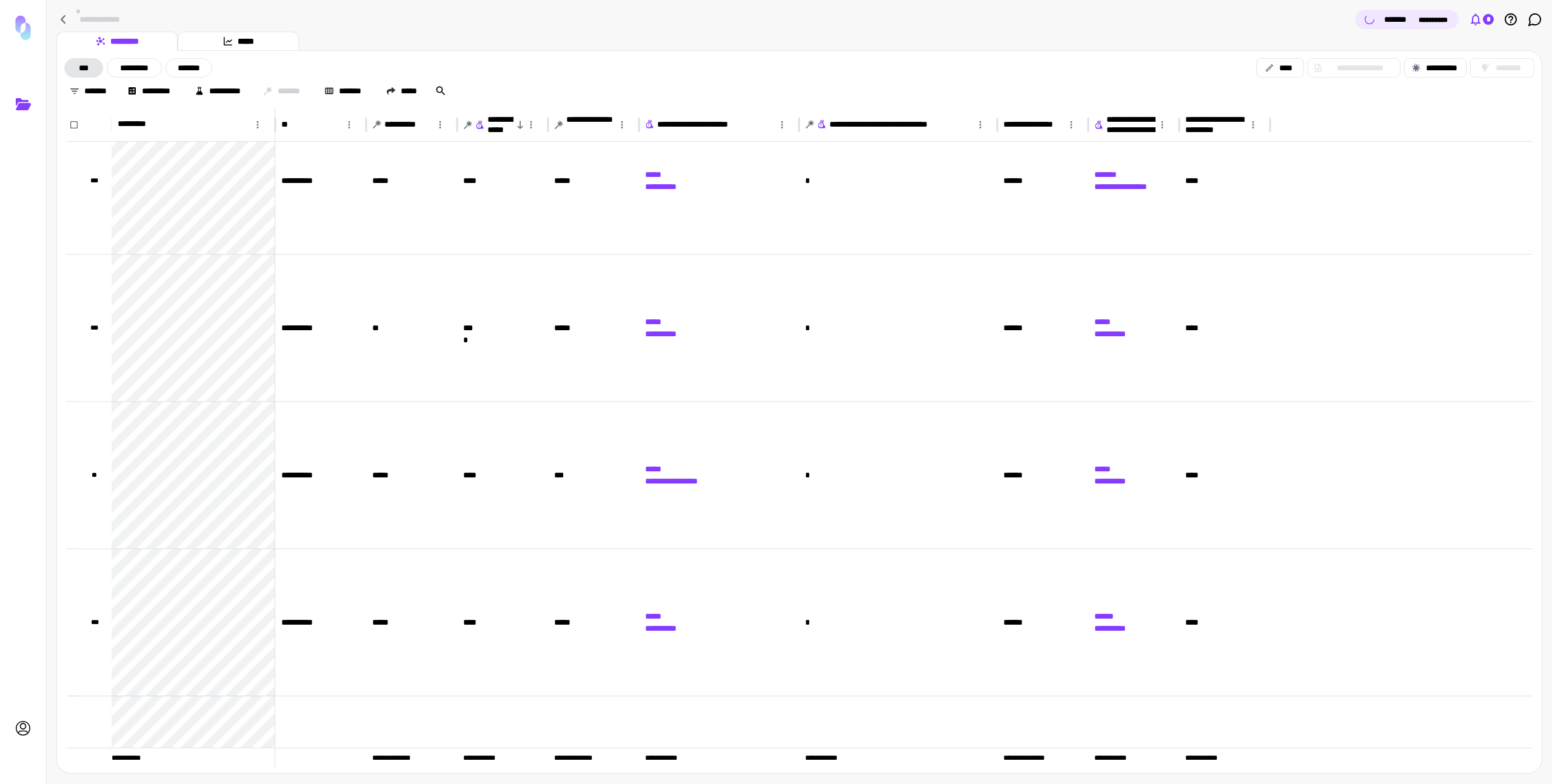 click 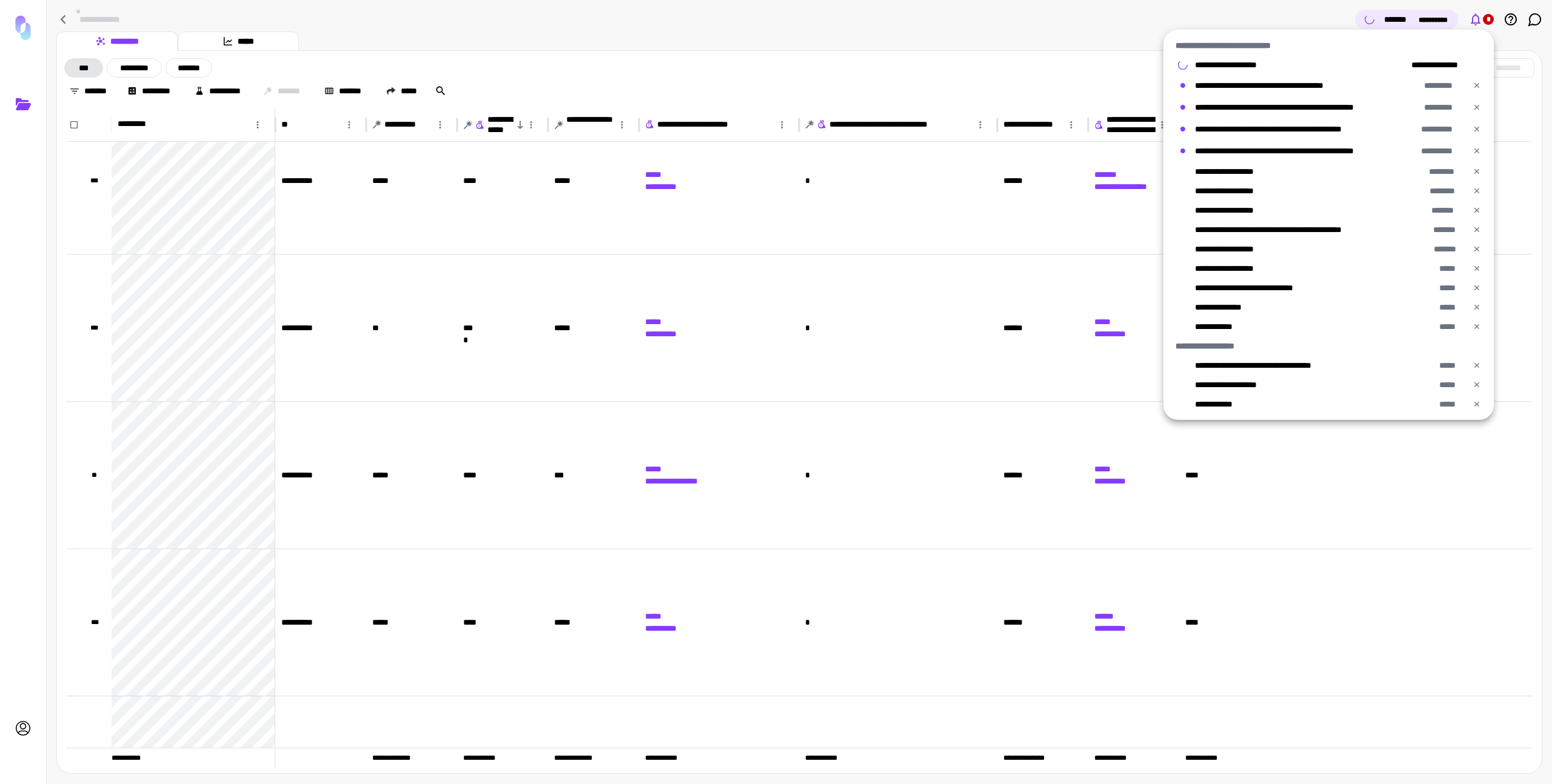 click at bounding box center [776, 392] 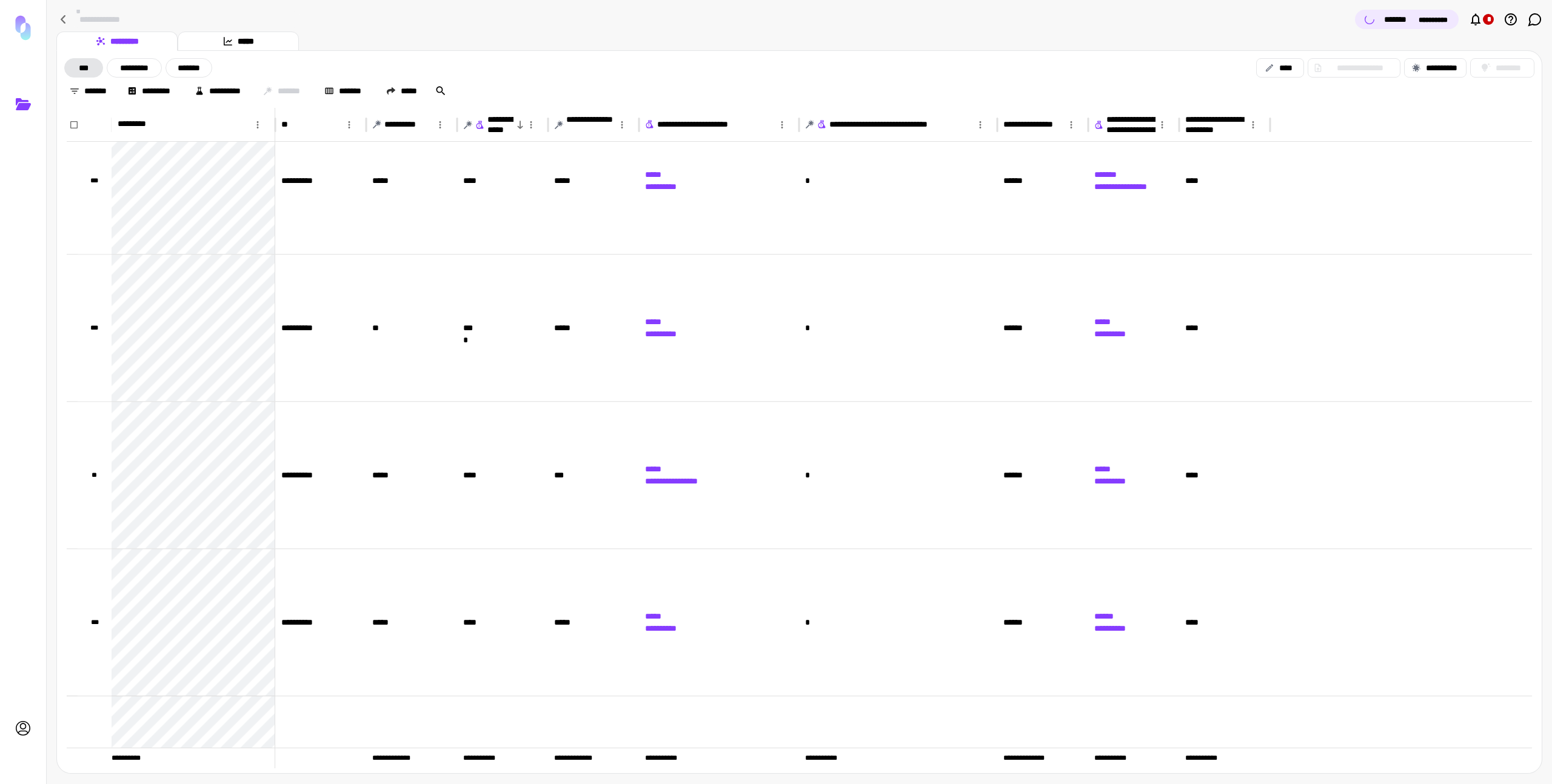 click on "**********" at bounding box center [799, 19] 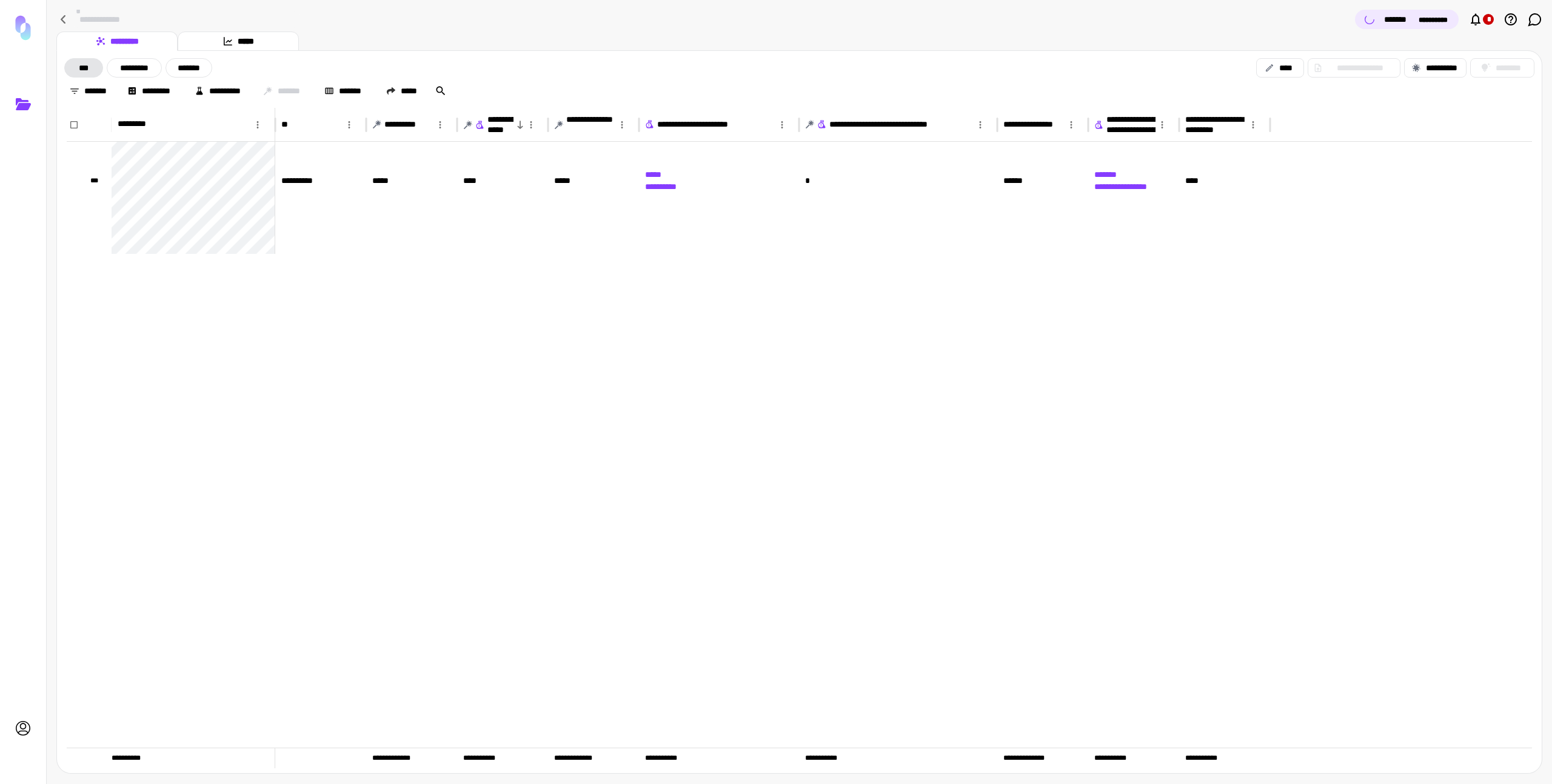 scroll, scrollTop: 0, scrollLeft: 0, axis: both 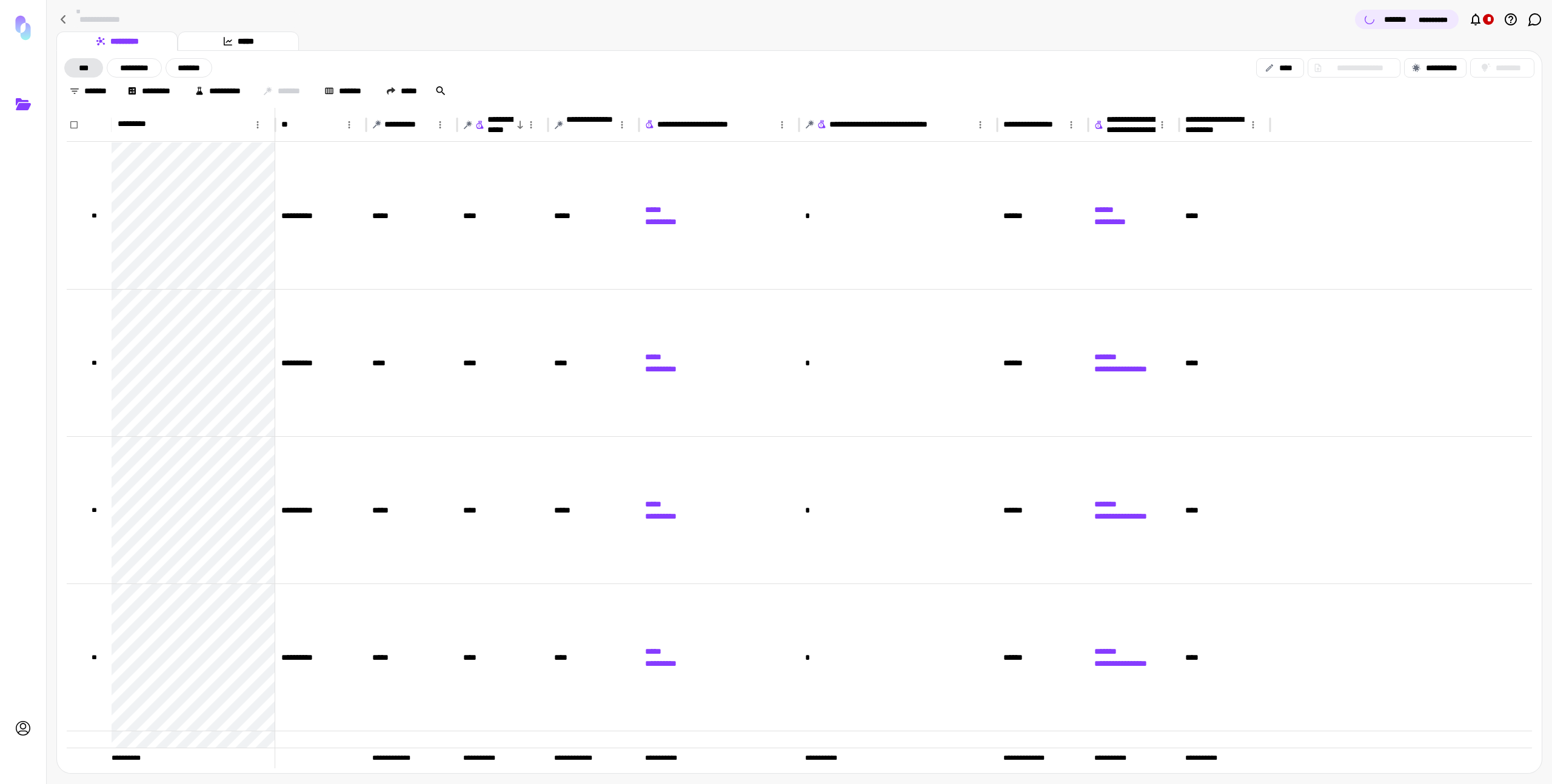 click on "**********" at bounding box center [799, 79] 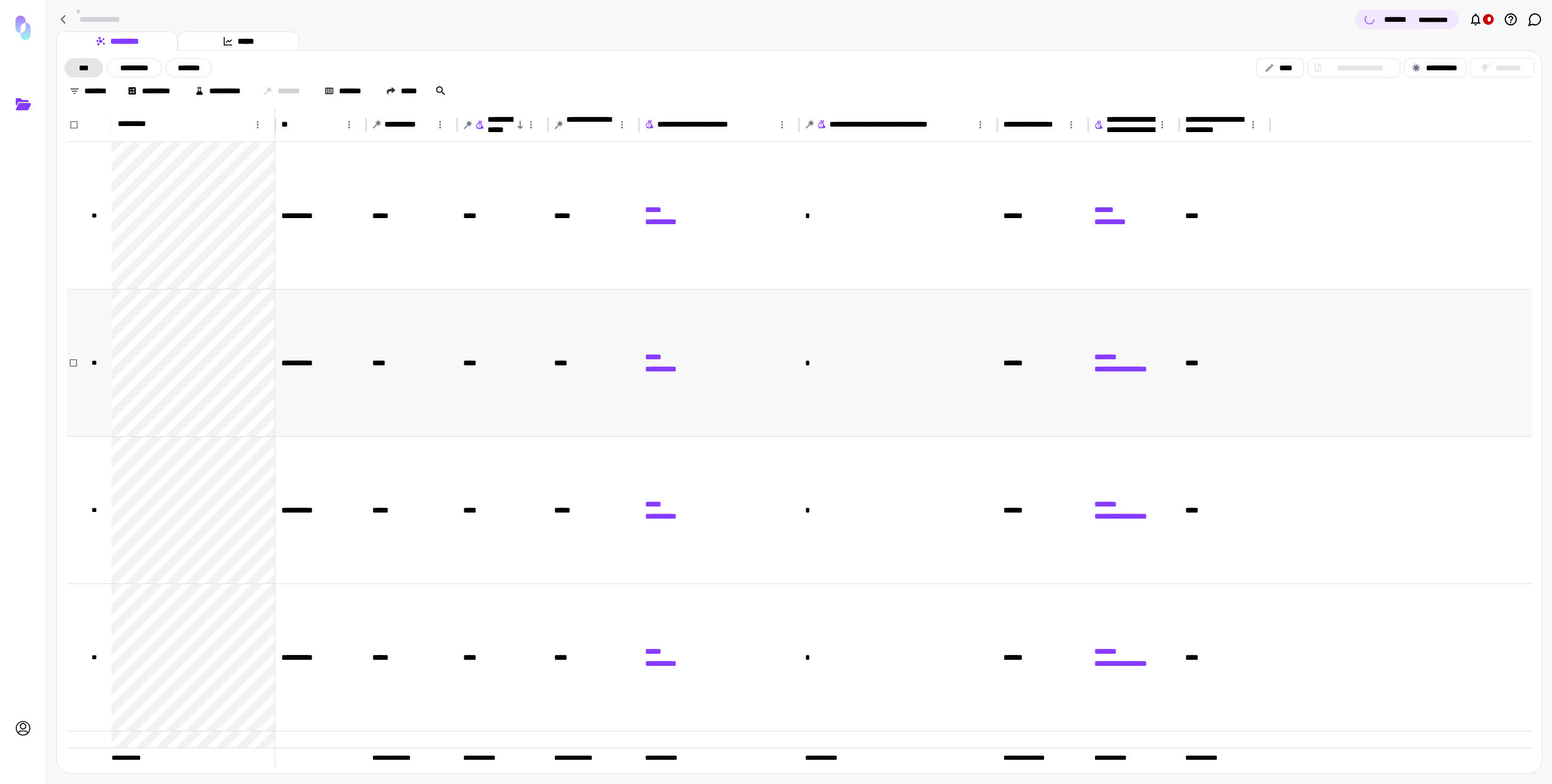 scroll, scrollTop: 3, scrollLeft: 0, axis: vertical 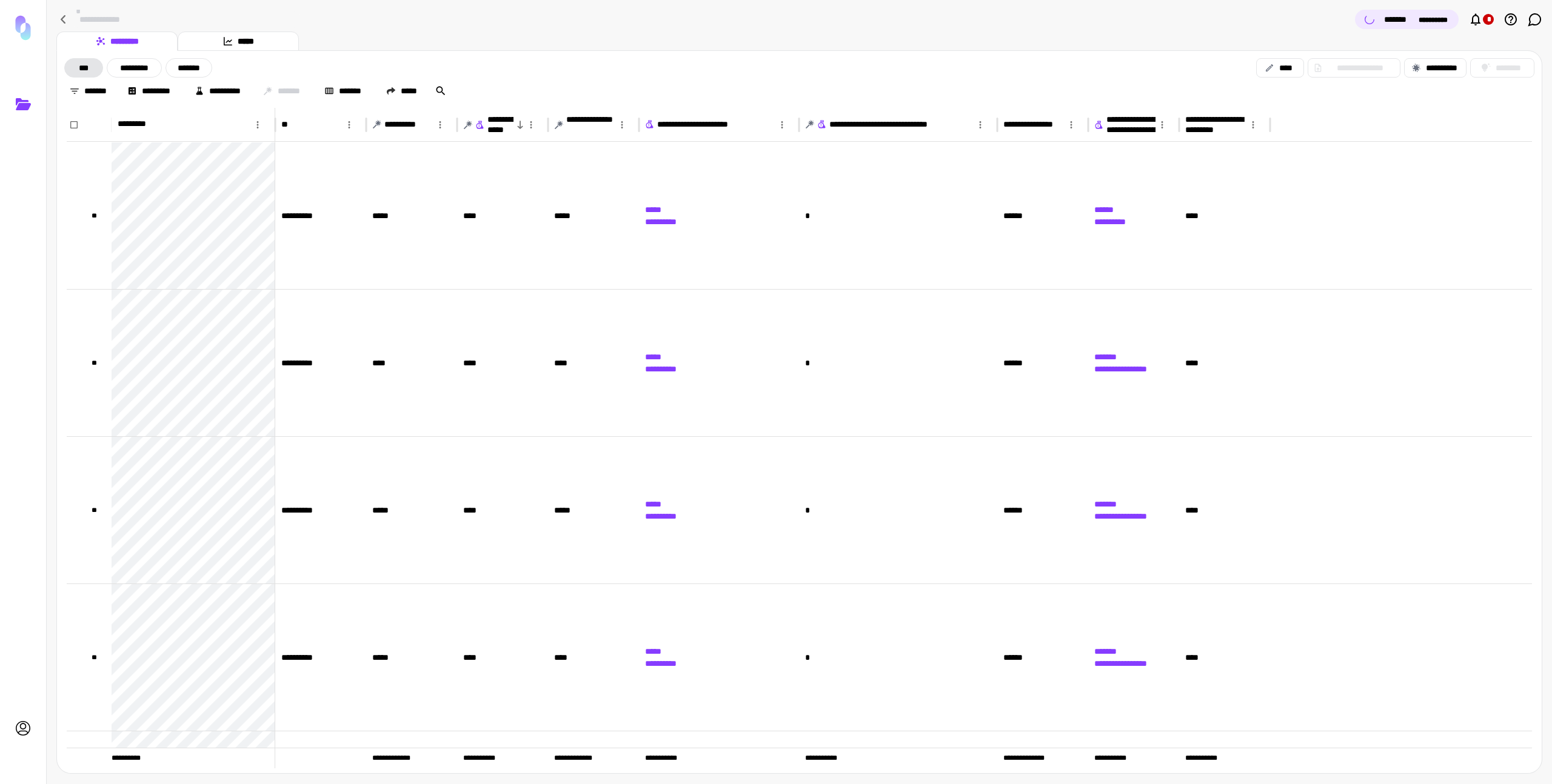 click on "**********" at bounding box center [799, 19] 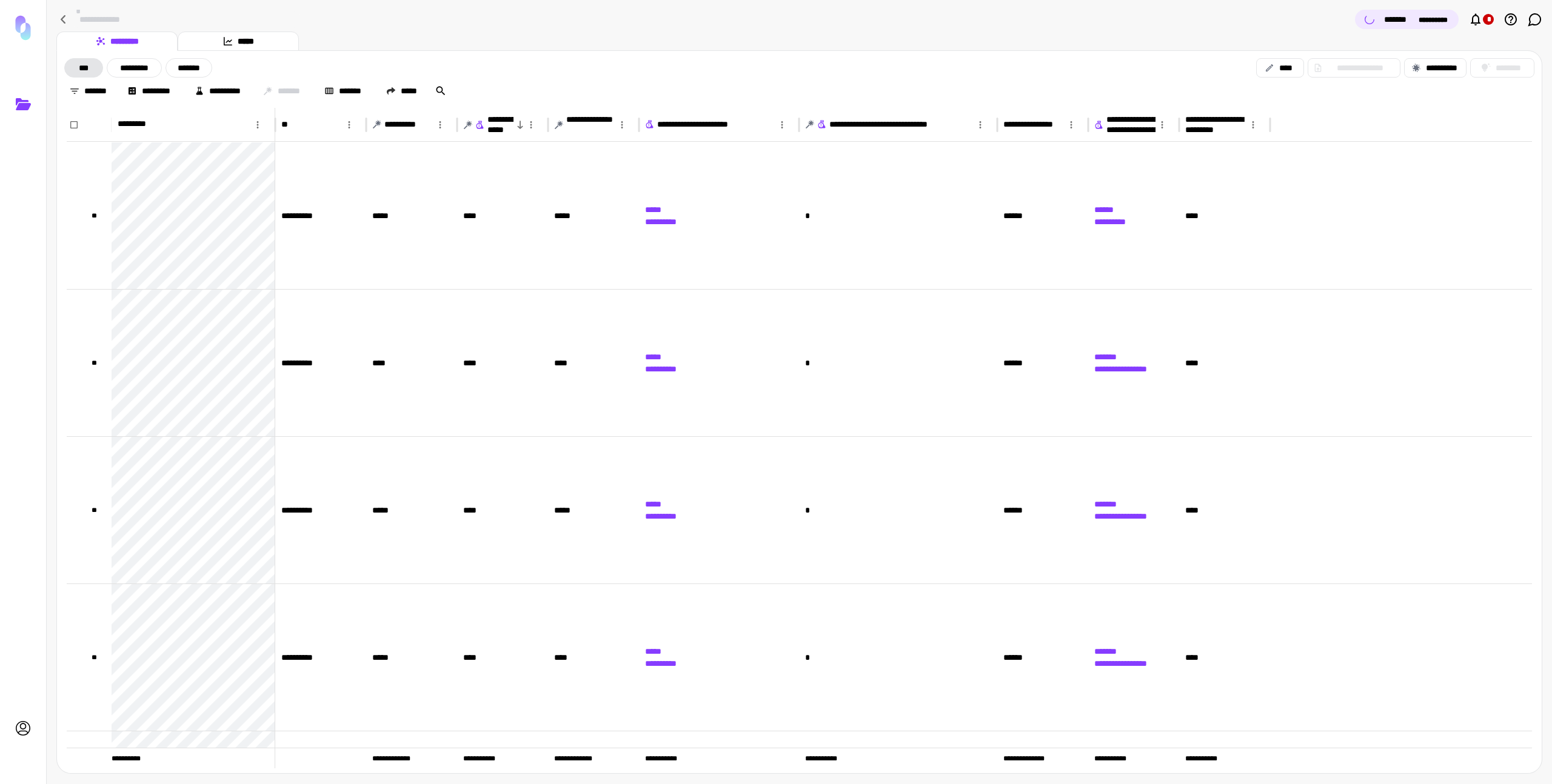 click on "**********" at bounding box center (799, 19) 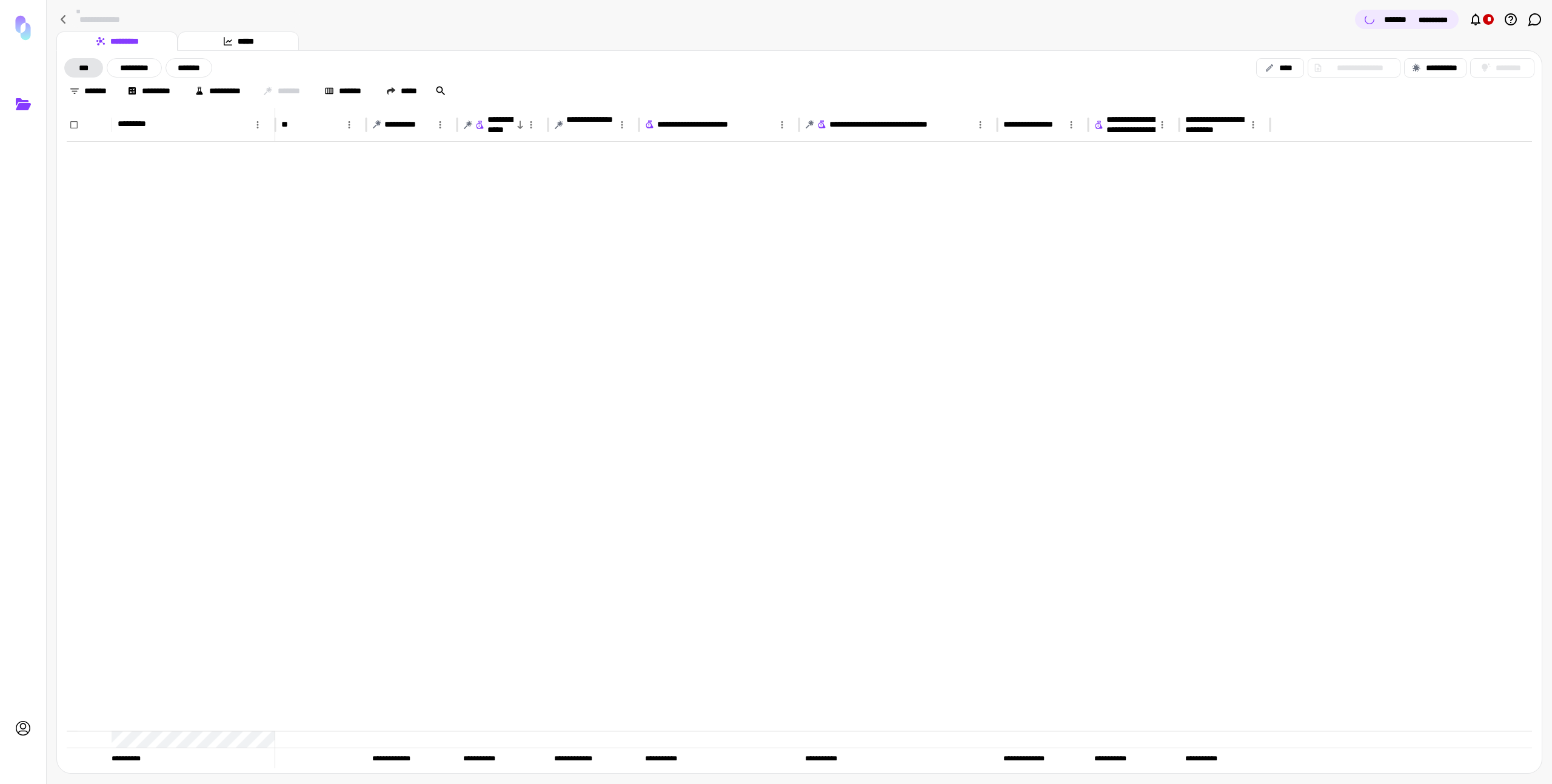scroll, scrollTop: 606, scrollLeft: 0, axis: vertical 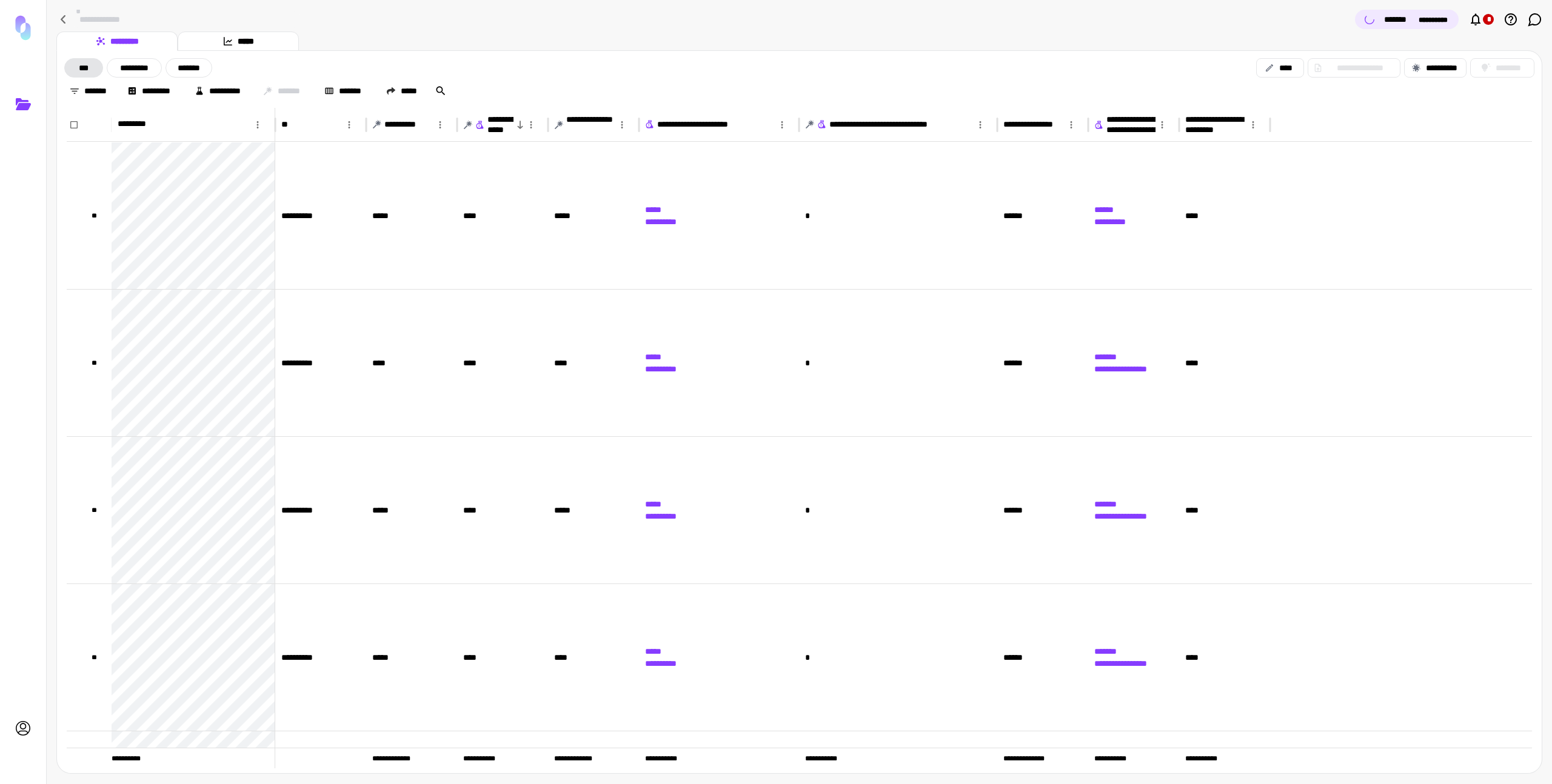 click on "********* *****" at bounding box center (799, 41) 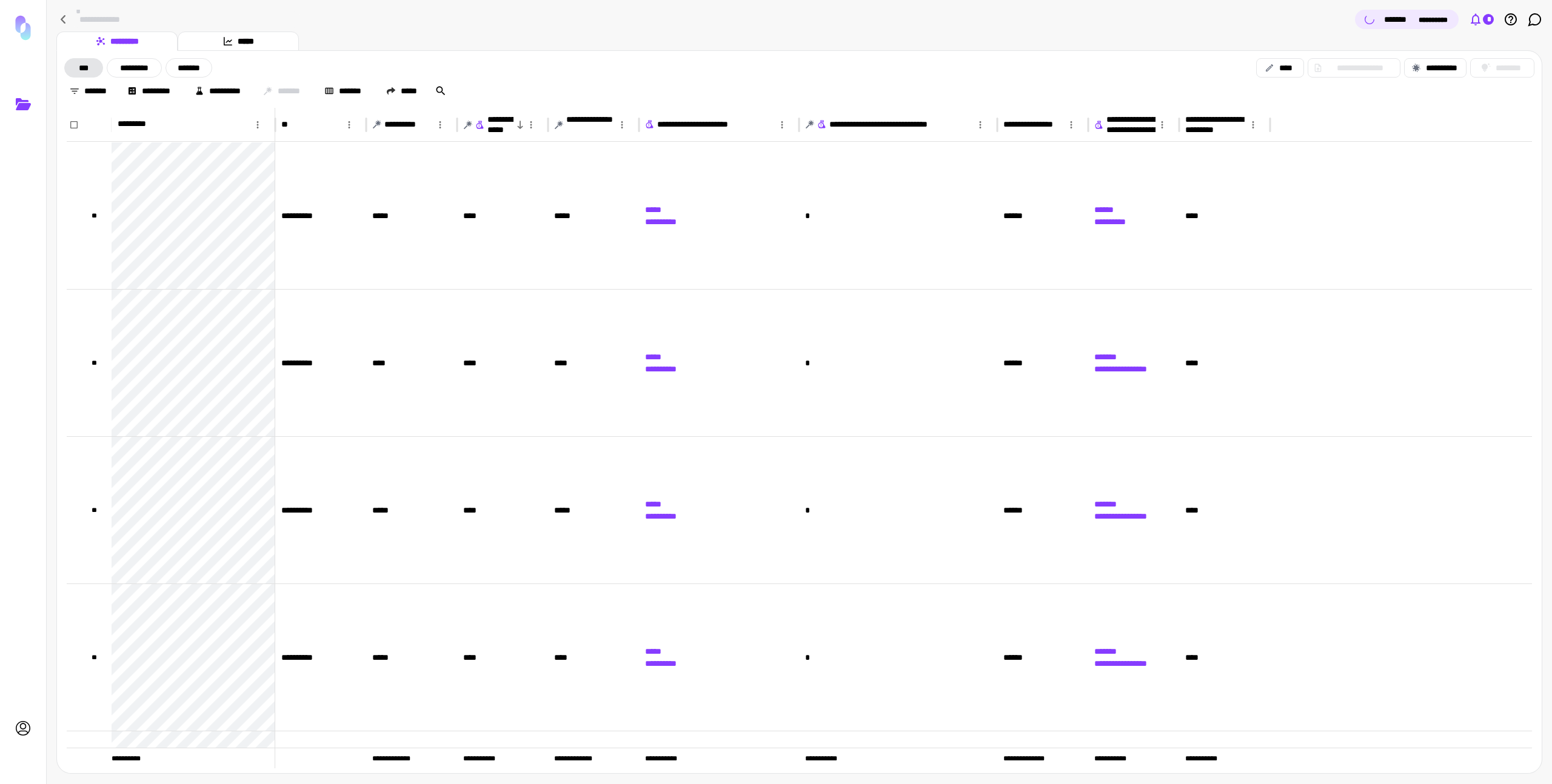 click 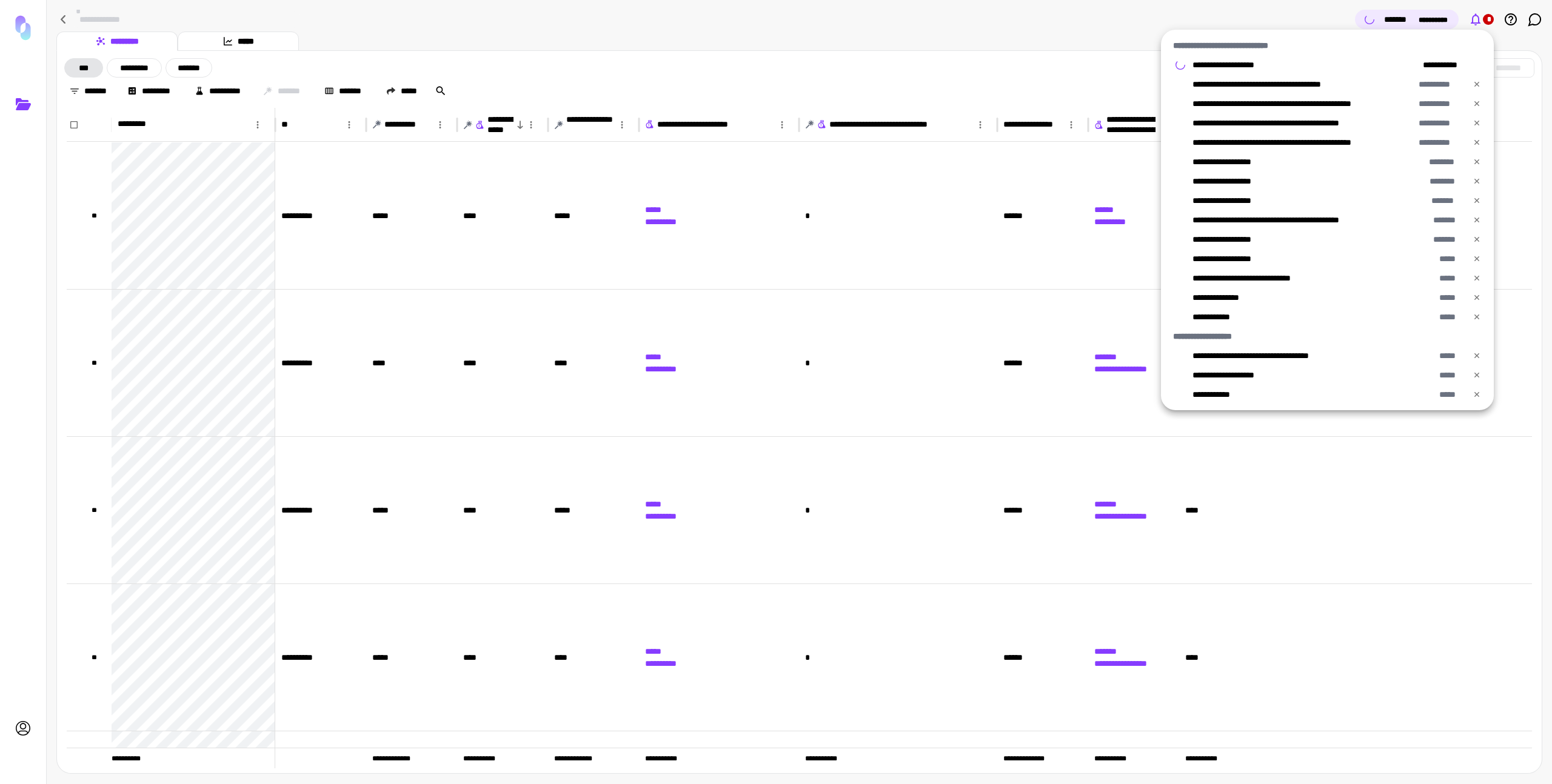 click at bounding box center (776, 392) 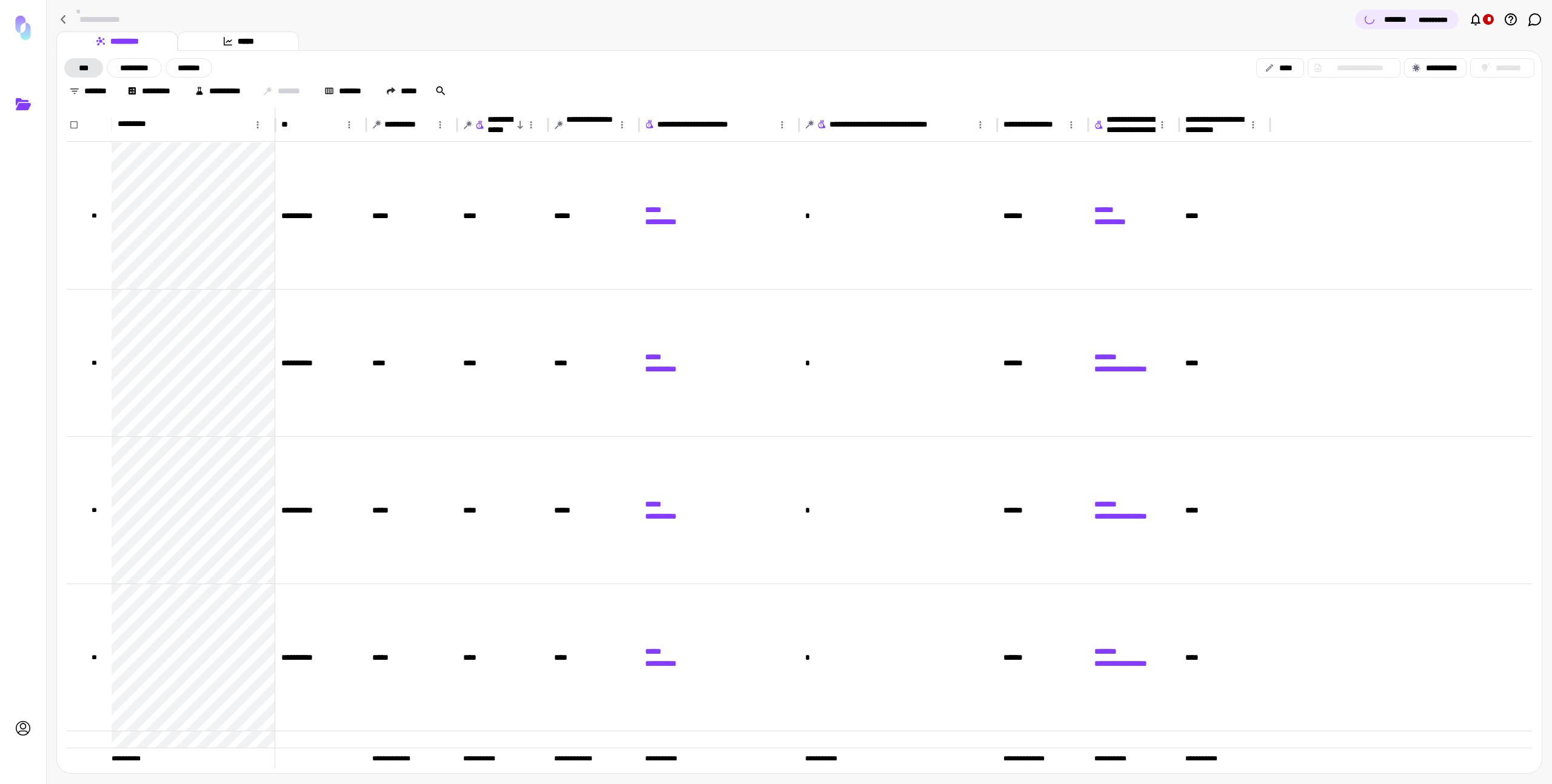 type 